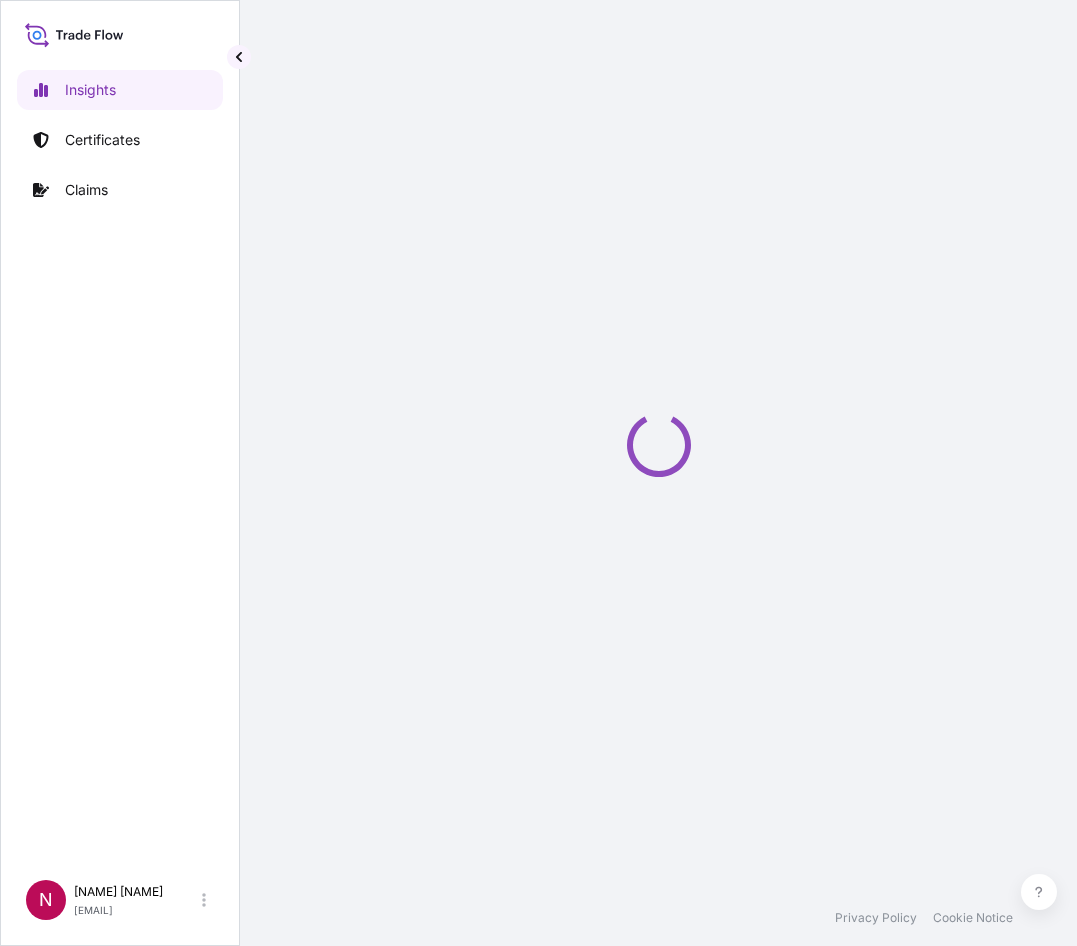 scroll, scrollTop: 0, scrollLeft: 0, axis: both 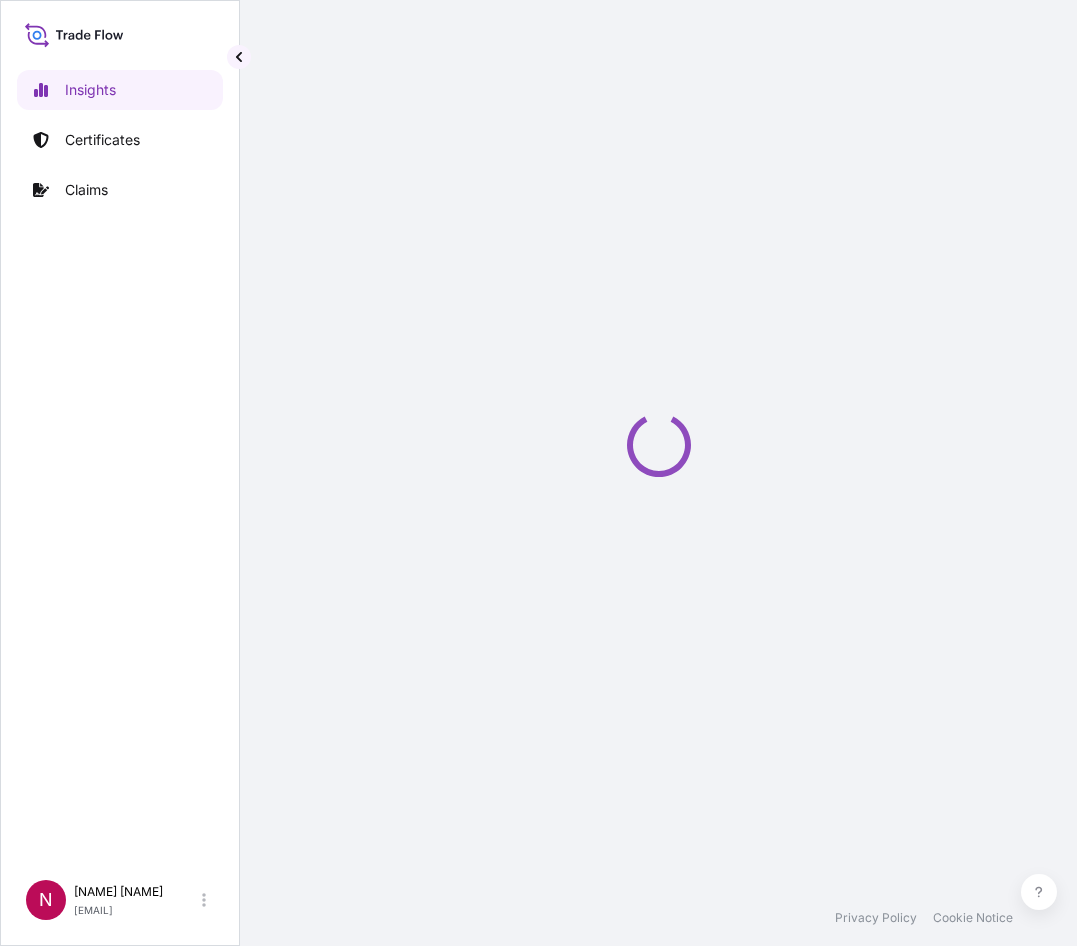 select on "2025" 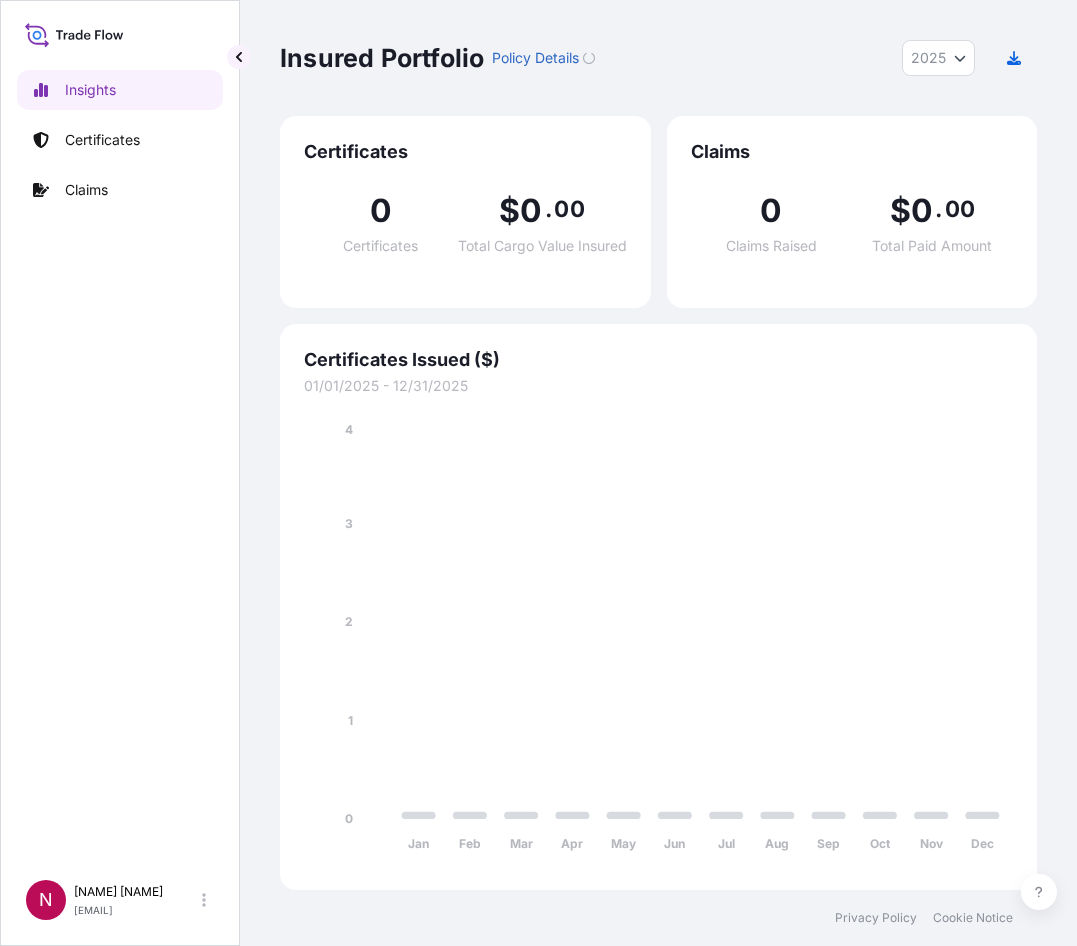 click on "Insights Certificates Claims" at bounding box center [120, 461] 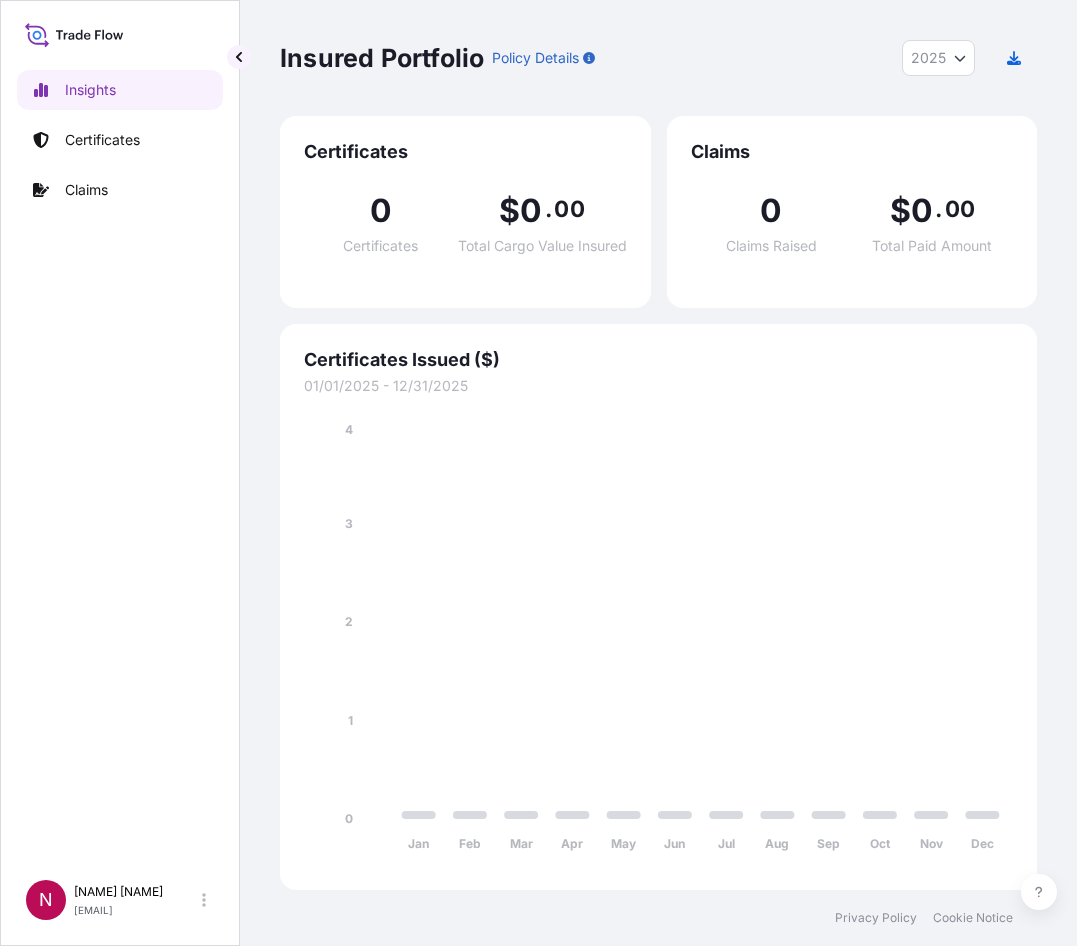 click on "Insights Certificates Claims" at bounding box center (120, 461) 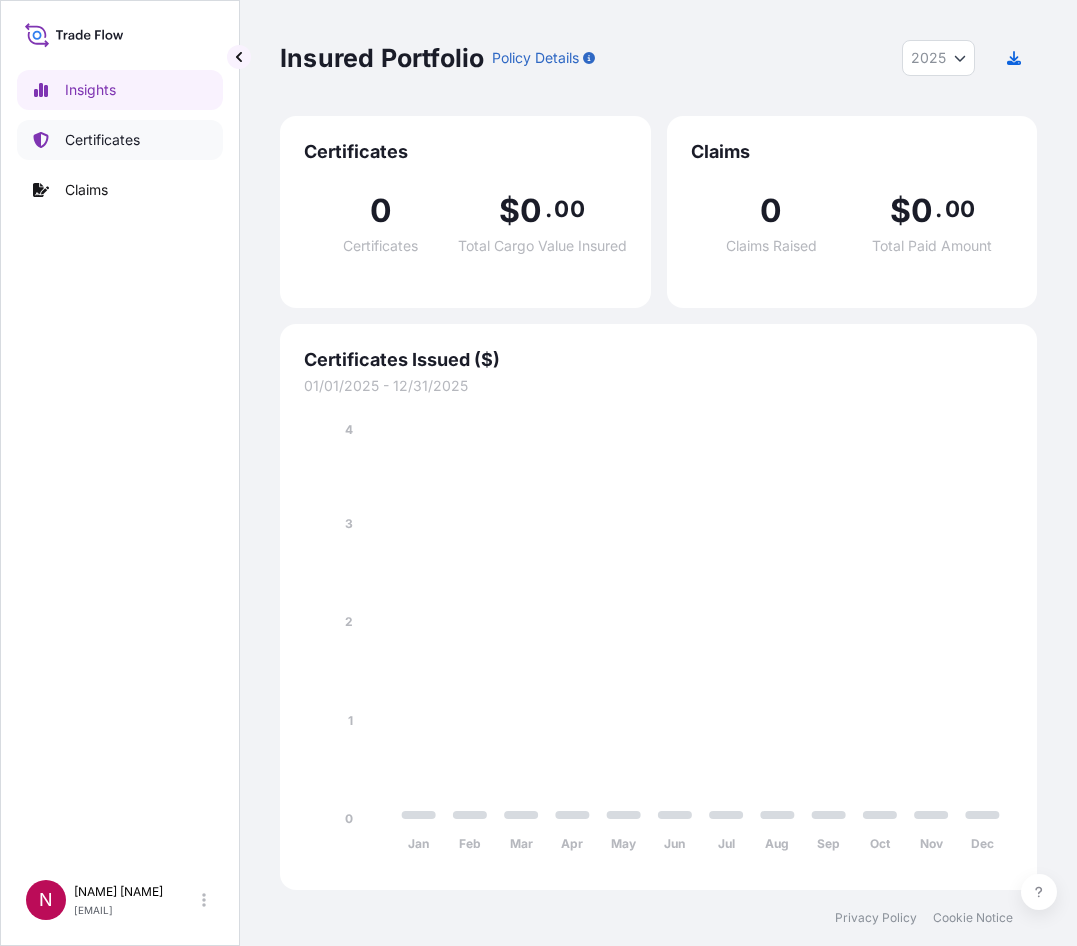 click on "Certificates" at bounding box center [102, 140] 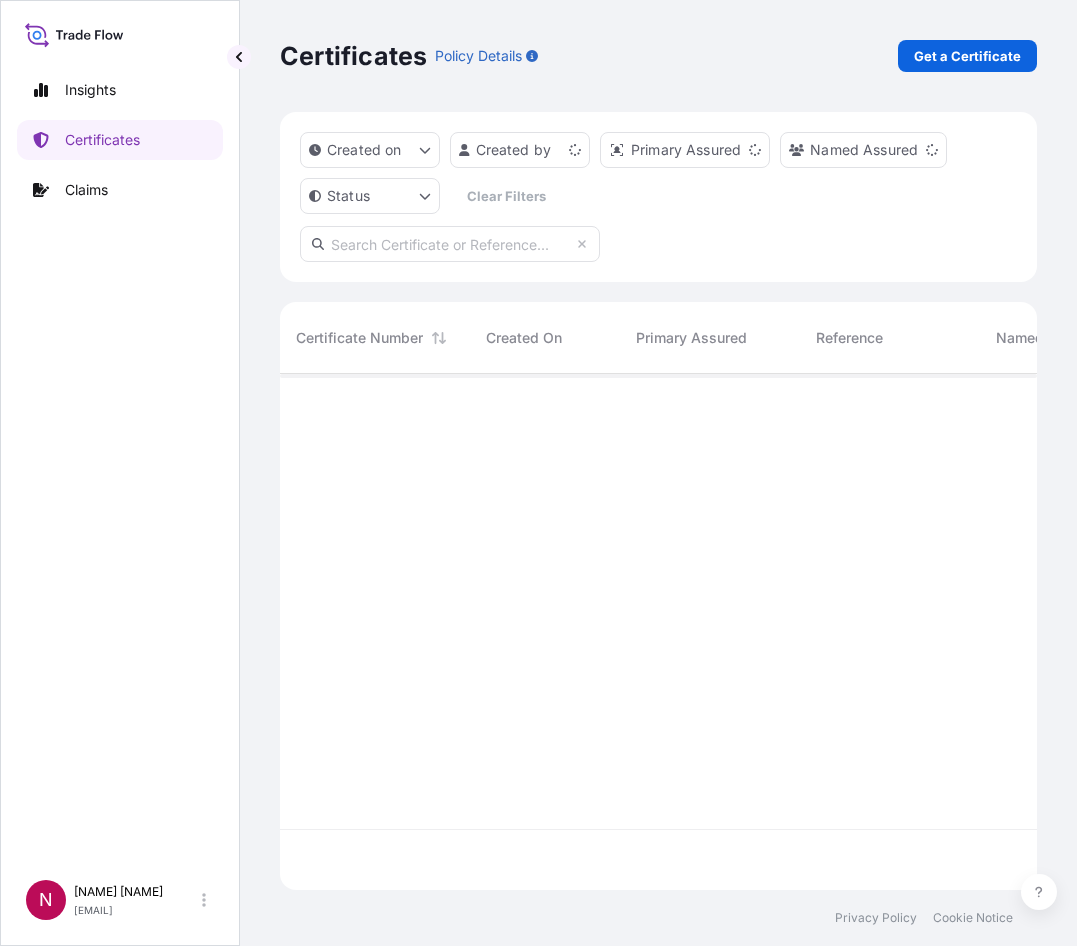 scroll, scrollTop: 16, scrollLeft: 16, axis: both 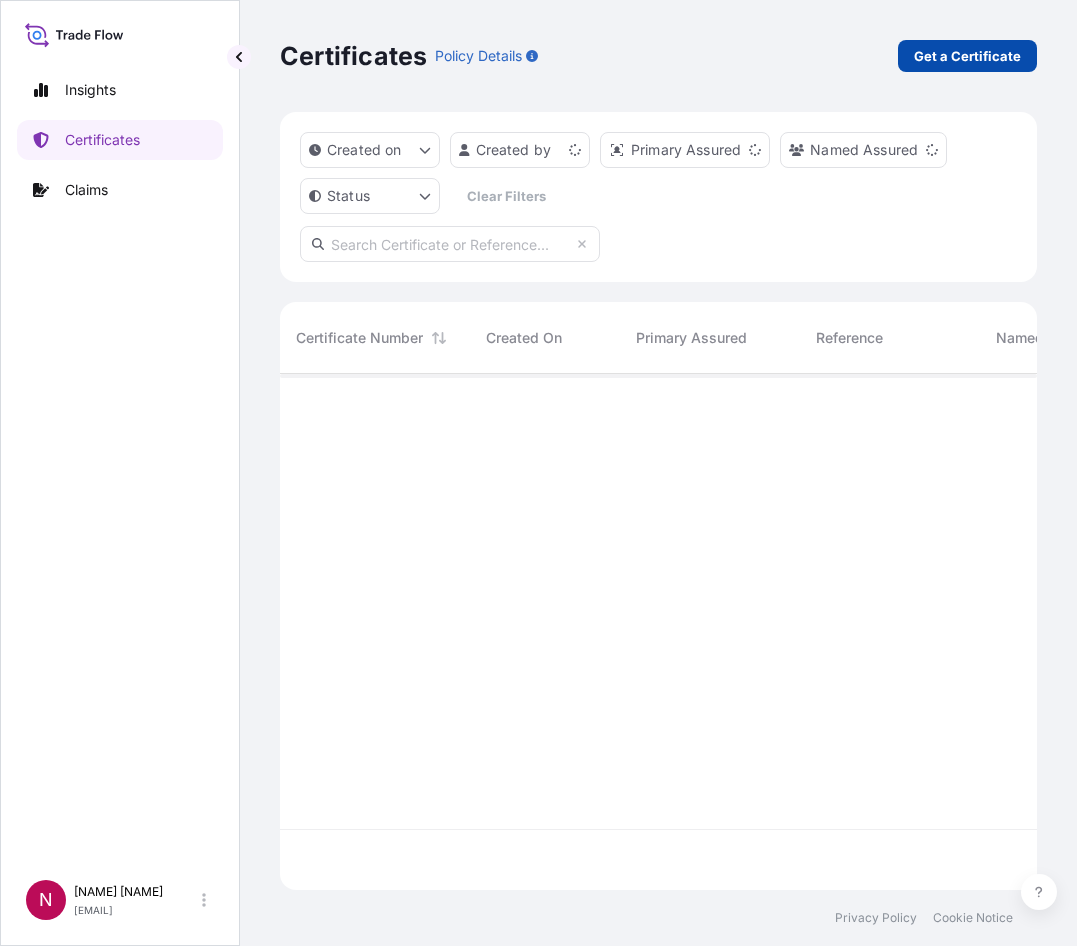 click on "Get a Certificate" at bounding box center [967, 56] 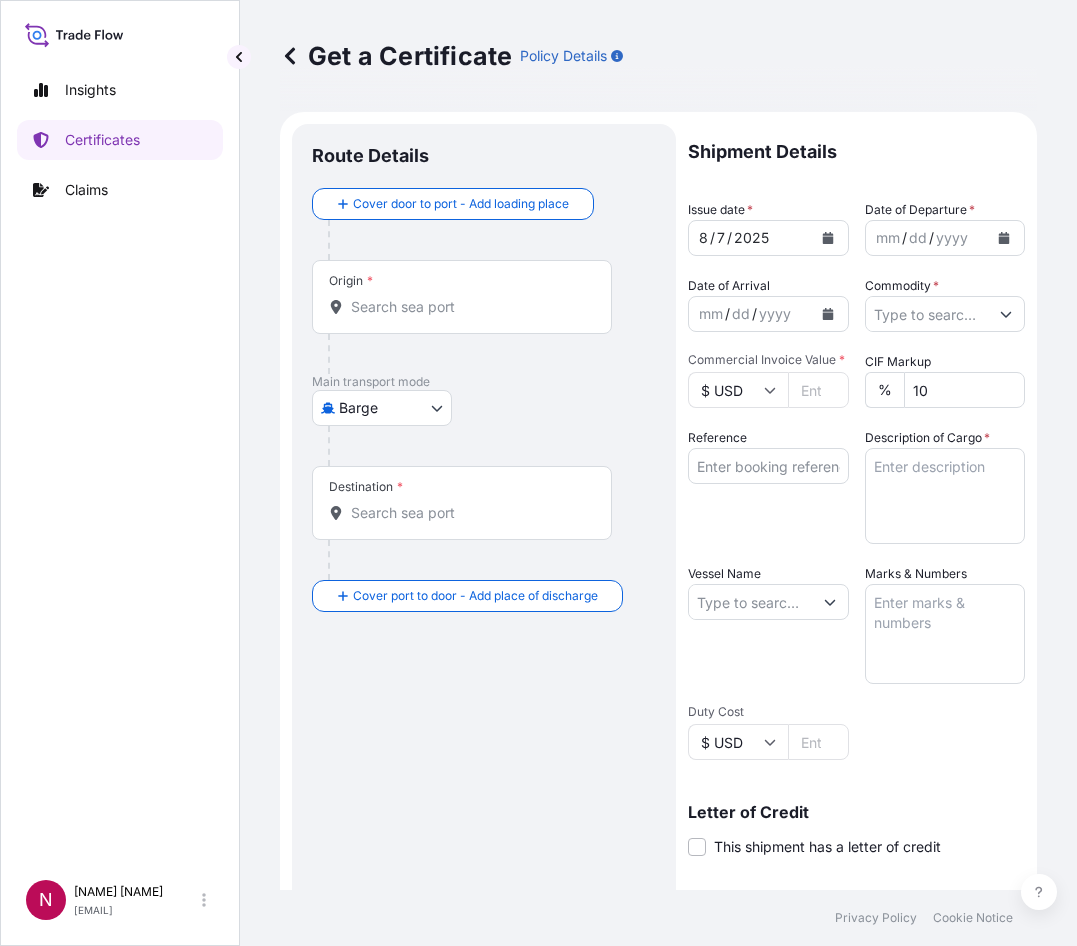 click on "Insights Certificates Claims N [NAME]   Hafizin [NAME] [EMAIL] Get a Certificate Policy Details Route Details   Cover door to port - Add loading place Place of loading Road / Inland Road / Inland Origin * Main transport mode Barge Air Barge Road Ocean Vessel Rail Barge in Tow Destination * Cover port to door - Add place of discharge Road / Inland Road / Inland Place of Discharge Shipment Details Issue date * [DATE] Date of Departure * mm / dd / yyyy Date of Arrival mm / dd / yyyy Commodity * Packing Category Commercial Invoice Value    * $ USD CIF Markup % 10 Reference Description of Cargo * Vessel Name Marks & Numbers Duty Cost   $ USD Letter of Credit This shipment has a letter of credit Letter of credit * Letter of credit may not exceed 12000 characters Assured Details Primary Assured * Select a primary assured BDP International - c/o The Lubrizol Corporation Named Assured Named Assured Address Create Certificate Privacy Policy Cookie Notice
0" at bounding box center (538, 473) 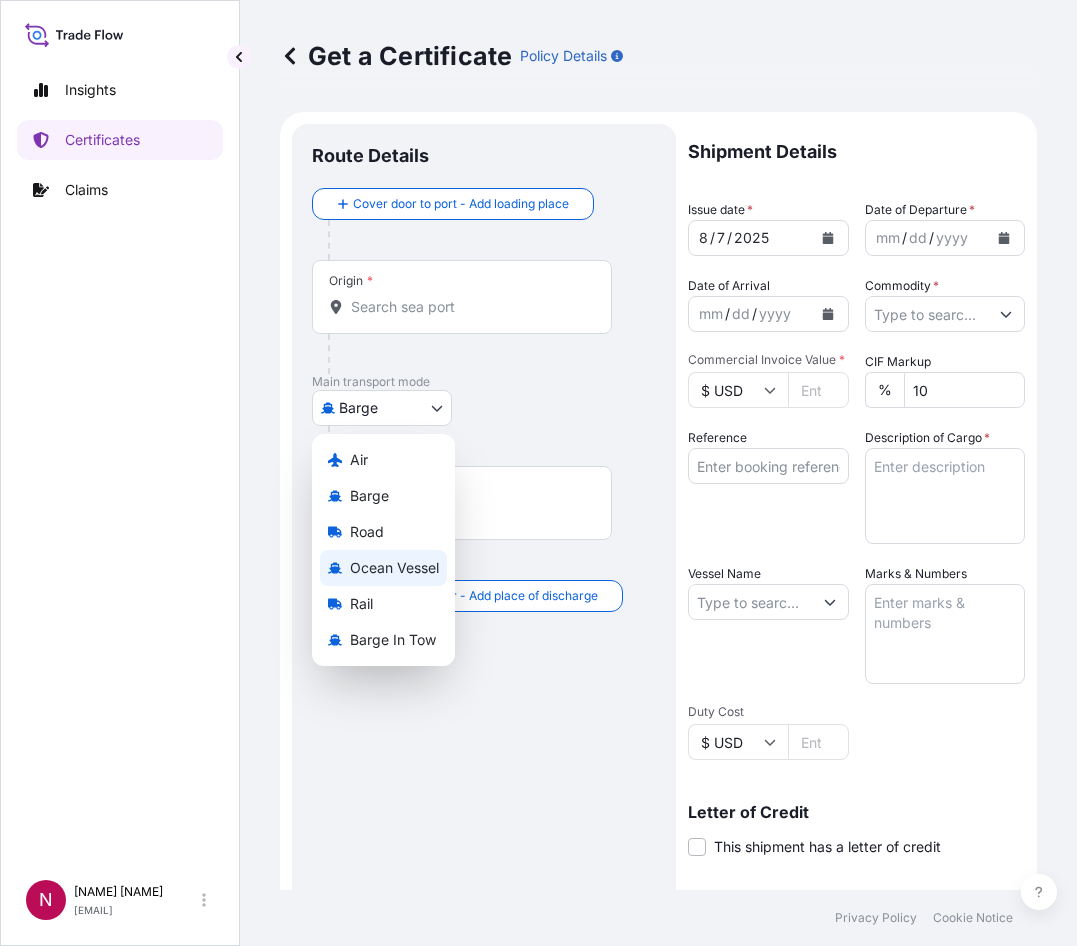 click on "Ocean Vessel" at bounding box center (394, 568) 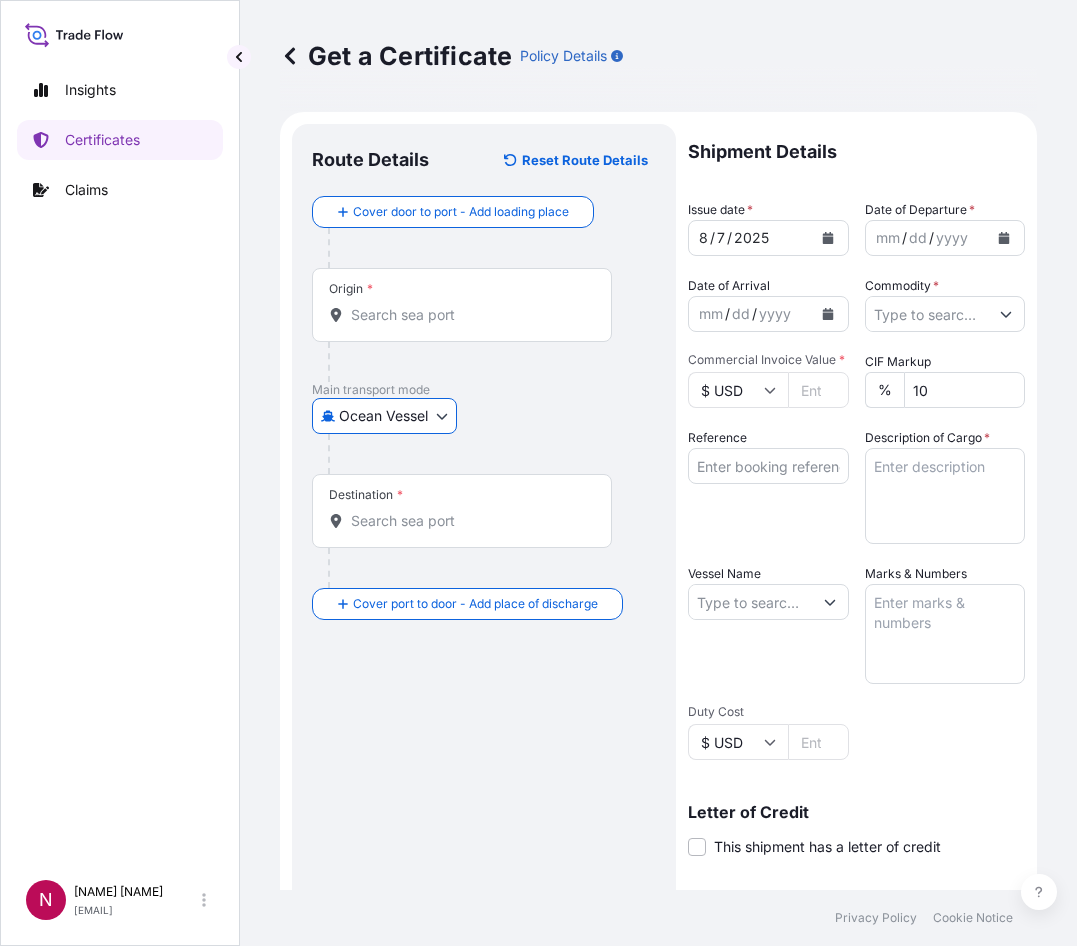 click on "Ocean Vessel Air Barge Road Ocean Vessel Rail Barge in Tow" at bounding box center [484, 416] 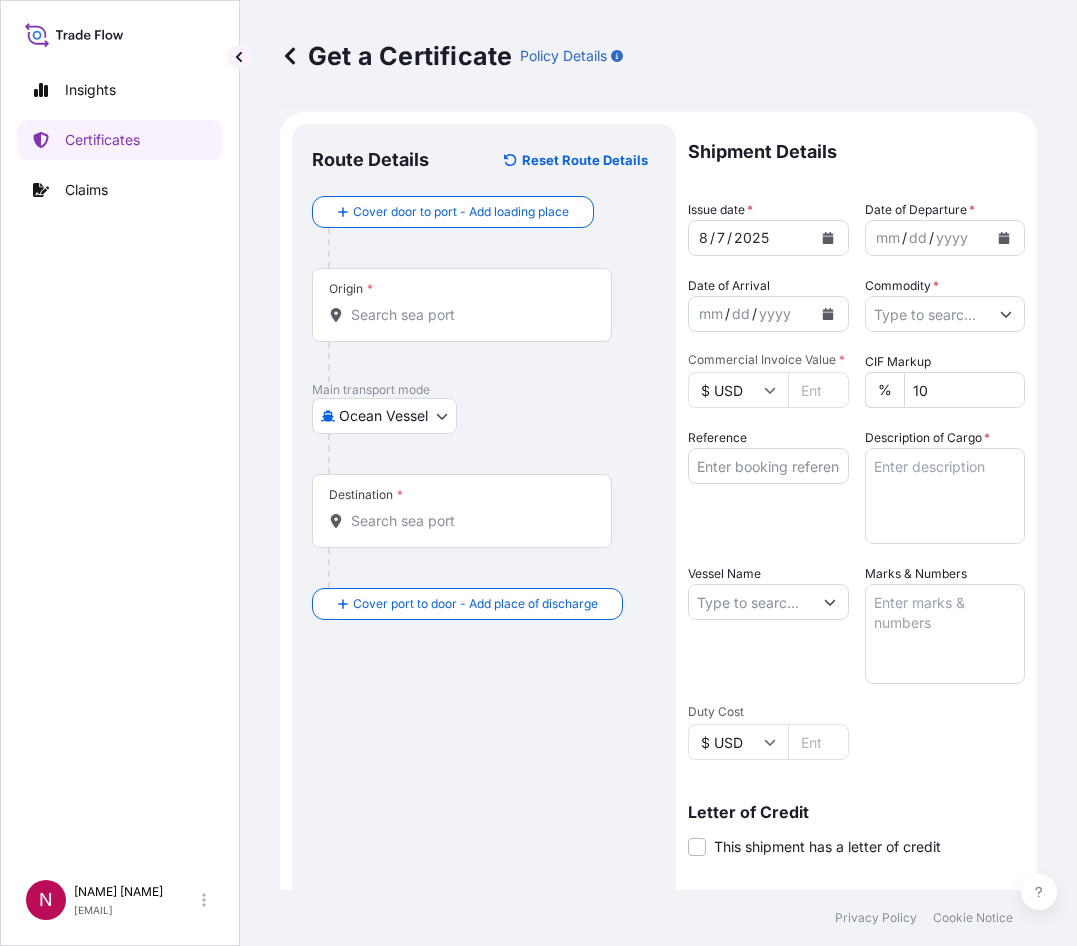 click on "Origin *" at bounding box center (462, 305) 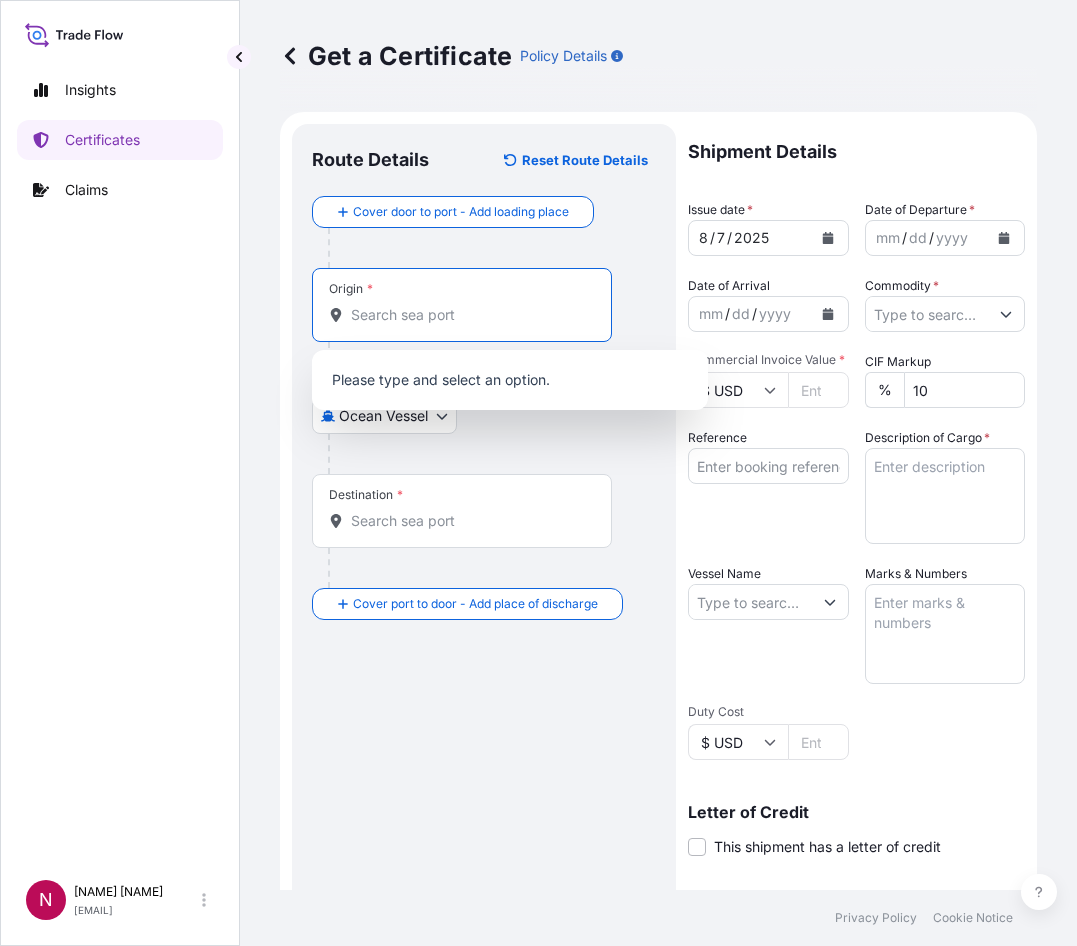 paste on "HUDDERSFIELD" 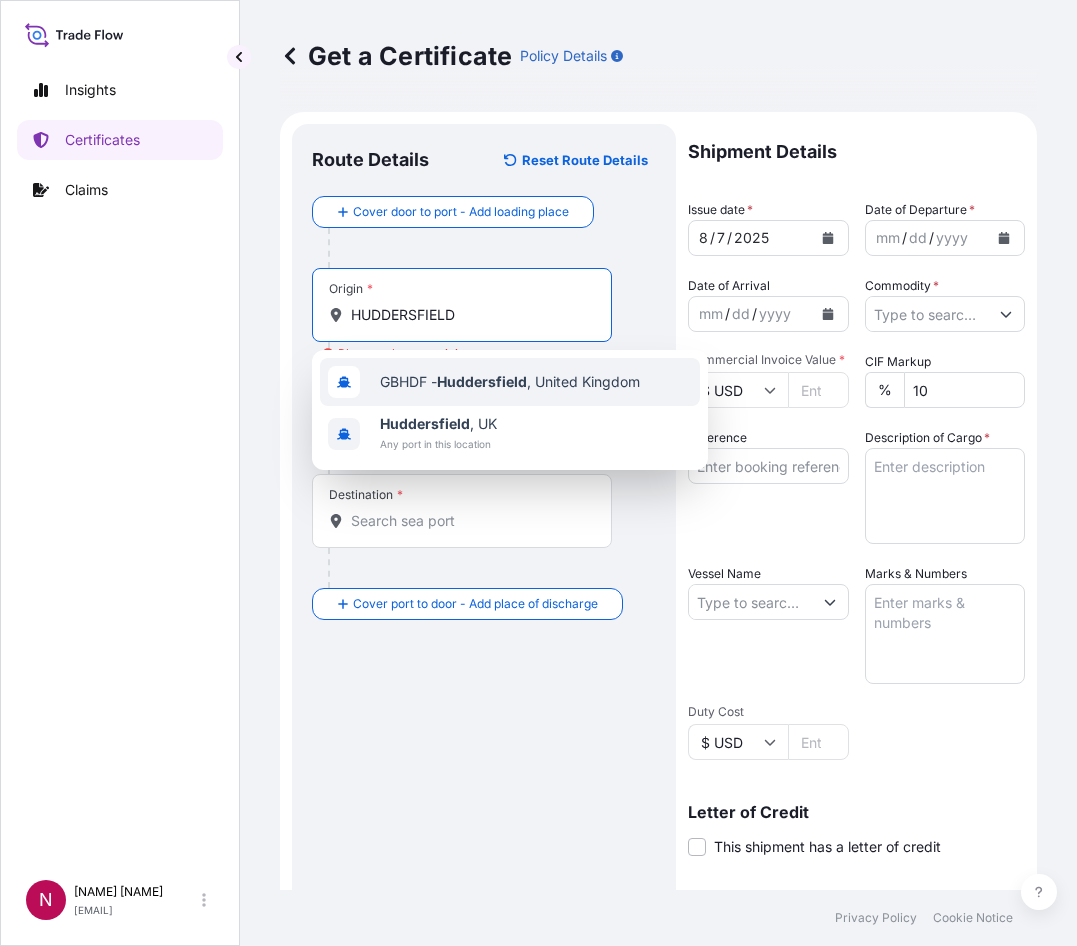 type on "GBHDF - Huddersfield, United Kingdom" 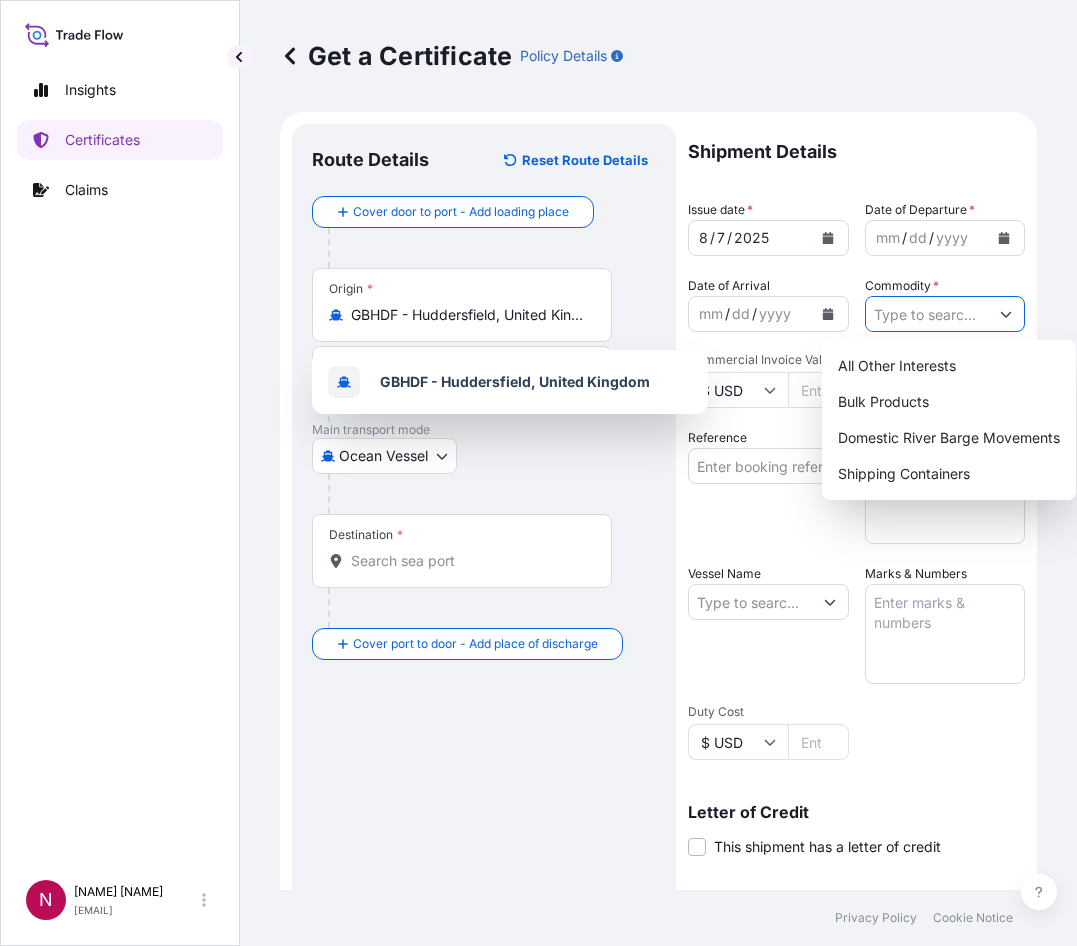 click on "Commodity *" at bounding box center [927, 314] 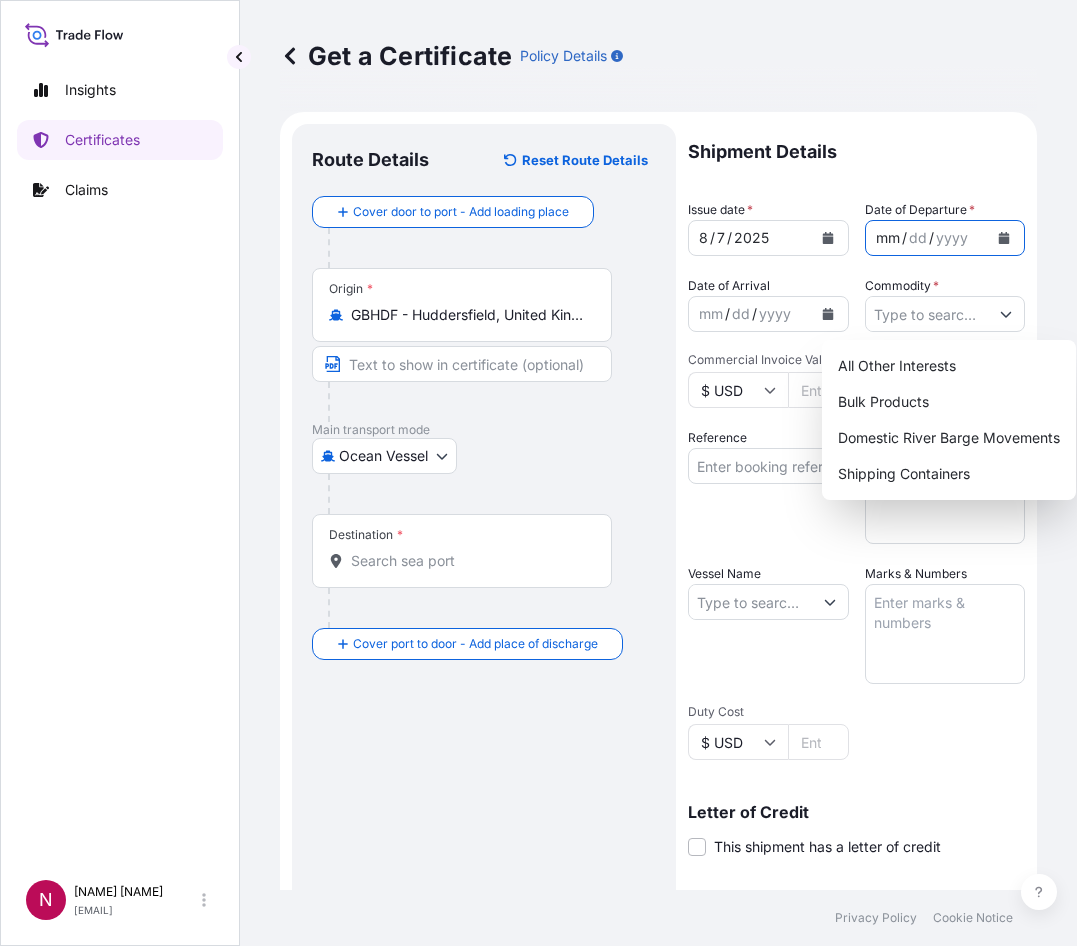 click on "Shipment Details Issue date * [DATE] Date of Departure * mm / dd / yyyy Date of Arrival mm / dd / yyyy Commodity * Packing Category Commercial Invoice Value    * $ USD CIF Markup % 10 Reference Description of Cargo * Vessel Name Marks & Numbers Duty Cost   $ USD Letter of Credit This shipment has a letter of credit Letter of credit * Letter of credit may not exceed 12000 characters Assured Details Primary Assured * Select a primary assured BDP International - c/o The Lubrizol Corporation Named Assured Named Assured Address" at bounding box center [856, 600] 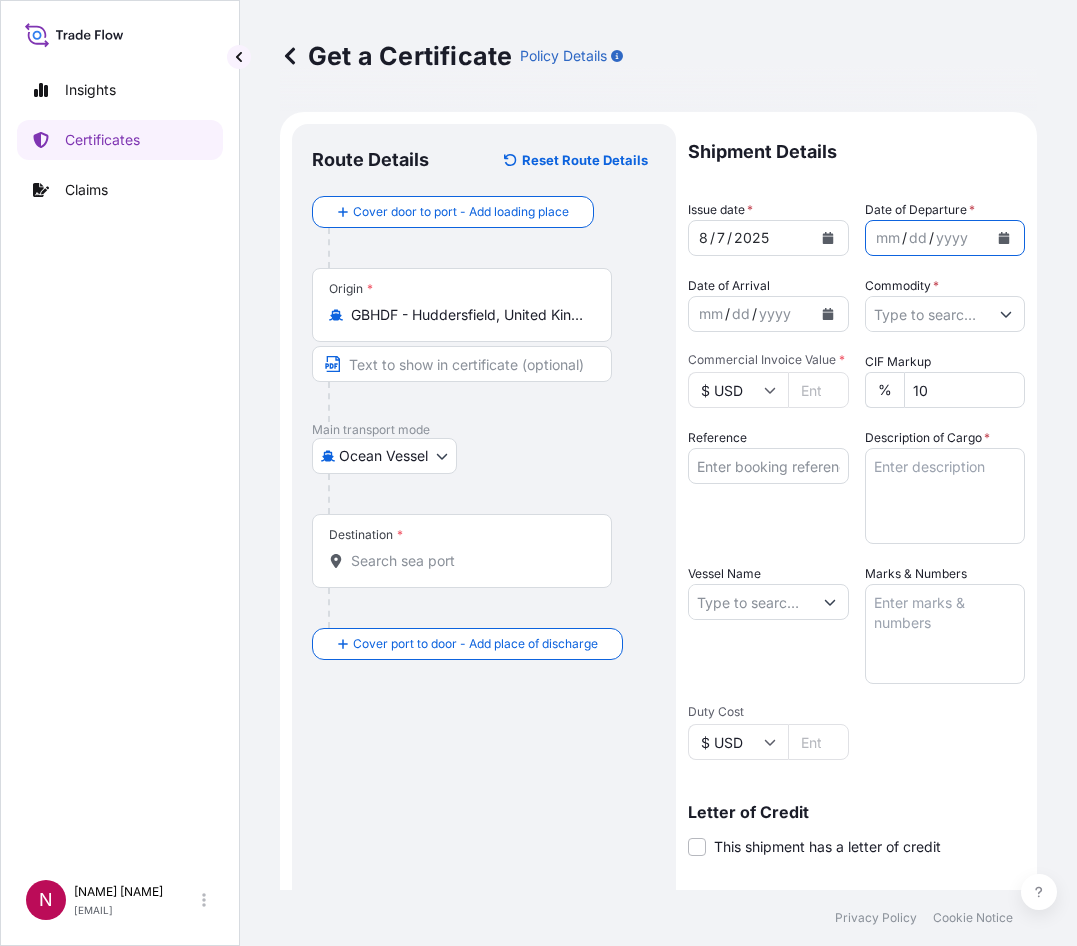 click 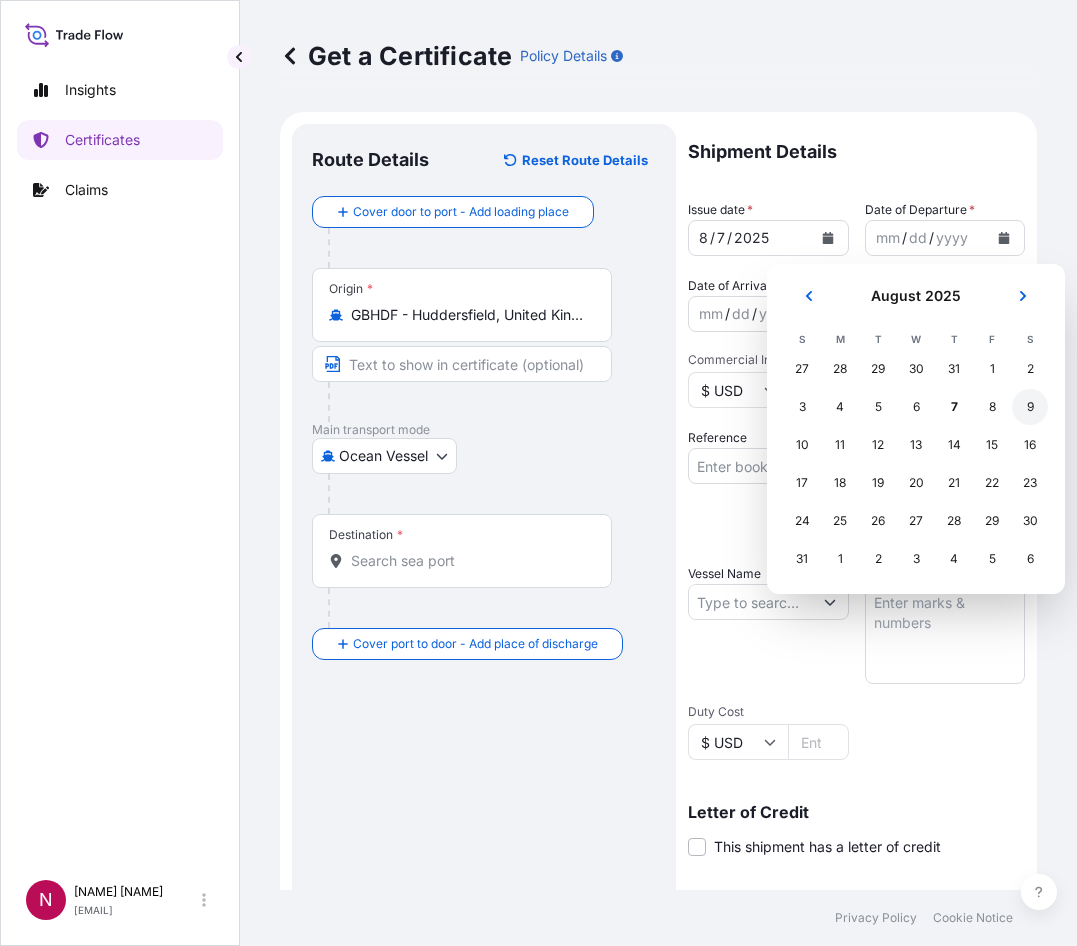 click on "9" at bounding box center (1030, 407) 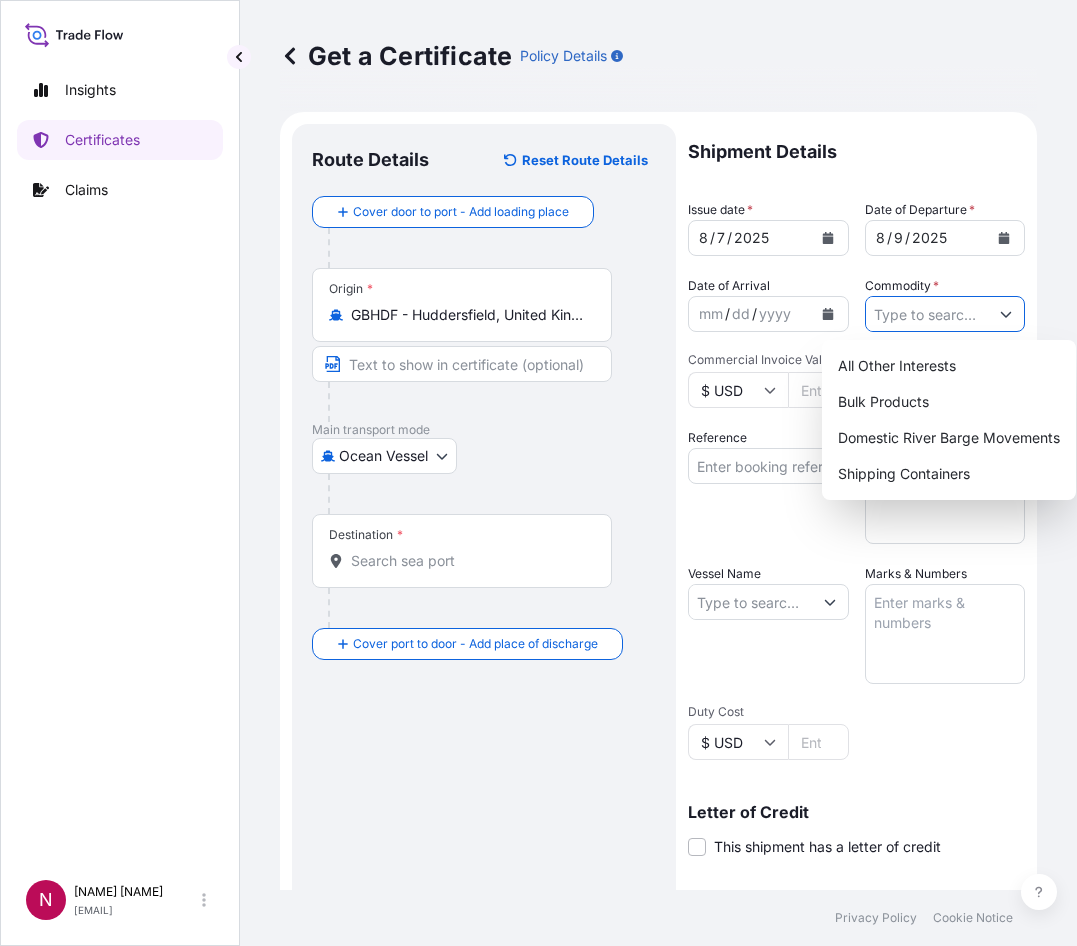 click on "Commodity *" at bounding box center [927, 314] 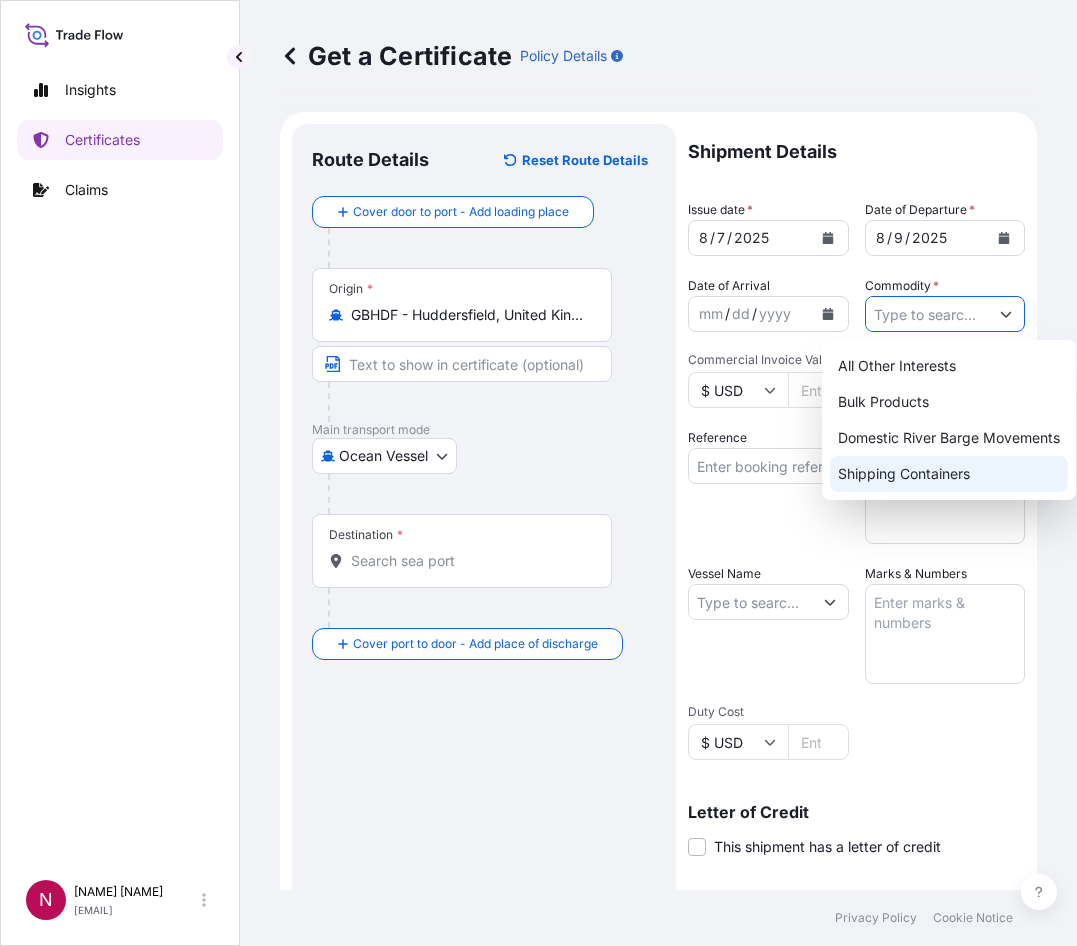click on "Shipping Containers" at bounding box center [949, 474] 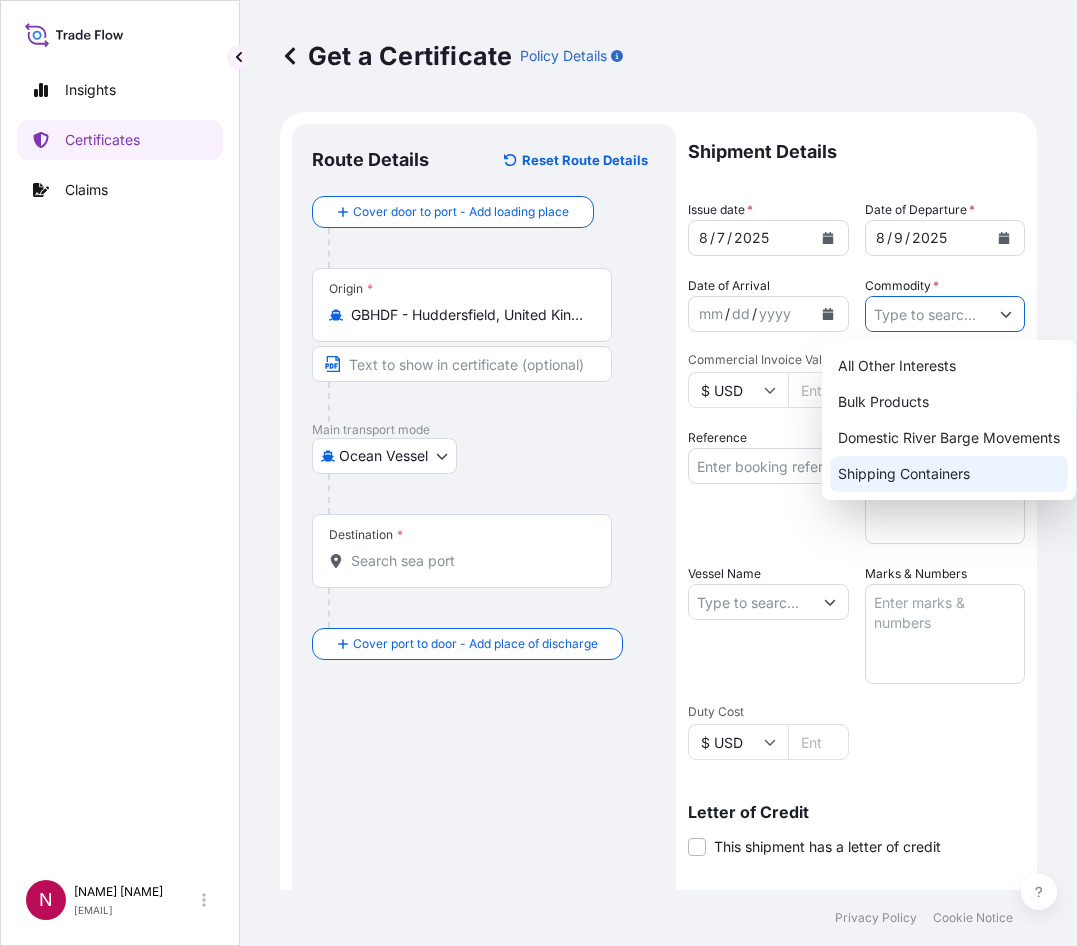 type on "Shipping Containers" 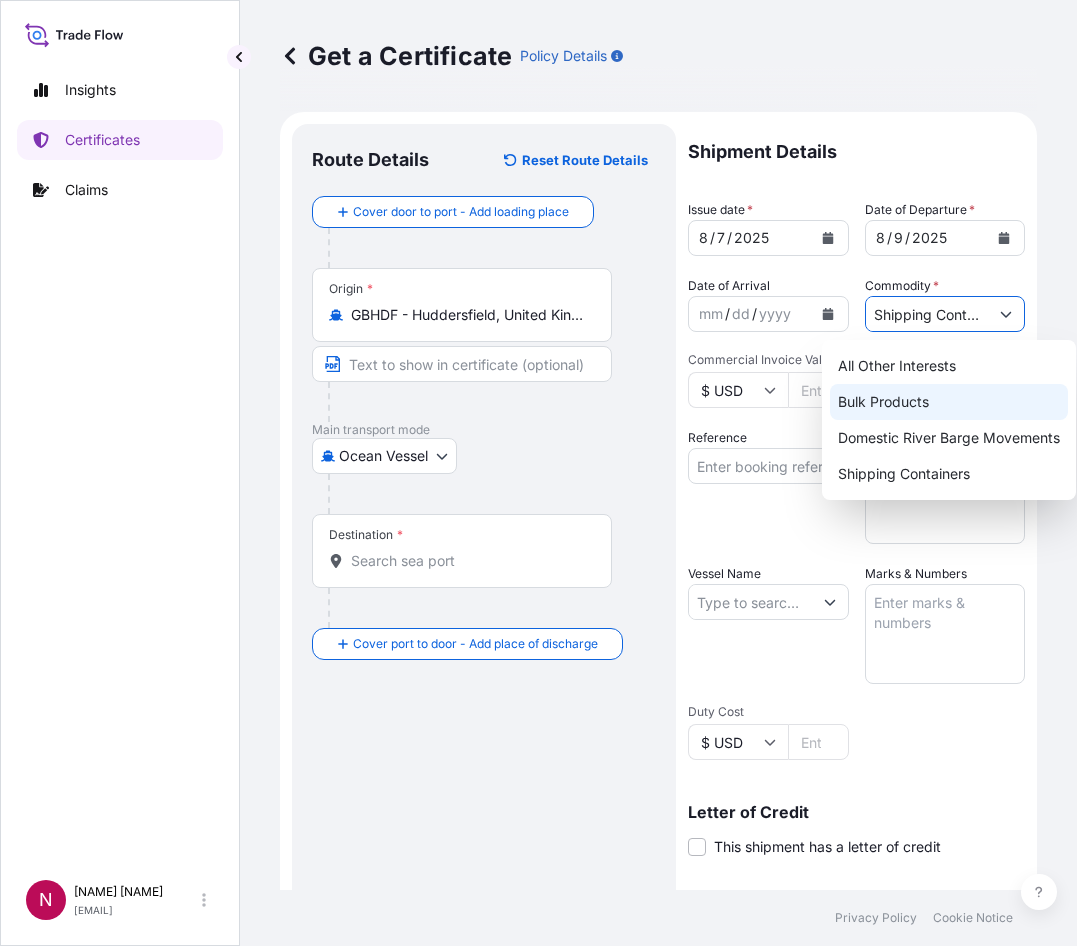 click on "$ USD" at bounding box center [738, 390] 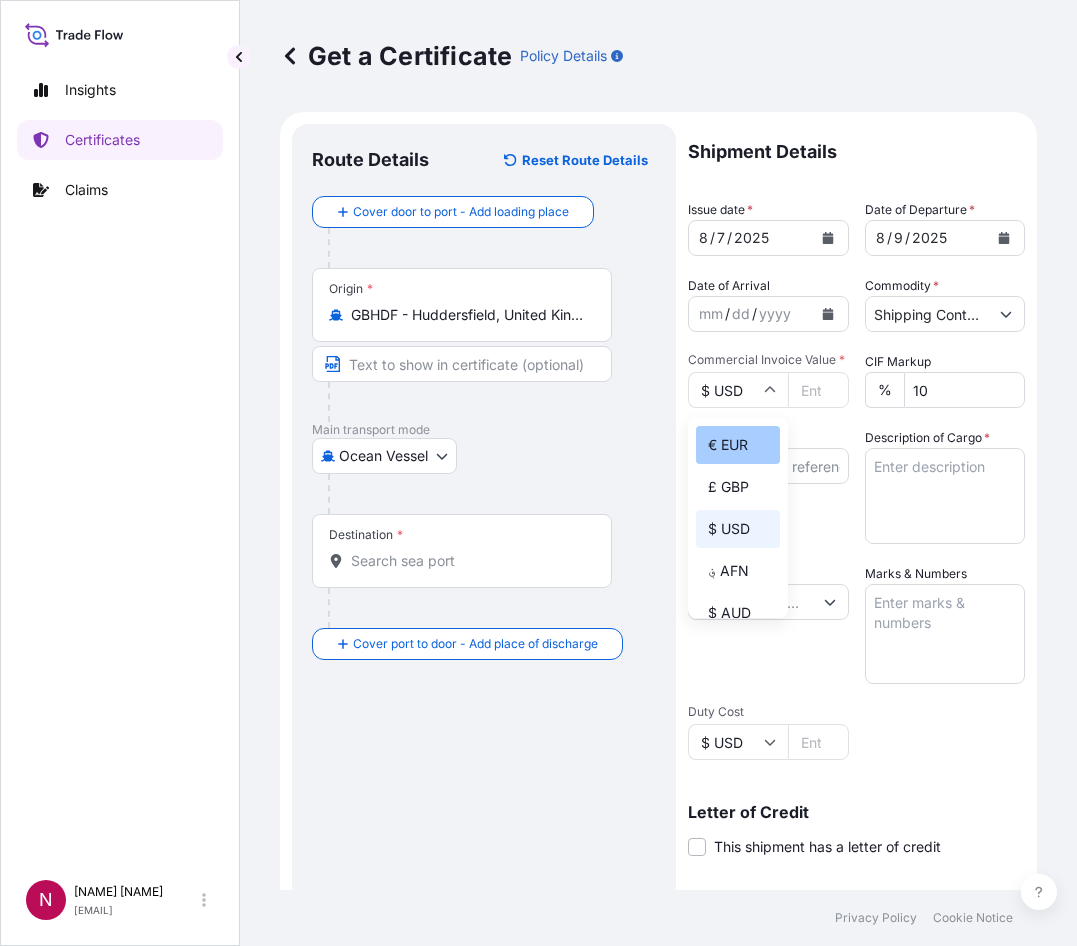 click on "€ EUR" at bounding box center [738, 445] 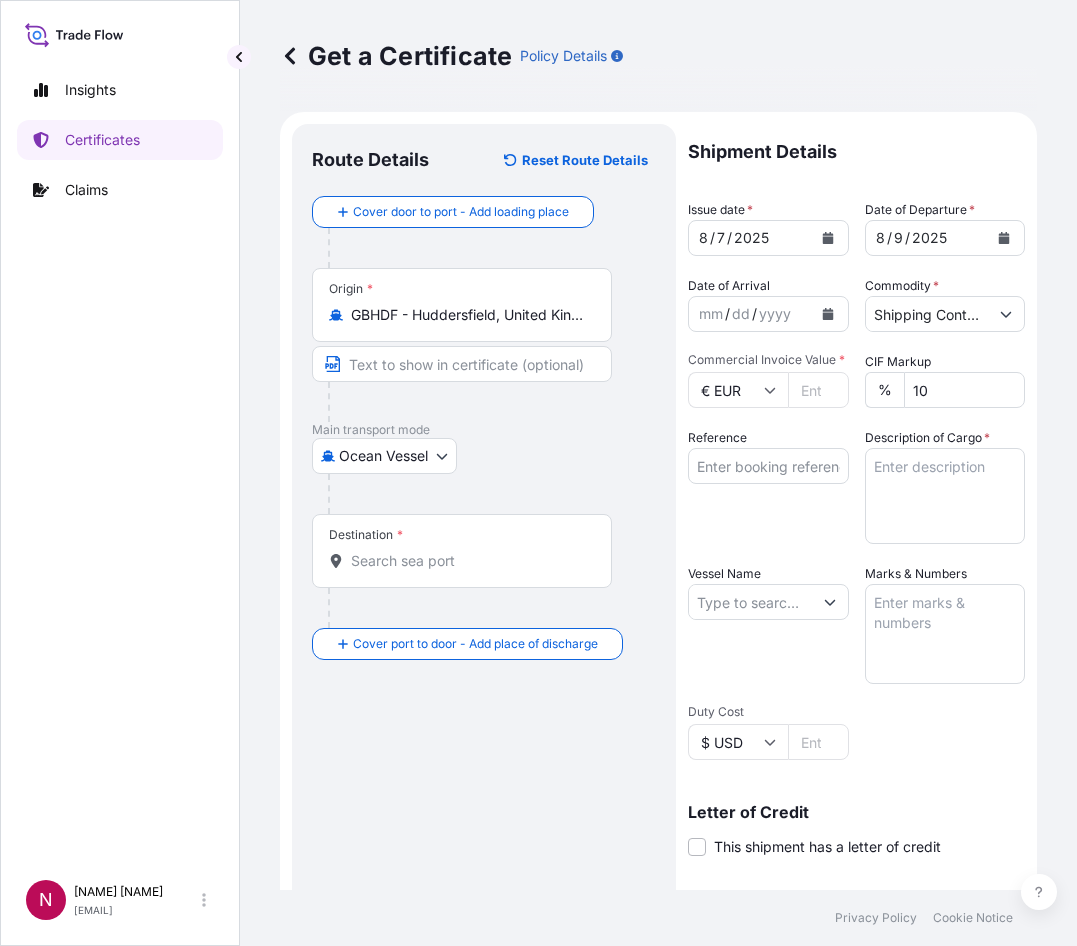 click on "Commercial Invoice Value    *" at bounding box center (818, 390) 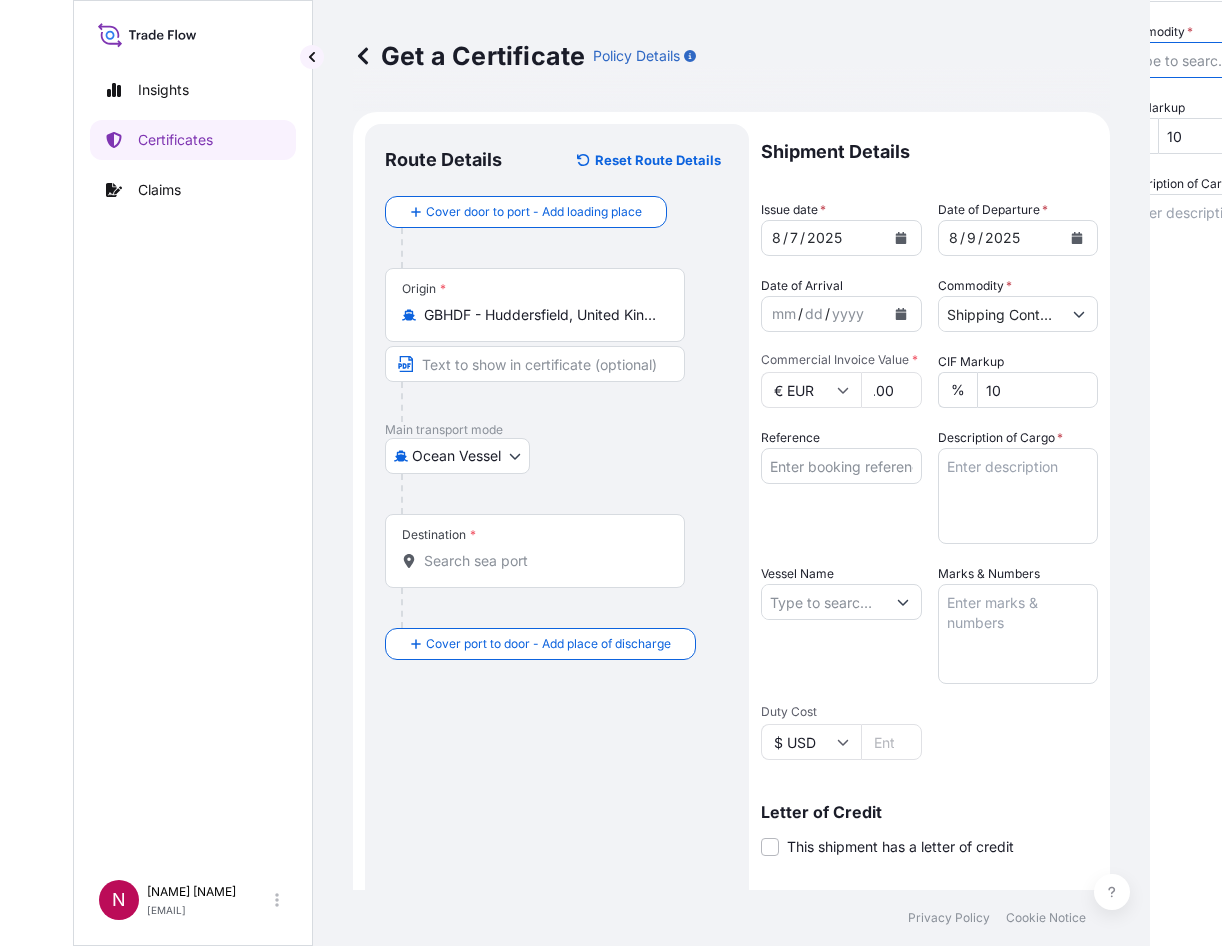 scroll, scrollTop: 0, scrollLeft: 0, axis: both 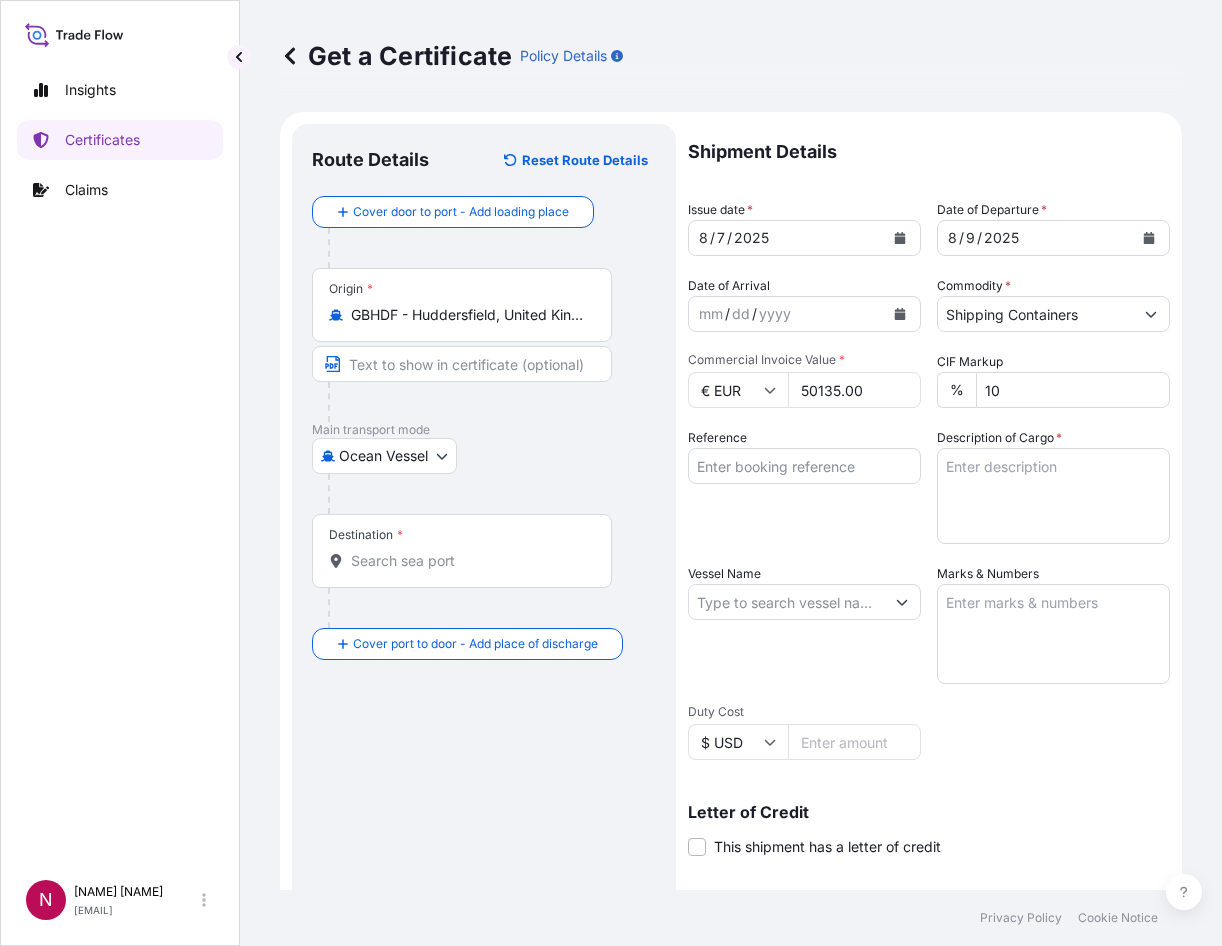 type on "50135.00" 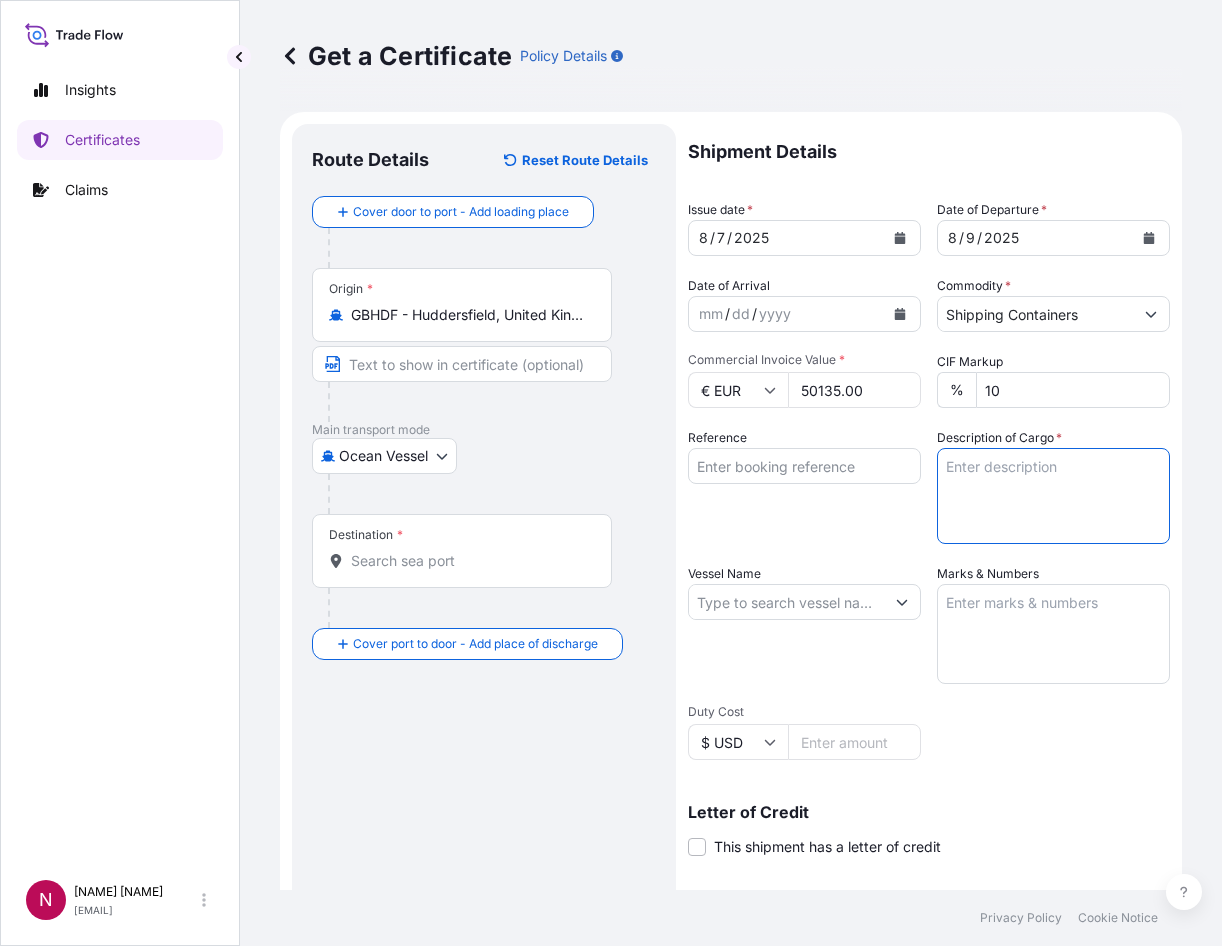click on "Description of Cargo *" at bounding box center (1053, 496) 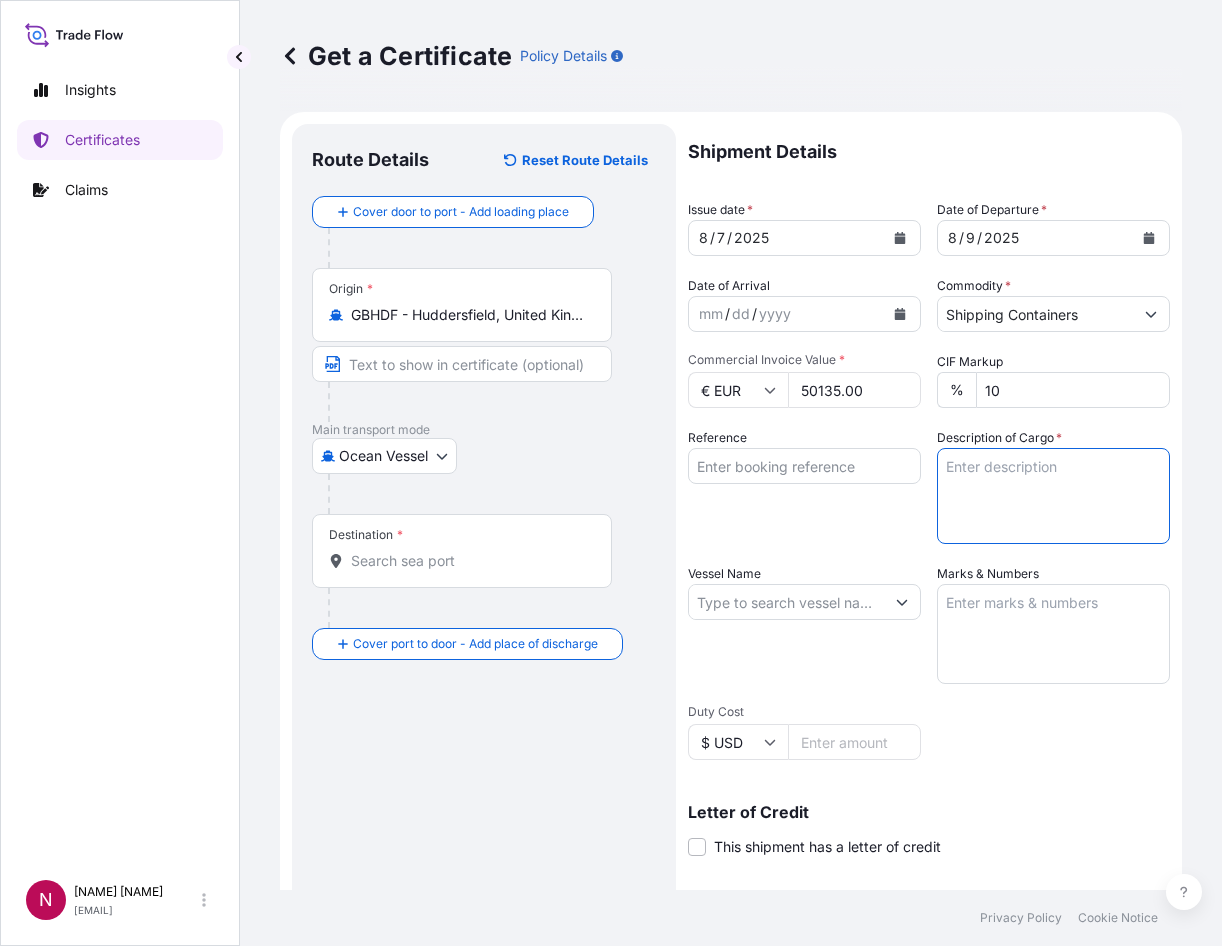 paste on "5 IBC SOLSPERSE(TM) 20000
45 DRUMS SOLSPERSE(TM) 20000" 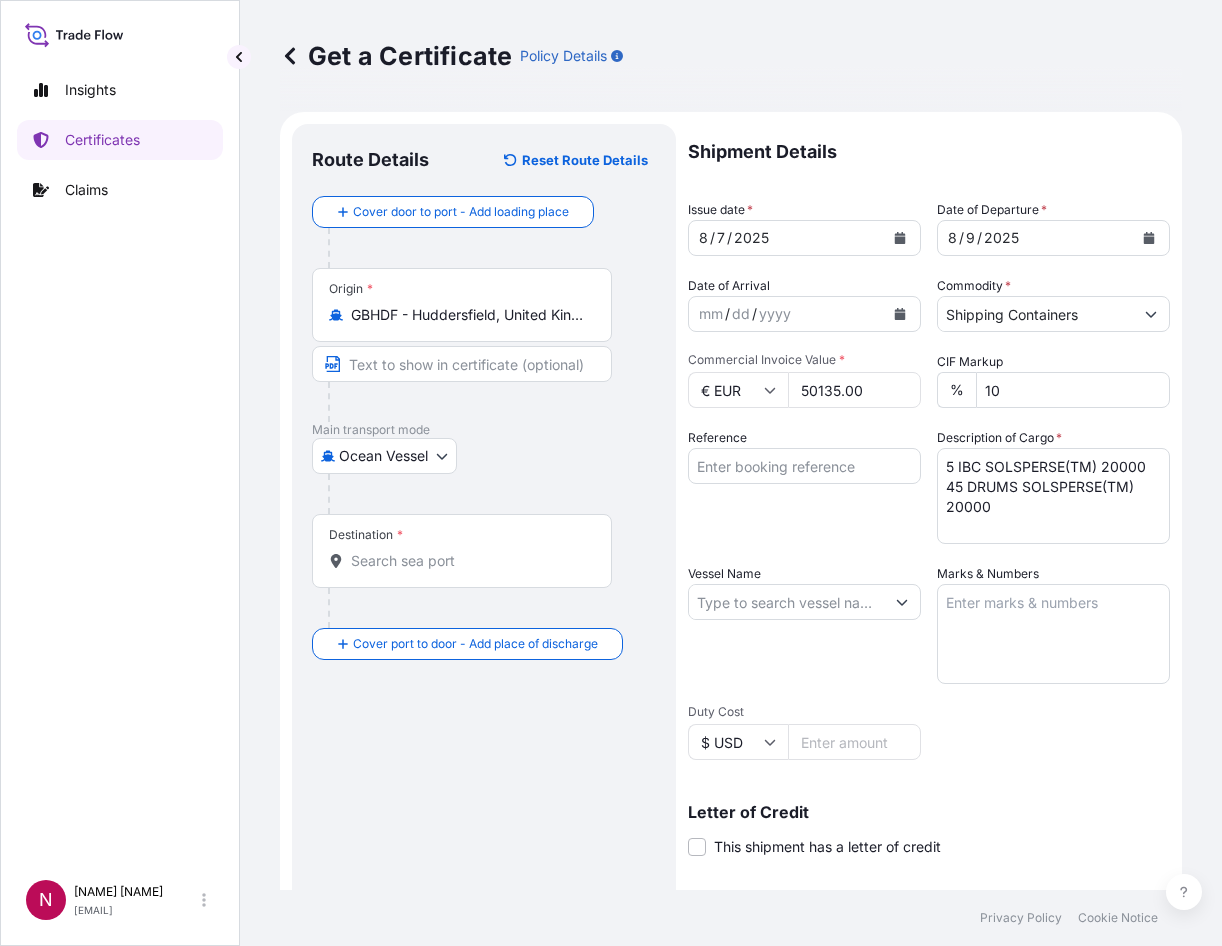 click on "Reference" at bounding box center (804, 486) 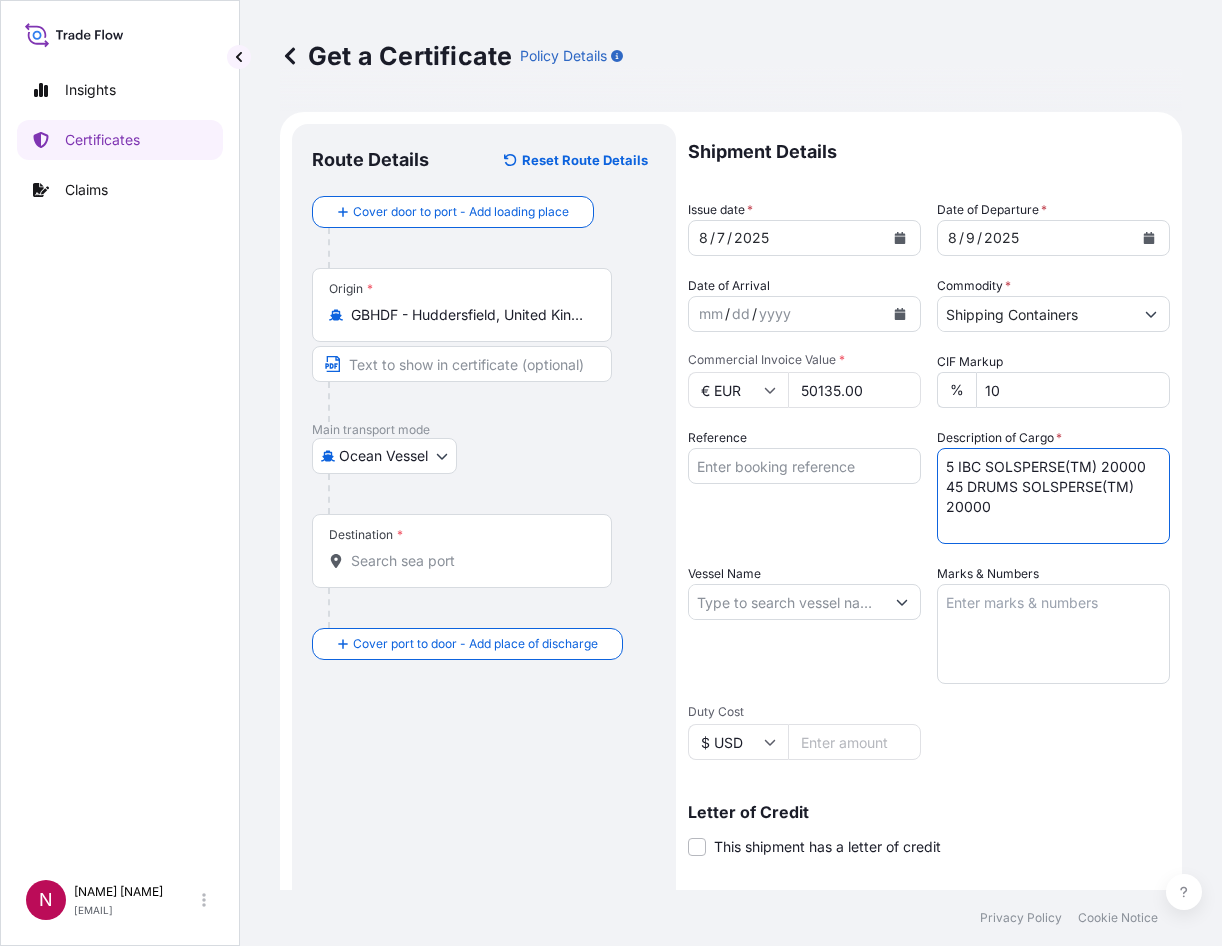 drag, startPoint x: 982, startPoint y: 505, endPoint x: 919, endPoint y: 461, distance: 76.843994 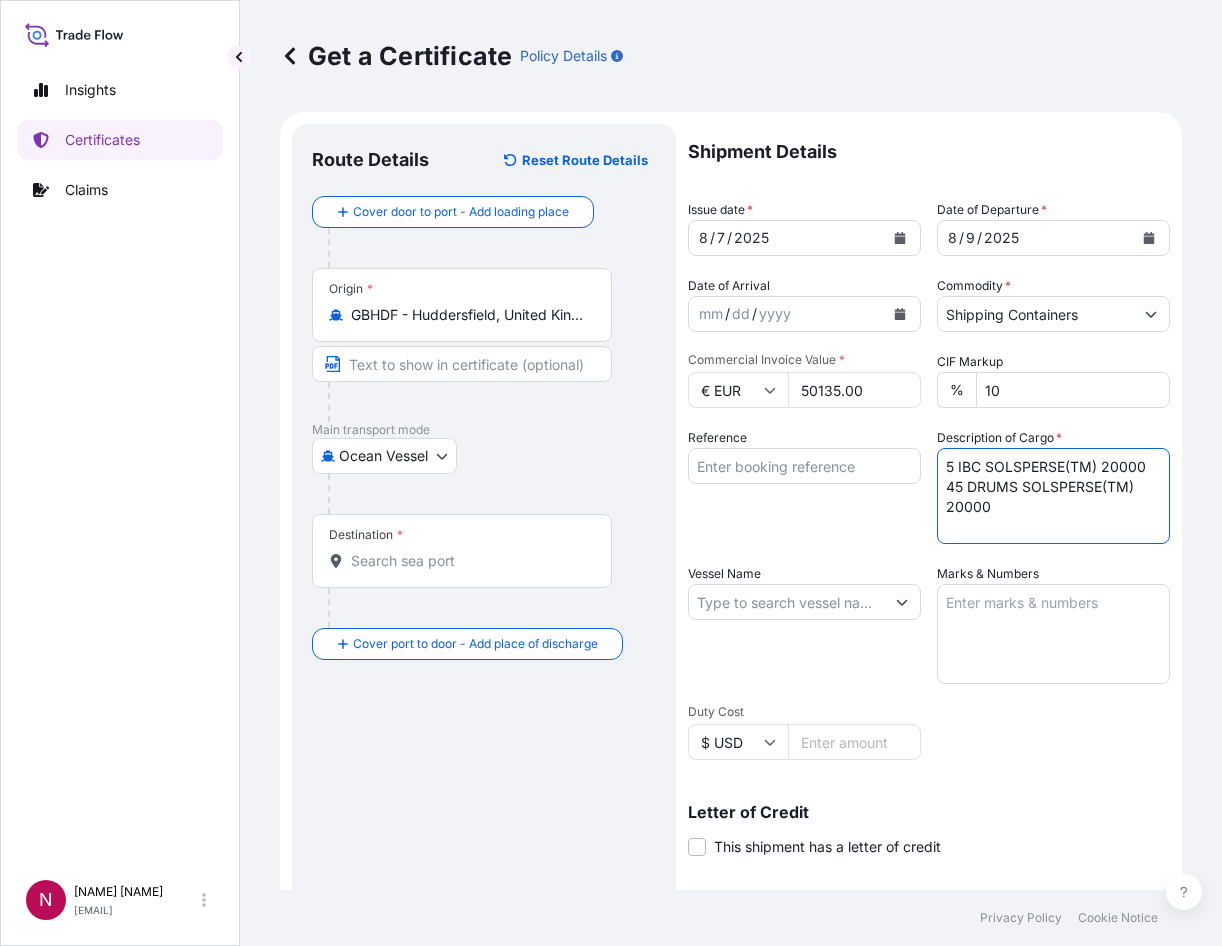 click on "Shipment Details Issue date * [DATE] Date of Departure * [DATE] Date of Arrival mm / dd / yyyy Commodity * Shipping Containers Packing Category Commercial Invoice Value    * € EUR 50135.00 CIF Markup % 10 Reference Description of Cargo * 5 IBC SOLSPERSE(TM) 20000
45 DRUMS SOLSPERSE(TM) 20000 Vessel Name Marks & Numbers Duty Cost   $ USD Letter of Credit This shipment has a letter of credit Letter of credit * Letter of credit may not exceed 12000 characters Assured Details Primary Assured * Select a primary assured BDP International - c/o The Lubrizol Corporation Named Assured Named Assured Address" at bounding box center [929, 600] 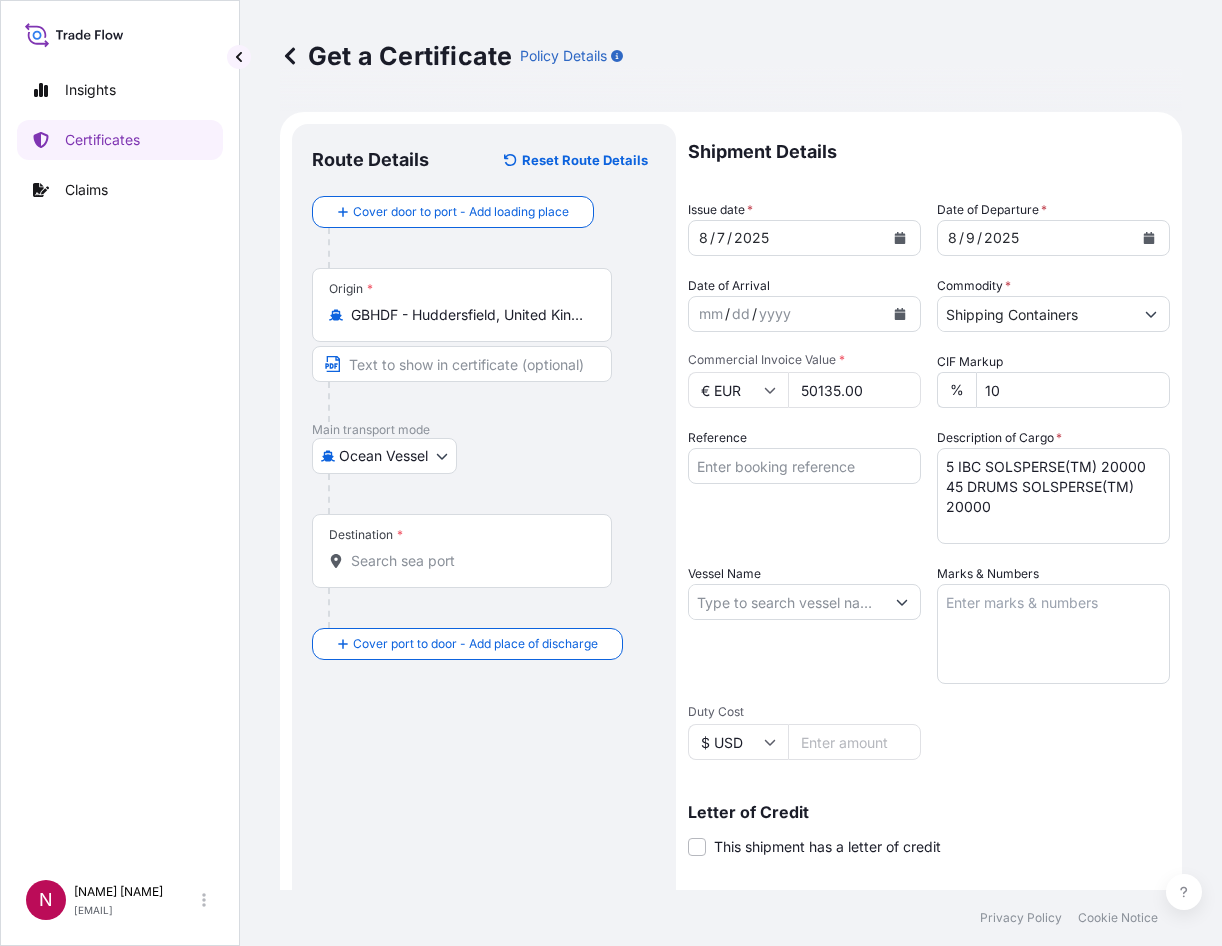 click on "Marks & Numbers" at bounding box center (988, 574) 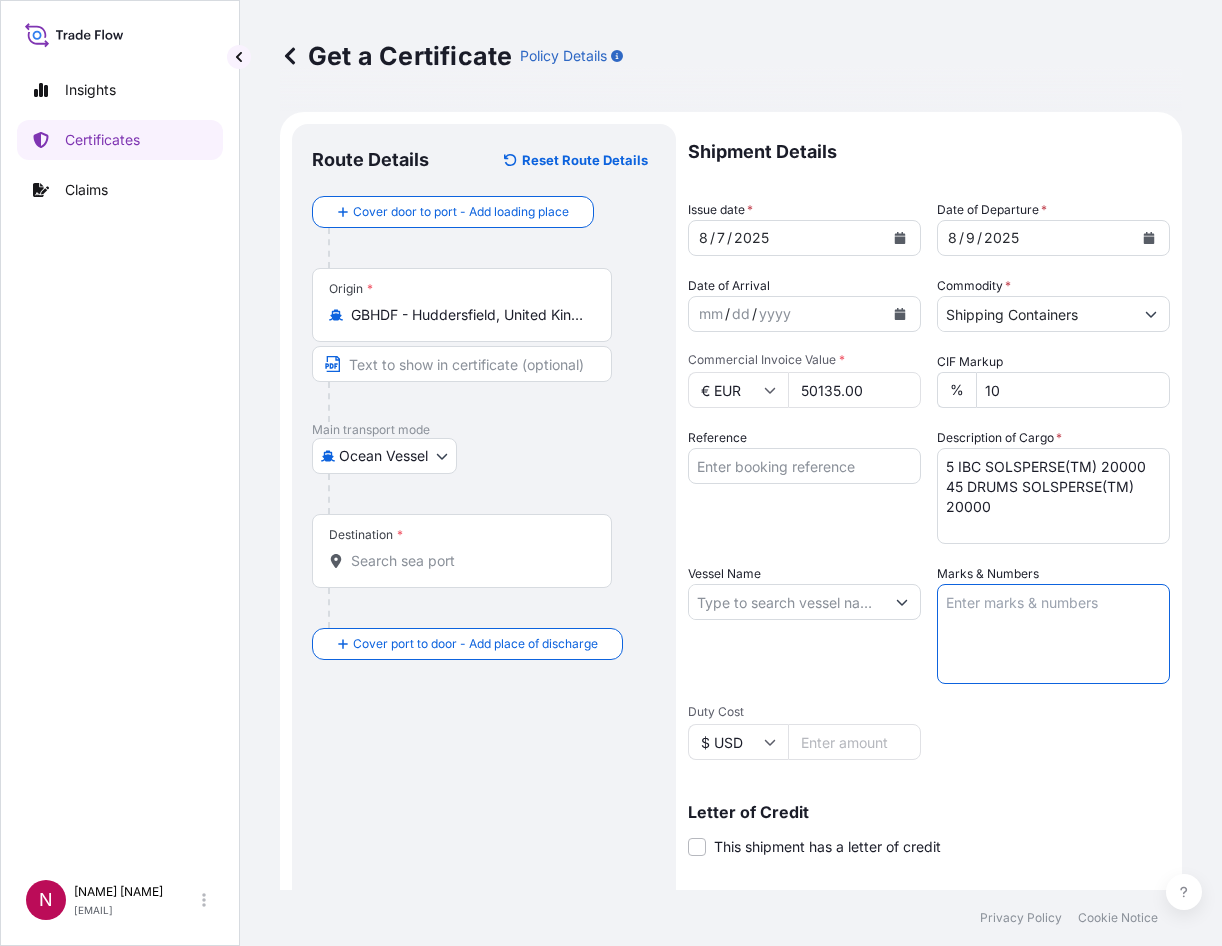click on "5 IBC SOLSPERSE(TM) 20000
45 DRUMS SOLSPERSE(TM) 20000" at bounding box center (1053, 496) 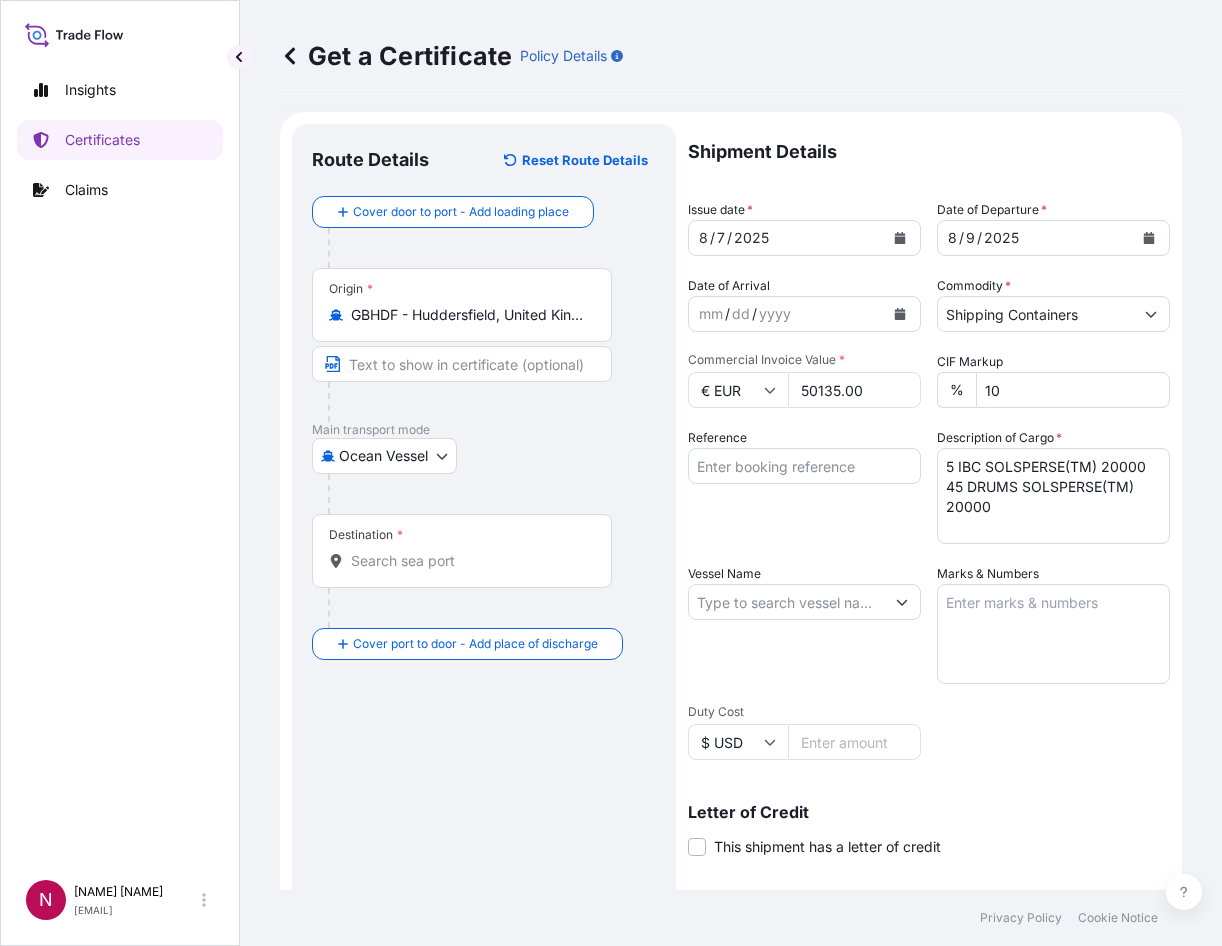 click on "5 IBC SOLSPERSE(TM) 20000
45 DRUMS SOLSPERSE(TM) 20000" at bounding box center [1053, 496] 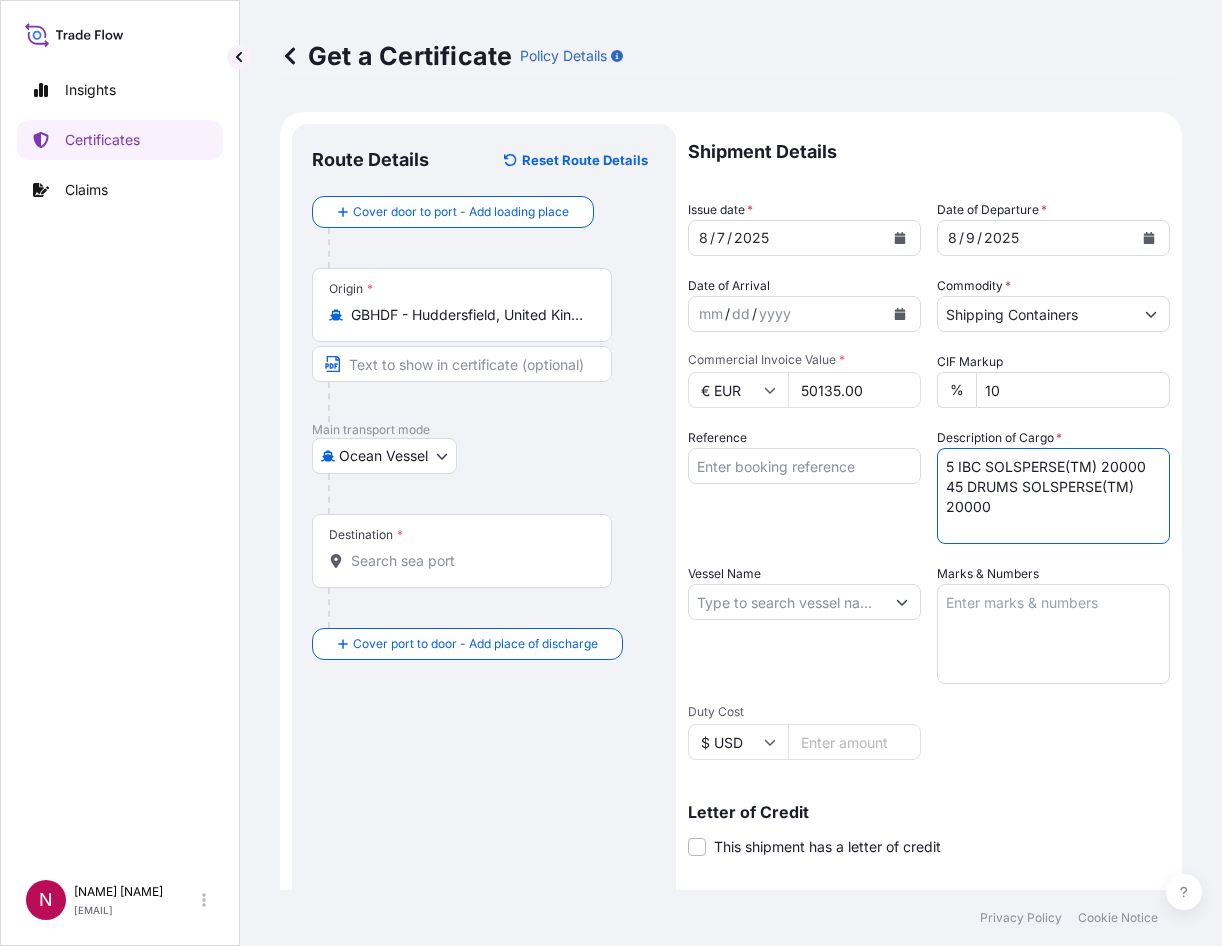 drag, startPoint x: 983, startPoint y: 520, endPoint x: 947, endPoint y: 532, distance: 37.94733 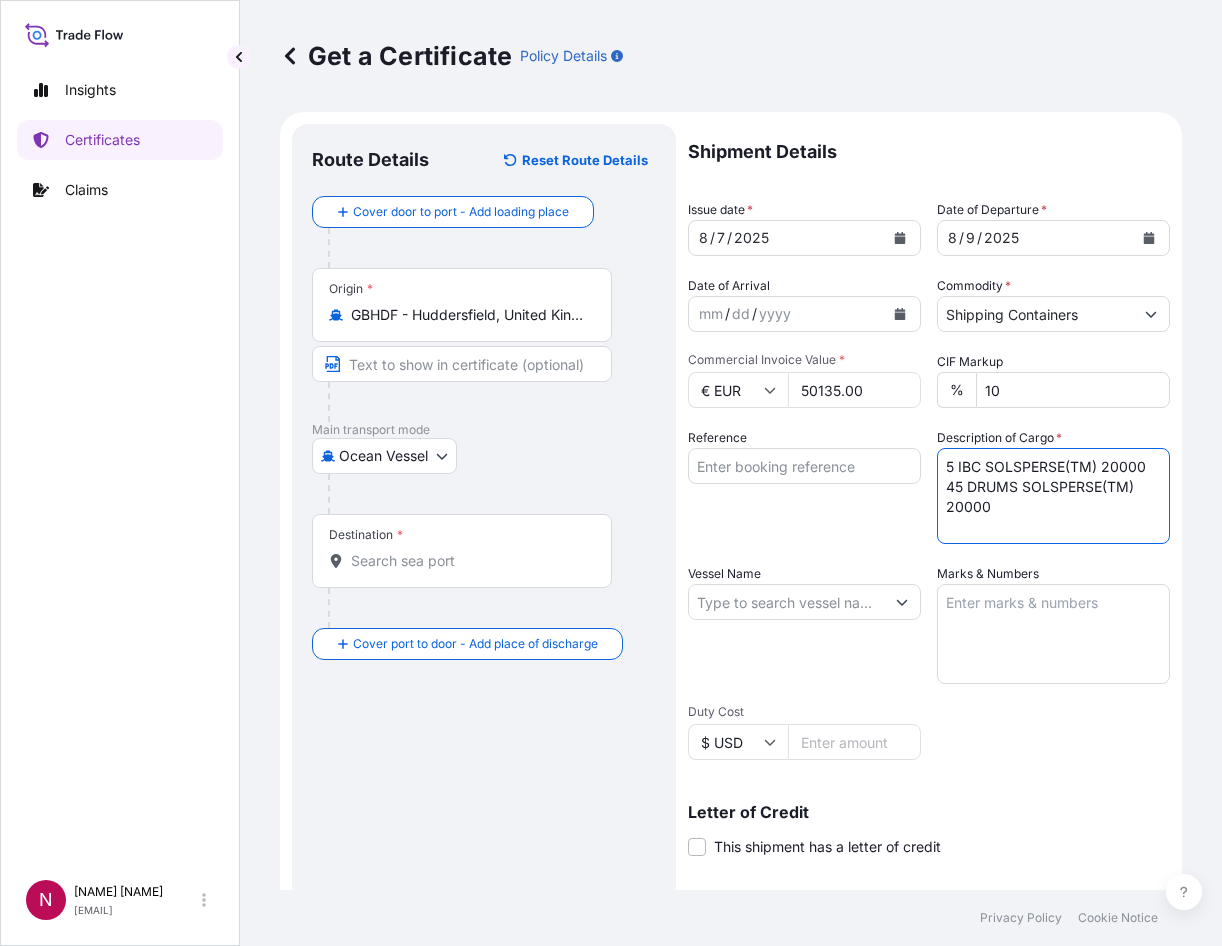 click on "5 IBC SOLSPERSE(TM) 20000
45 DRUMS SOLSPERSE(TM) 20000" at bounding box center [1053, 496] 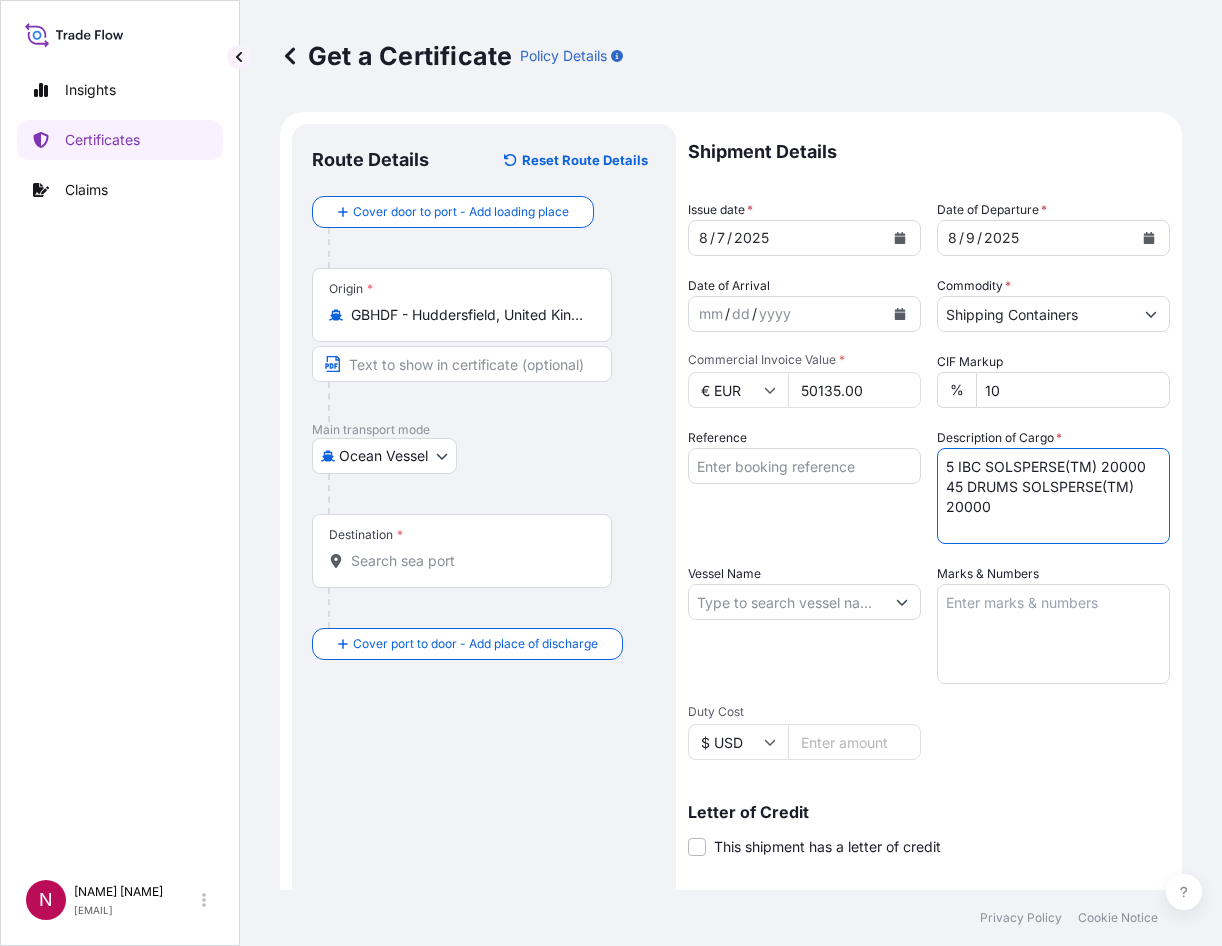click on "5 IBC SOLSPERSE(TM) 20000
45 DRUMS SOLSPERSE(TM) 20000" at bounding box center [1053, 496] 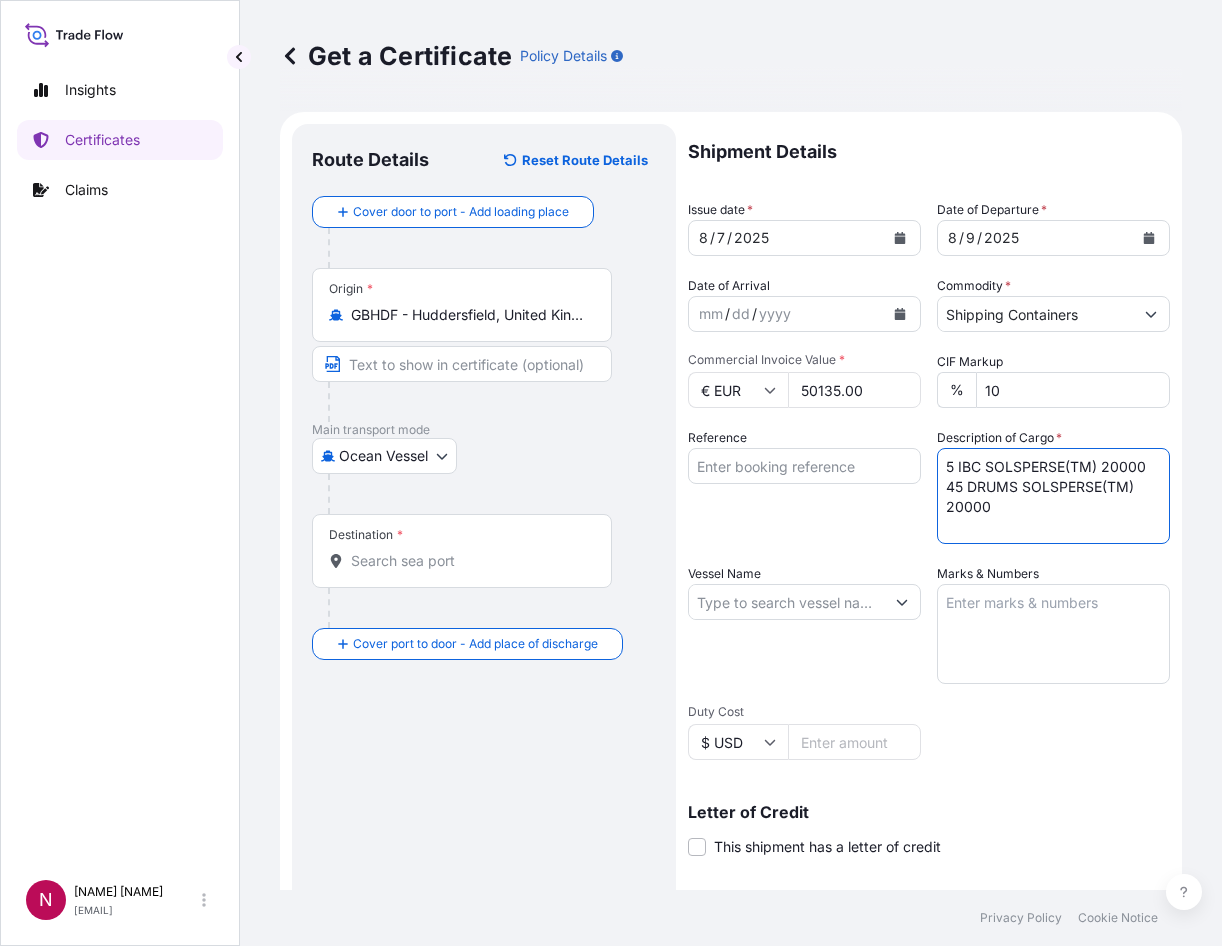 click on "5 IBC SOLSPERSE(TM) 20000
45 DRUMS SOLSPERSE(TM) 20000" at bounding box center [1053, 496] 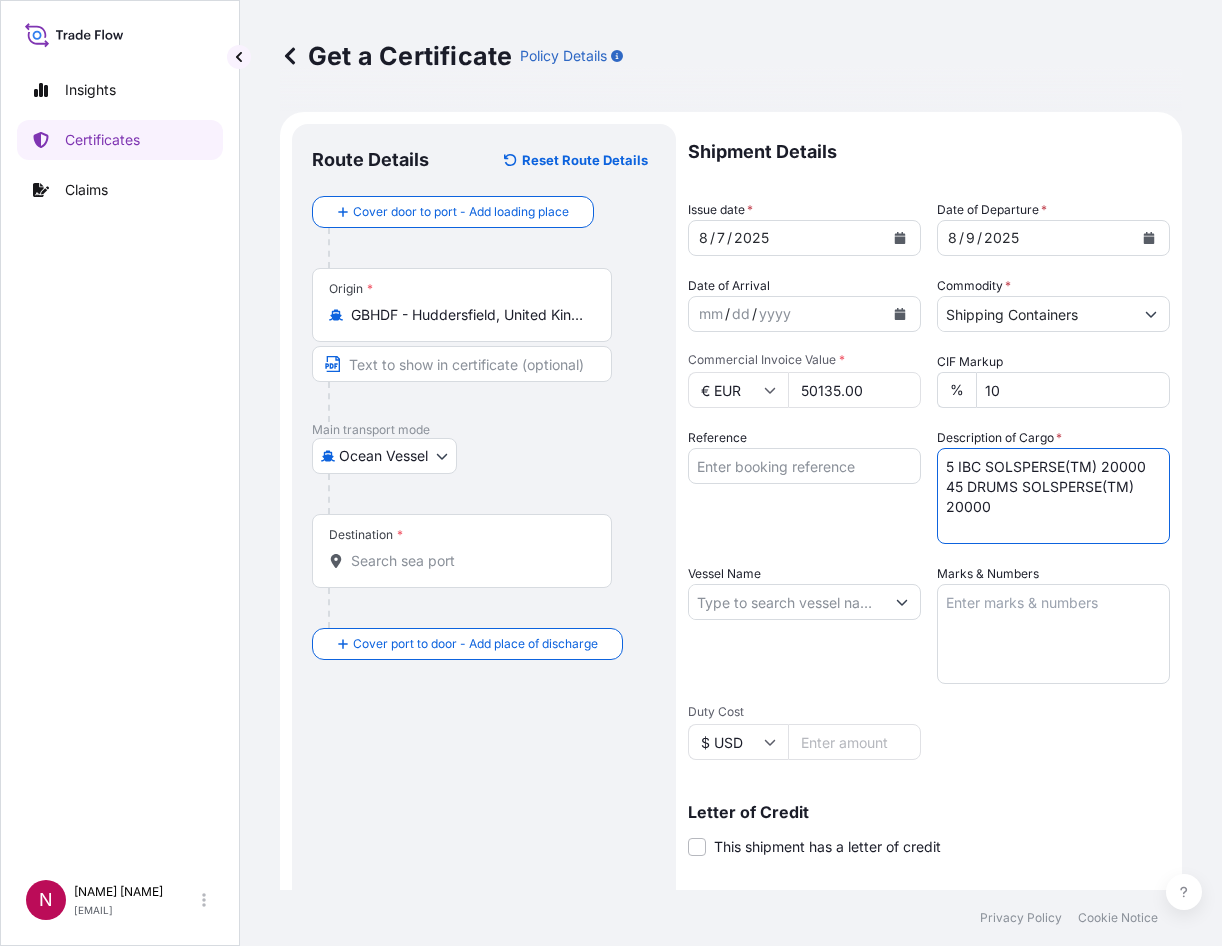 click on "5 IBC SOLSPERSE(TM) 20000
45 DRUMS SOLSPERSE(TM) 20000" at bounding box center (1053, 496) 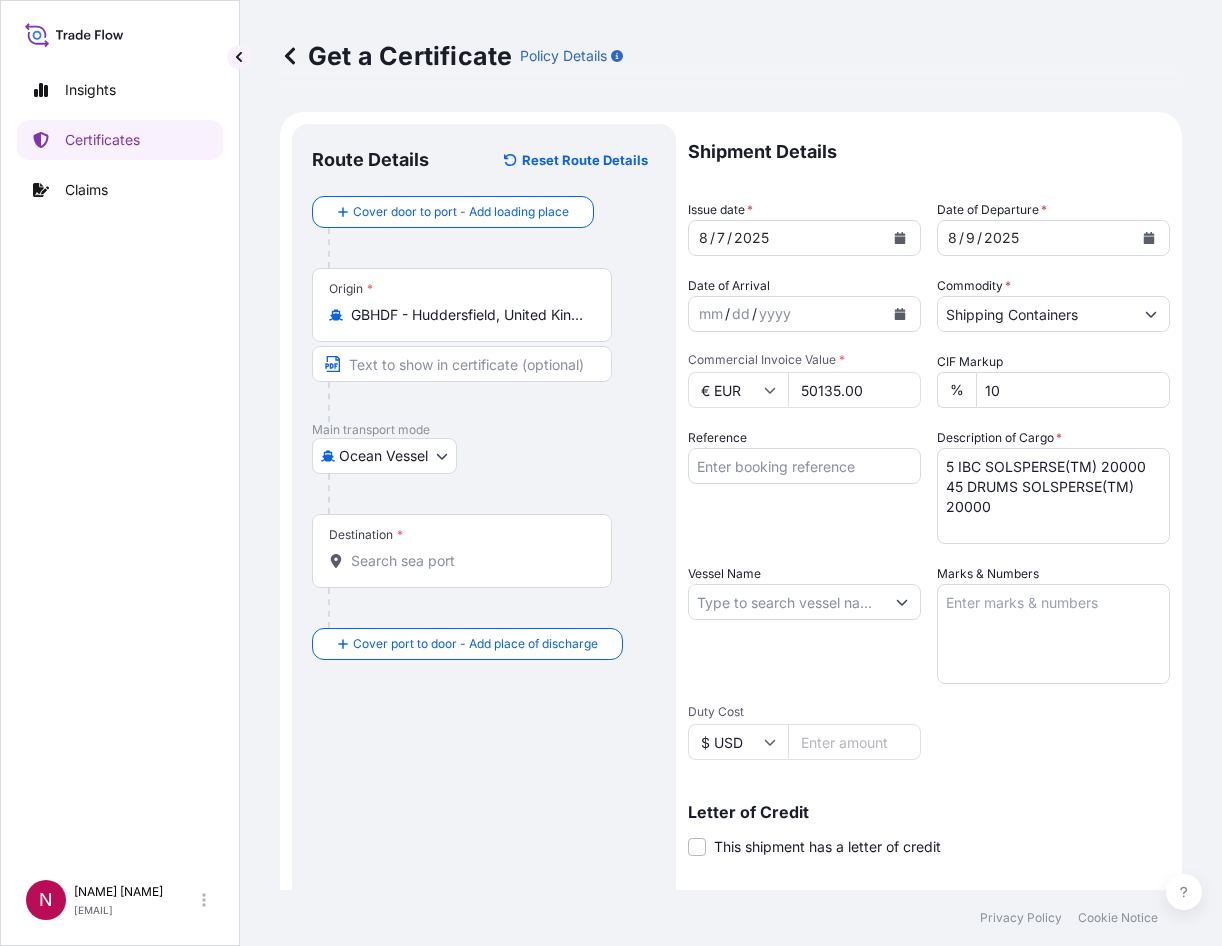 click on "5 IBC SOLSPERSE(TM) 20000
45 DRUMS SOLSPERSE(TM) 20000" at bounding box center [1053, 496] 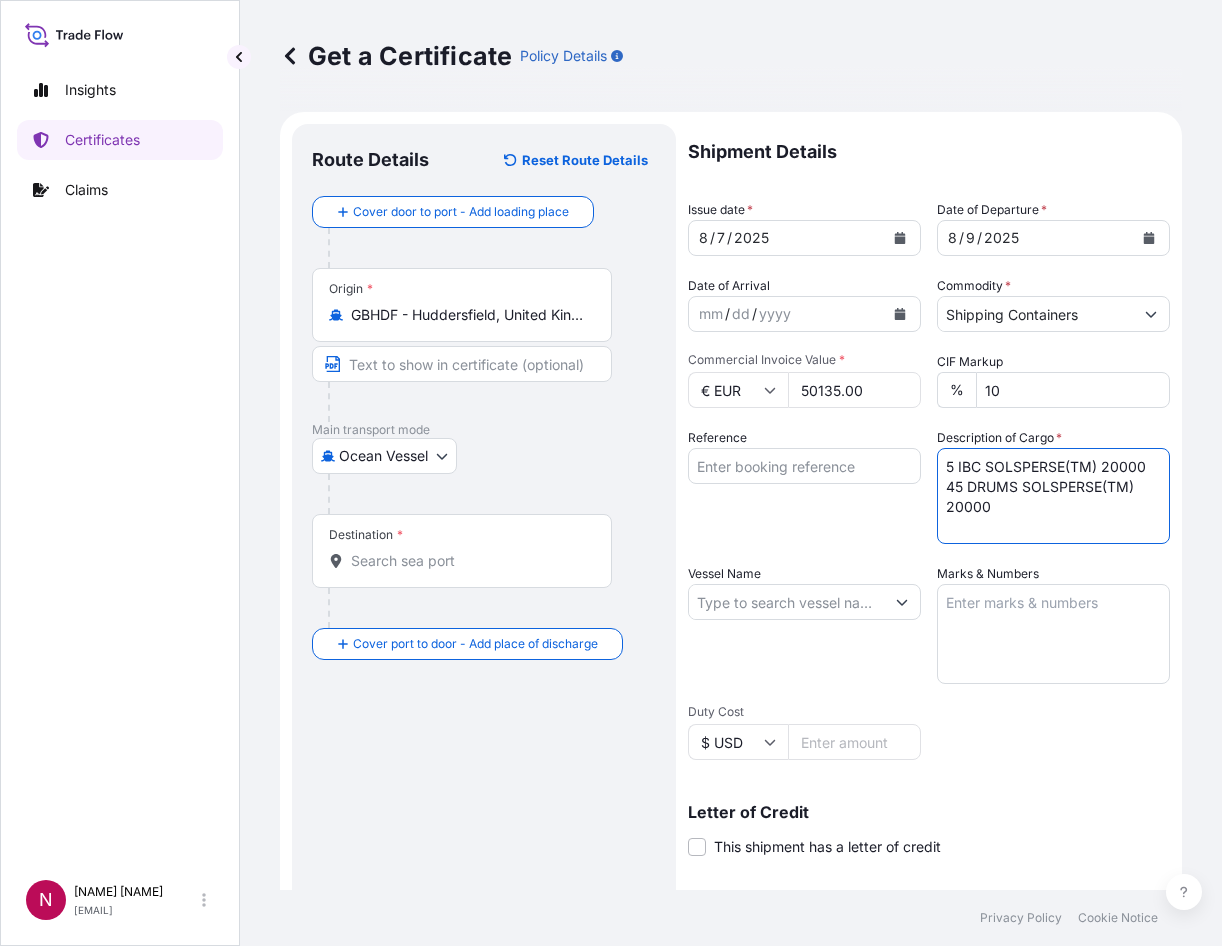 click on "5 IBC SOLSPERSE(TM) 20000
45 DRUMS SOLSPERSE(TM) 20000" at bounding box center [1053, 496] 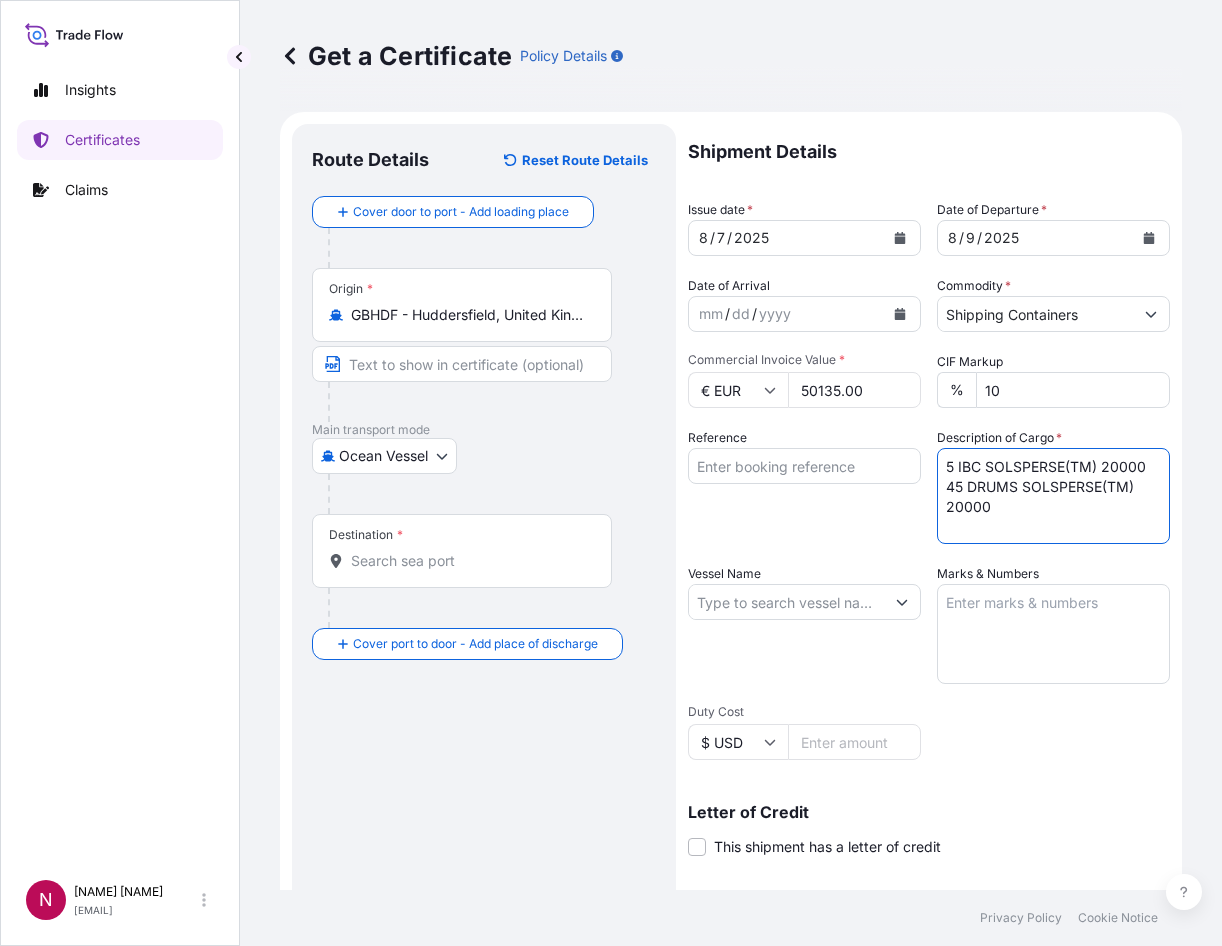 click on "5 IBC SOLSPERSE(TM) 20000
45 DRUMS SOLSPERSE(TM) 20000" at bounding box center [1053, 496] 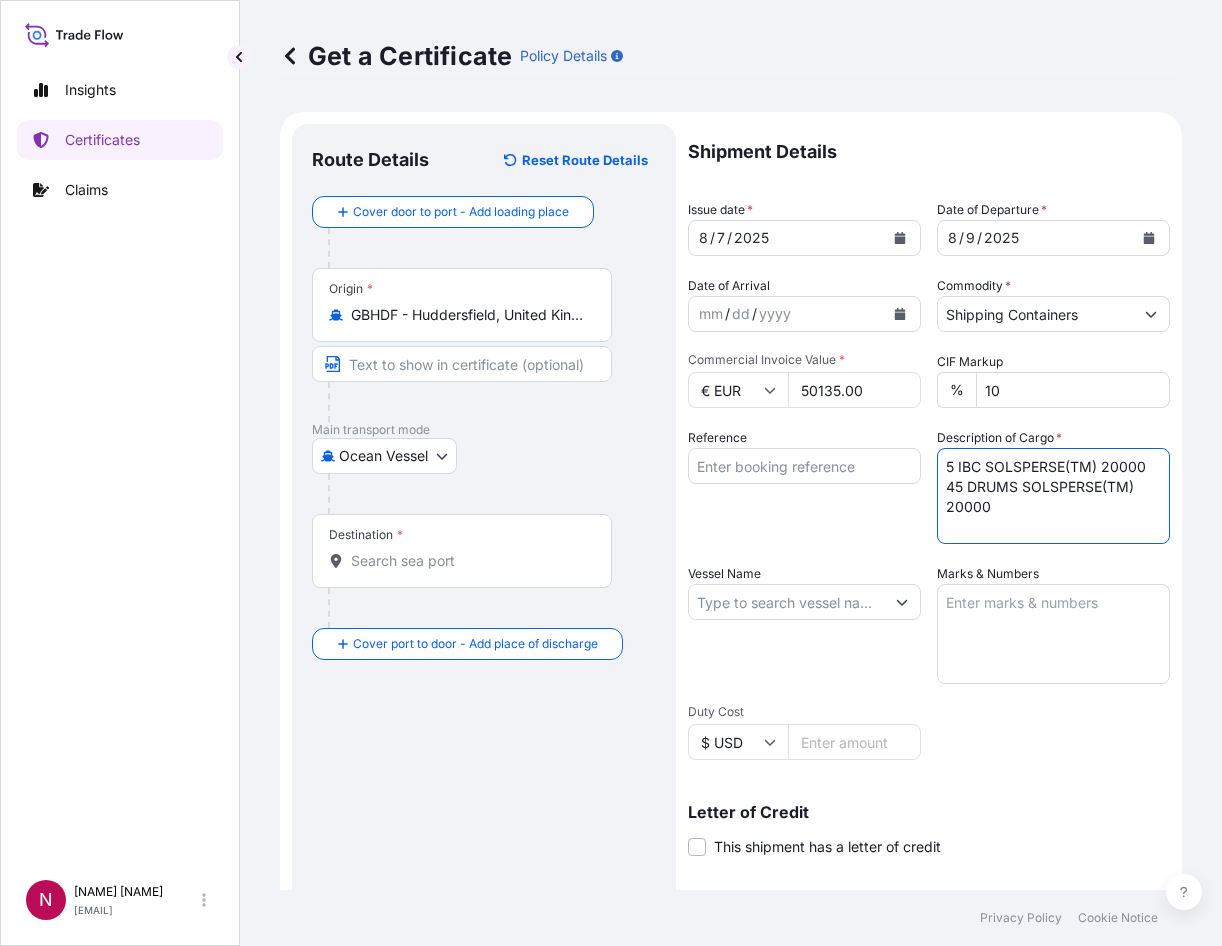 paste on "GW: 645.50 KGS
NW: 510.00 KGS" 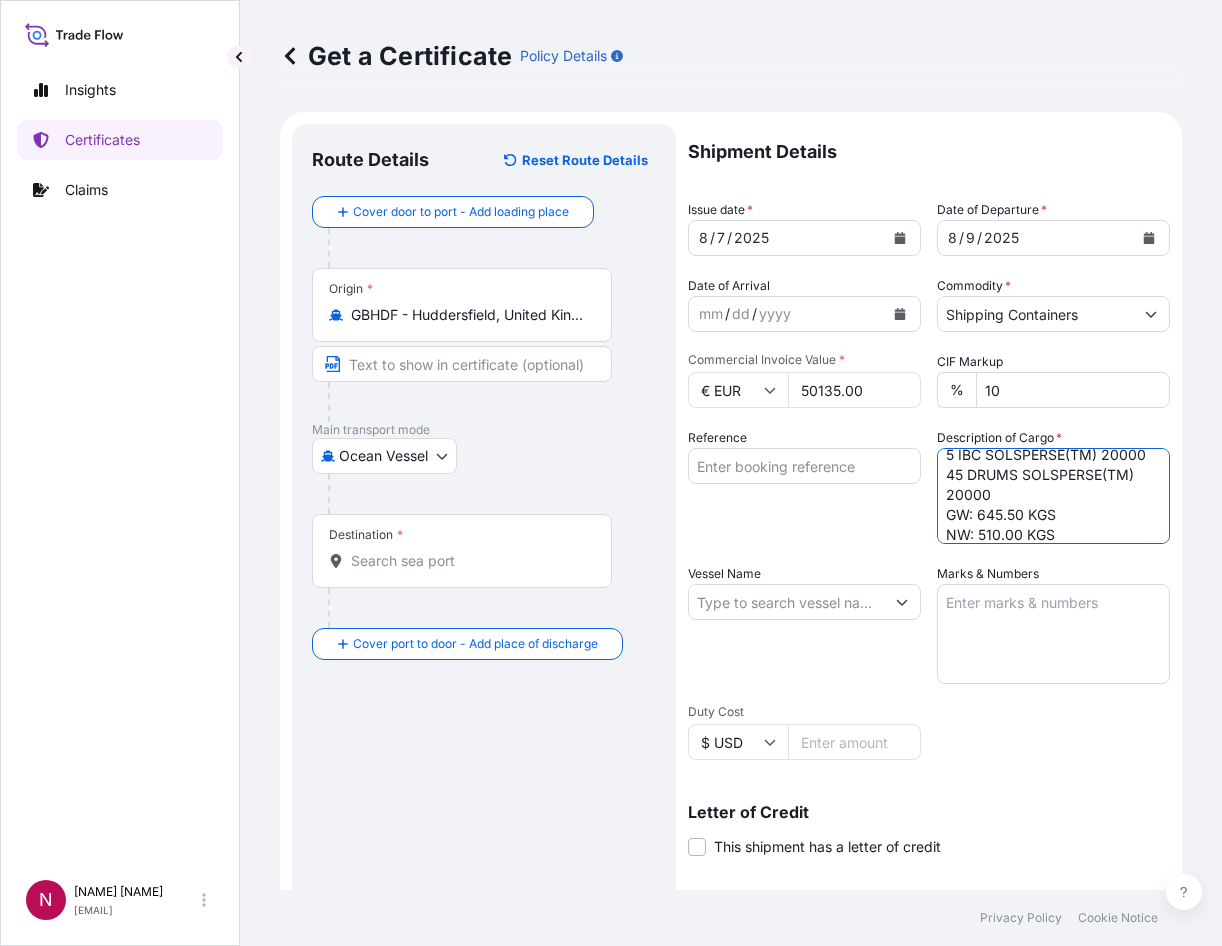 scroll, scrollTop: 52, scrollLeft: 0, axis: vertical 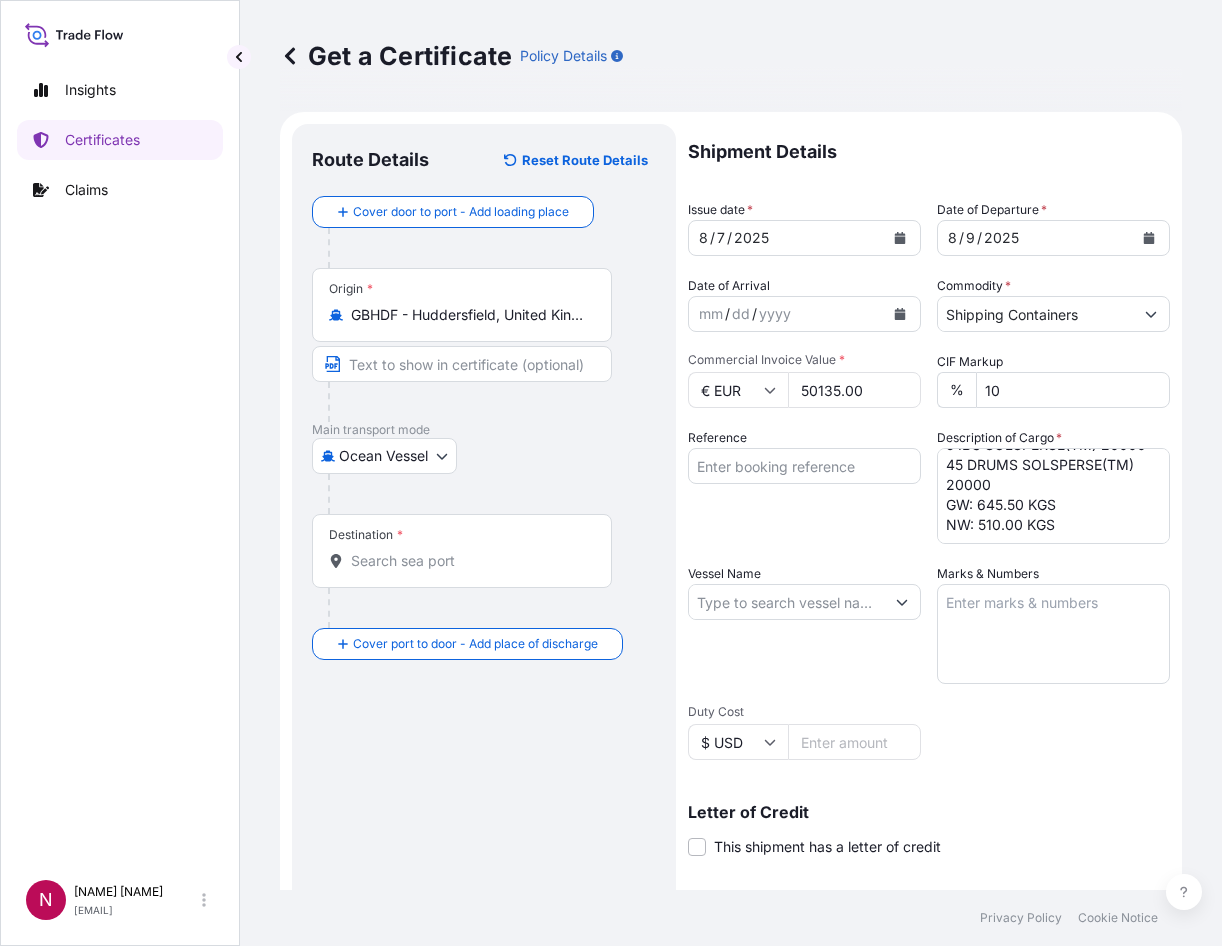 drag, startPoint x: 868, startPoint y: 505, endPoint x: 950, endPoint y: 495, distance: 82.607506 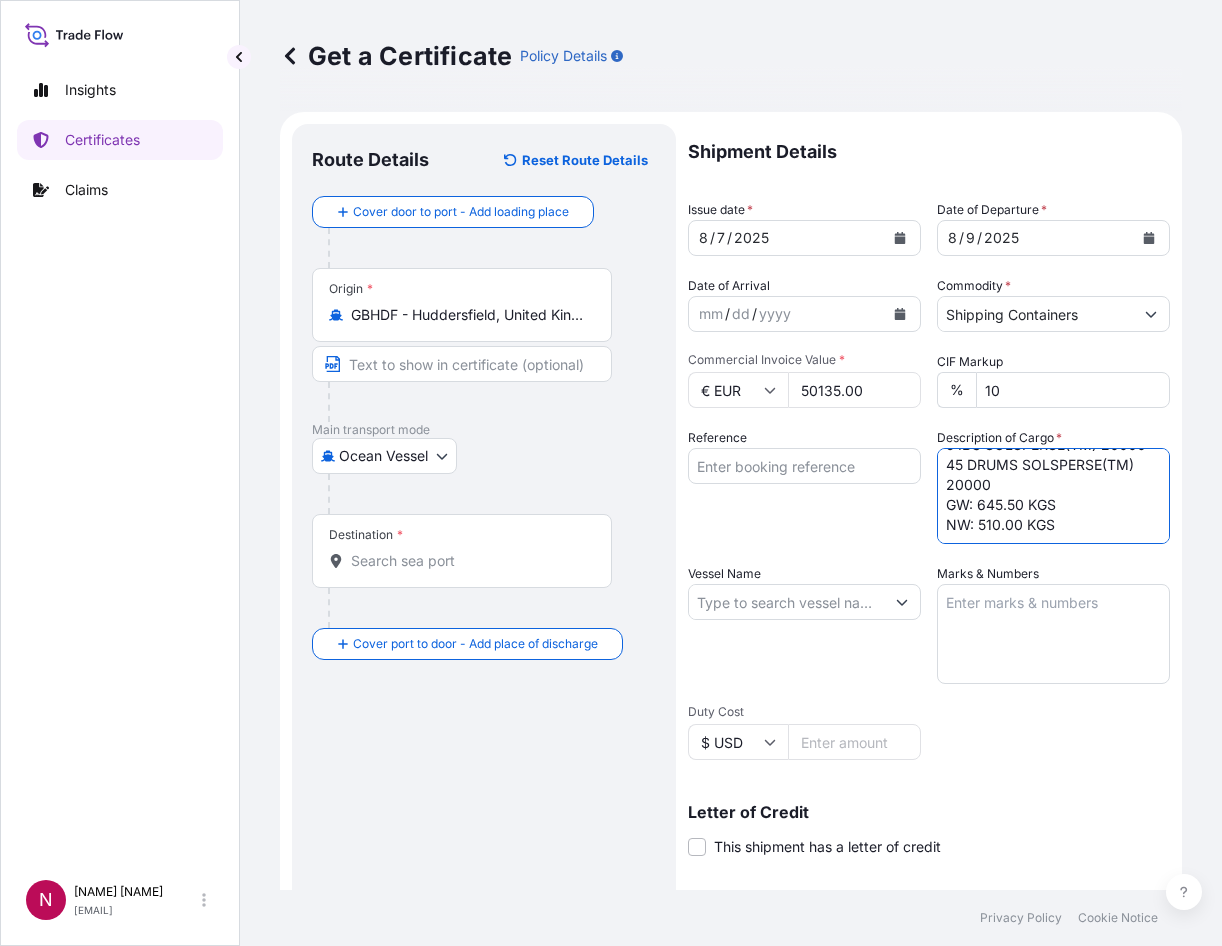 click on "5 IBC SOLSPERSE(TM) 20000
45 DRUMS SOLSPERSE(TM) 20000
GW: 645.50 KGS
NW: 510.00 KGS" at bounding box center (1053, 496) 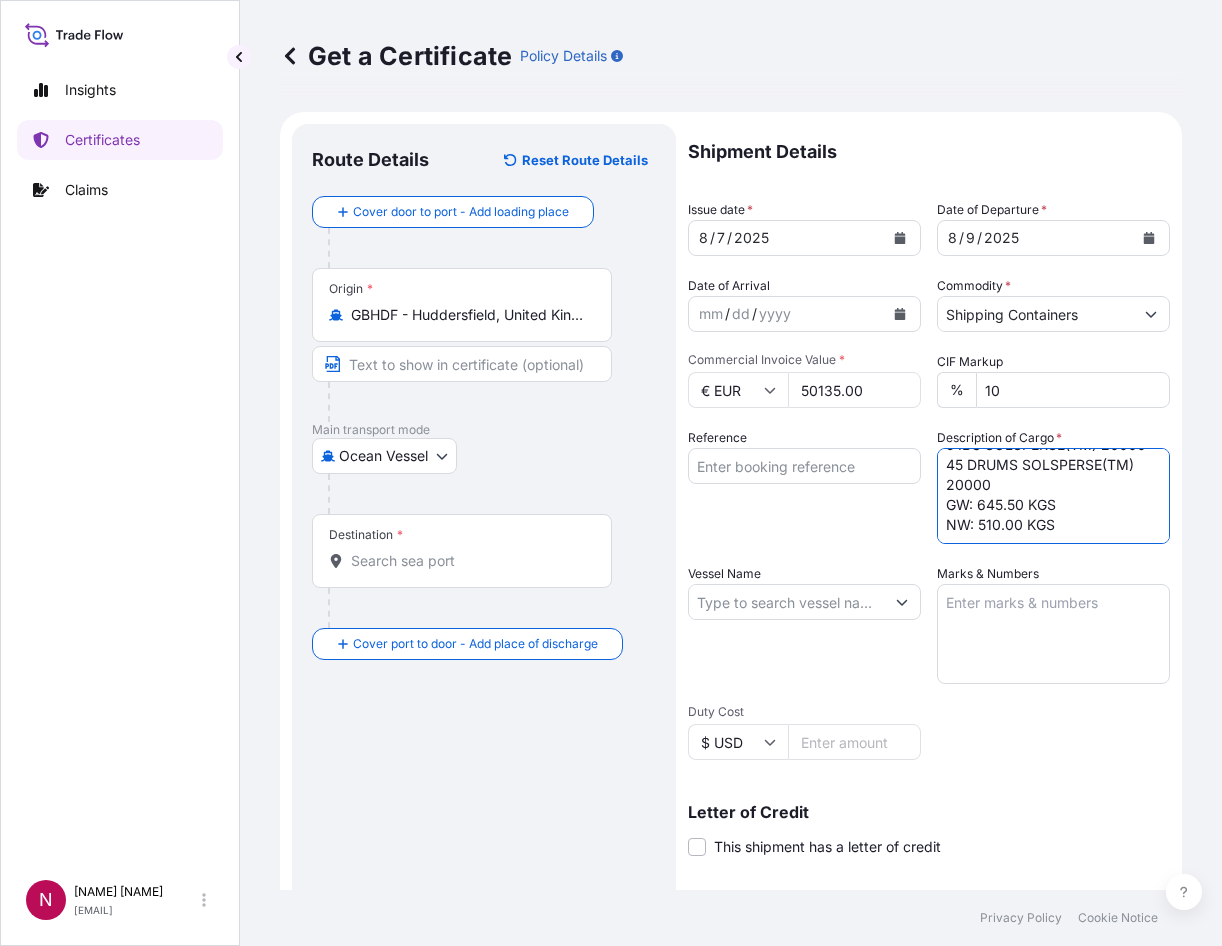 paste on "15,094.0000" 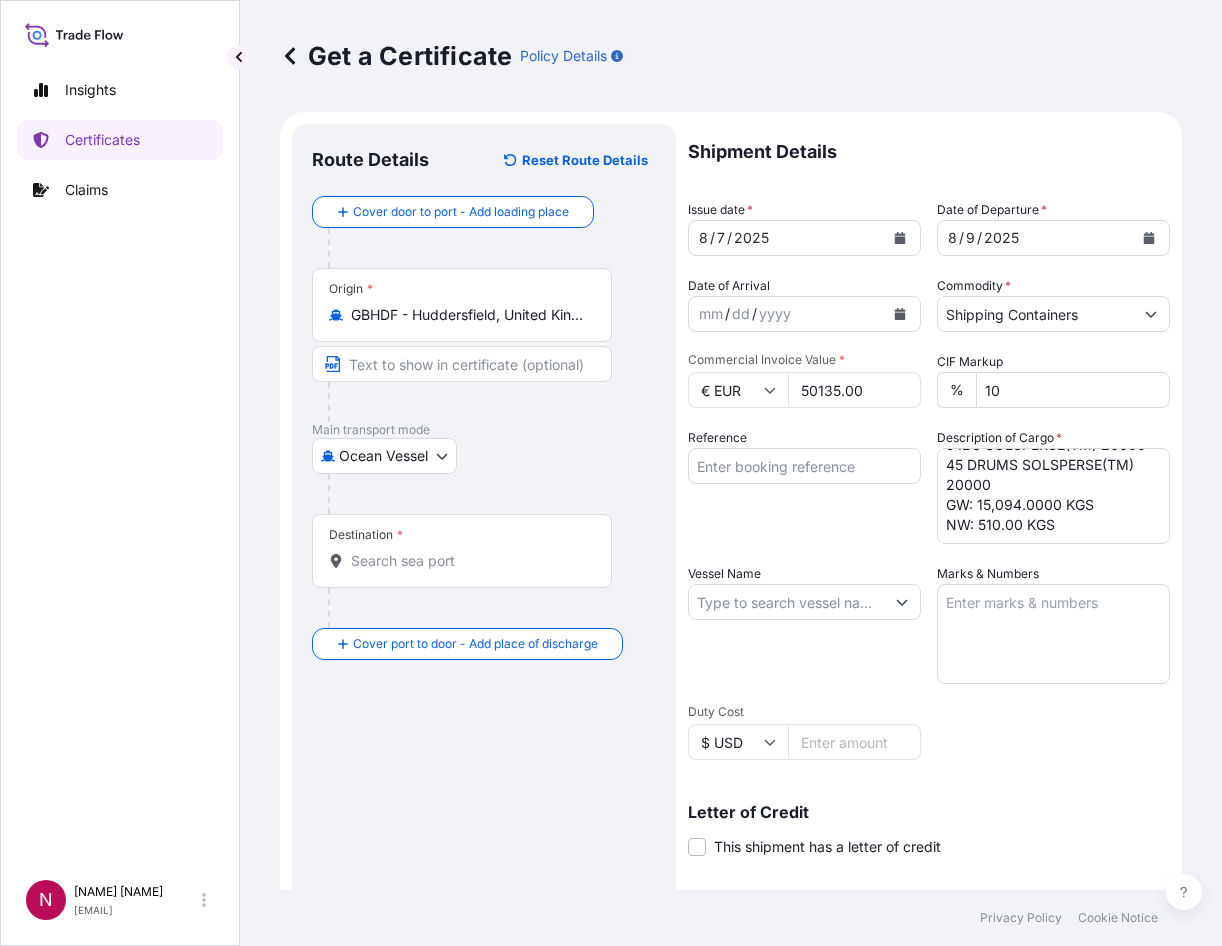 click on "Reference" at bounding box center [804, 486] 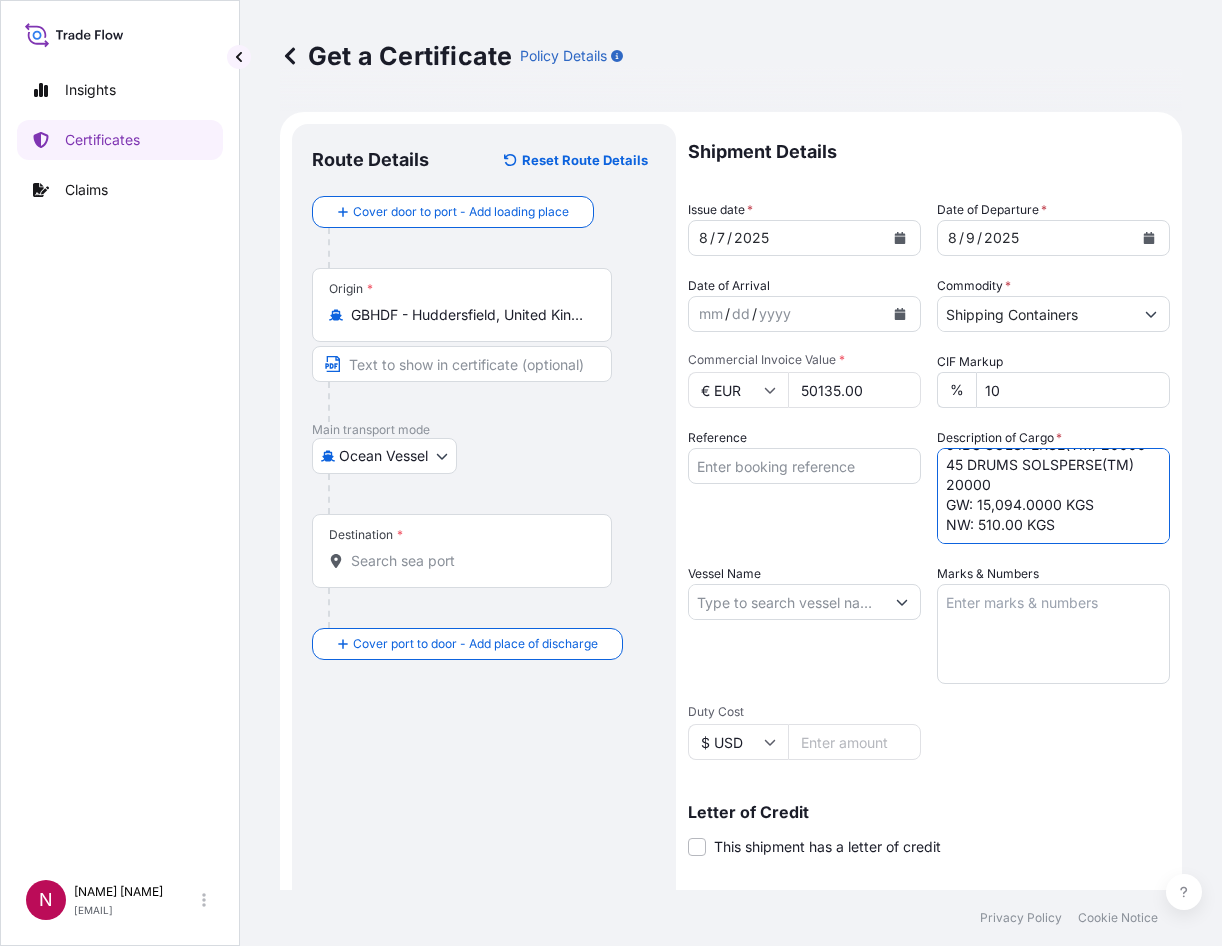 click on "5 IBC SOLSPERSE(TM) 20000
45 DRUMS SOLSPERSE(TM) 20000
GW: 15,094.0000 KGS
NW: 510.00 KGS" at bounding box center (1053, 496) 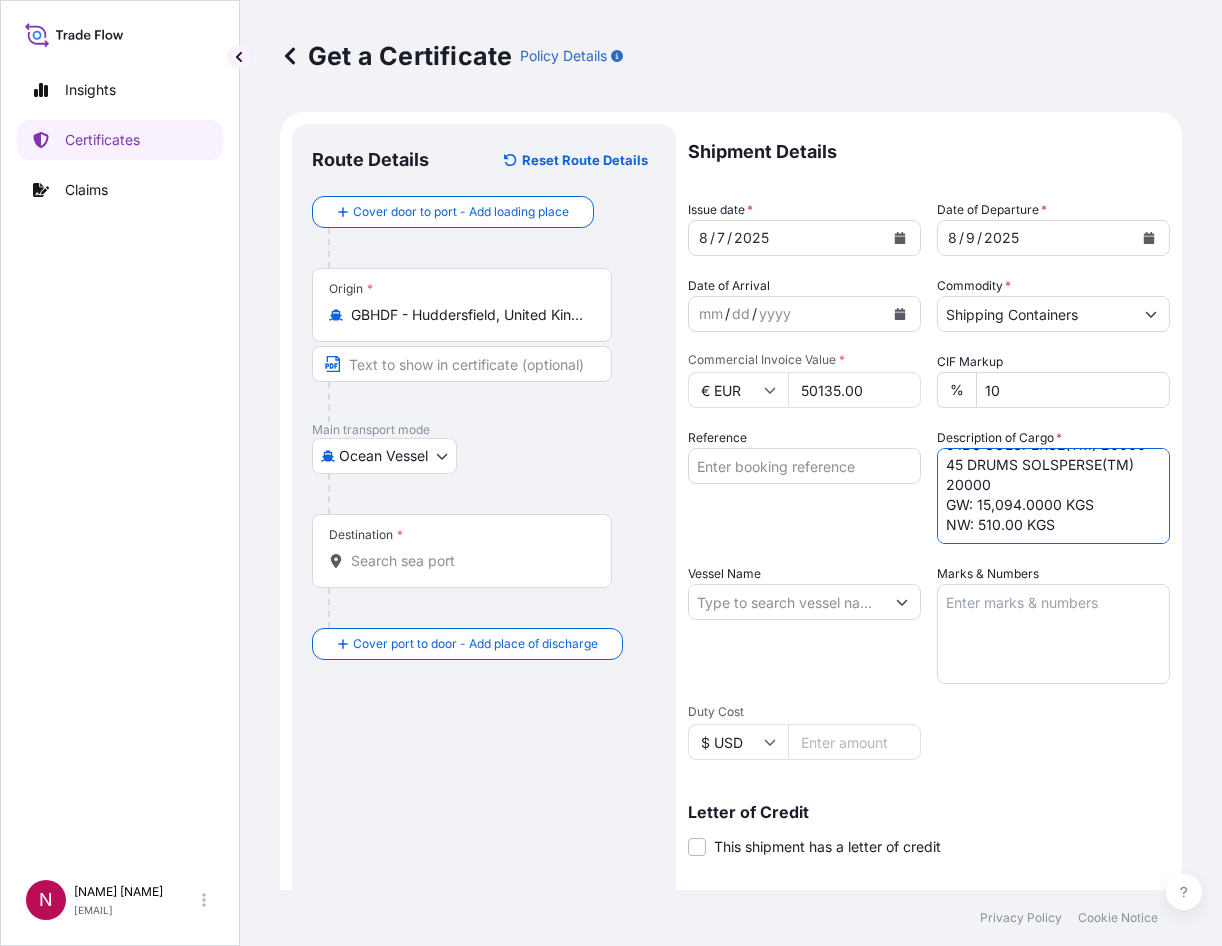 click on "5 IBC SOLSPERSE(TM) 20000
45 DRUMS SOLSPERSE(TM) 20000
GW: 15,094.0000 KGS
NW: 510.00 KGS" at bounding box center [1053, 496] 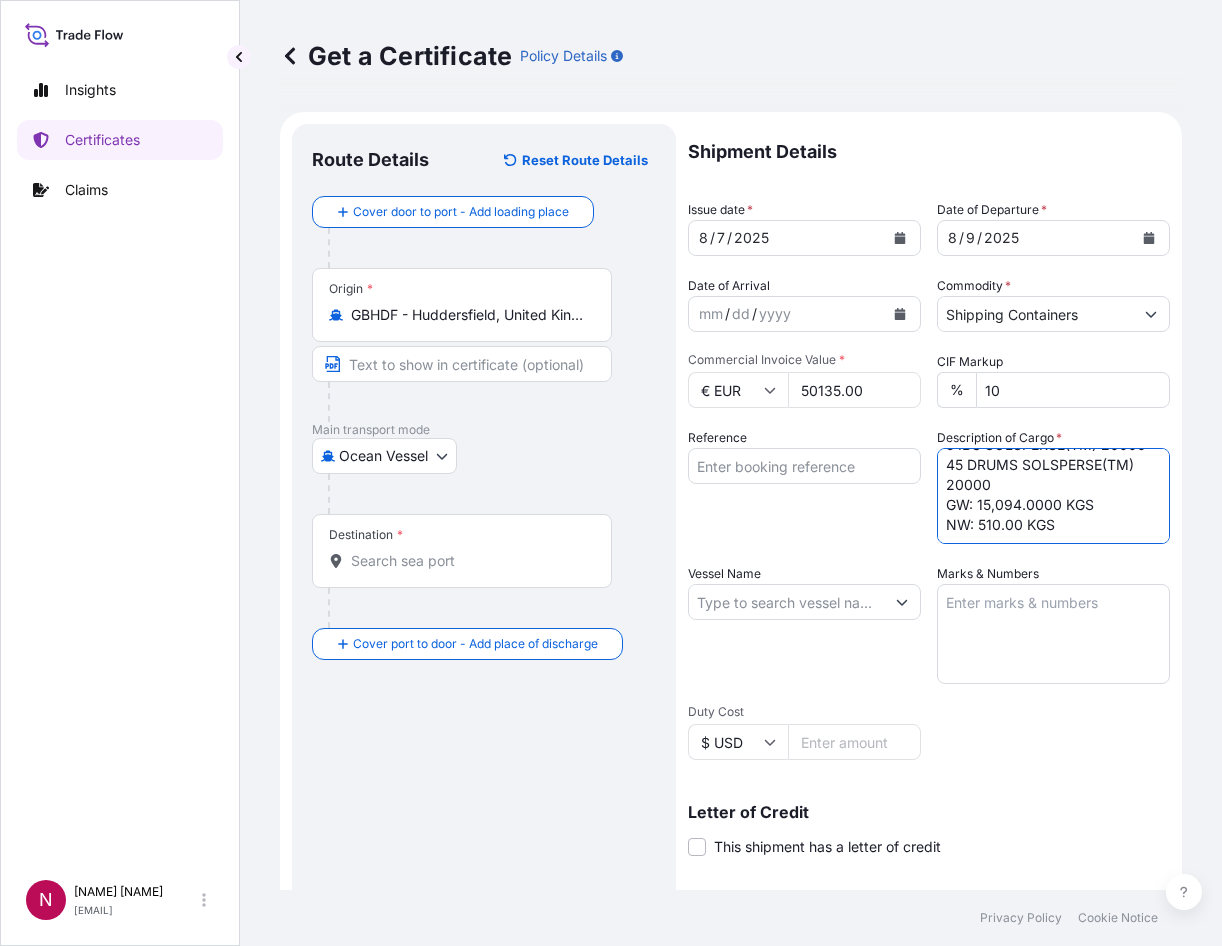 click on "5 IBC SOLSPERSE(TM) 20000
45 DRUMS SOLSPERSE(TM) 20000
GW: 15,094.0000 KGS
NW: 510.00 KGS" at bounding box center (1053, 496) 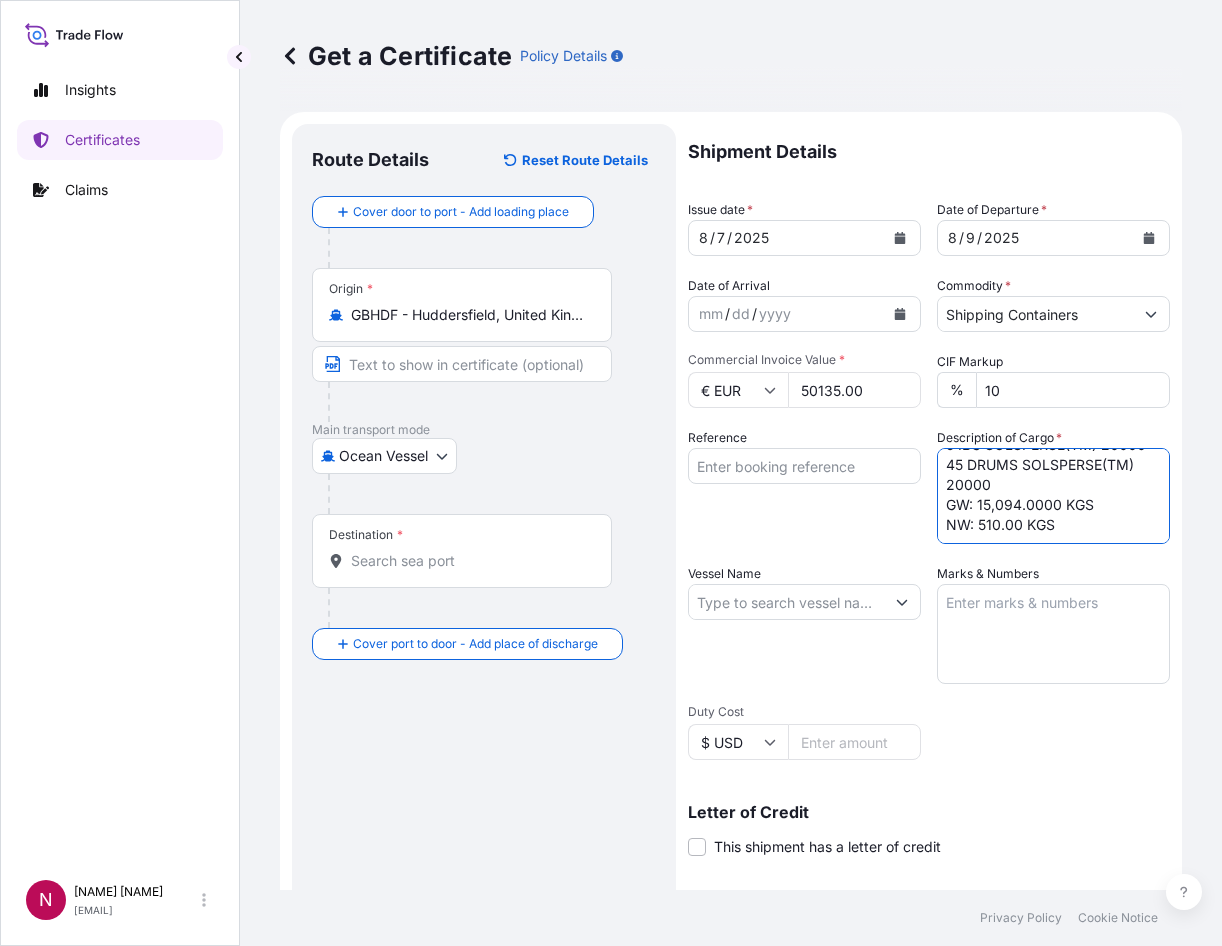 click on "5 IBC SOLSPERSE(TM) 20000
45 DRUMS SOLSPERSE(TM) 20000
GW: 15,094.0000 KGS
NW: 510.00 KGS" at bounding box center [1053, 496] 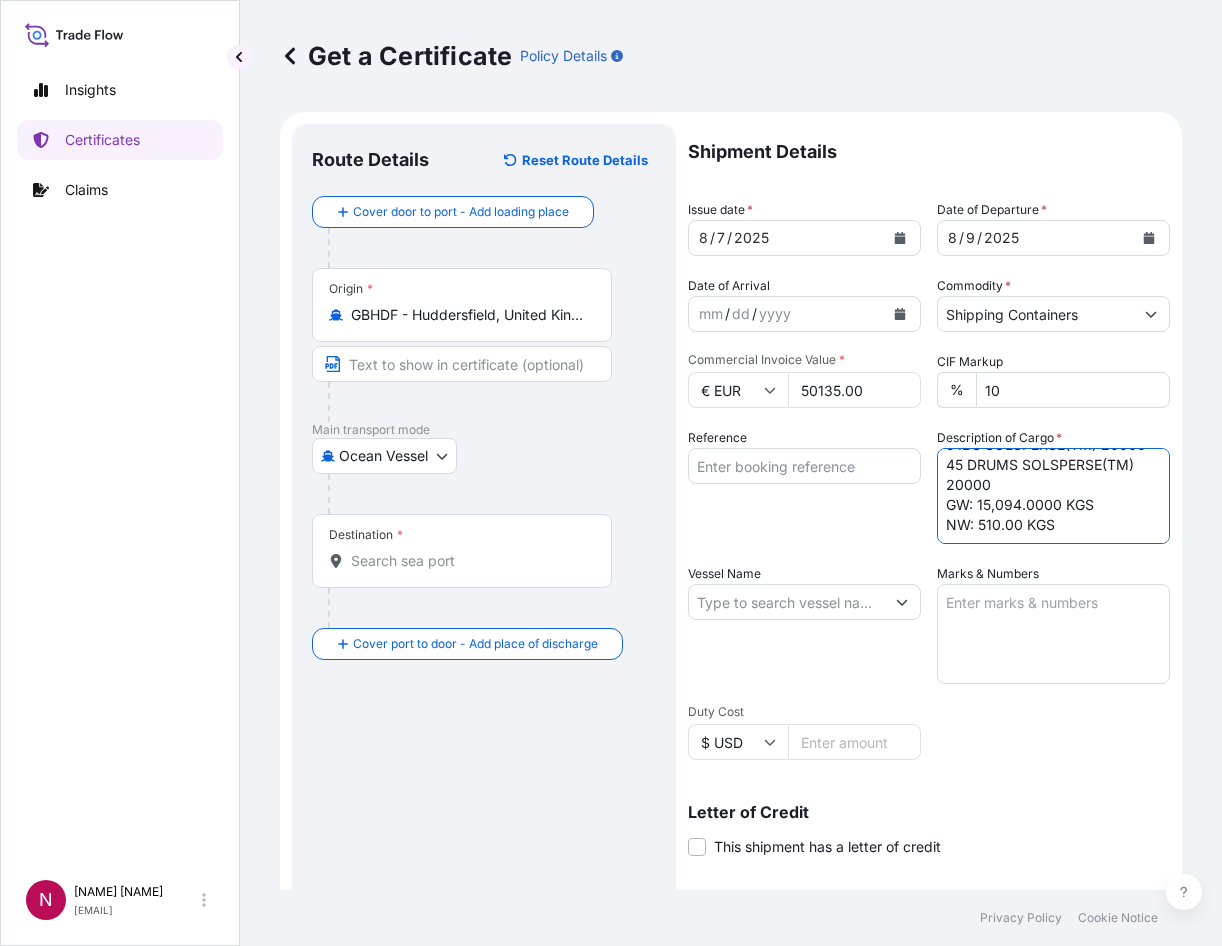 click on "5 IBC SOLSPERSE(TM) 20000
45 DRUMS SOLSPERSE(TM) 20000
GW: 15,094.0000 KGS
NW: 510.00 KGS" at bounding box center [1053, 496] 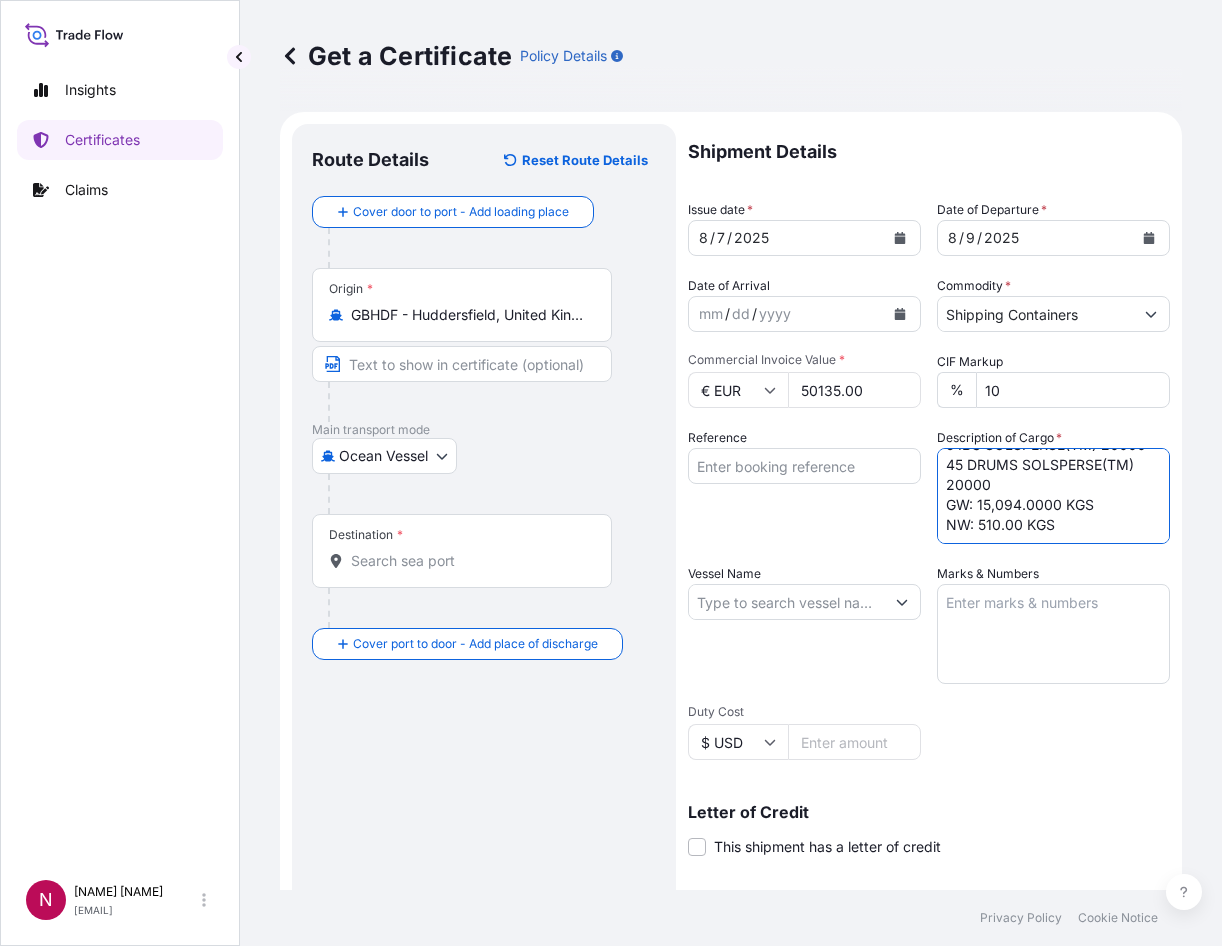 click on "5 IBC SOLSPERSE(TM) 20000
45 DRUMS SOLSPERSE(TM) 20000
GW: 15,094.0000 KGS
NW: 510.00 KGS" at bounding box center [1053, 496] 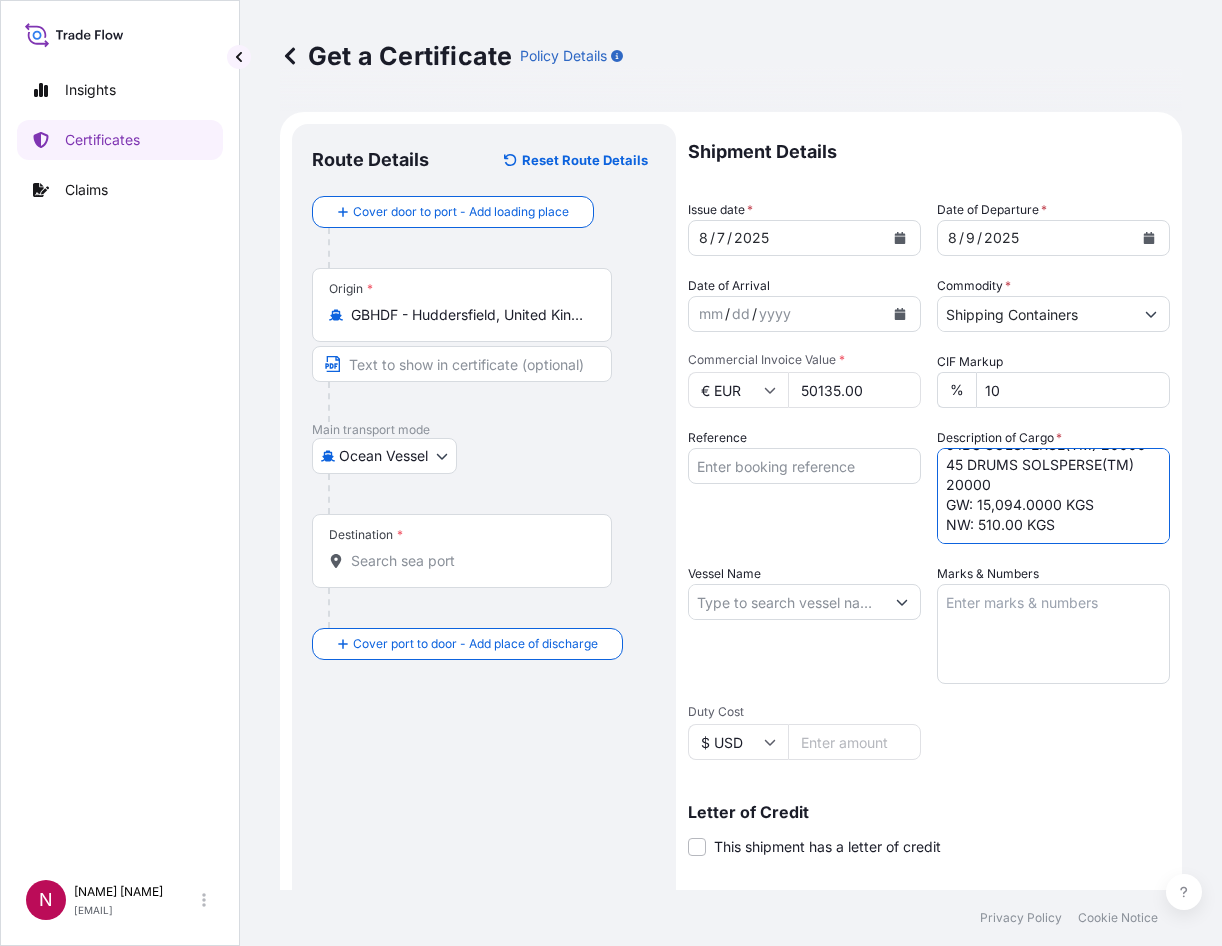 click on "5 IBC SOLSPERSE(TM) 20000
45 DRUMS SOLSPERSE(TM) 20000
GW: 15,094.0000 KGS
NW: 510.00 KGS" at bounding box center (1053, 496) 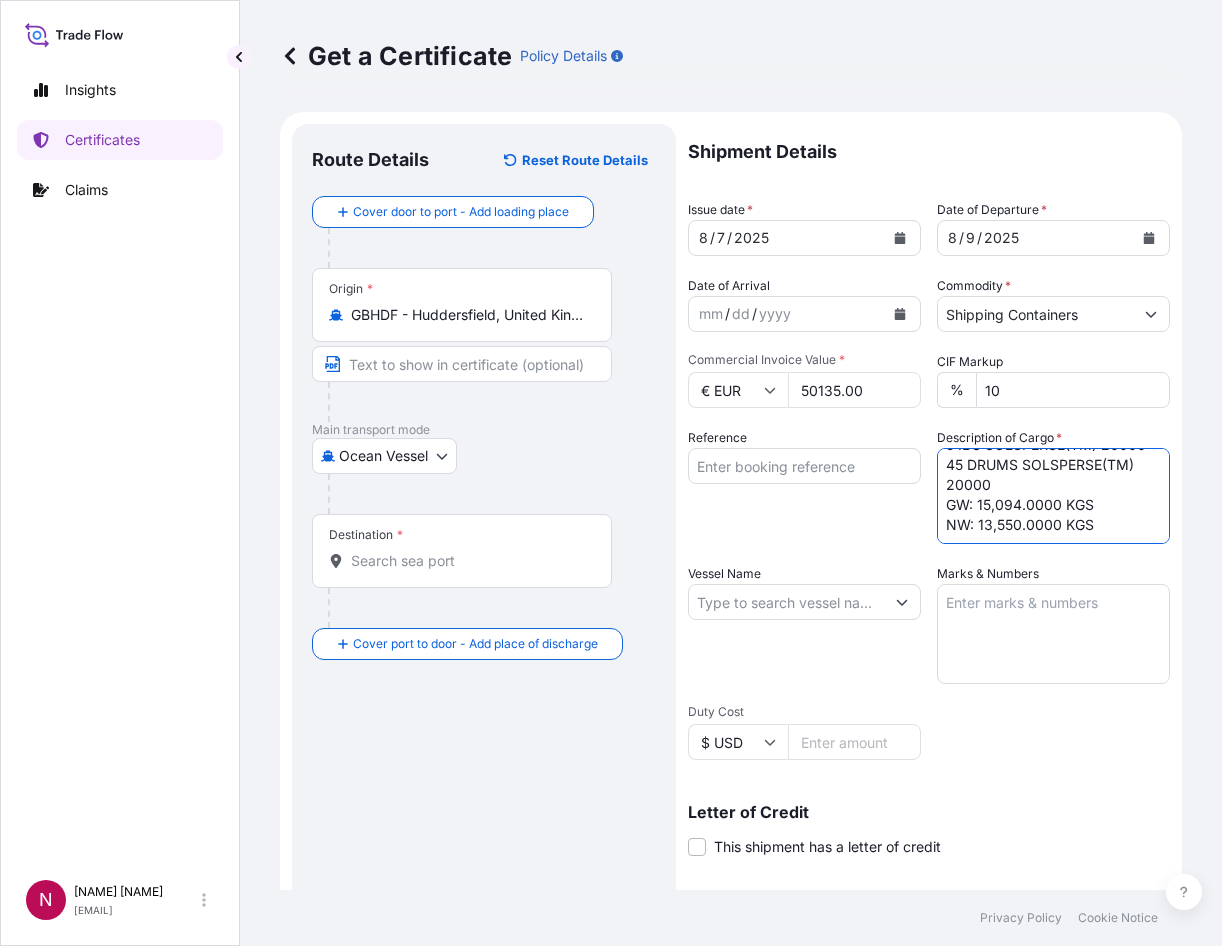 drag, startPoint x: 1055, startPoint y: 497, endPoint x: 1036, endPoint y: 502, distance: 19.646883 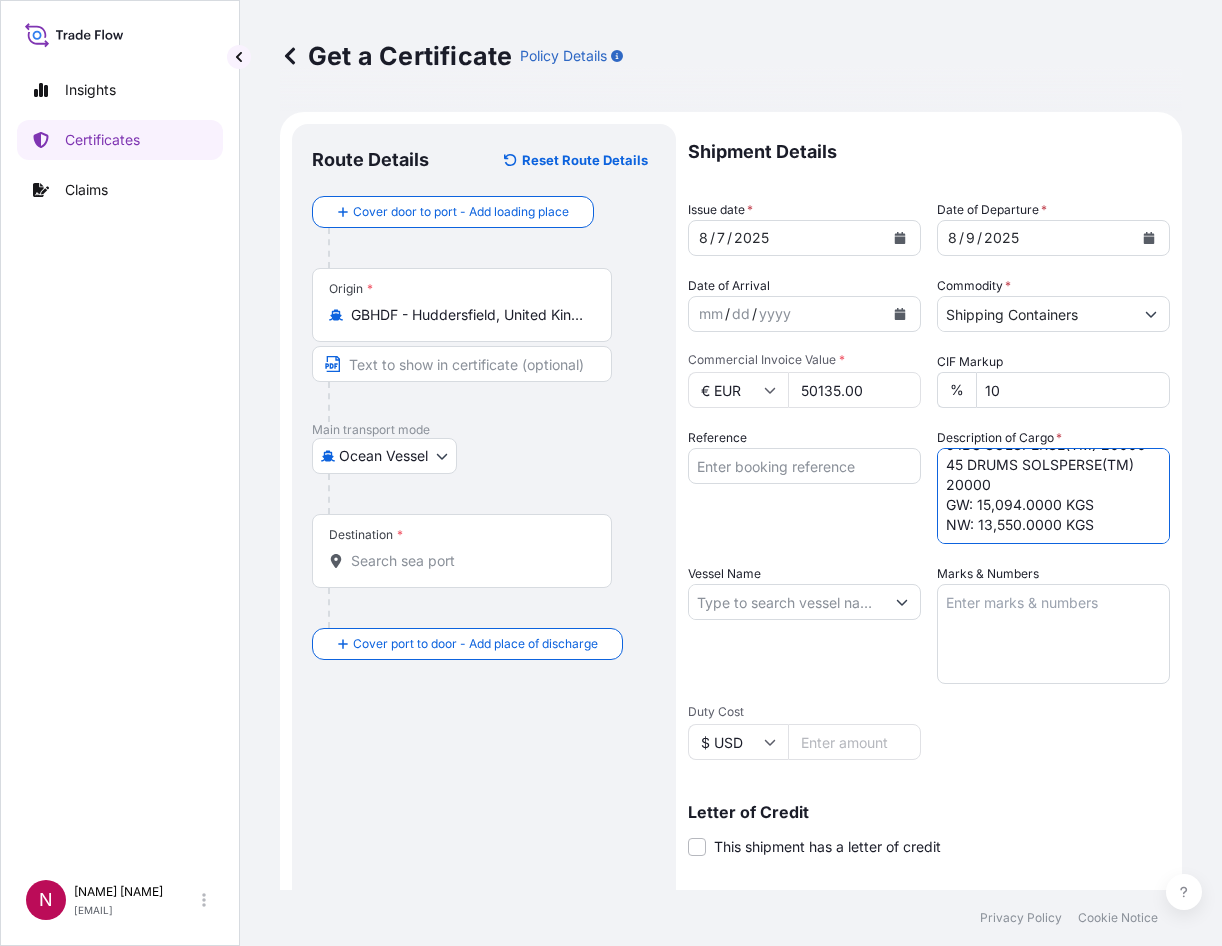 click on "5 IBC SOLSPERSE(TM) 20000
45 DRUMS SOLSPERSE(TM) 20000
GW: 15,094.0000 KGS
NW: 13,550.0000 KGS" at bounding box center (1053, 496) 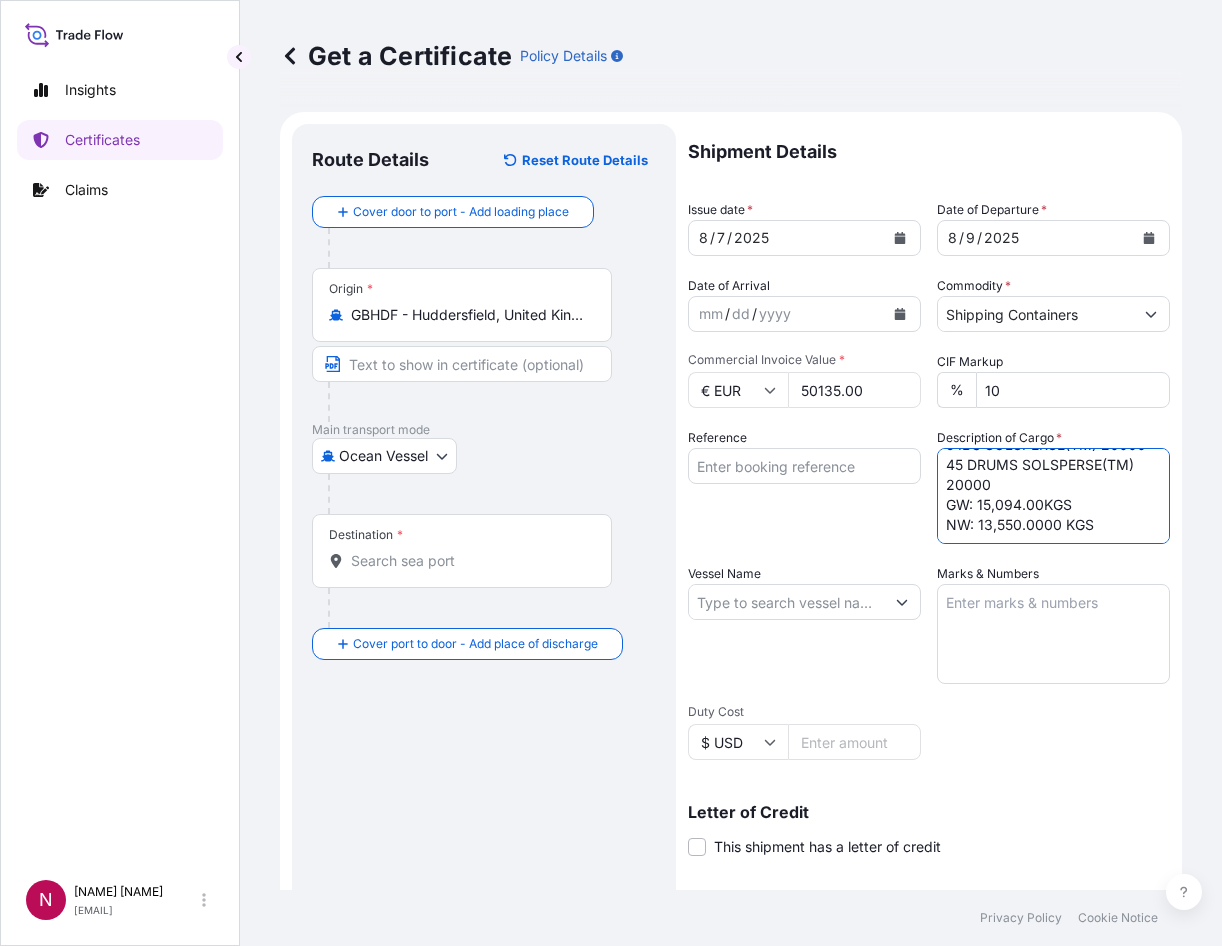 click on "5 IBC SOLSPERSE(TM) 20000
45 DRUMS SOLSPERSE(TM) 20000
GW: 15,094.00KGS
NW: 13,550.0000 KGS" at bounding box center (1053, 496) 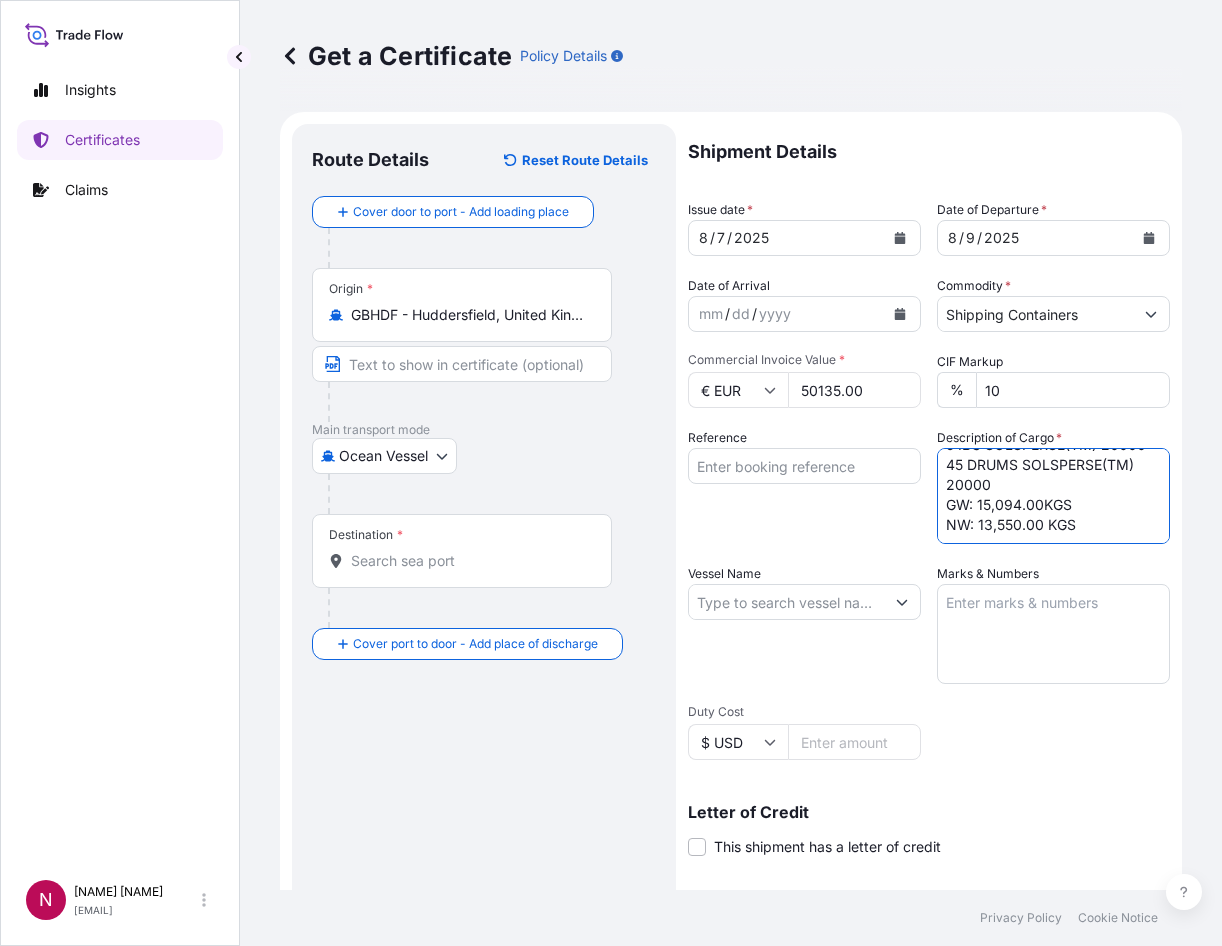 click on "5 IBC SOLSPERSE(TM) 20000
45 DRUMS SOLSPERSE(TM) 20000
GW: 15,094.00KGS
NW: 13,550.00 KGS" at bounding box center (1053, 496) 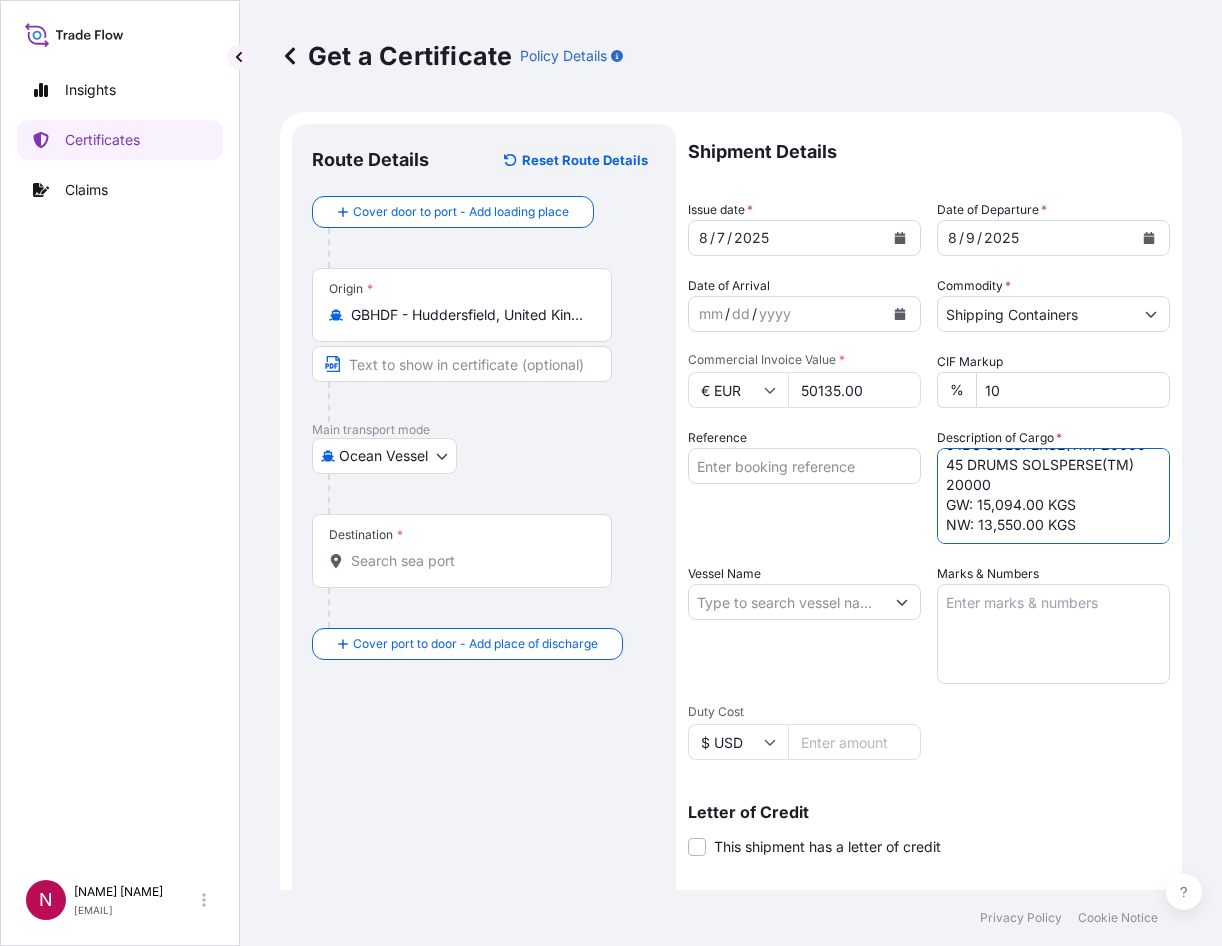 scroll, scrollTop: 62, scrollLeft: 0, axis: vertical 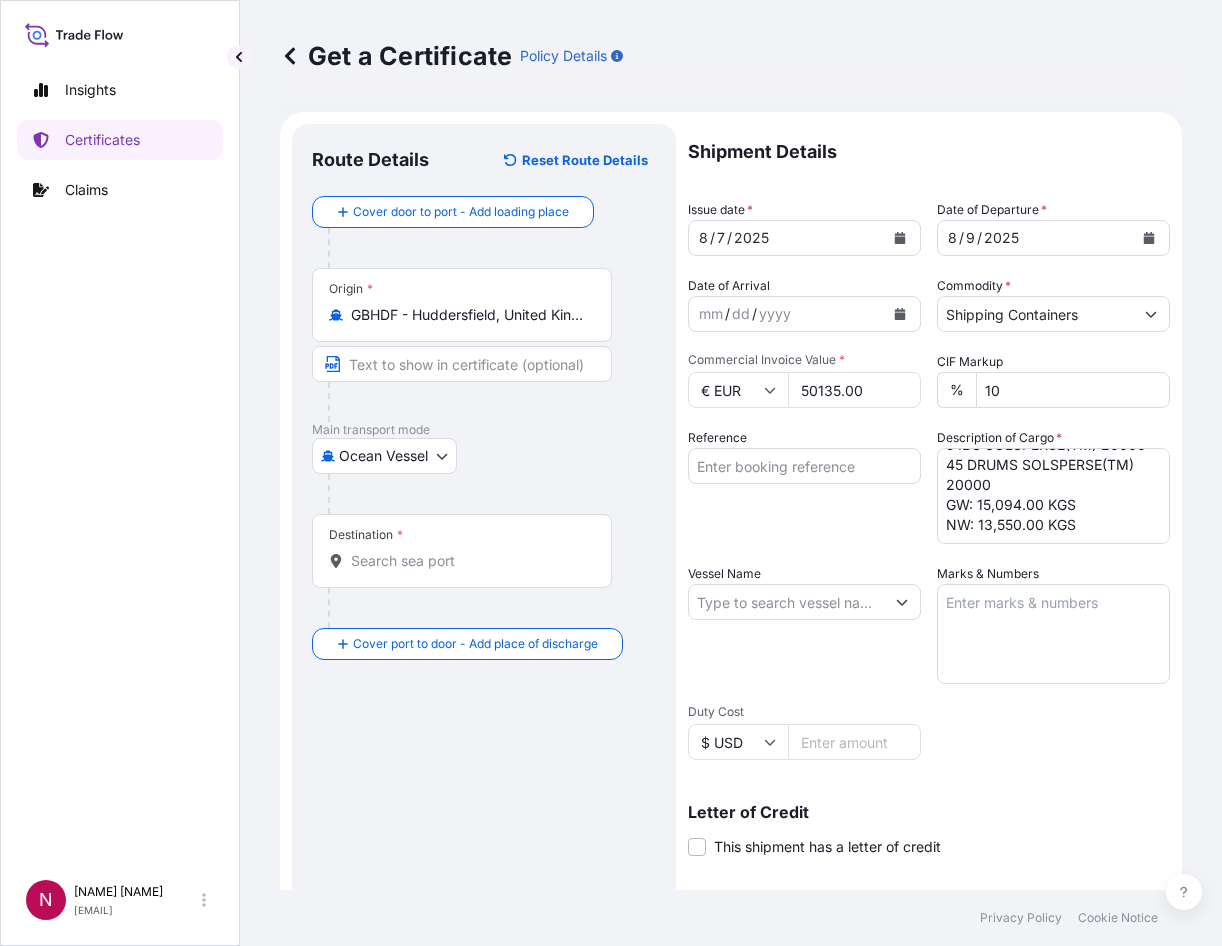 click on "Reference" at bounding box center [804, 486] 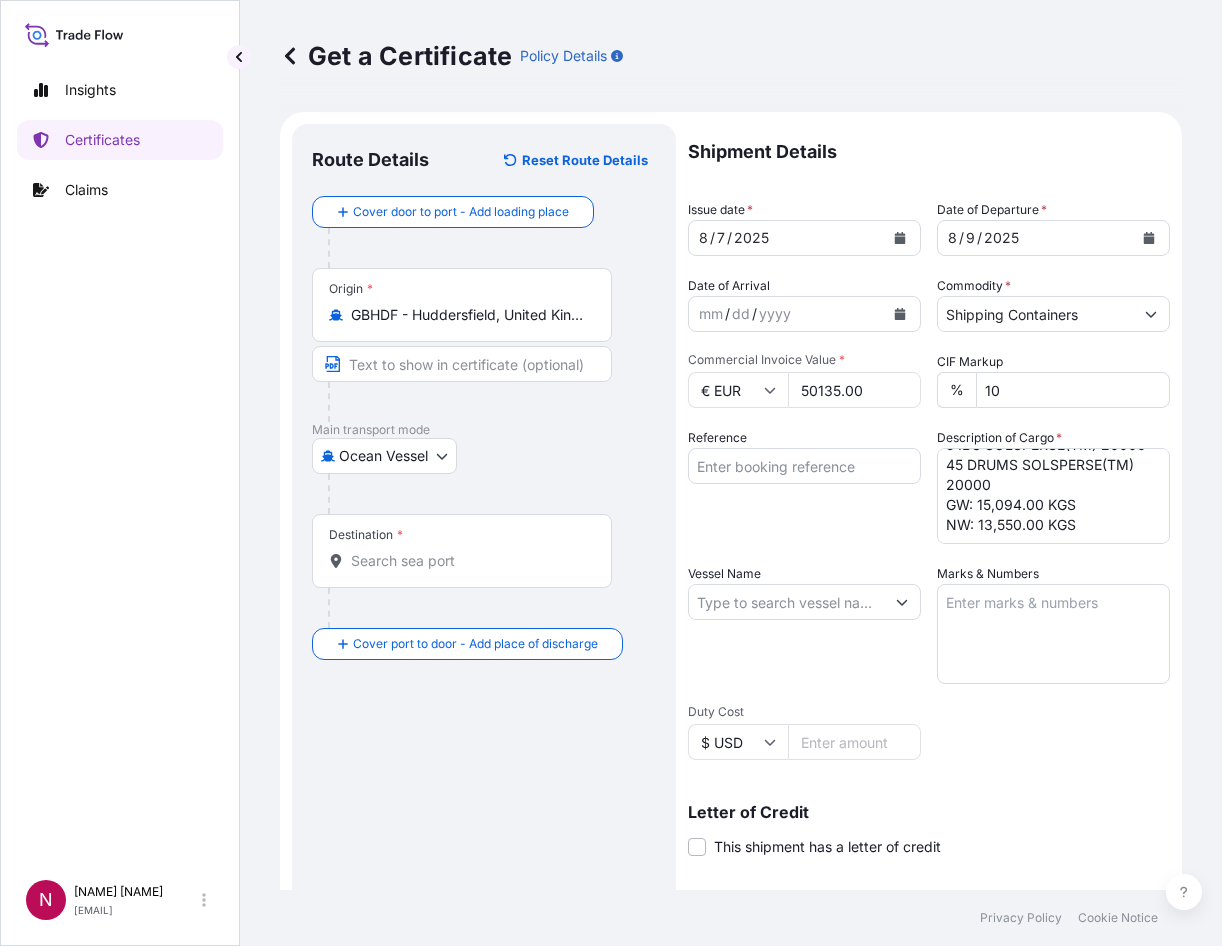 click on "Vessel Name" at bounding box center [804, 624] 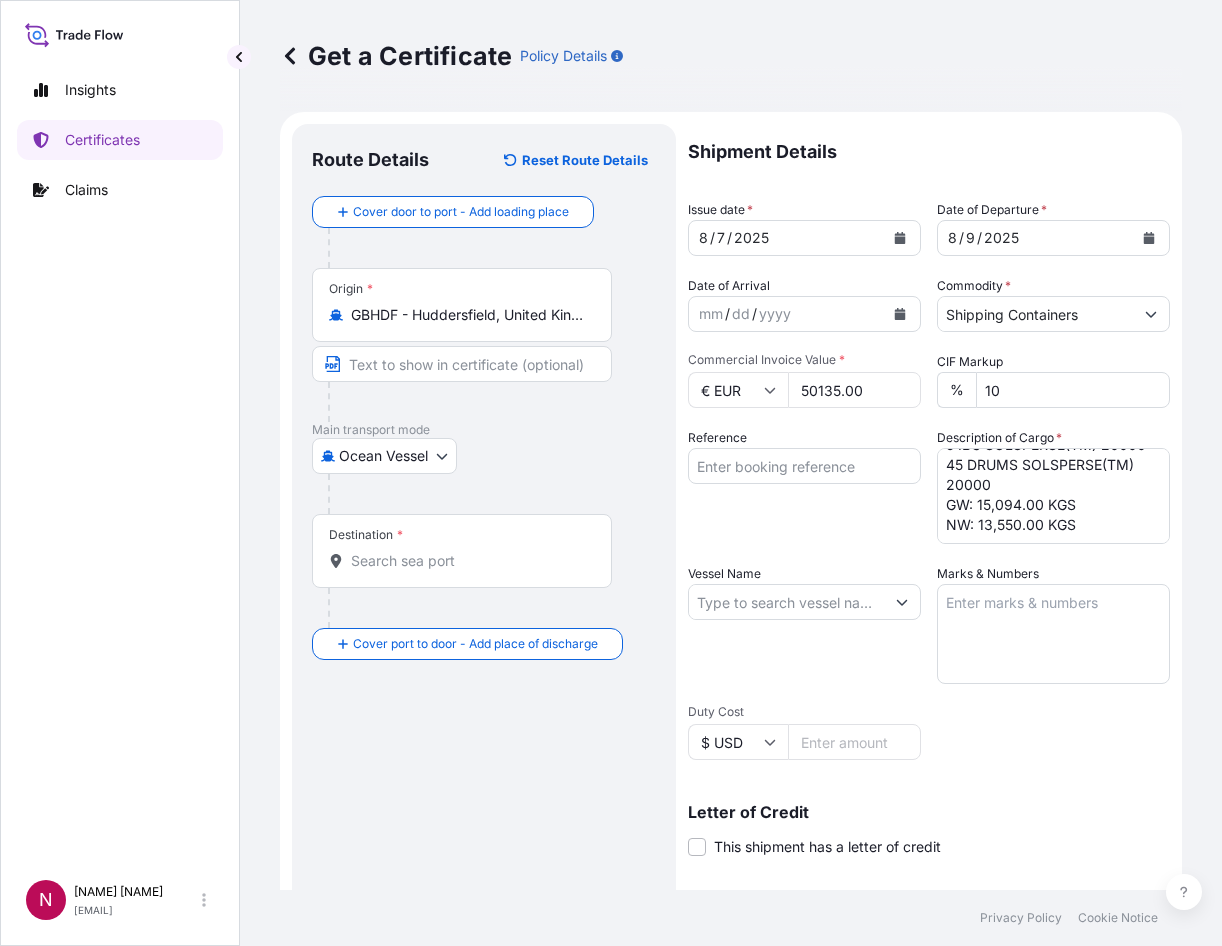 click on "Vessel Name" at bounding box center [786, 602] 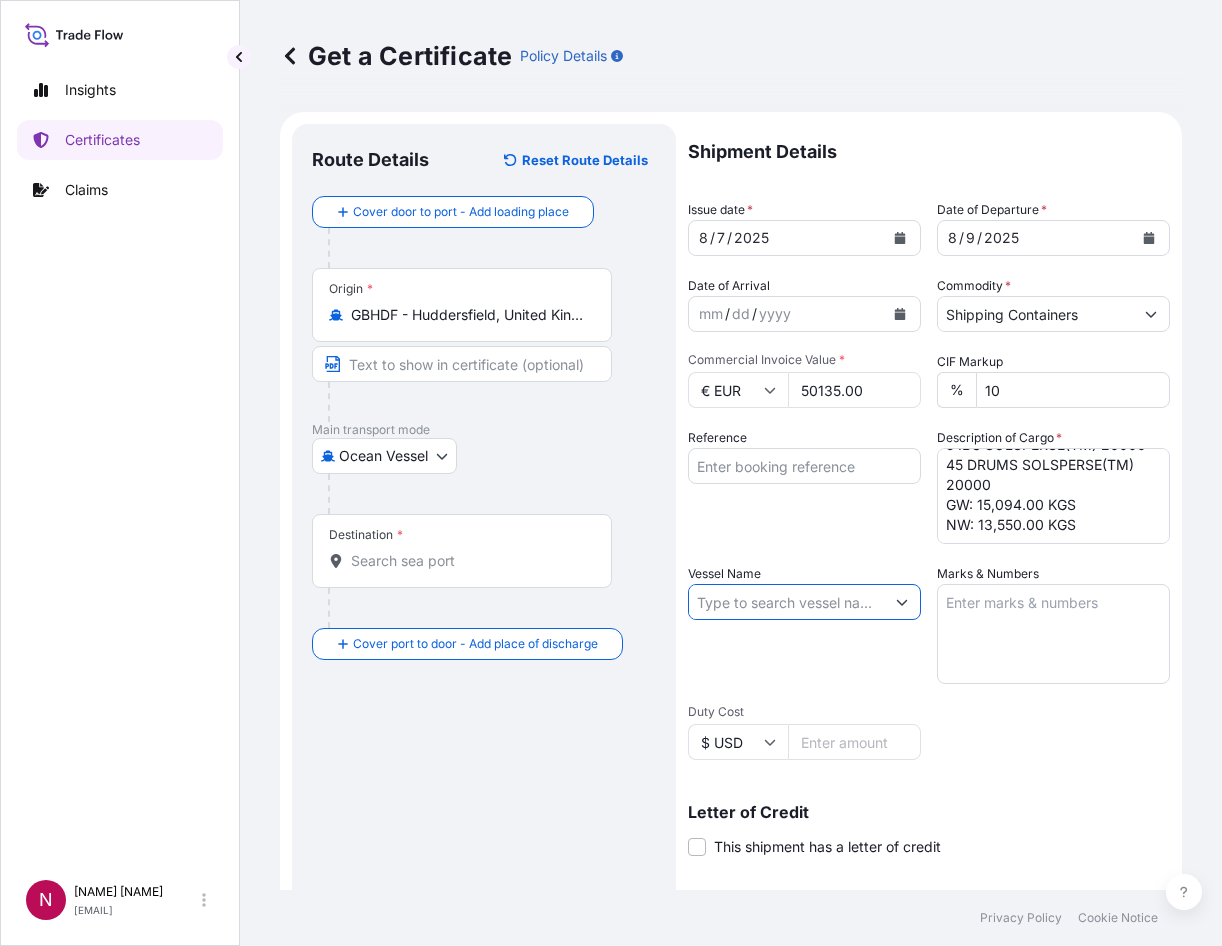 paste on "TAYMA EXPRESS" 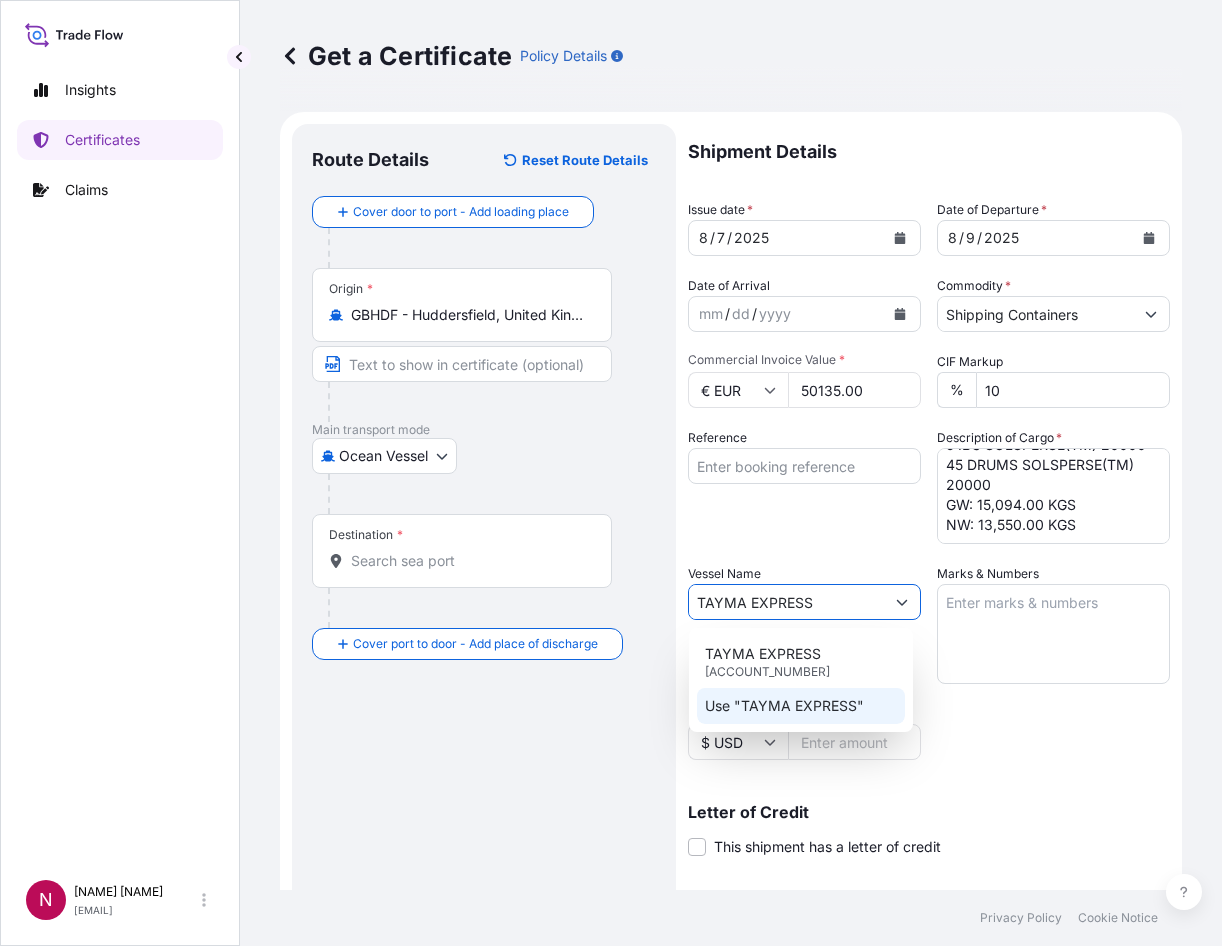 click on "Use "TAYMA EXPRESS"" 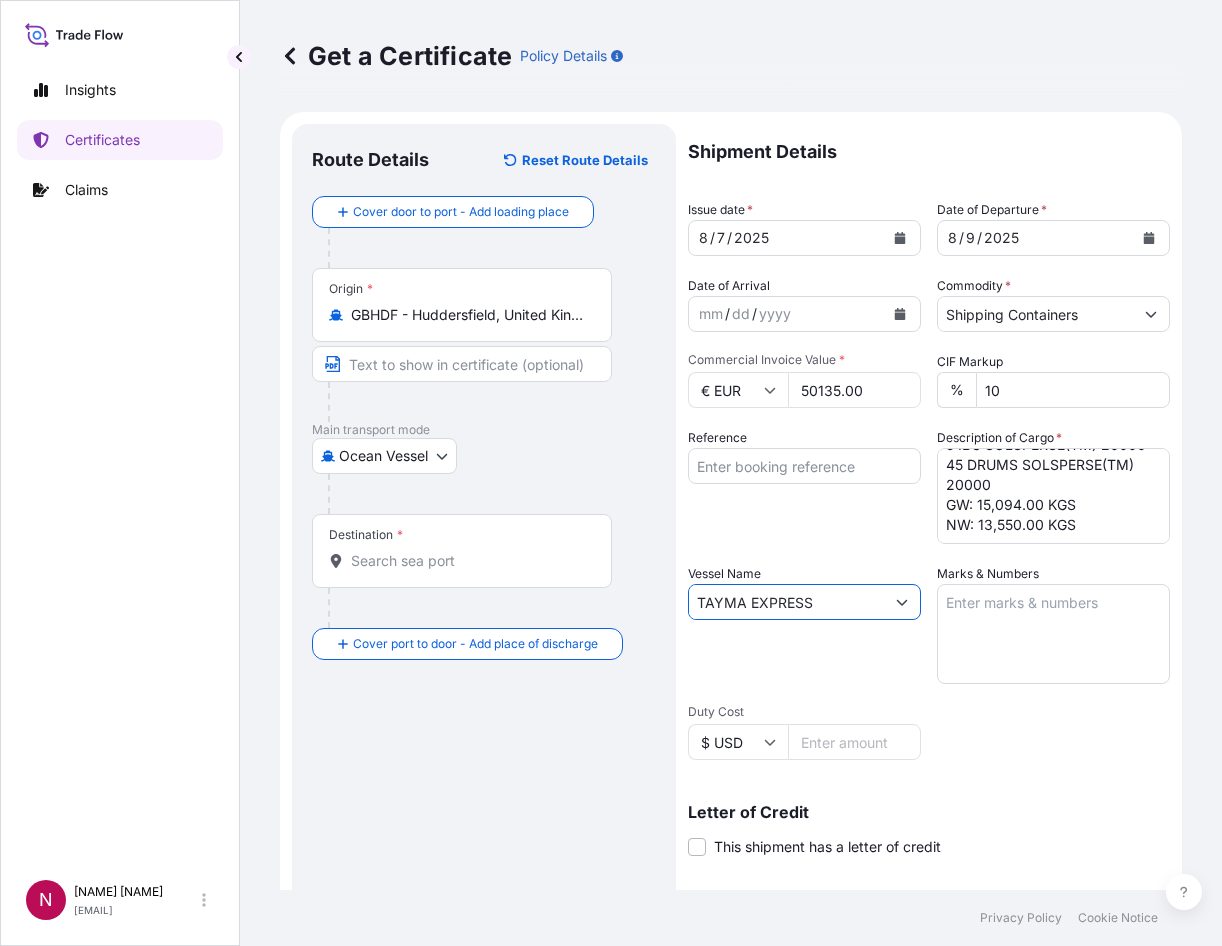 type on "TAYMA EXPRESS" 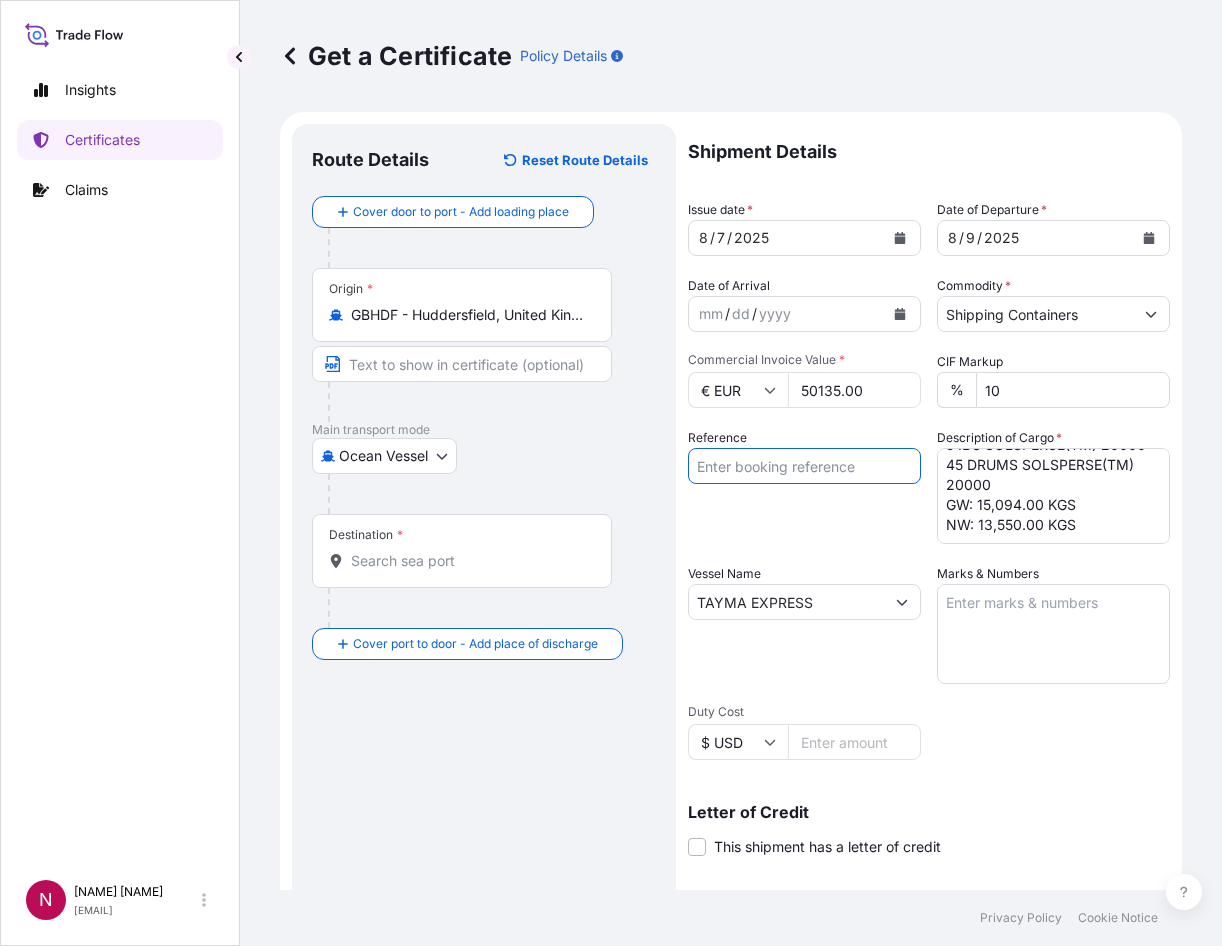 paste on "GW: 645.50 KGS NW: 510.00 KGS" 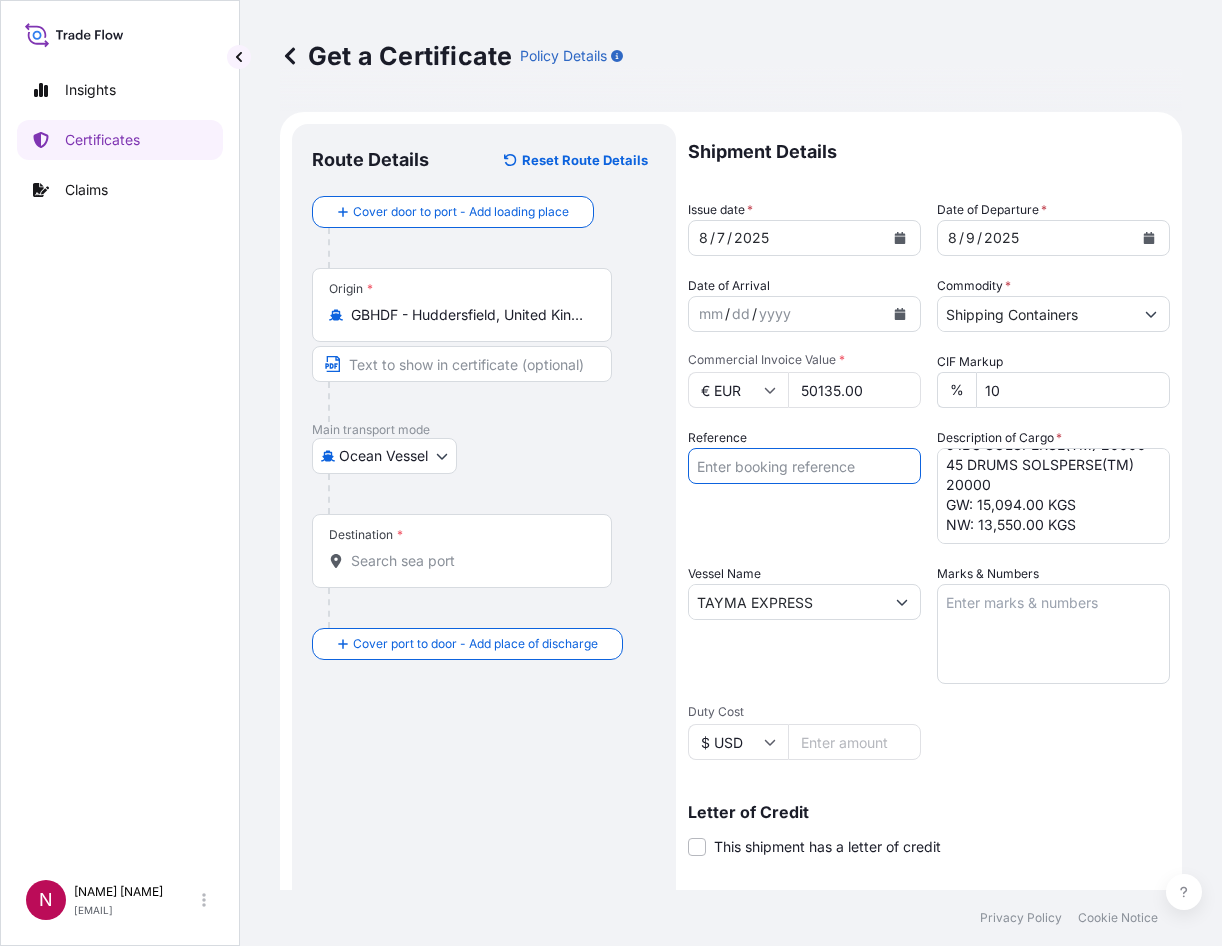 type on "GW: 645.50 KGS NW: 510.00 KGS" 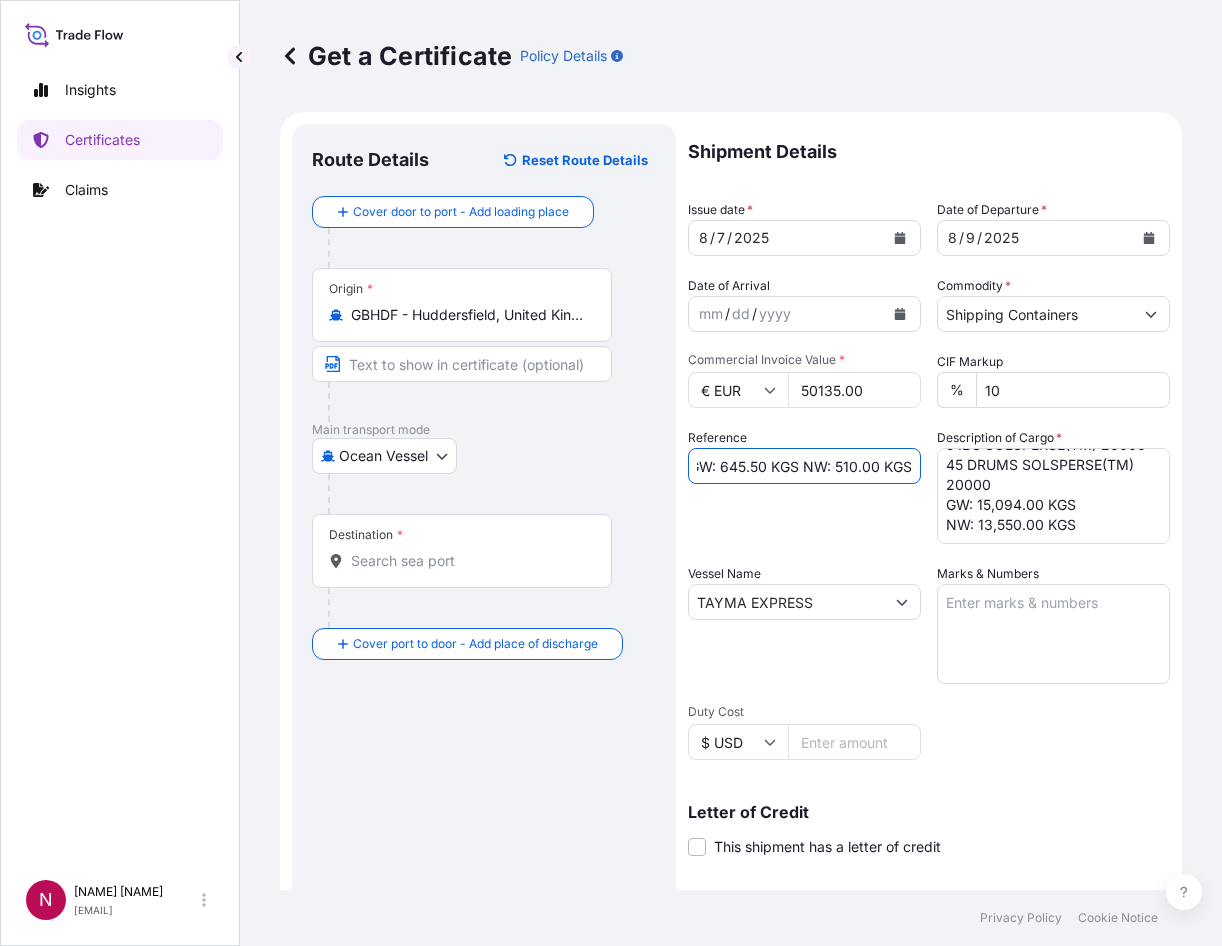 scroll, scrollTop: 0, scrollLeft: 0, axis: both 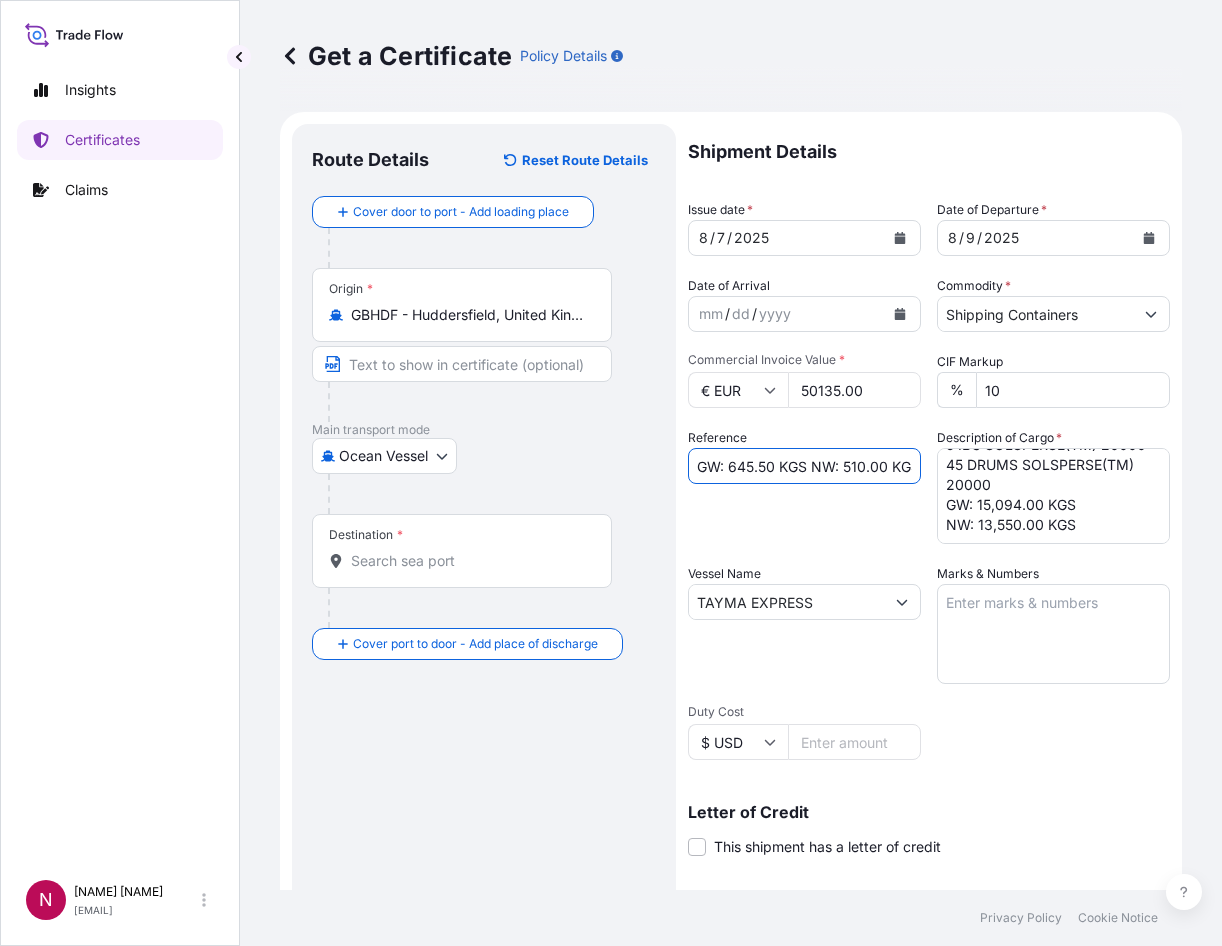 drag, startPoint x: 905, startPoint y: 471, endPoint x: 582, endPoint y: 462, distance: 323.12537 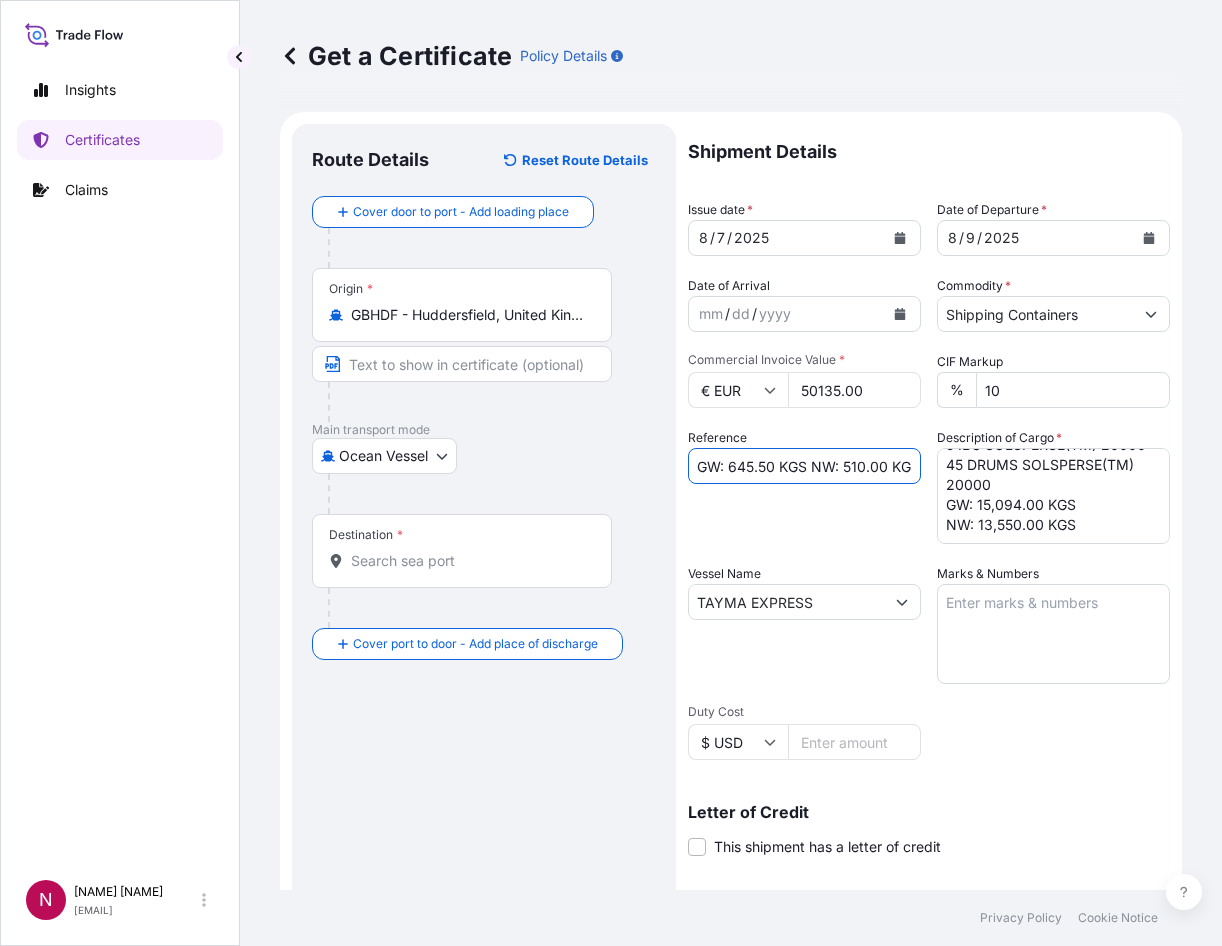 click on "Route Details Reset Route Details   Cover door to port - Add loading place Place of loading Road / Inland Road / Inland Origin * GBHDF - Huddersfield, United Kingdom Main transport mode Ocean Vessel Air Barge Road Ocean Vessel Rail Barge in Tow Destination * Cover port to door - Add place of discharge Road / Inland Road / Inland Place of Discharge Shipment Details Issue date * [DATE] Date of Arrival mm / dd / yyyy Commodity * Shipping Containers Packing Category Commercial Invoice Value    * € EUR 50135.00 CIF Markup % 10 Reference GW: 645.50 KGS NW: 510.00 KGS Description of Cargo * 5 IBC SOLSPERSE(TM) 20000
45 DRUMS SOLSPERSE(TM) 20000
GW: 15,094.00 KGS
NW: 13,550.00 KGS Vessel Name TAYMA EXPRESS Marks & Numbers Duty Cost   $ USD Letter of Credit This shipment has a letter of credit Letter of credit * Letter of credit may not exceed 12000 characters Assured Details Primary Assured * Select a primary assured BDP International - c/o The Lubrizol Corporation" at bounding box center (731, 628) 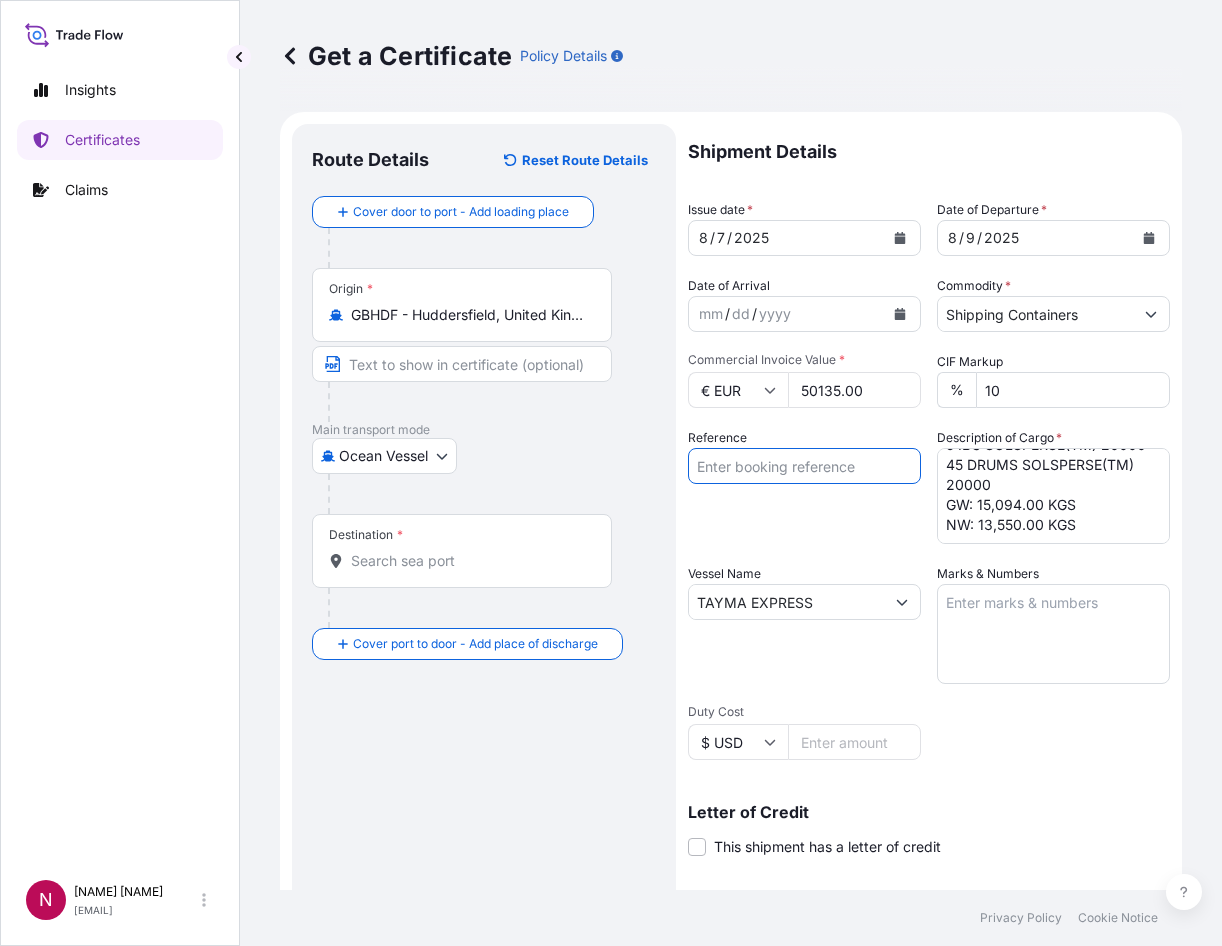 click on "Reference" at bounding box center [804, 466] 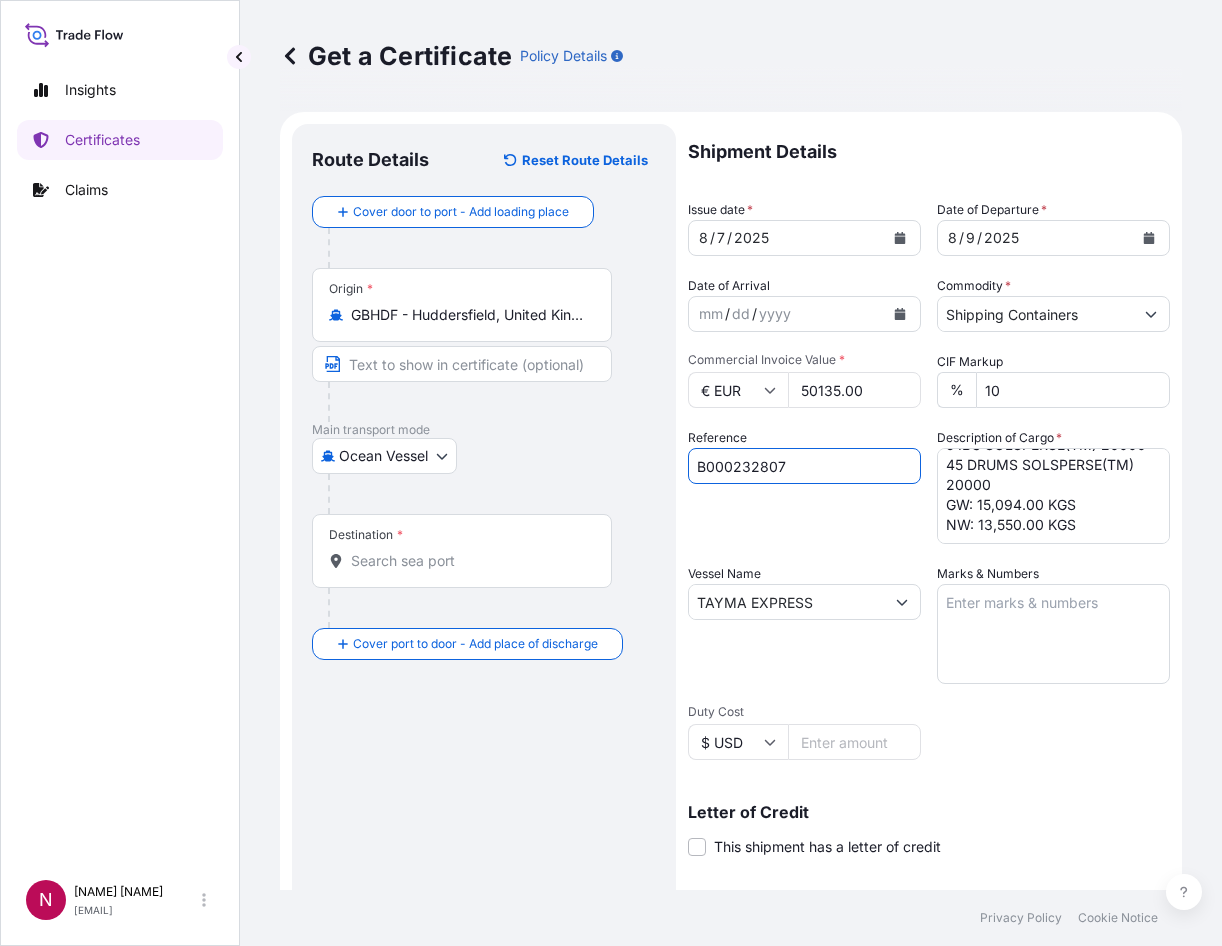 type on "B000232807" 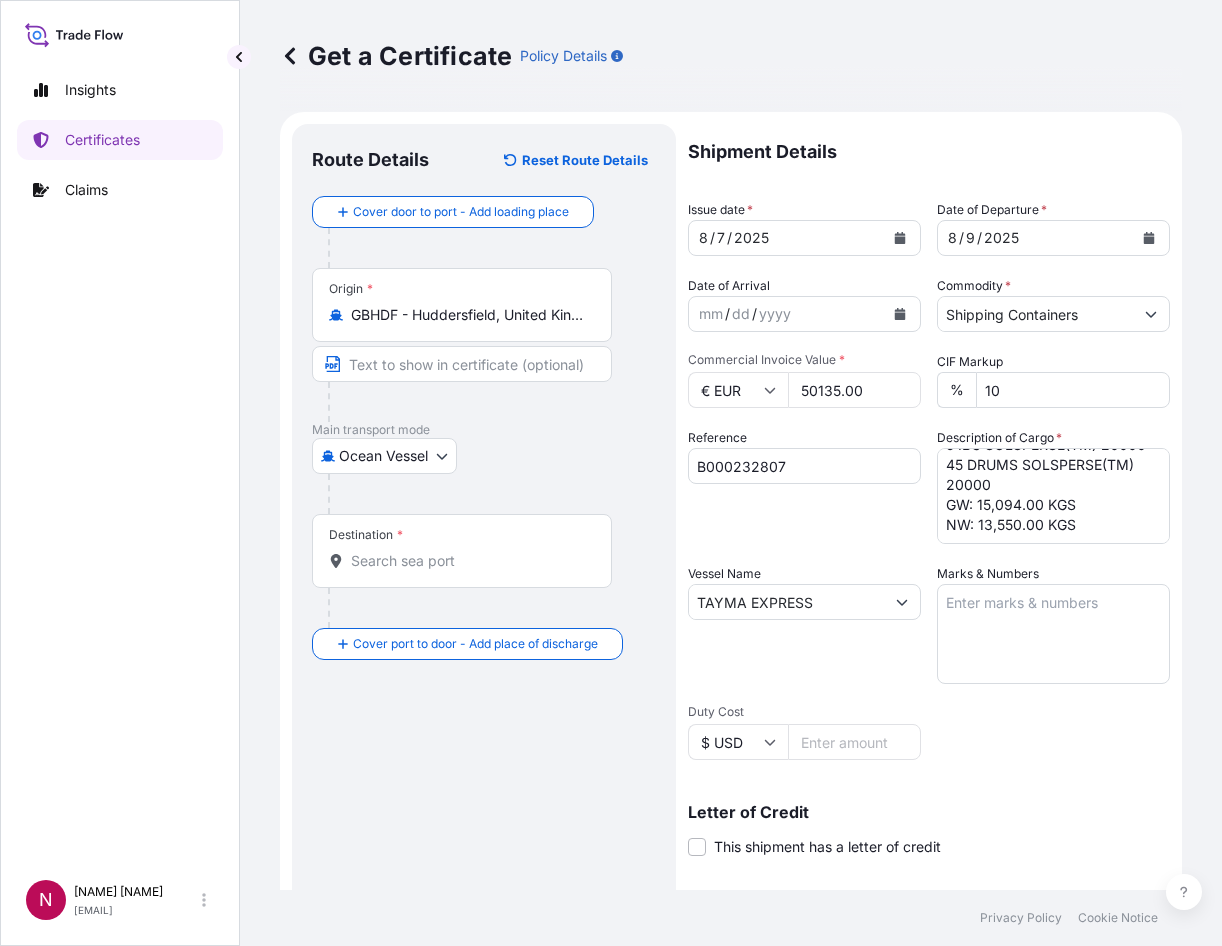 click on "Destination *" at bounding box center [469, 561] 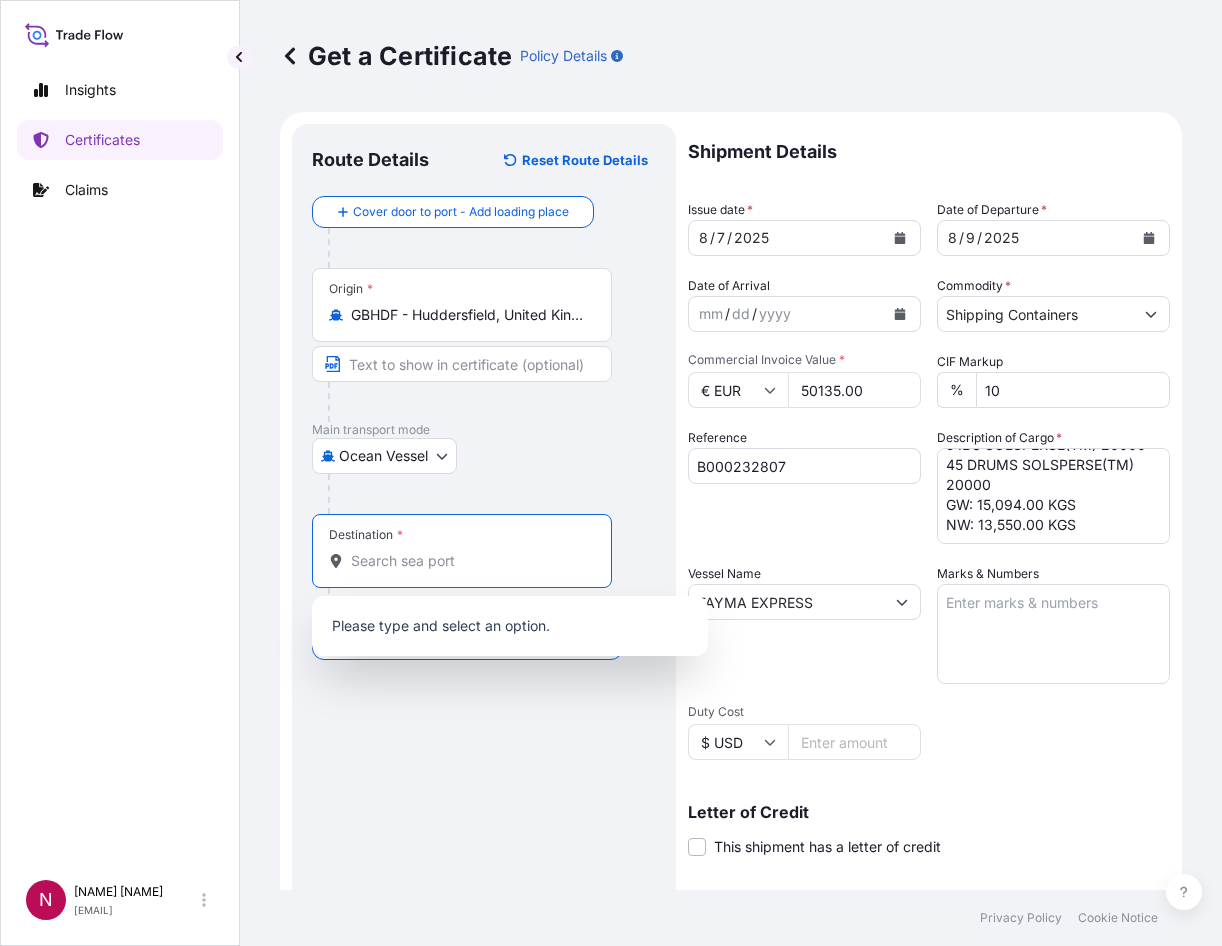 paste on "AQABA, [COUNTRY]" 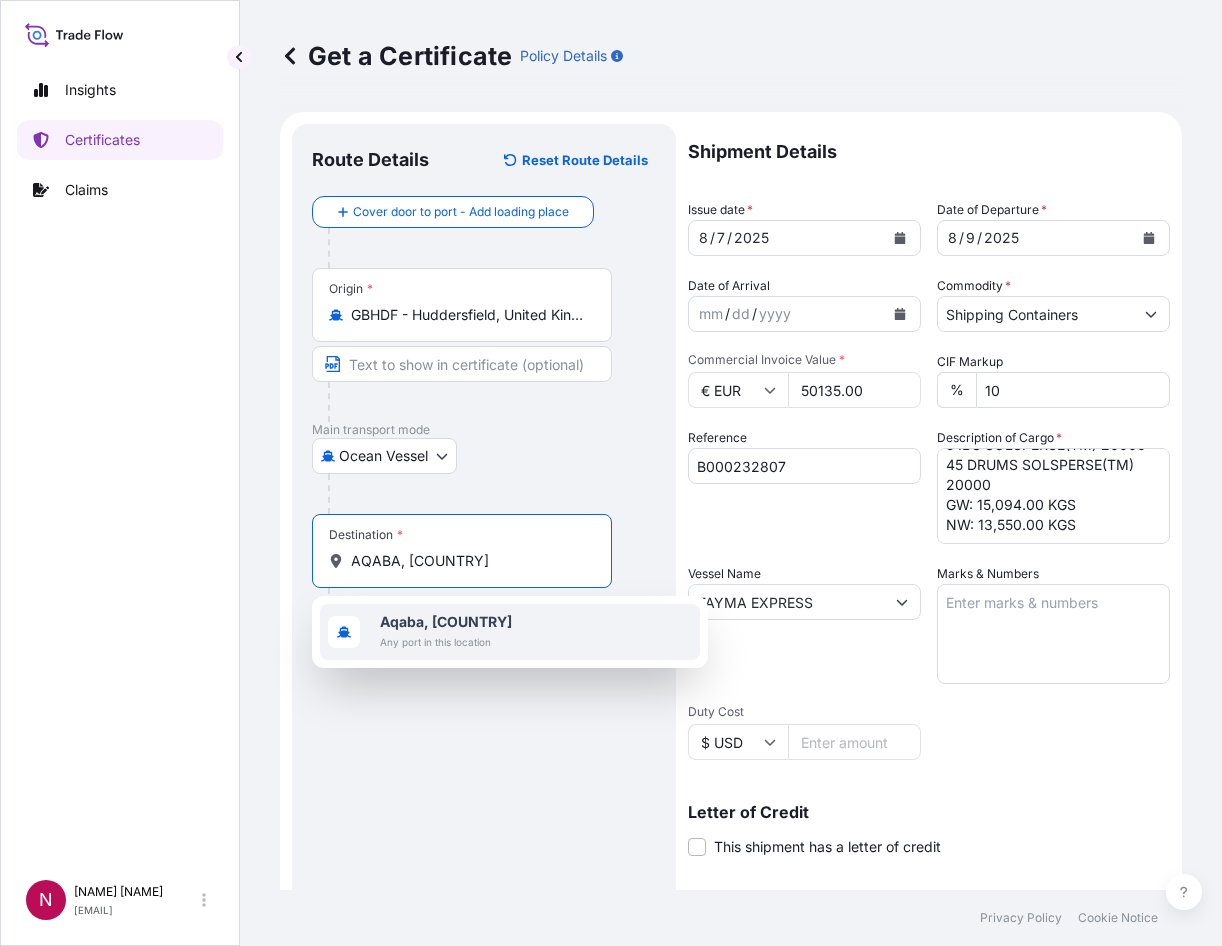 click on "Aqaba, [COUNTRY]" at bounding box center (446, 621) 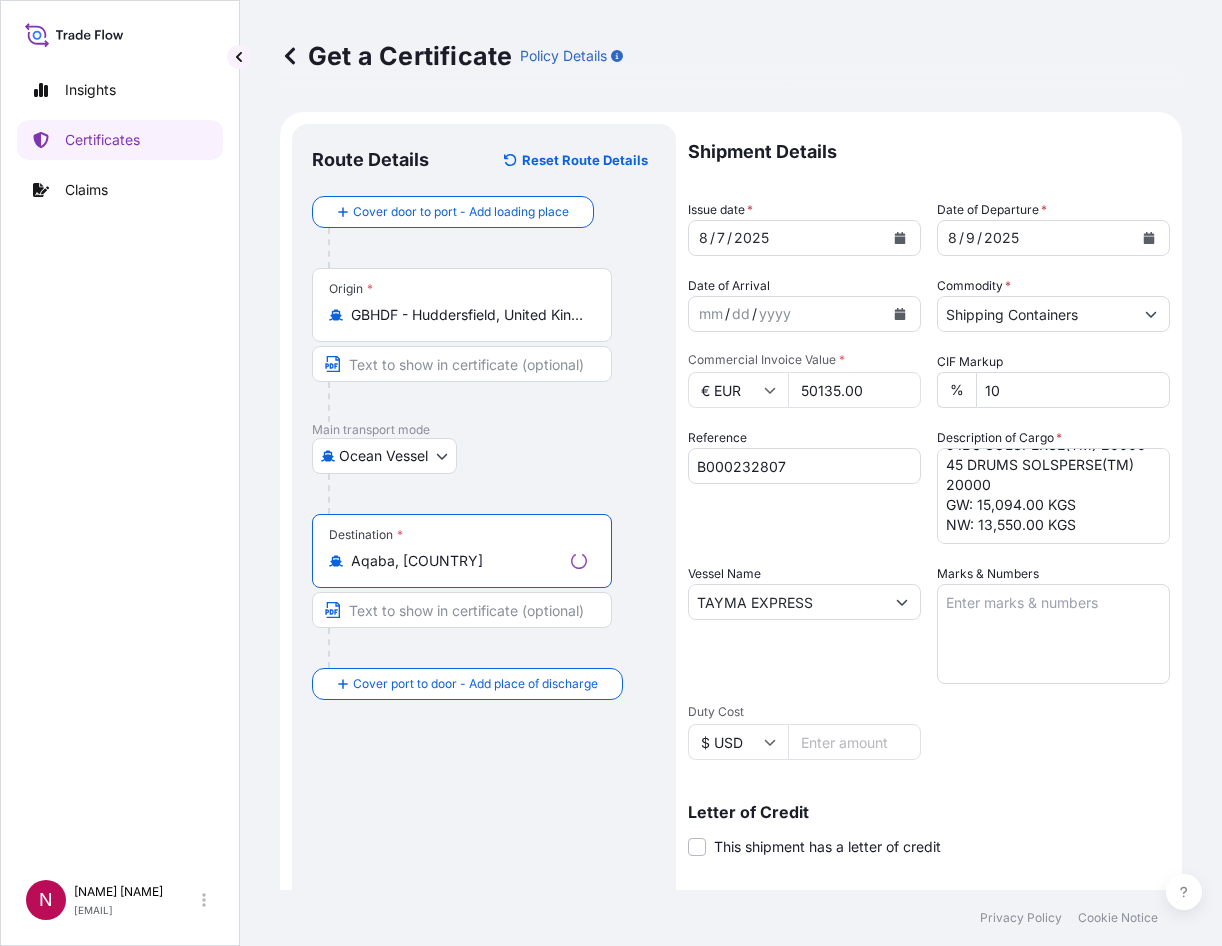 type on "Aqaba, [COUNTRY]" 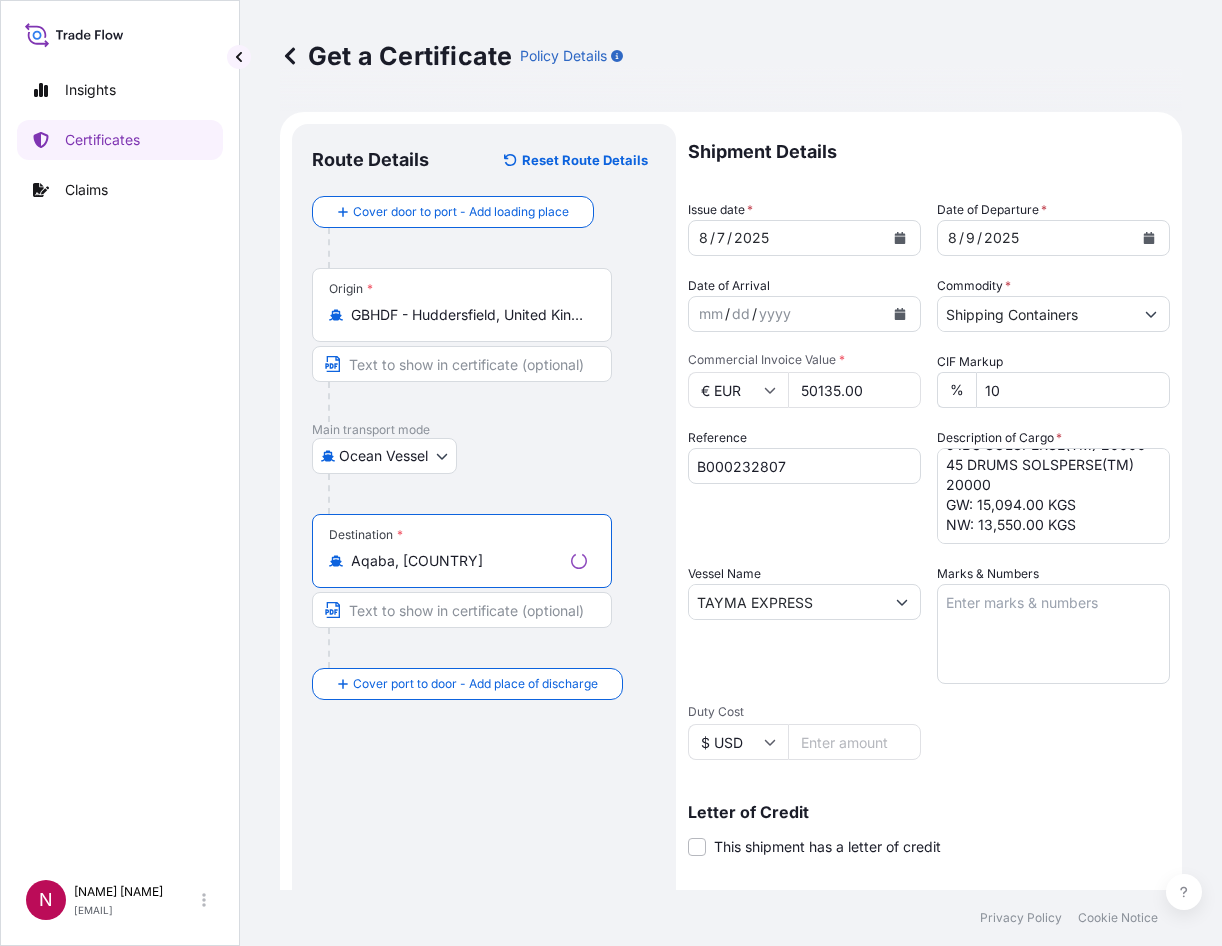 click on "Reference B000232807" at bounding box center [804, 486] 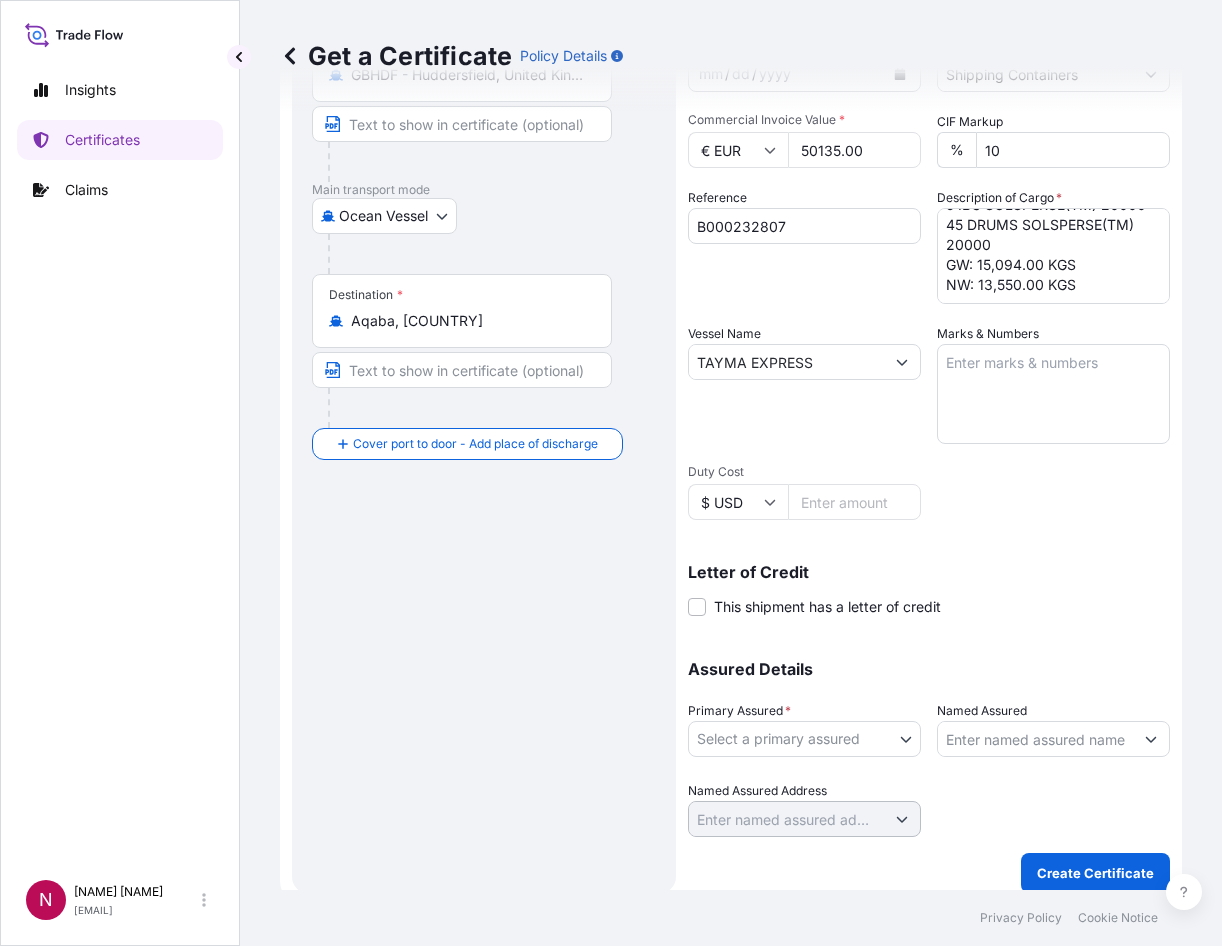 scroll, scrollTop: 255, scrollLeft: 0, axis: vertical 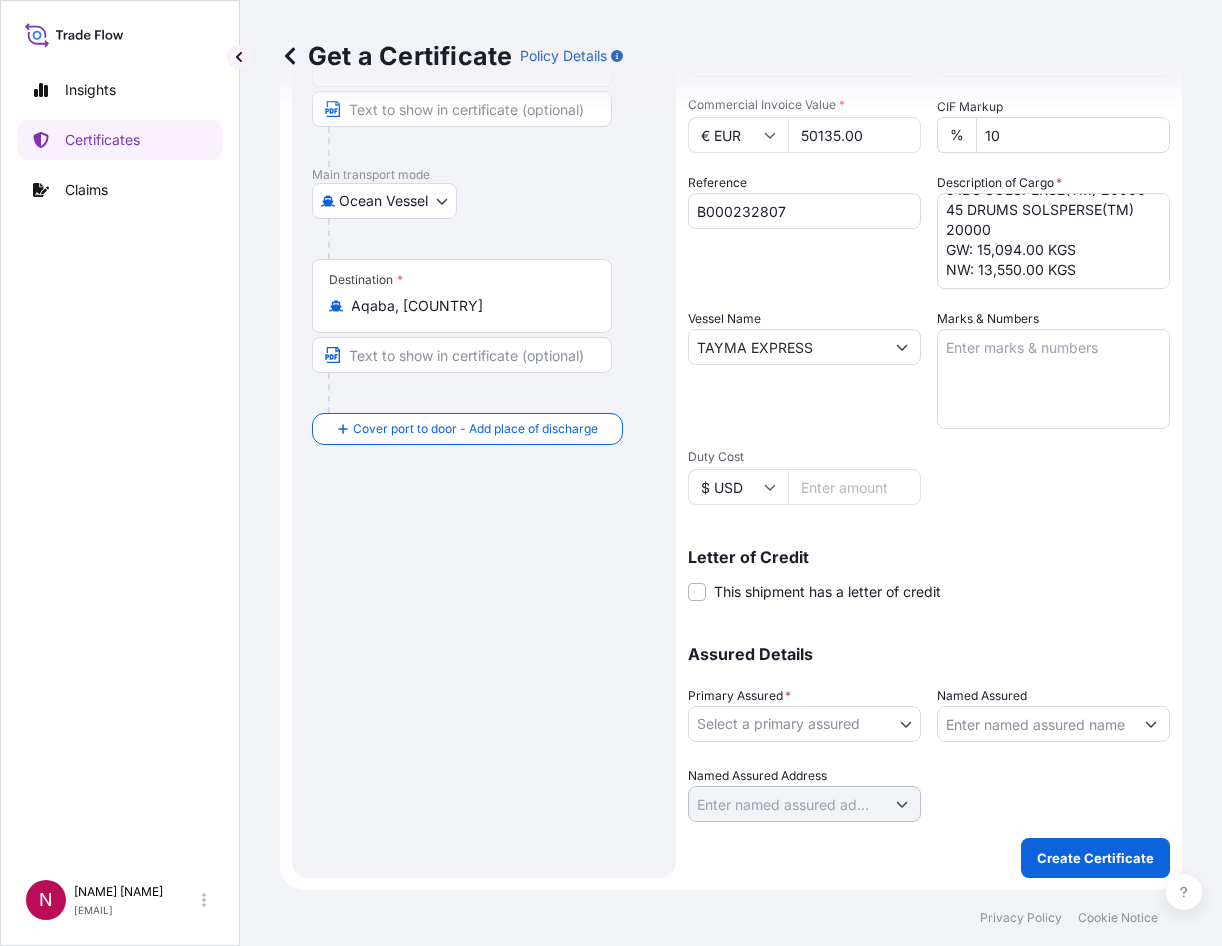 click on "Insights Certificates Claims N [LAST_NAME]   [LAST_NAME] [EMAIL] Get a Certificate Policy Details Route Details Reset Route Details   Cover door to port - Add loading place Place of loading Road / Inland Road / Inland Origin * GBHDF - Huddersfield, United Kingdom Main transport mode Ocean Vessel Air Barge Road Ocean Vessel Rail Barge in Tow Destination * Aqaba, Jordan Cover port to door - Add place of discharge Road / Inland Road / Inland Place of Discharge Shipment Details Issue date * [MONTH] / [DAY] / [YEAR] Date of Departure * [MONTH] / [DAY] / [YEAR] Date of Arrival mm / dd / yyyy Commodity * Shipping Containers Packing Category Commercial Invoice Value    * € EUR [PRICE] CIF Markup % 10 Reference [REFERENCE_NUMBER] Description of Cargo * [IBC_COUNT] IBC SOLSPERSE(TM) 20000
[DRUM_COUNT] DRUMS SOLSPERSE(TM) 20000
GW: [WEIGHT] KGS
NW: [WEIGHT] KGS Vessel Name TAYMA EXPRESS Marks & Numbers Duty Cost   $ USD Letter of Credit This shipment has a letter of credit Letter of credit * Letter of credit may not exceed 12000 characters * 0" at bounding box center (611, 473) 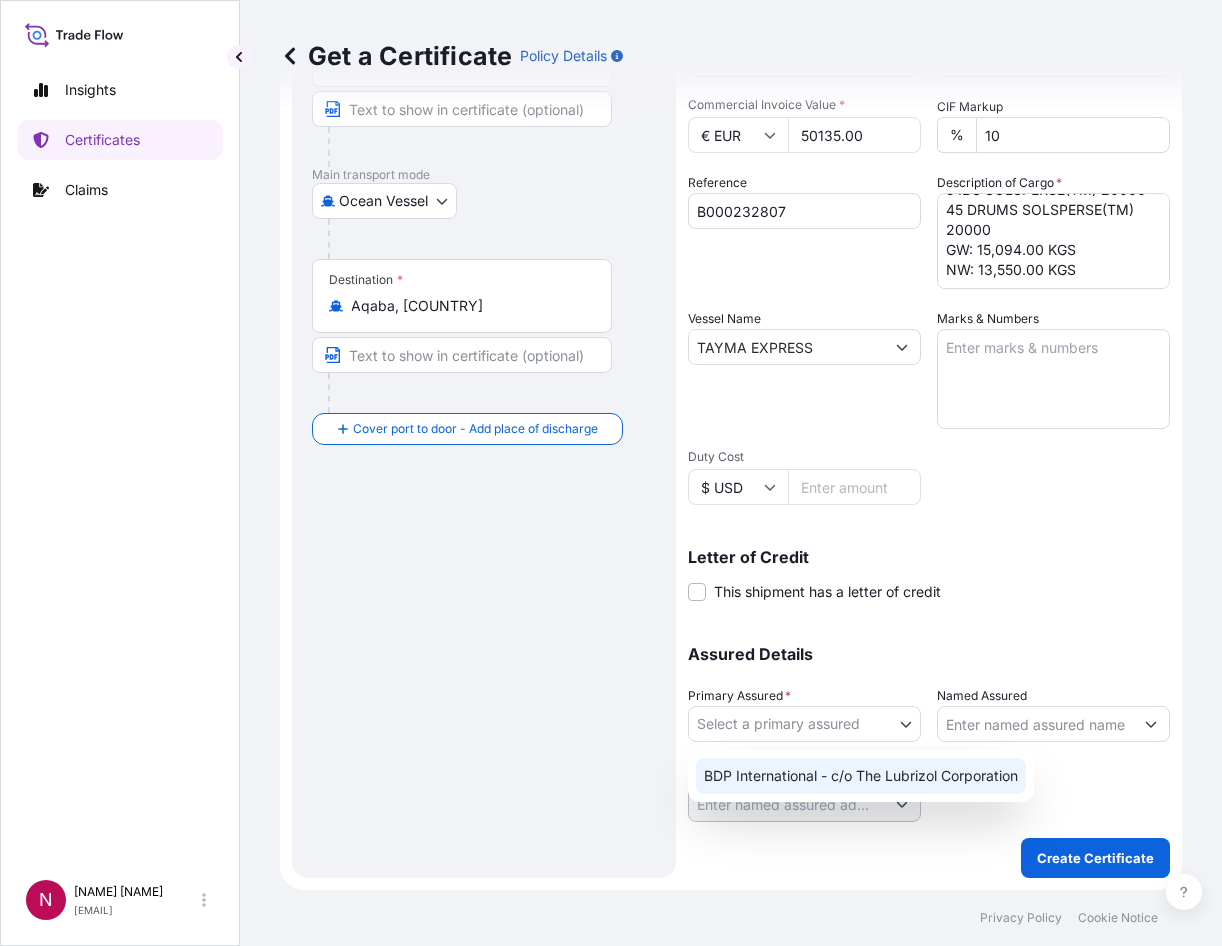 click on "BDP International - c/o The Lubrizol Corporation" at bounding box center [861, 776] 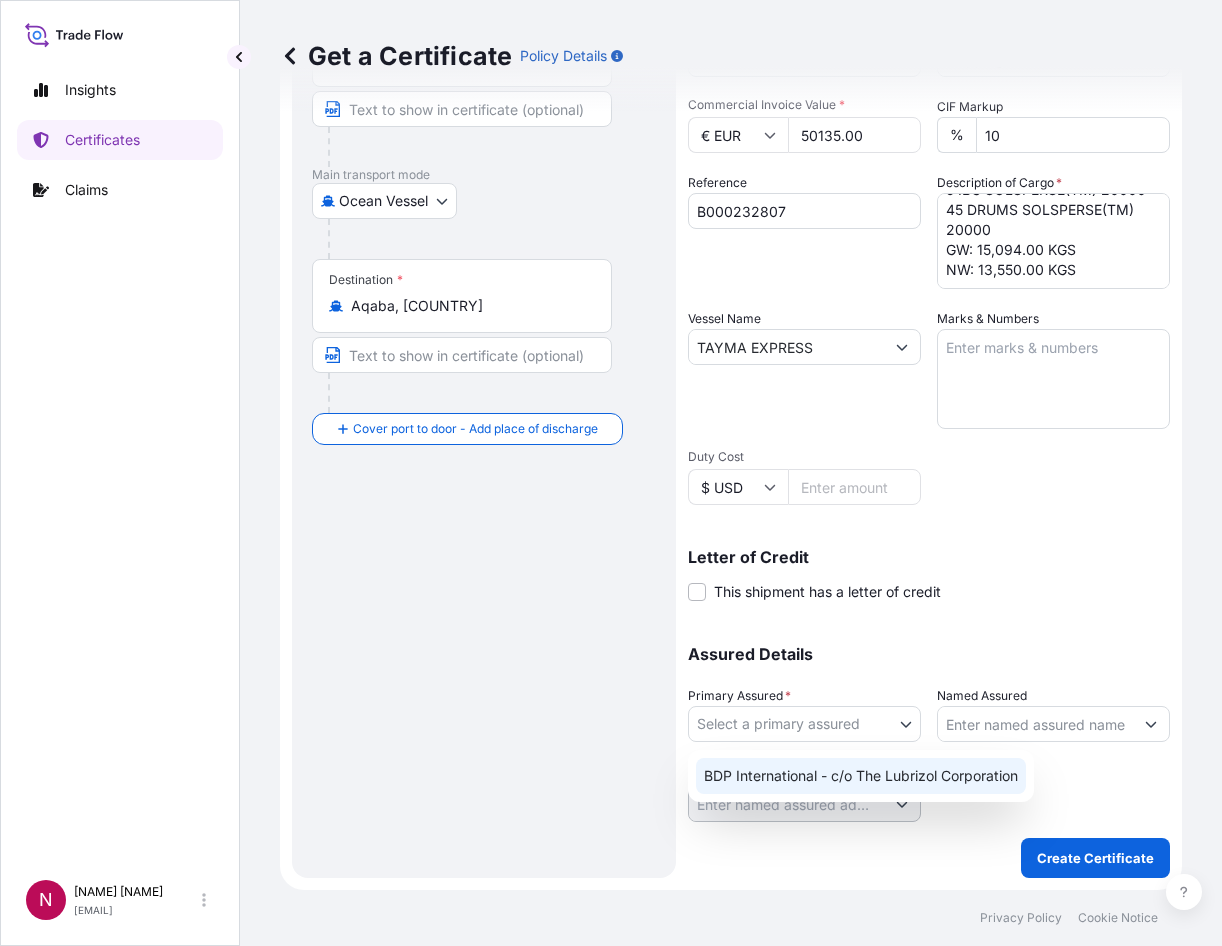select on "31972" 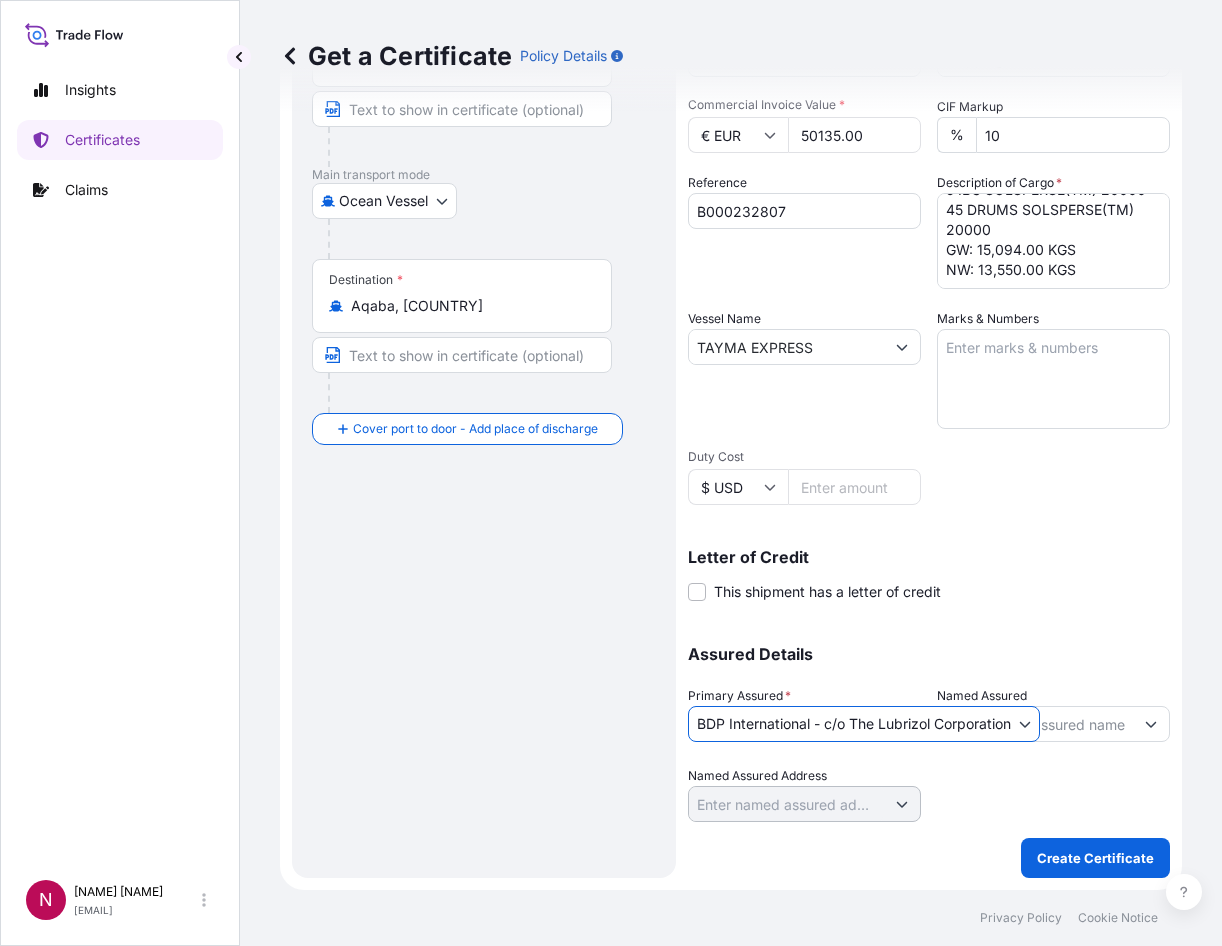 click on "Named Assured" at bounding box center [1035, 724] 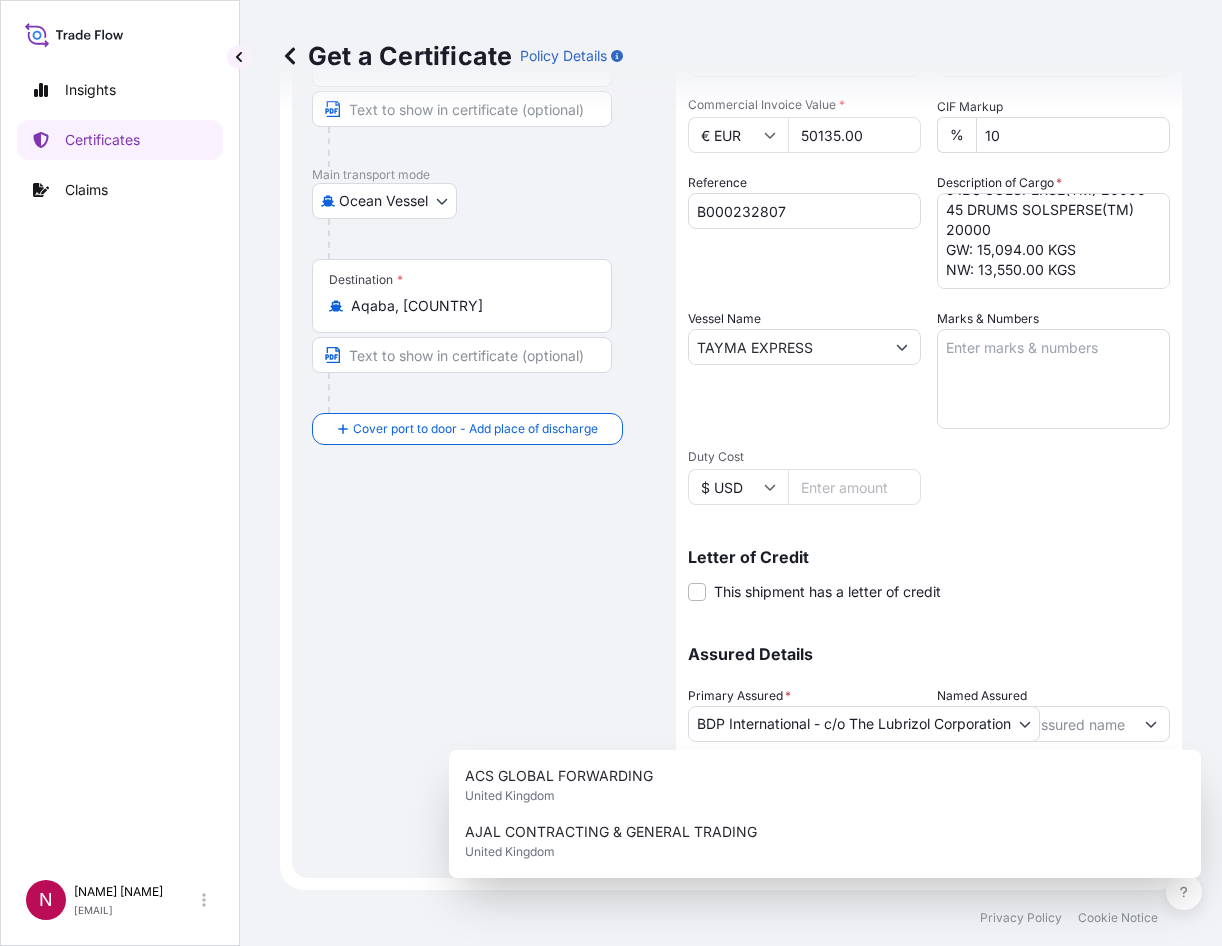 click on "Shipment Details Issue date * [DATE] Date of Departure * [DATE] Date of Arrival mm / dd / yyyy Commodity * Shipping Containers Packing Category Commercial Invoice Value    * € EUR 50135.00 CIF Markup % 10 Reference B000232807 Description of Cargo * 5 IBC SOLSPERSE(TM) 20000
45 DRUMS SOLSPERSE(TM) 20000
GW: 15,094.00 KGS
NW: 13,550.00 KGS Vessel Name TAYMA EXPRESS Marks & Numbers Duty Cost   $ USD Letter of Credit This shipment has a letter of credit Letter of credit * Letter of credit may not exceed 12000 characters Assured Details Primary Assured * BDP International - c/o The Lubrizol Corporation BDP International - c/o The Lubrizol Corporation Named Assured Named Assured Address" at bounding box center [929, 345] 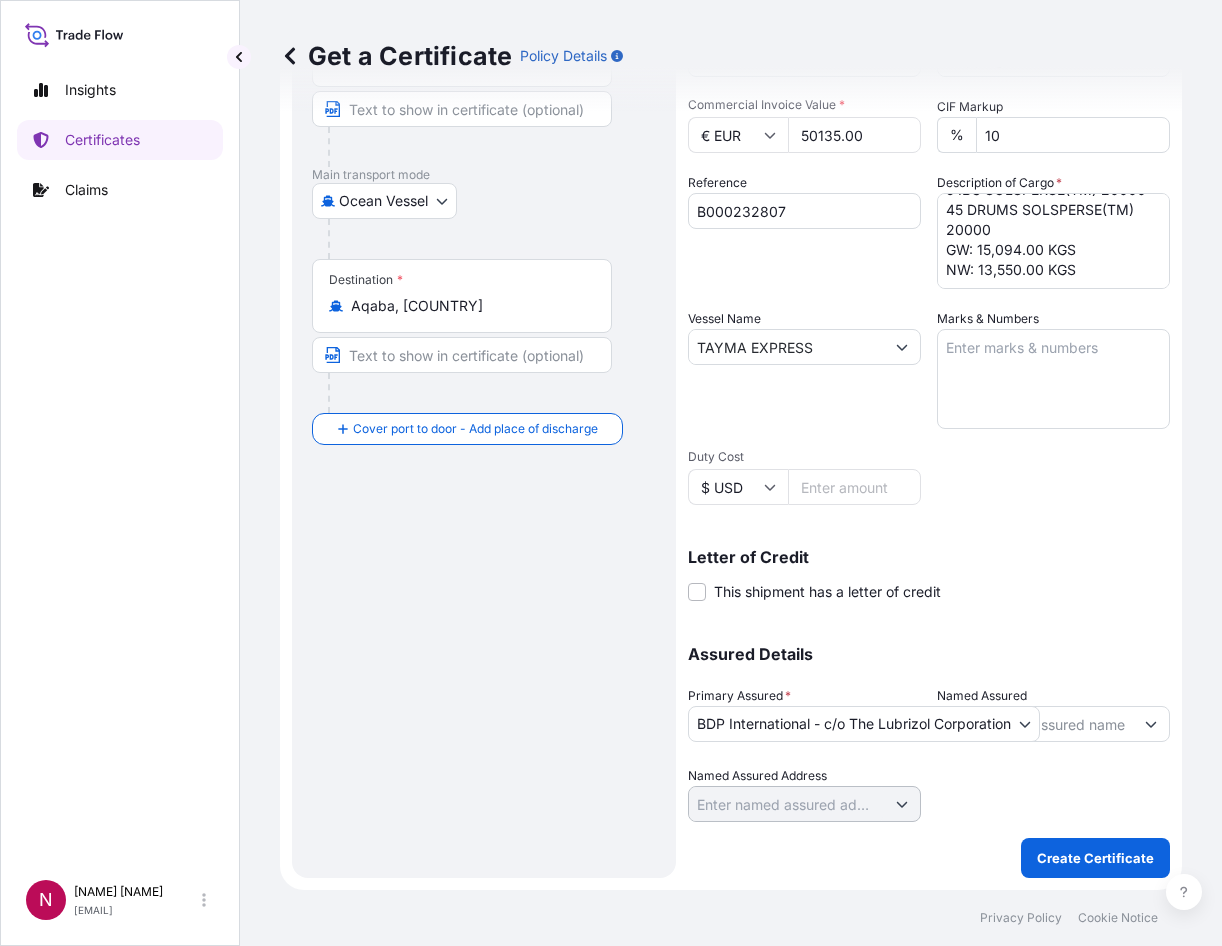 click on "Named Assured" at bounding box center (1035, 724) 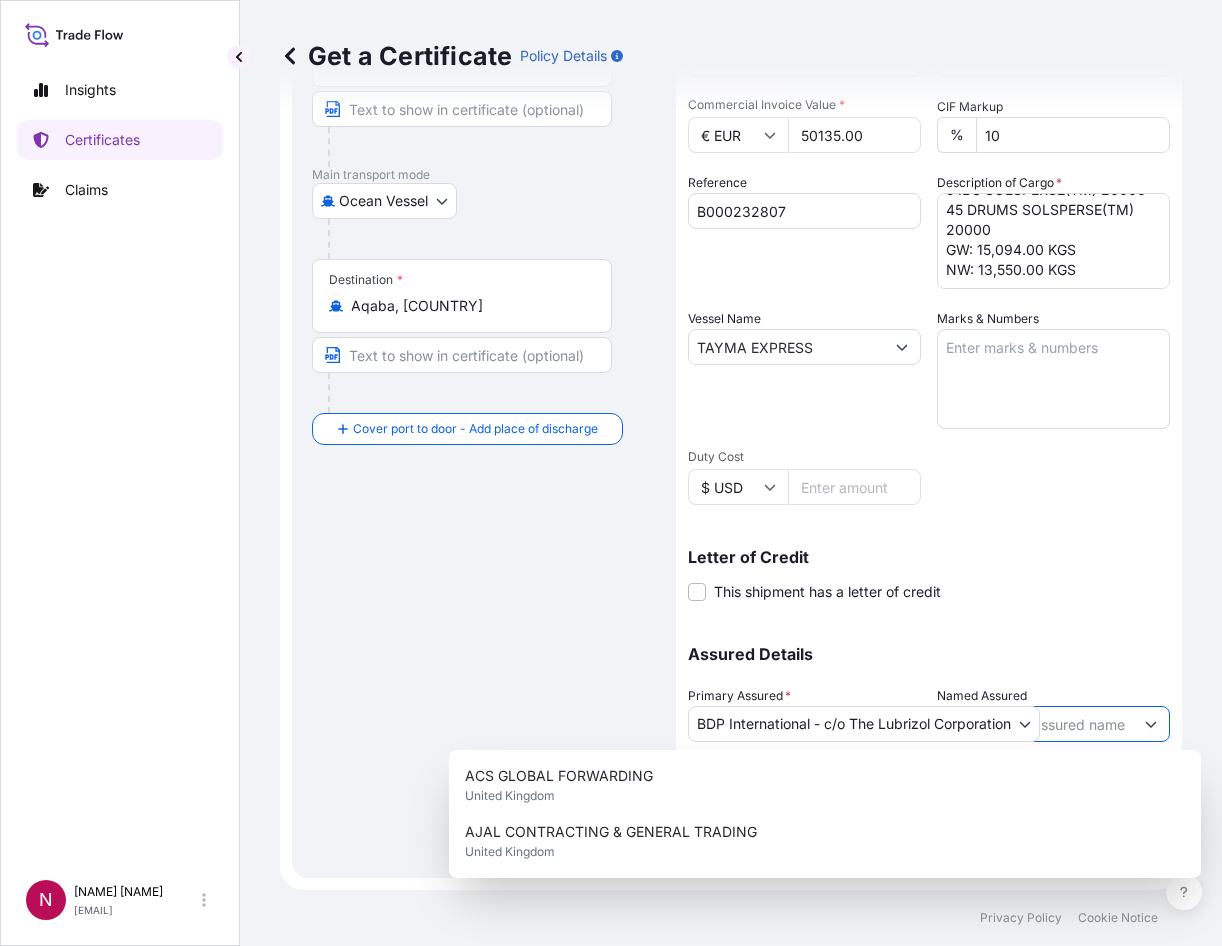 paste on "KHARRAZ INDUSTRIAL CORPORATION" 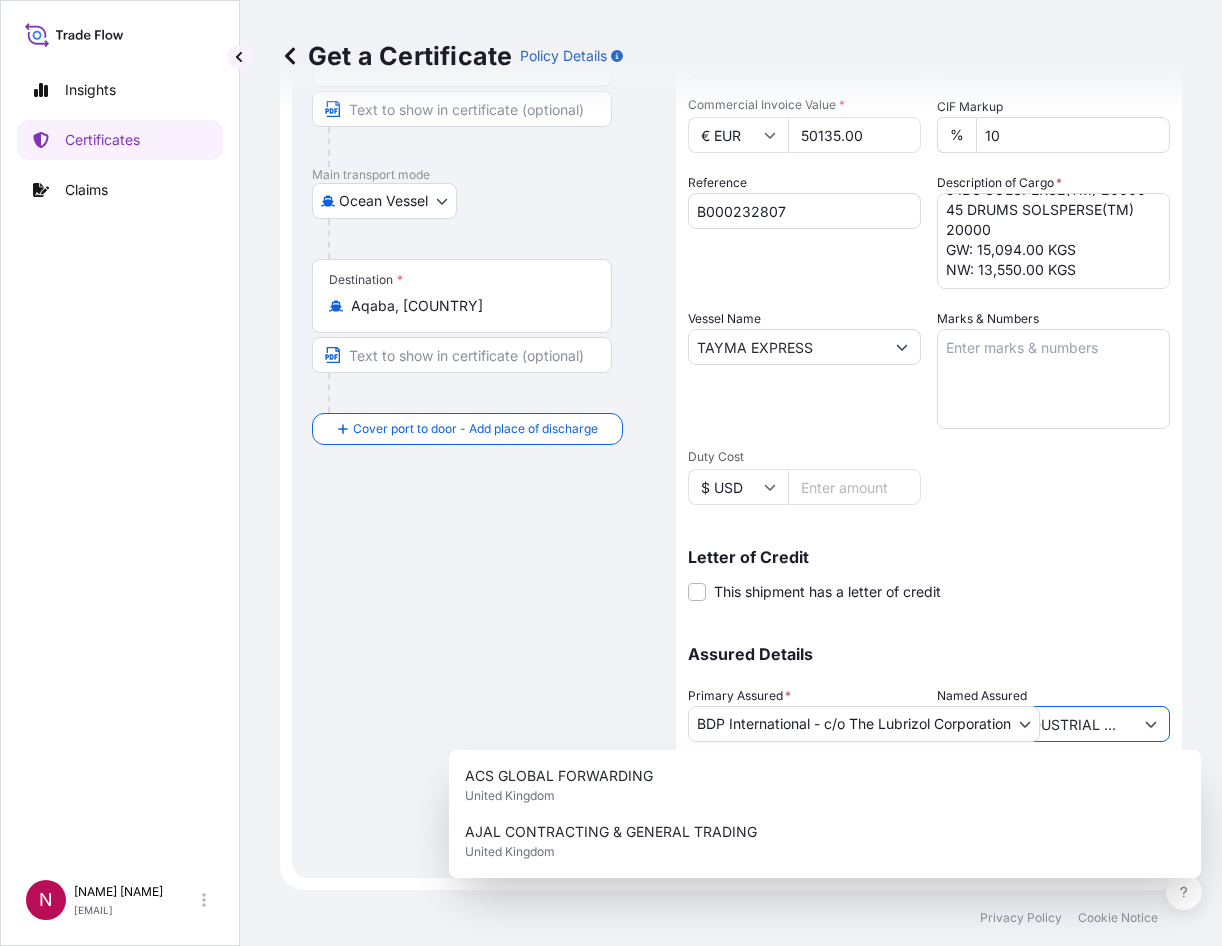 scroll, scrollTop: 0, scrollLeft: 86, axis: horizontal 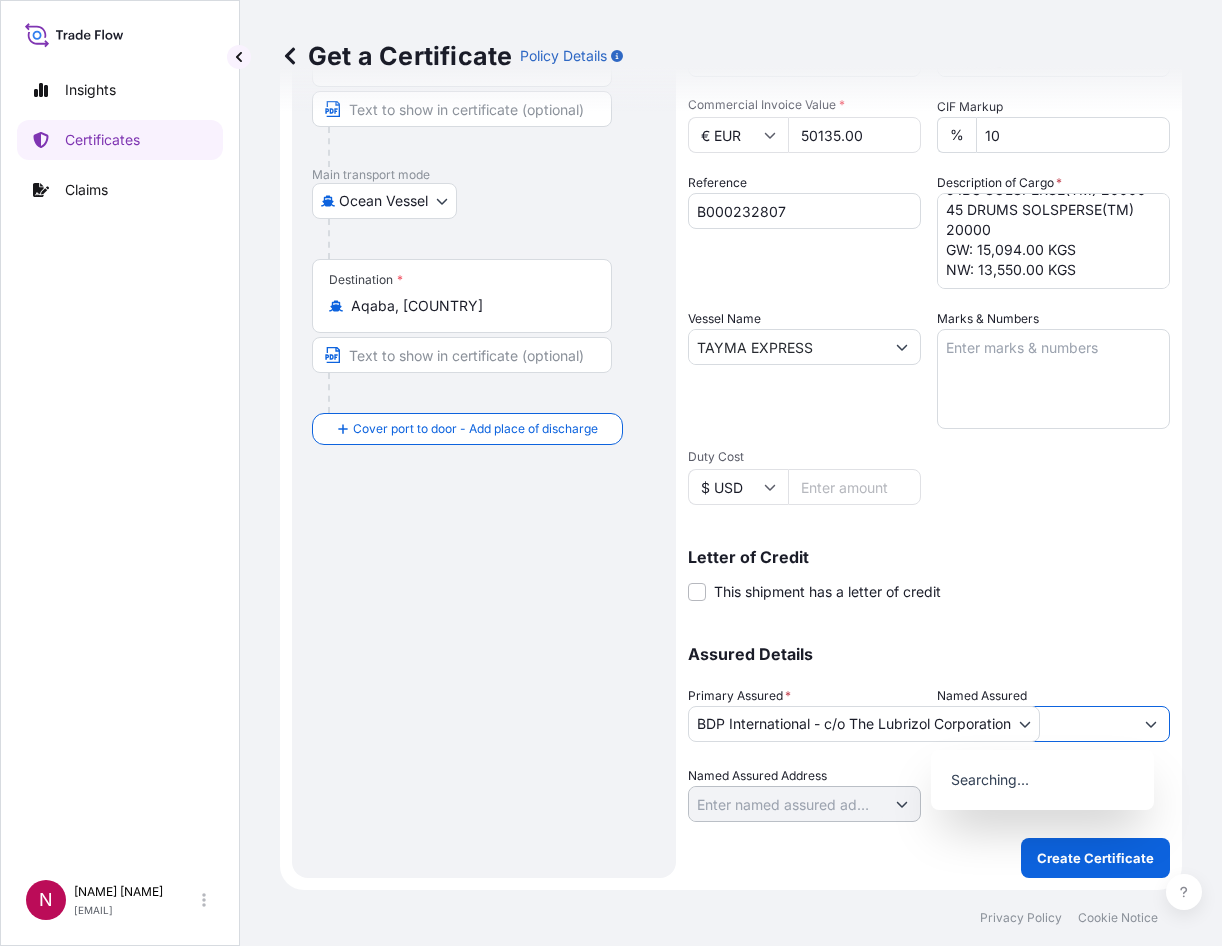 type on "KHARRAZ INDUSTRIAL CORPORATION" 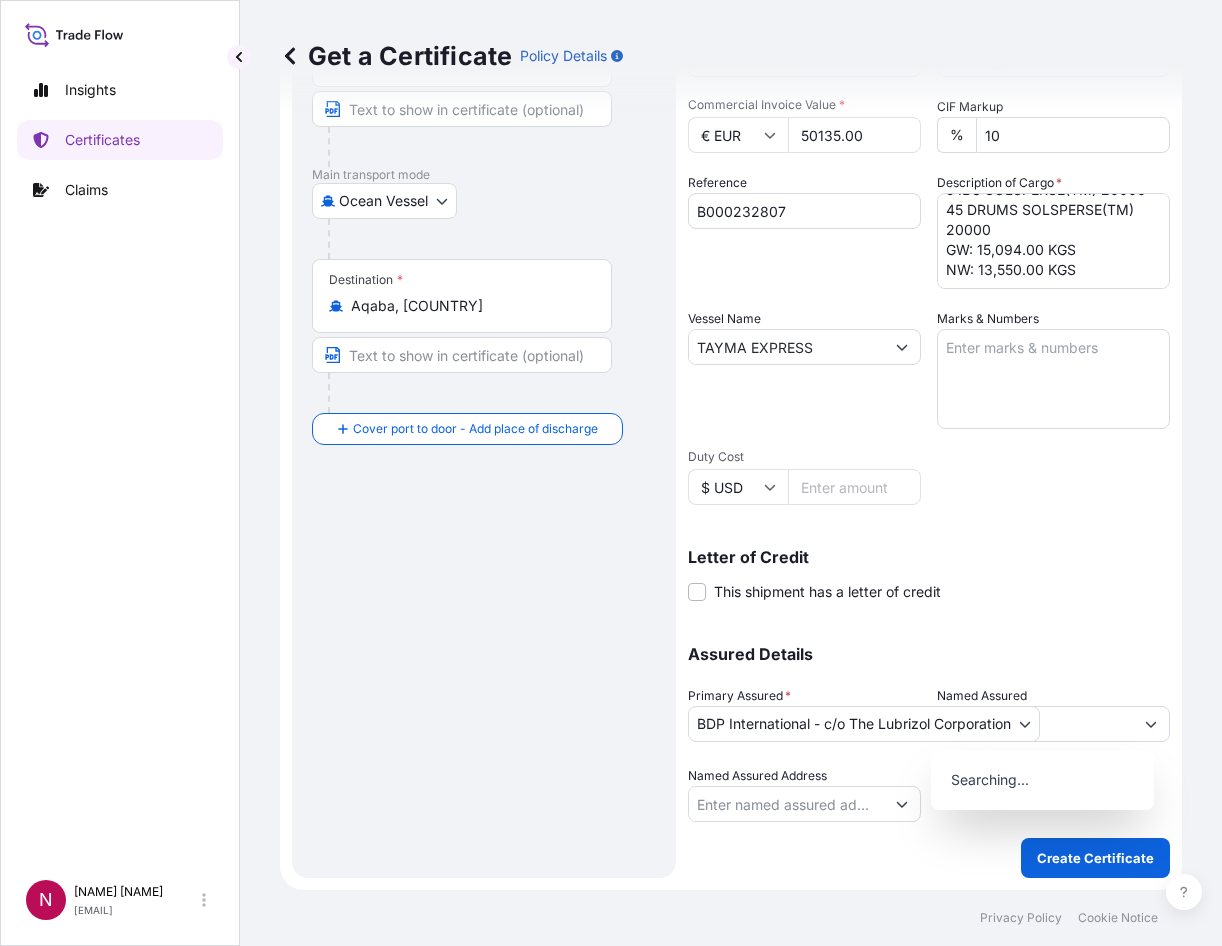 click on "Assured Details Primary Assured * BDP International - c/o The Lubrizol Corporation BDP International - c/o The Lubrizol Corporation Named Assured KHARRAZ INDUSTRIAL CORPORATION Named Assured Address" at bounding box center [929, 722] 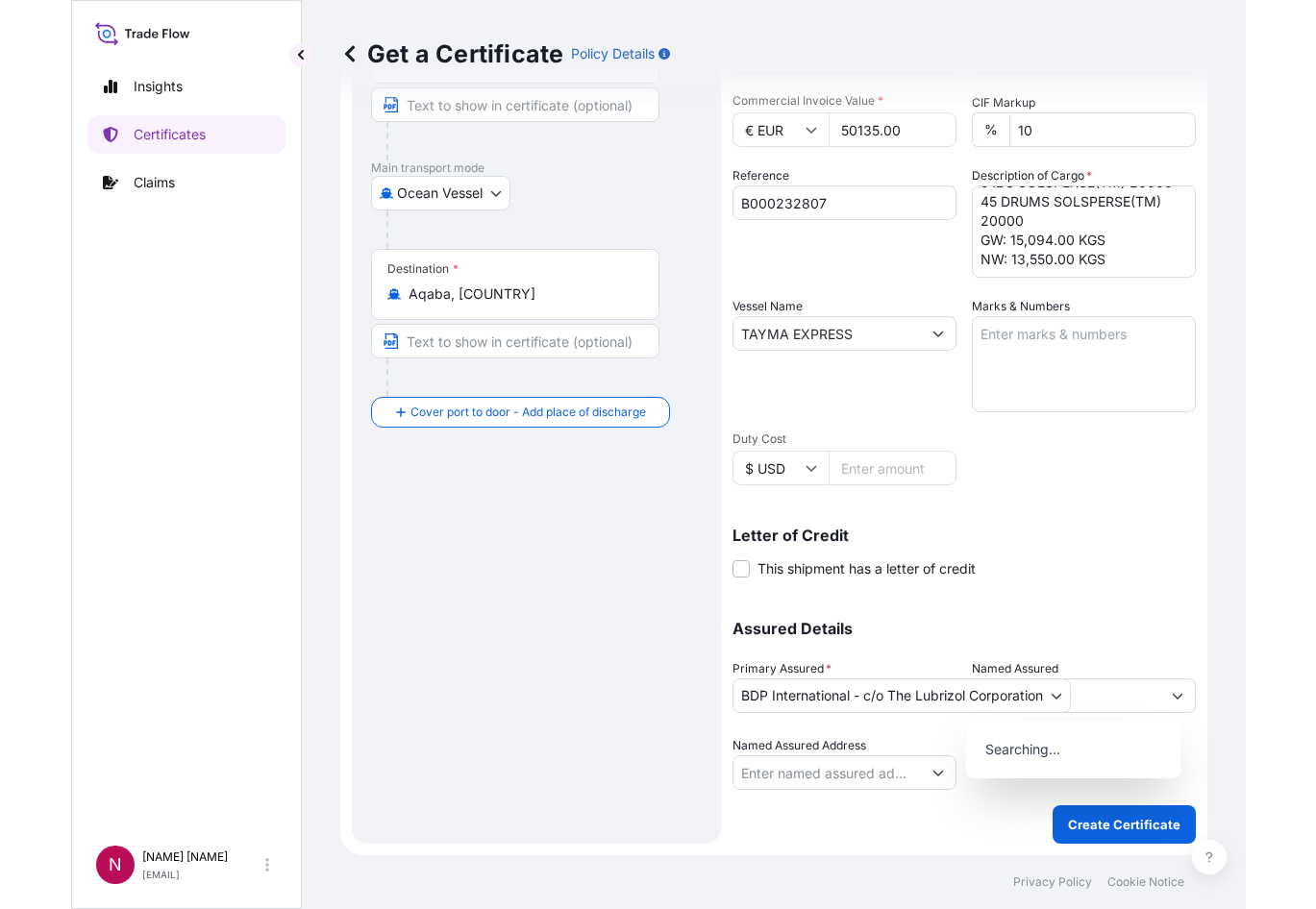scroll, scrollTop: 0, scrollLeft: 0, axis: both 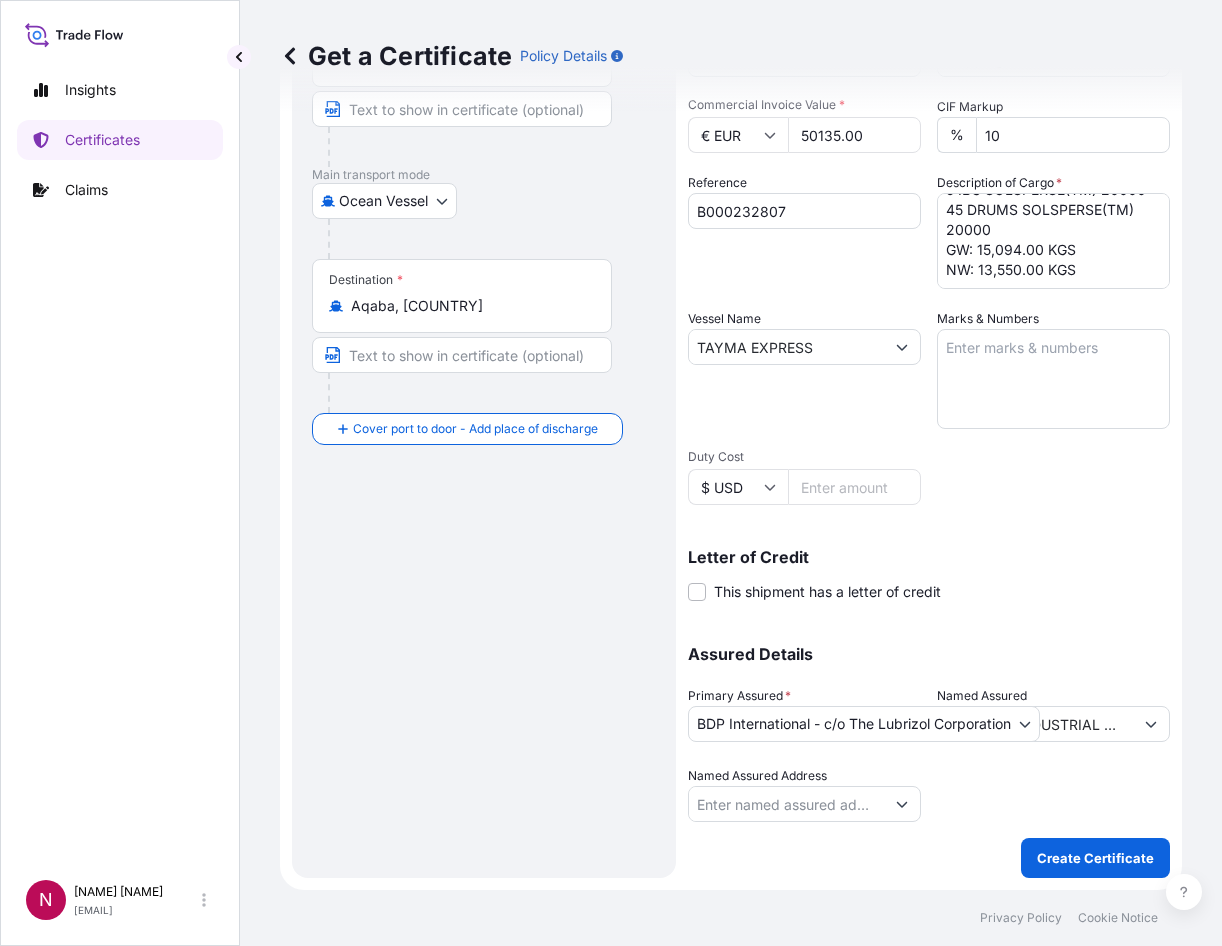 click at bounding box center (1053, 794) 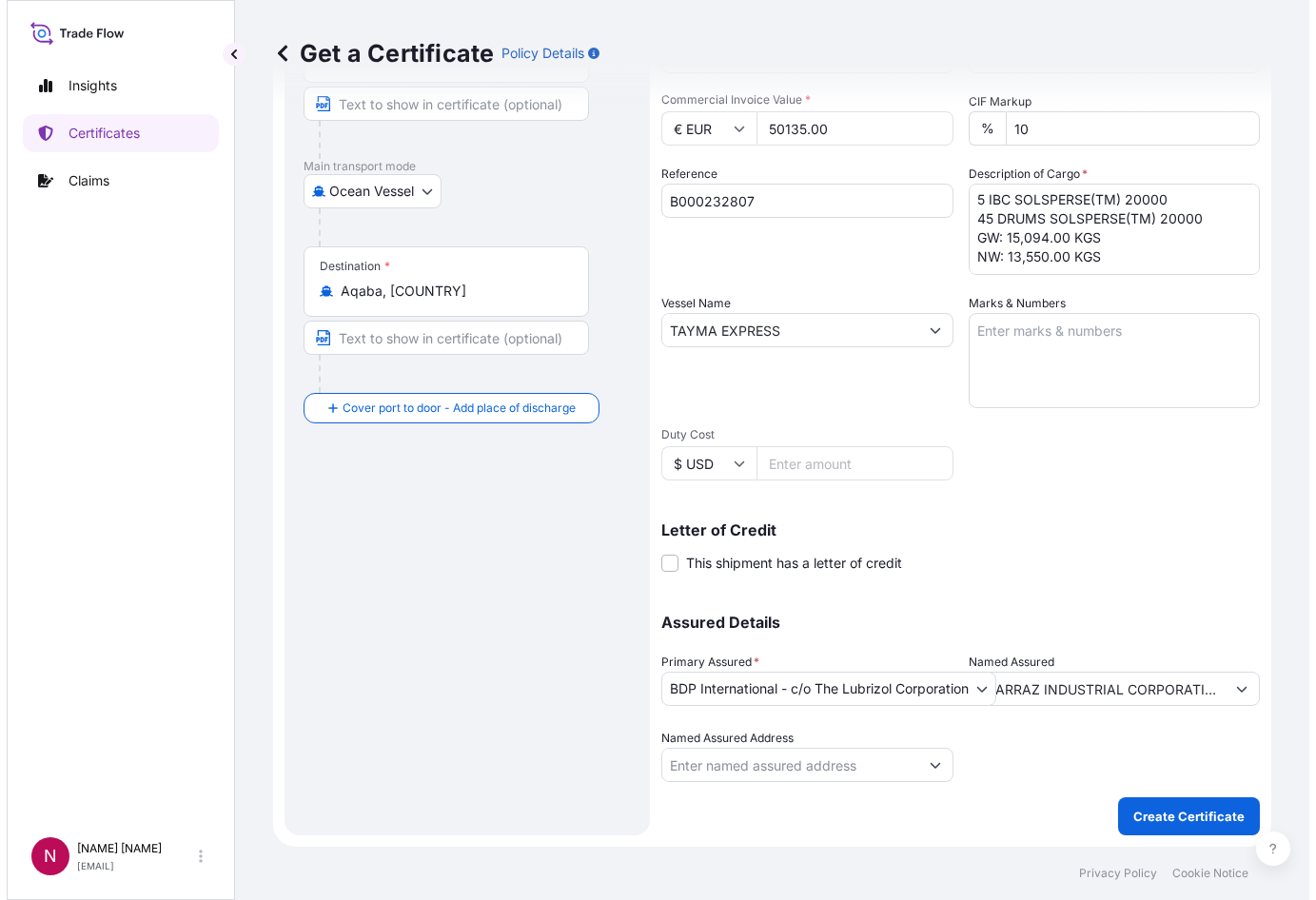 scroll, scrollTop: 21, scrollLeft: 0, axis: vertical 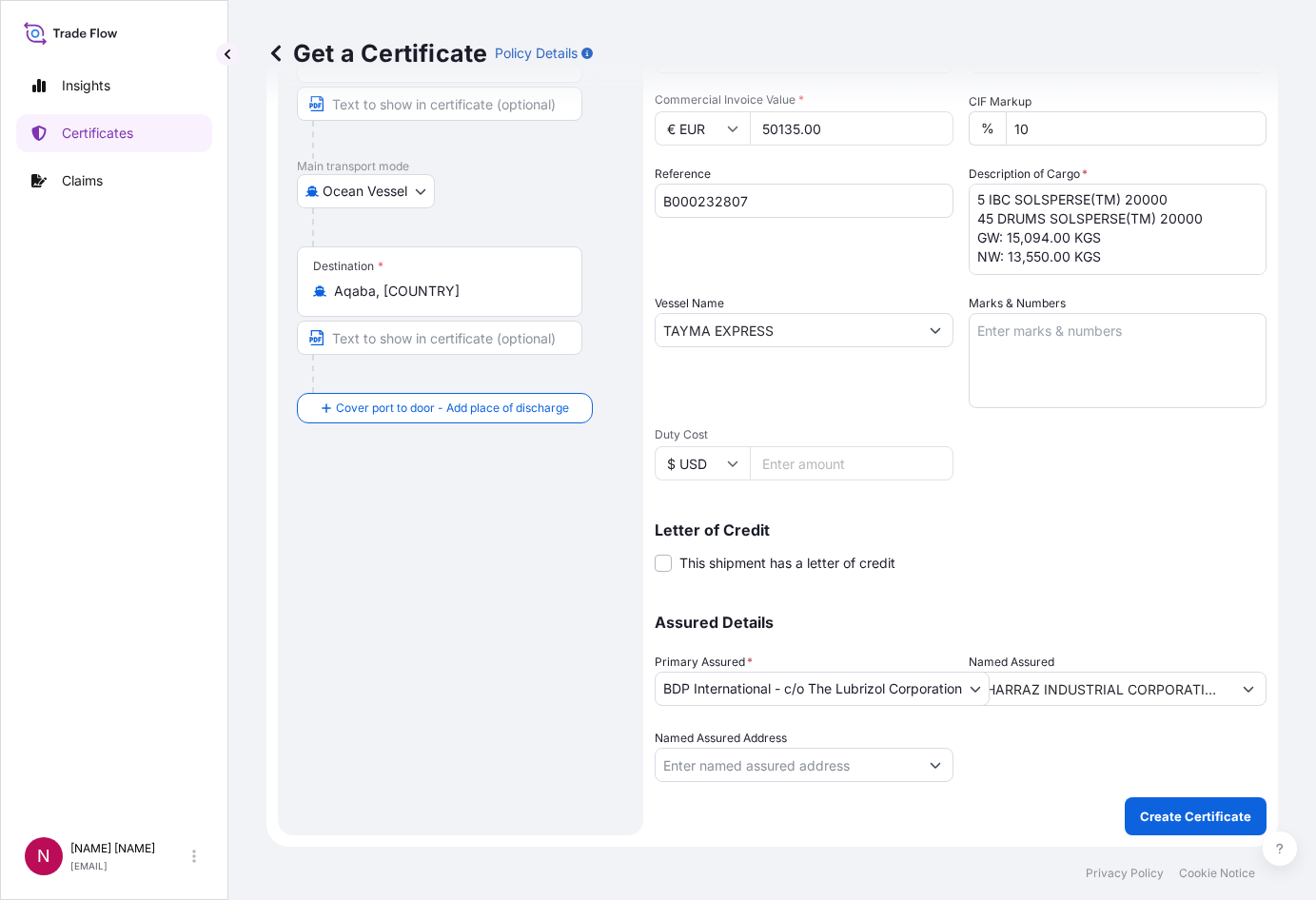 click on "Letter of Credit This shipment has a letter of credit Letter of credit * Letter of credit may not exceed 12000 characters" at bounding box center (960, 547) 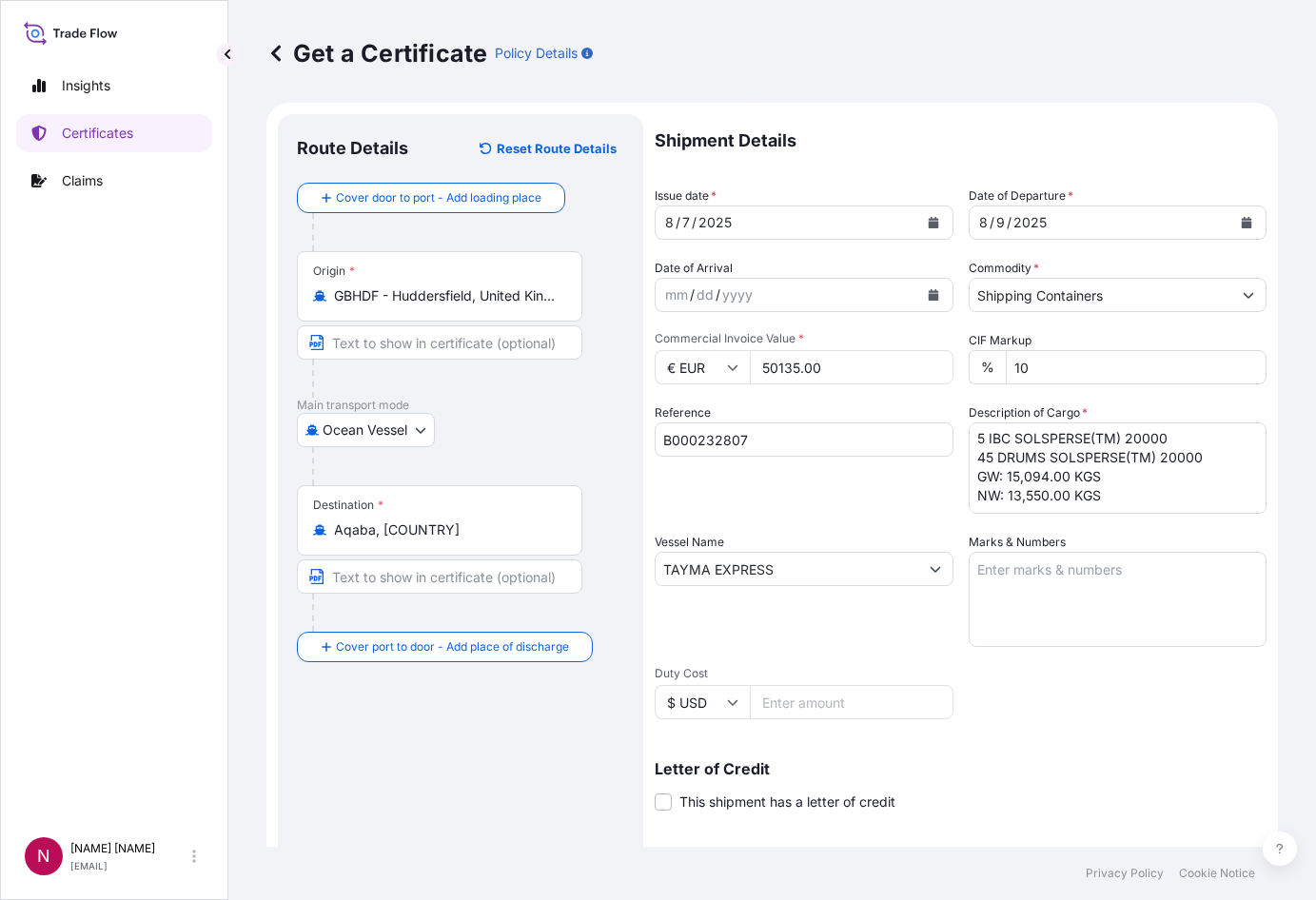 scroll, scrollTop: 0, scrollLeft: 0, axis: both 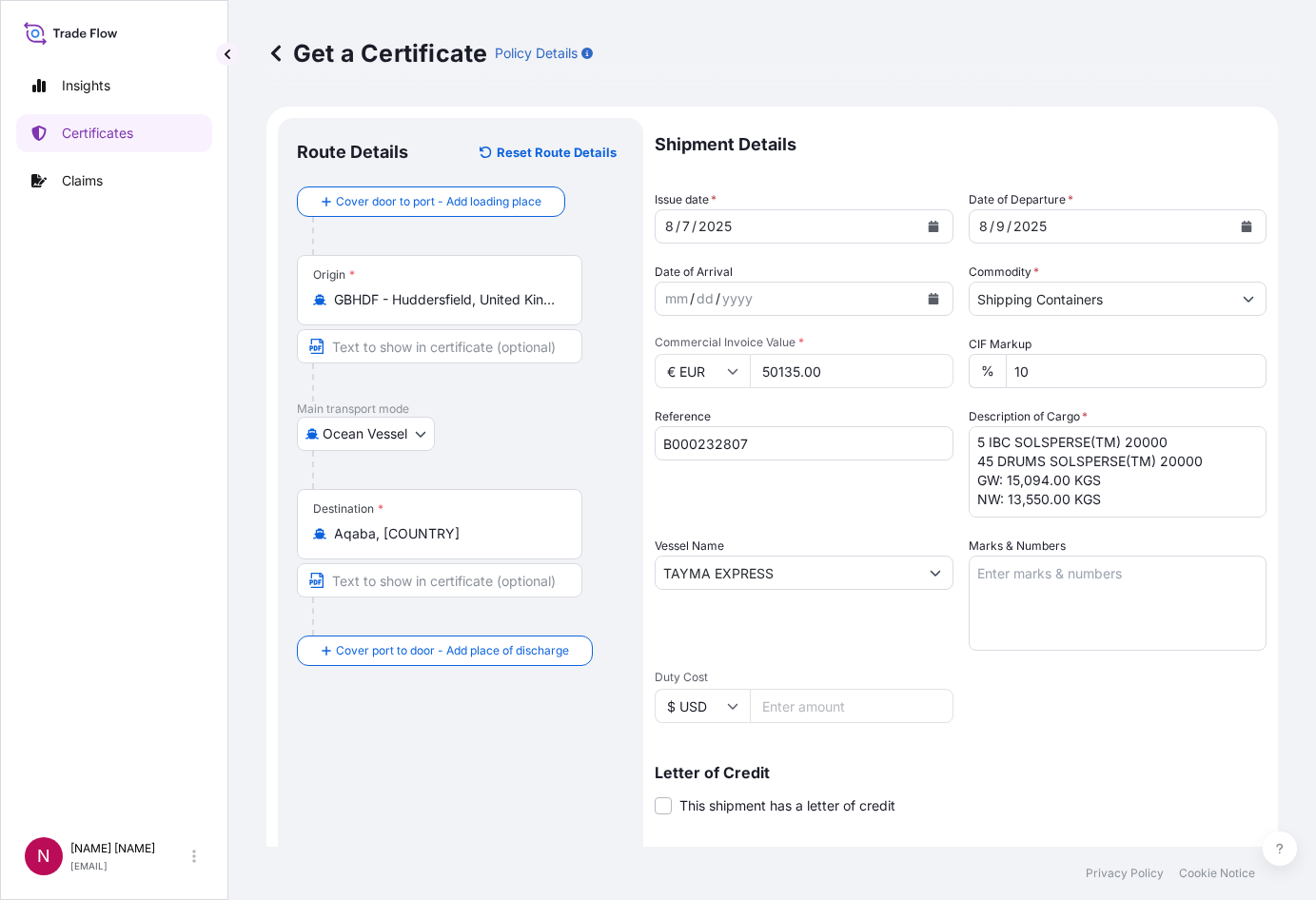 click on "Reference B000232807" at bounding box center [804, 462] 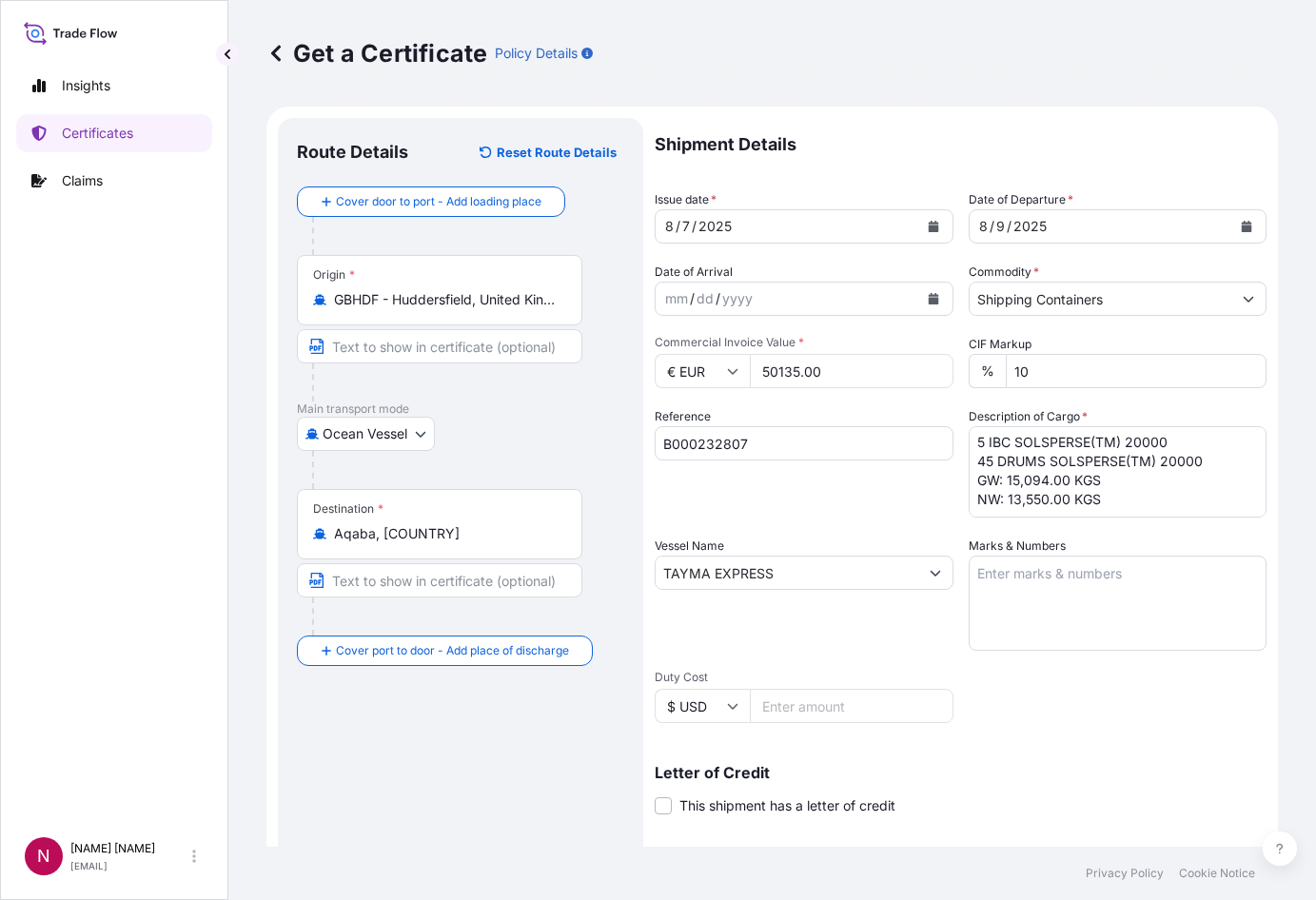 click on "Reference B000232807" at bounding box center [804, 462] 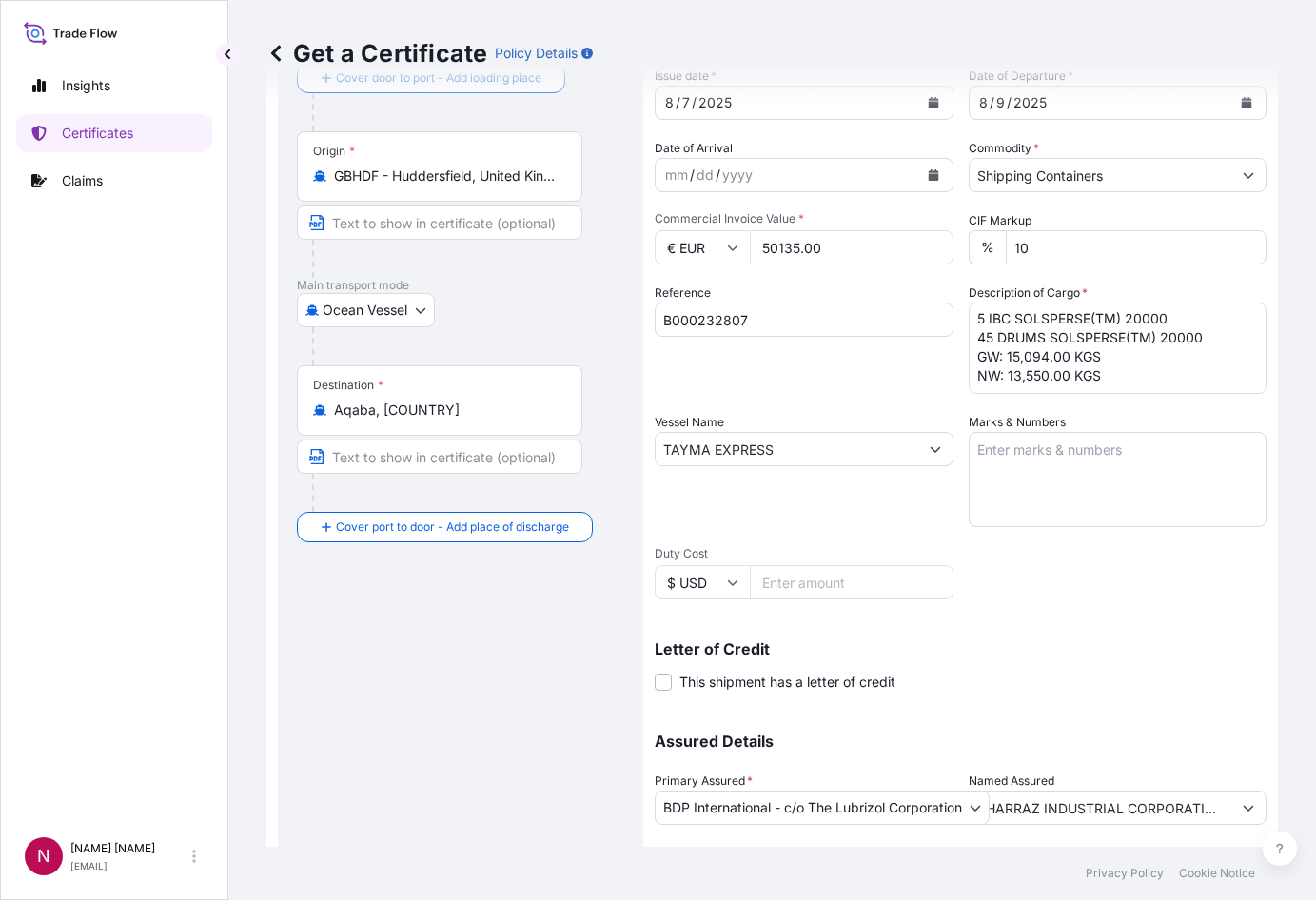 scroll, scrollTop: 243, scrollLeft: 0, axis: vertical 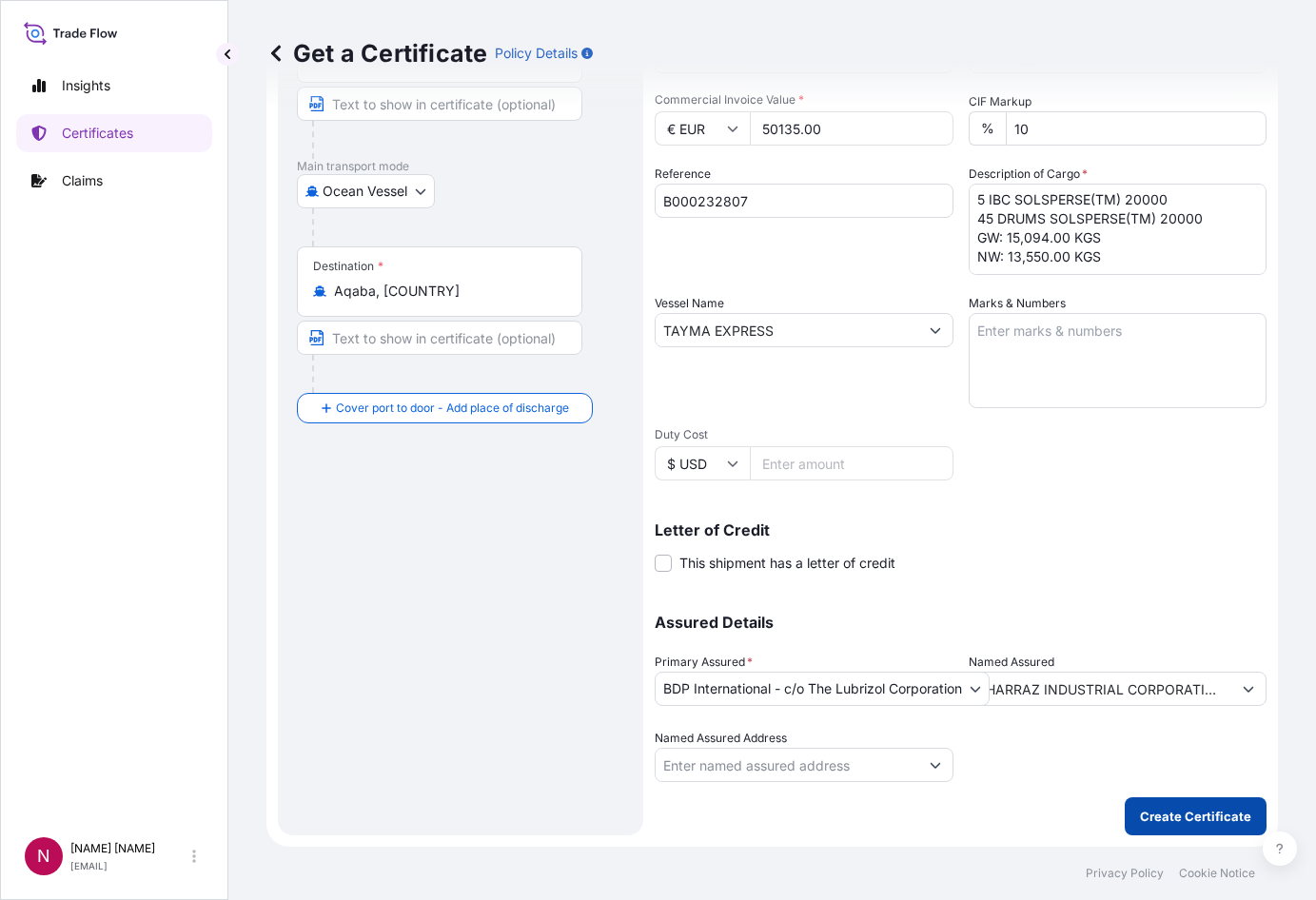 click on "Create Certificate" at bounding box center [1195, 816] 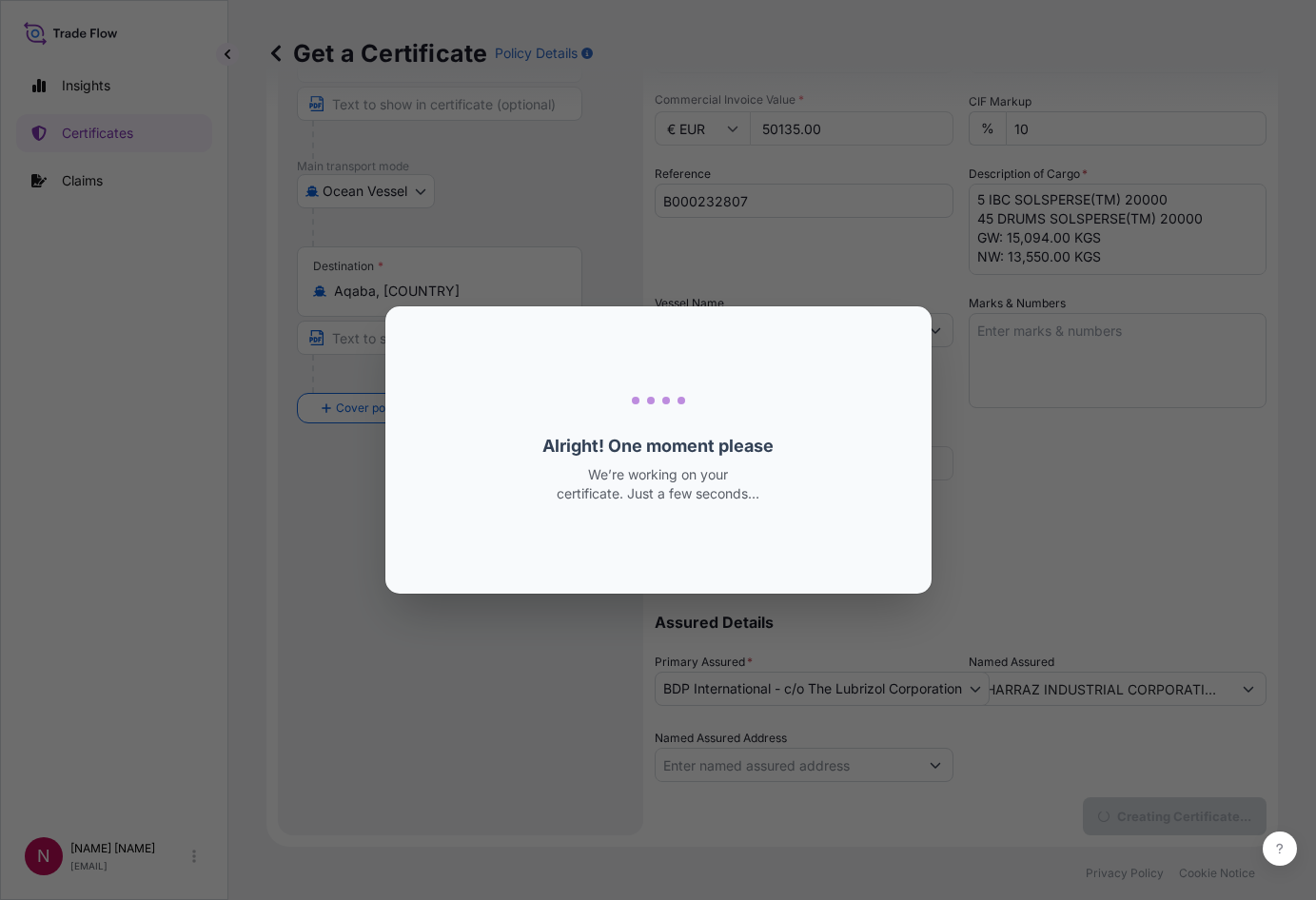 scroll, scrollTop: 0, scrollLeft: 0, axis: both 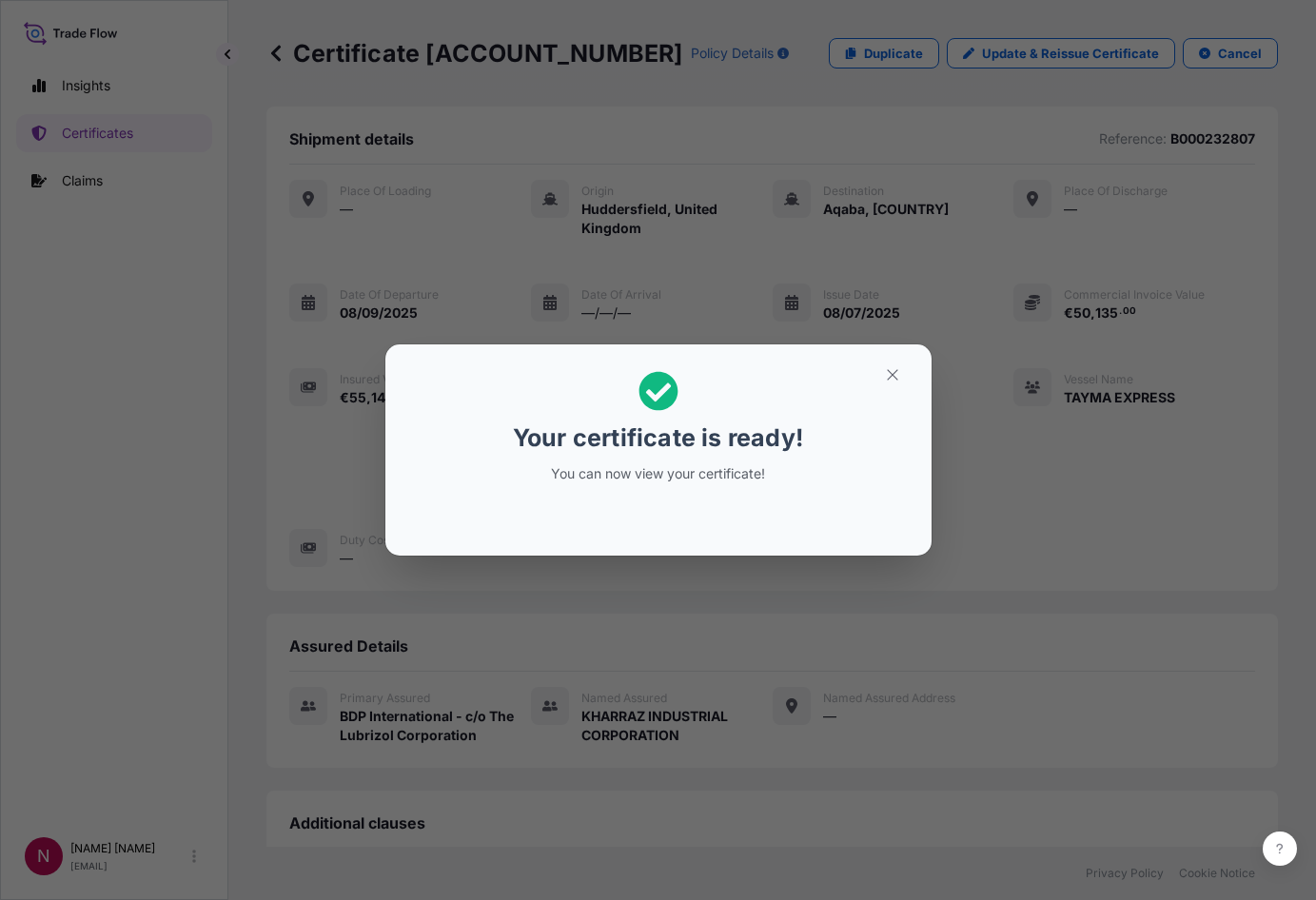 click on "Your certificate is ready! You can now view your certificate!" at bounding box center [658, 450] 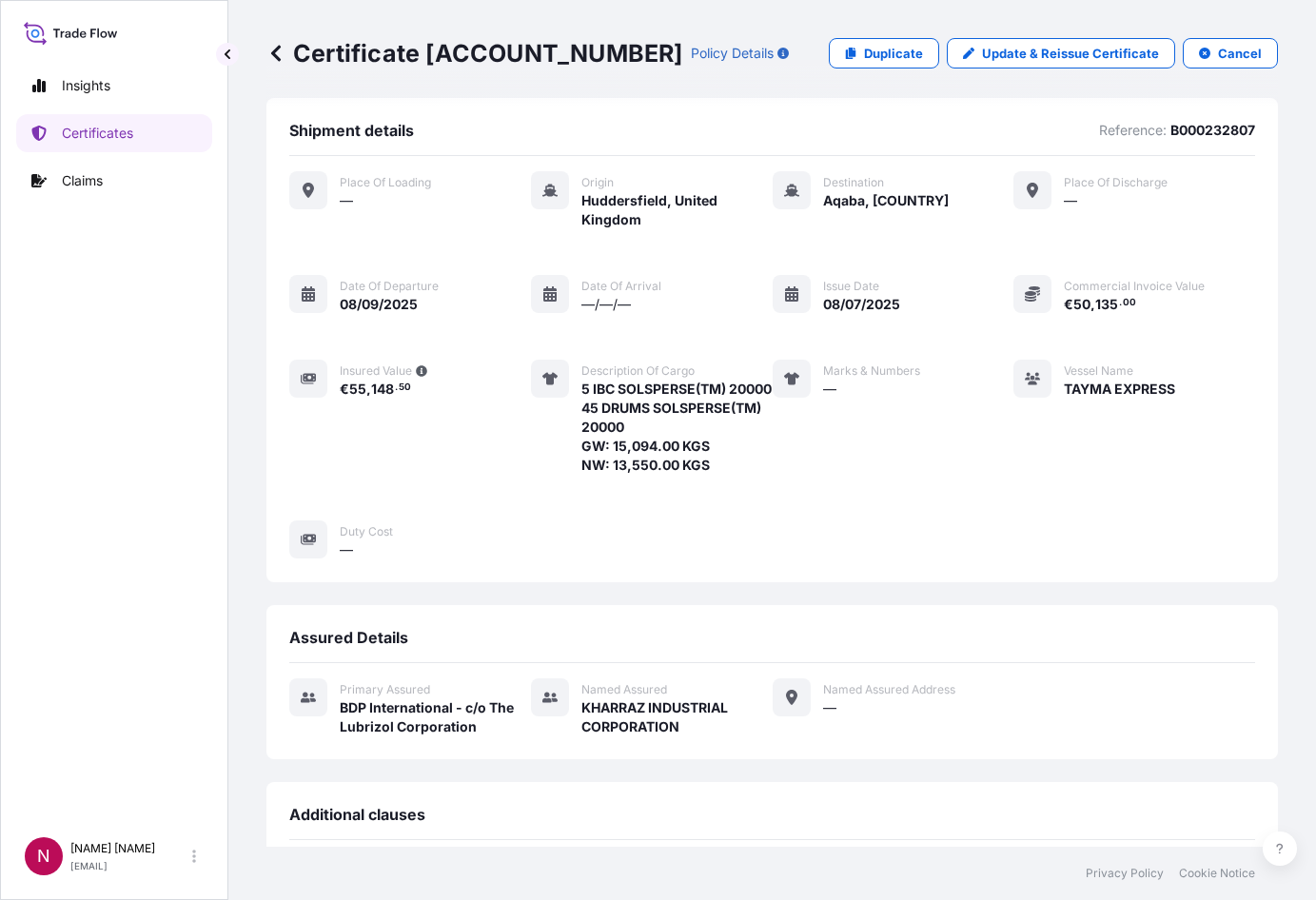 scroll, scrollTop: 0, scrollLeft: 0, axis: both 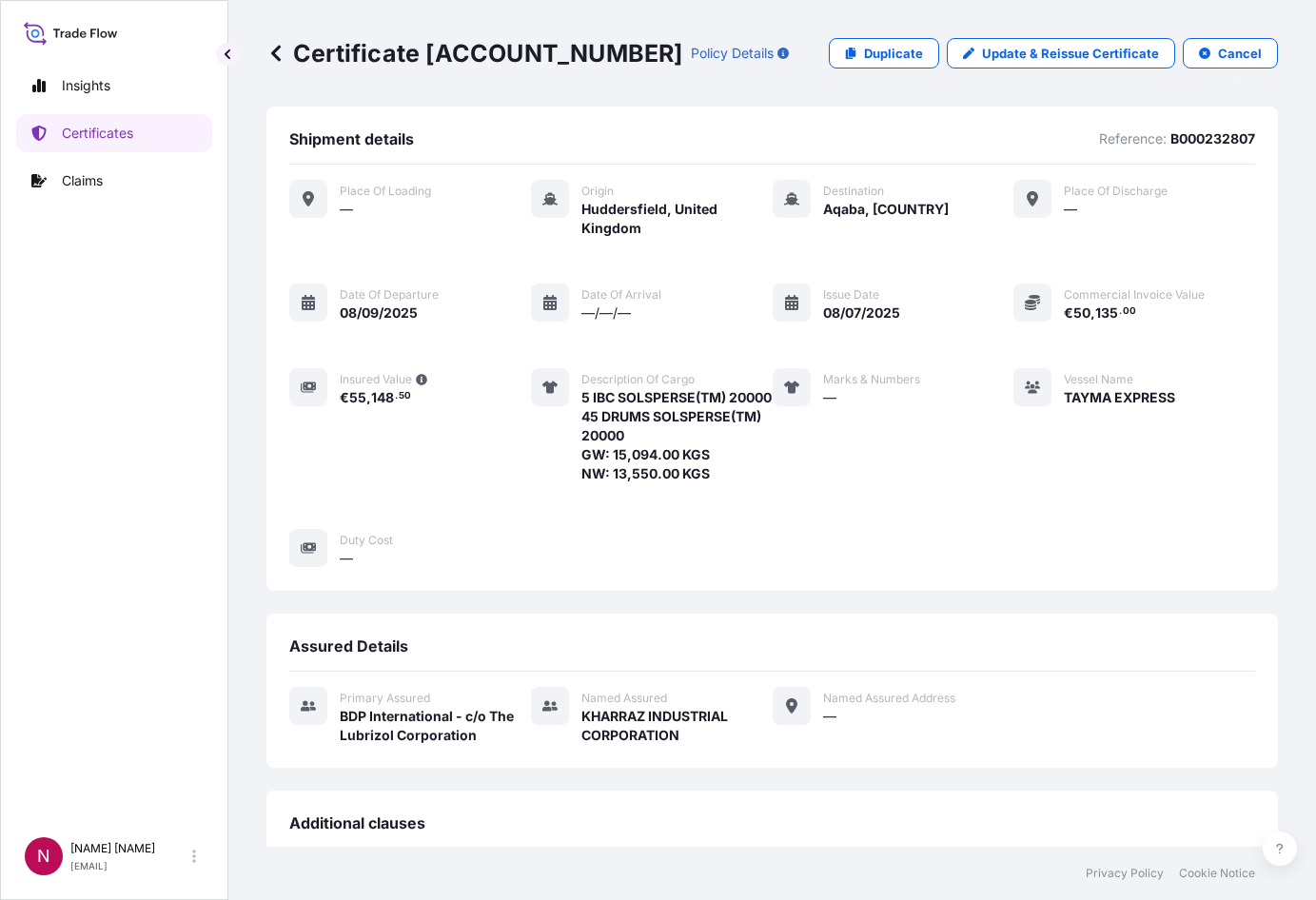 click on "Place of Loading — Origin Huddersfield, United Kingdom Destination Aqaba, Jordan Place of discharge — Date of departure [DATE] Date of arrival —/—/— Issue Date [DATE] Commercial Invoice Value € 50 , 135 . 00 Insured Value € 55 , 148 . 50 Description of cargo 5 IBC SOLSPERSE(TM) 20000
45 DRUMS SOLSPERSE(TM) 20000
GW: 15,094.00 KGS
NW: 13,550.00 KGS Marks & Numbers — Vessel Name TAYMA EXPRESS Duty Cost —" at bounding box center (772, 374) 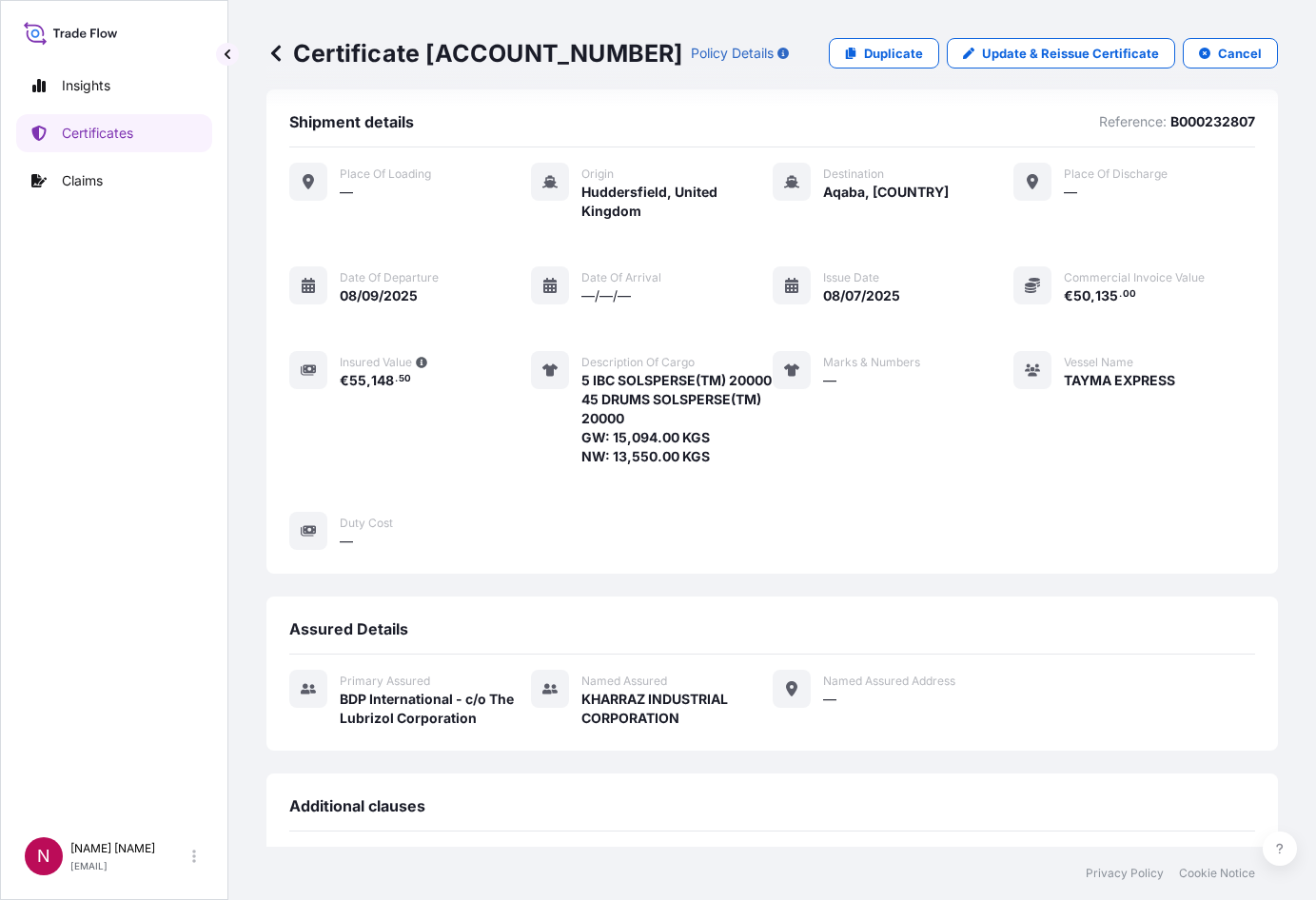 scroll, scrollTop: 0, scrollLeft: 0, axis: both 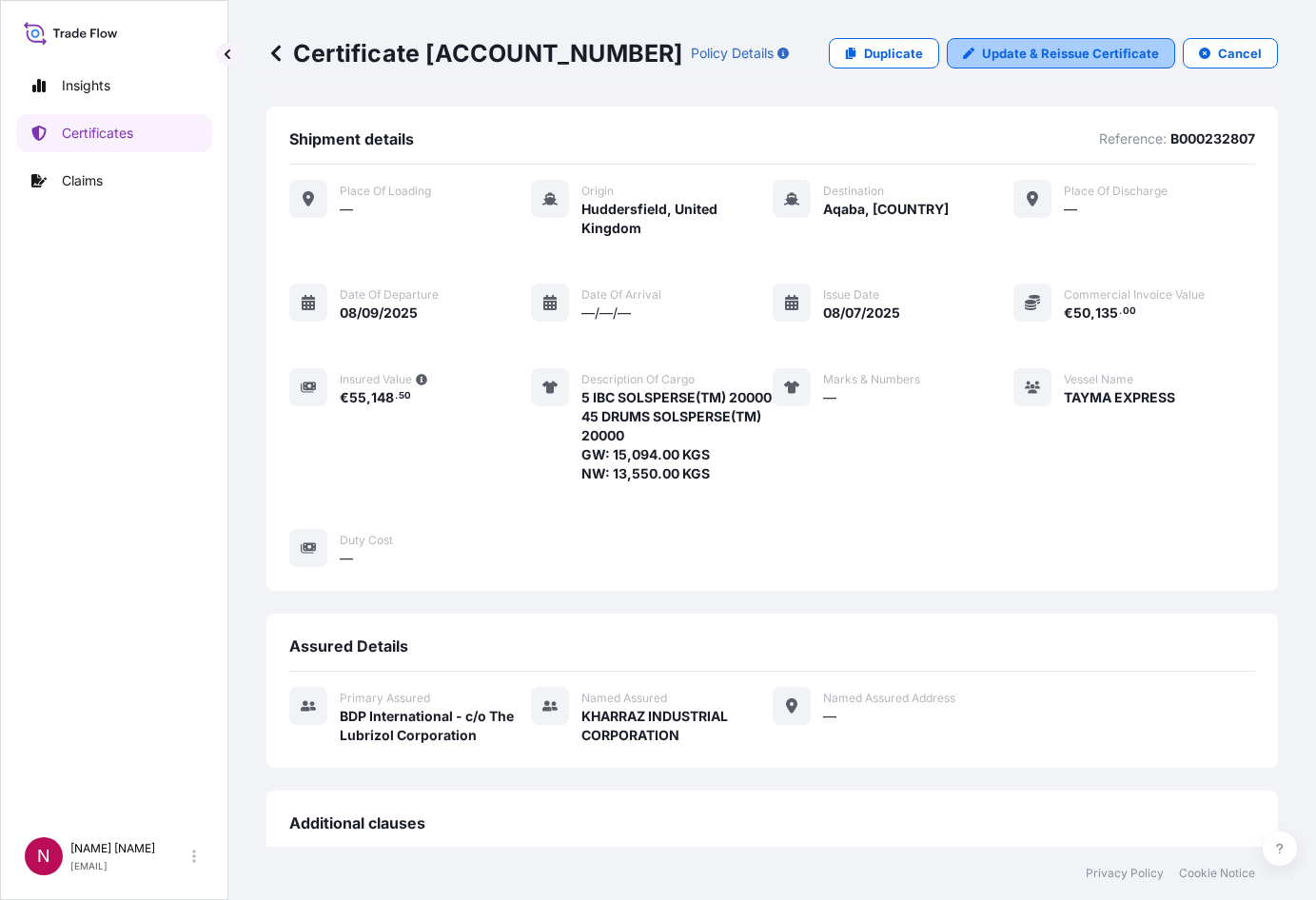 click on "Update & Reissue Certificate" at bounding box center (1061, 53) 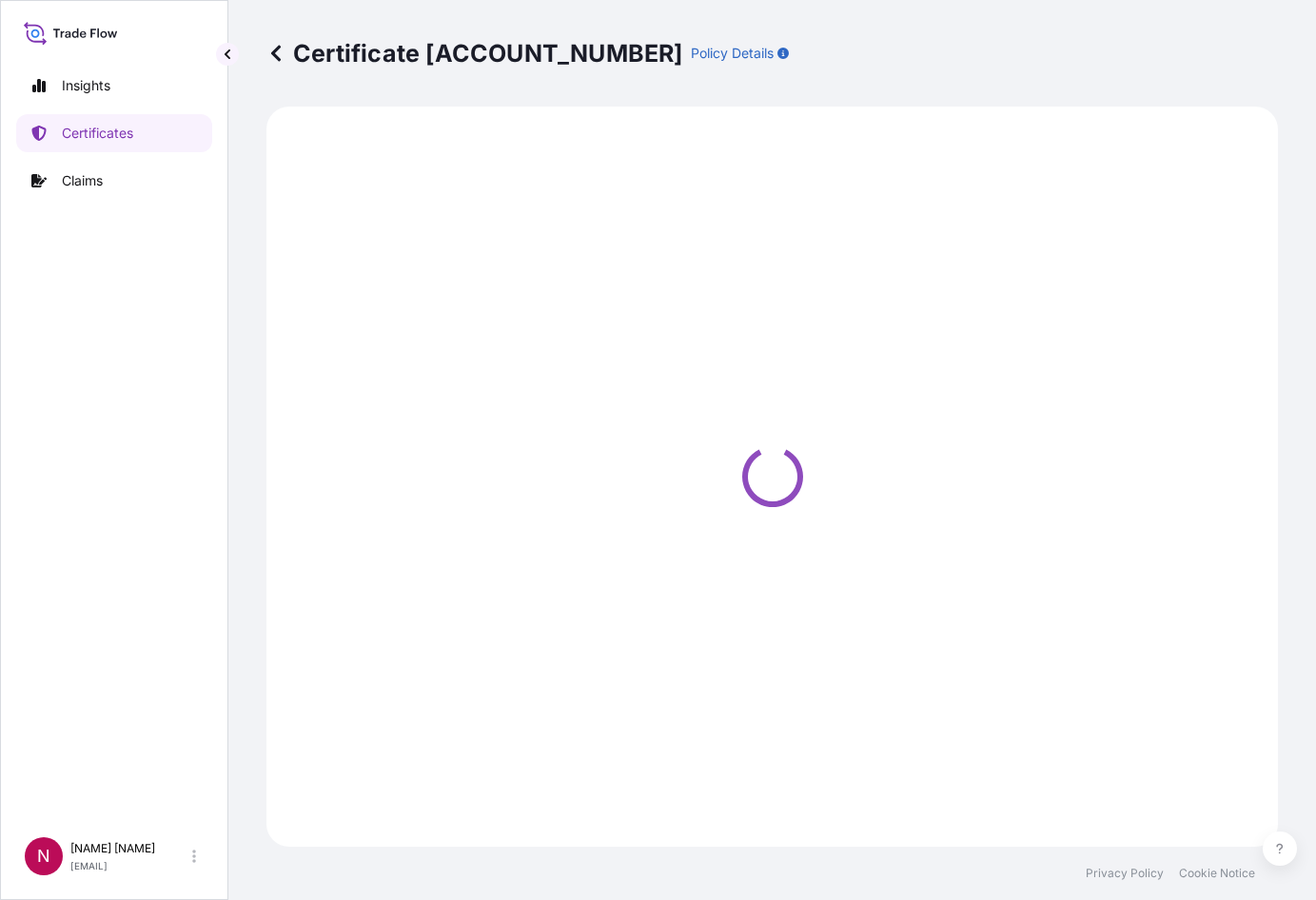 select on "Ocean Vessel" 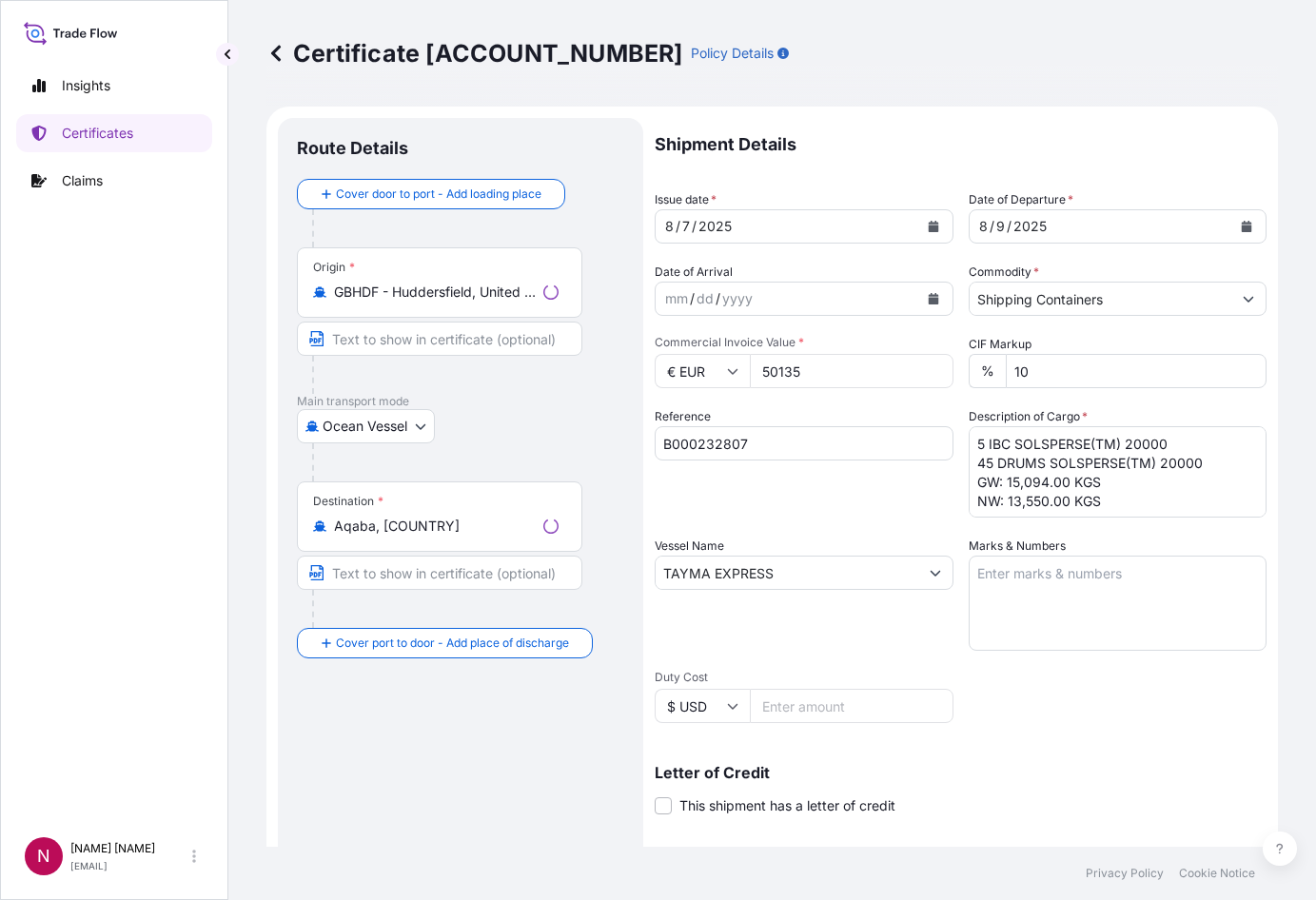 select on "31972" 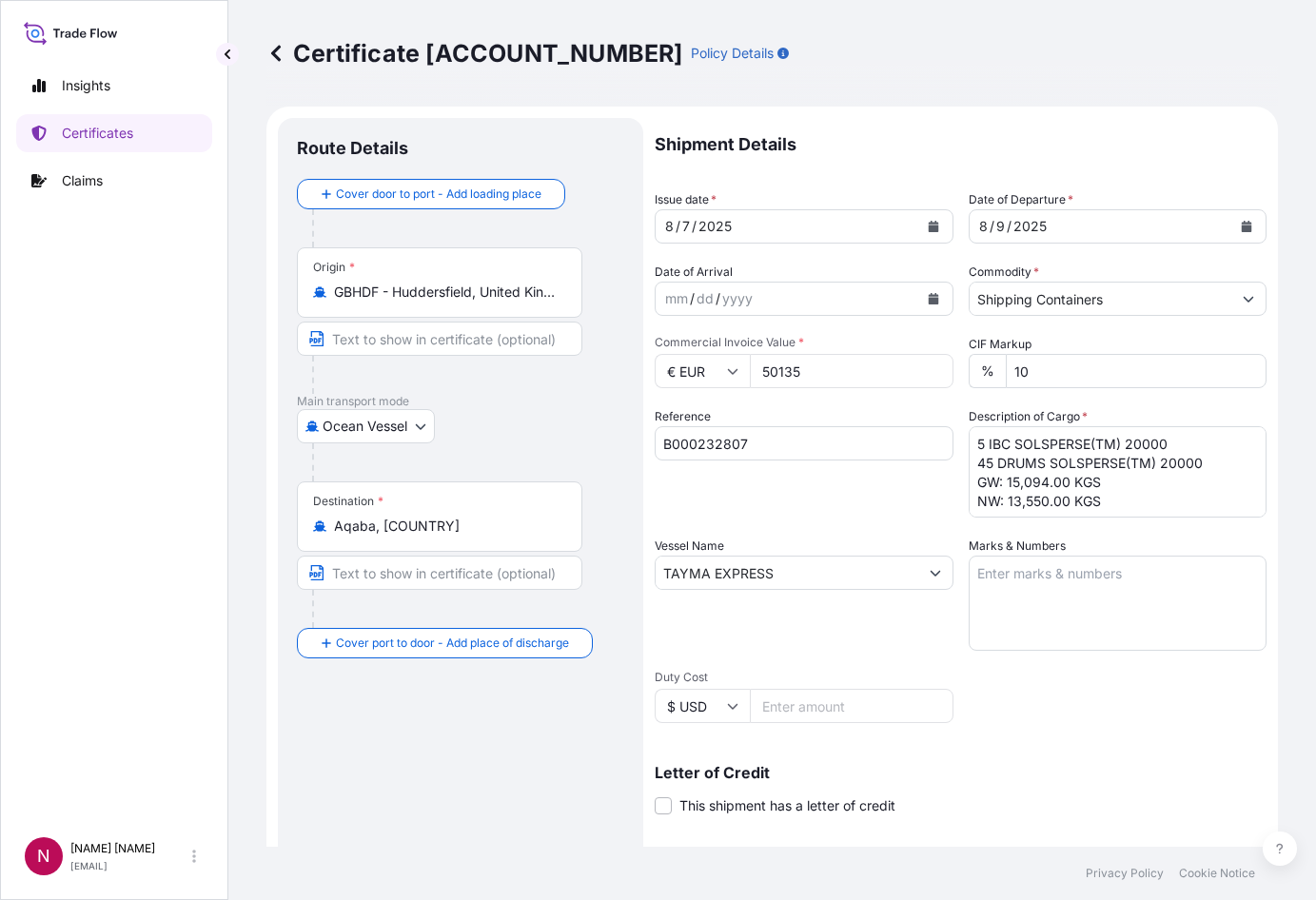 click on "Reference B000232807" at bounding box center (804, 462) 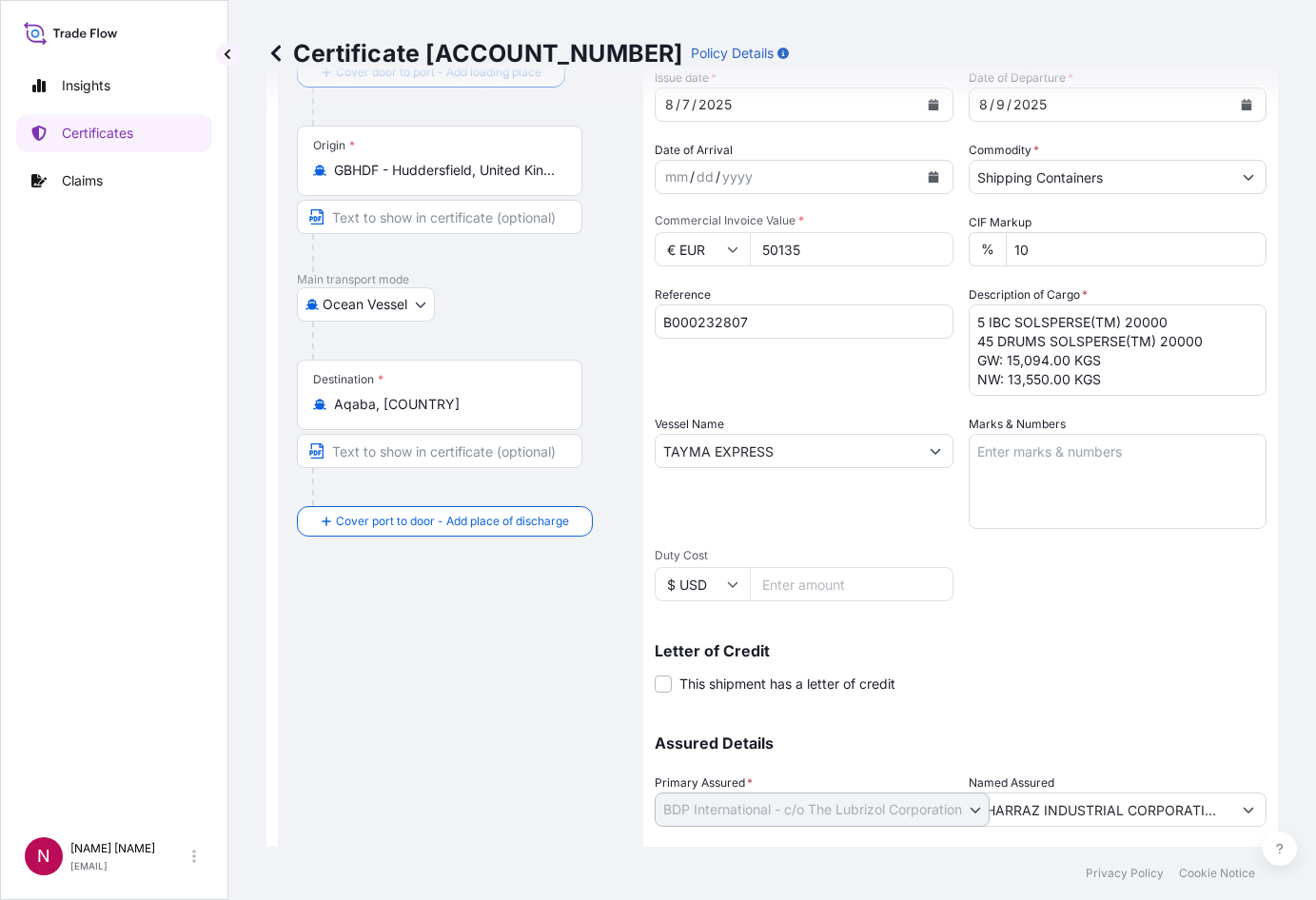 scroll, scrollTop: 243, scrollLeft: 0, axis: vertical 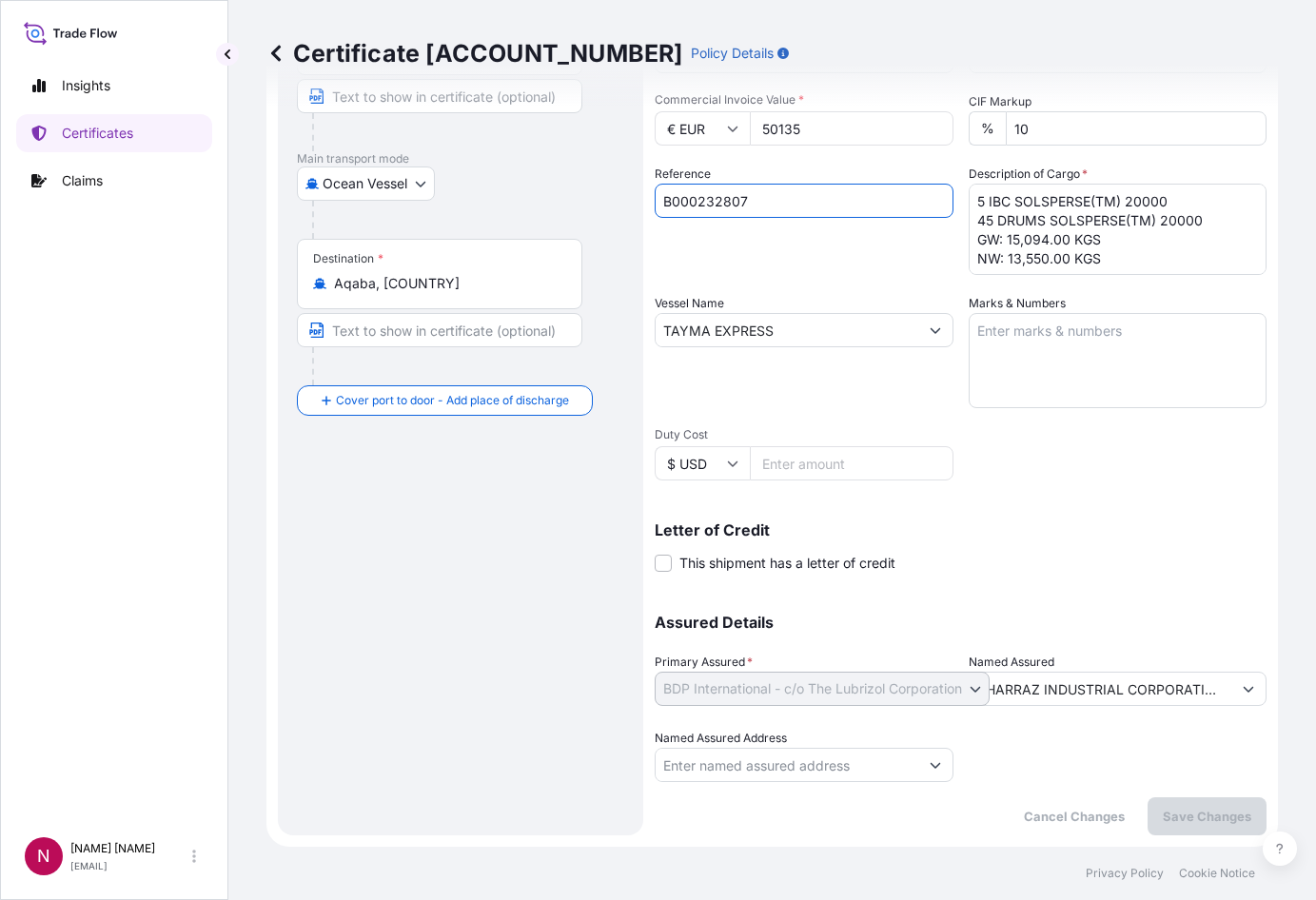 click on "B000232807" at bounding box center [804, 201] 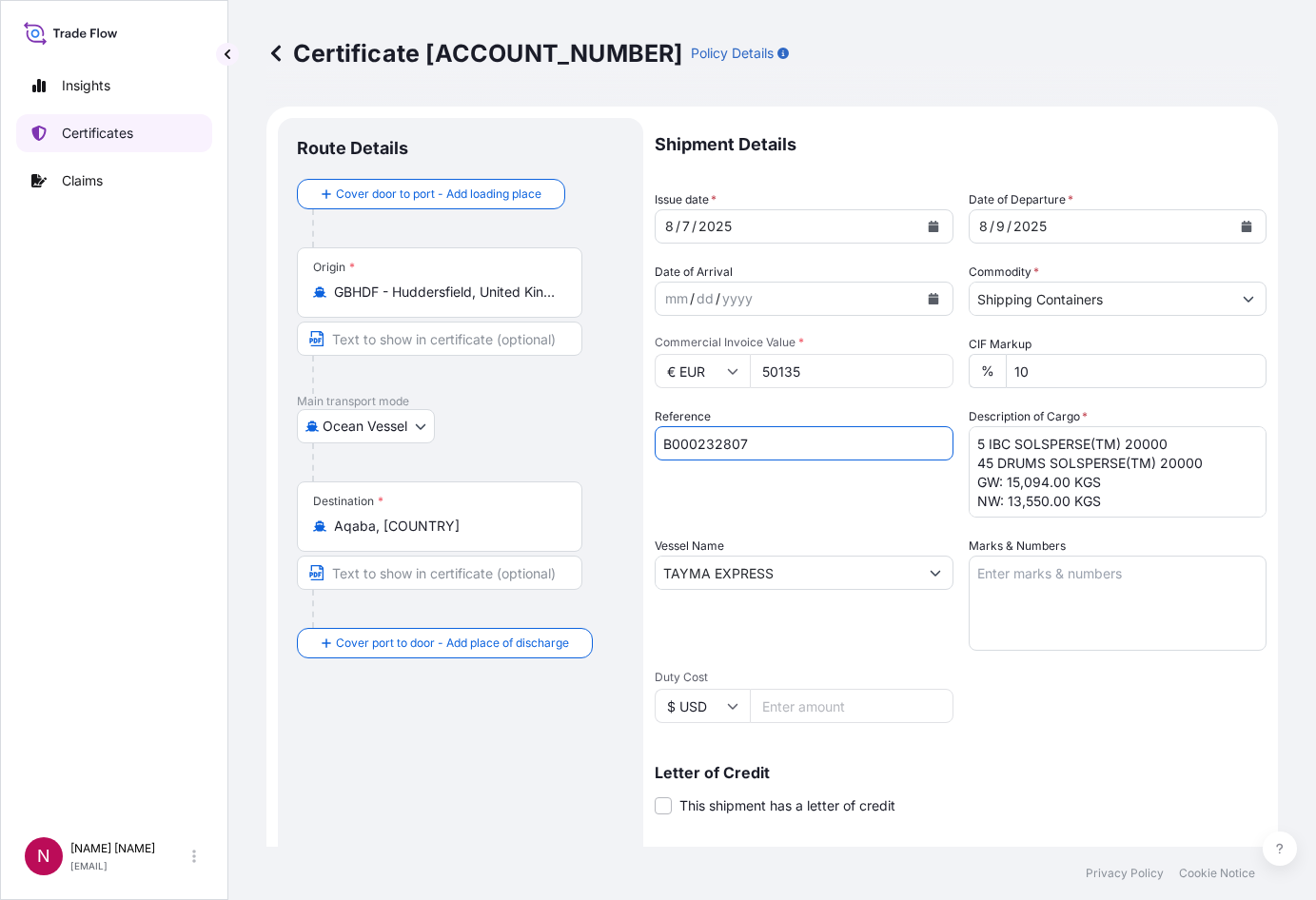 click on "Certificates" at bounding box center (114, 133) 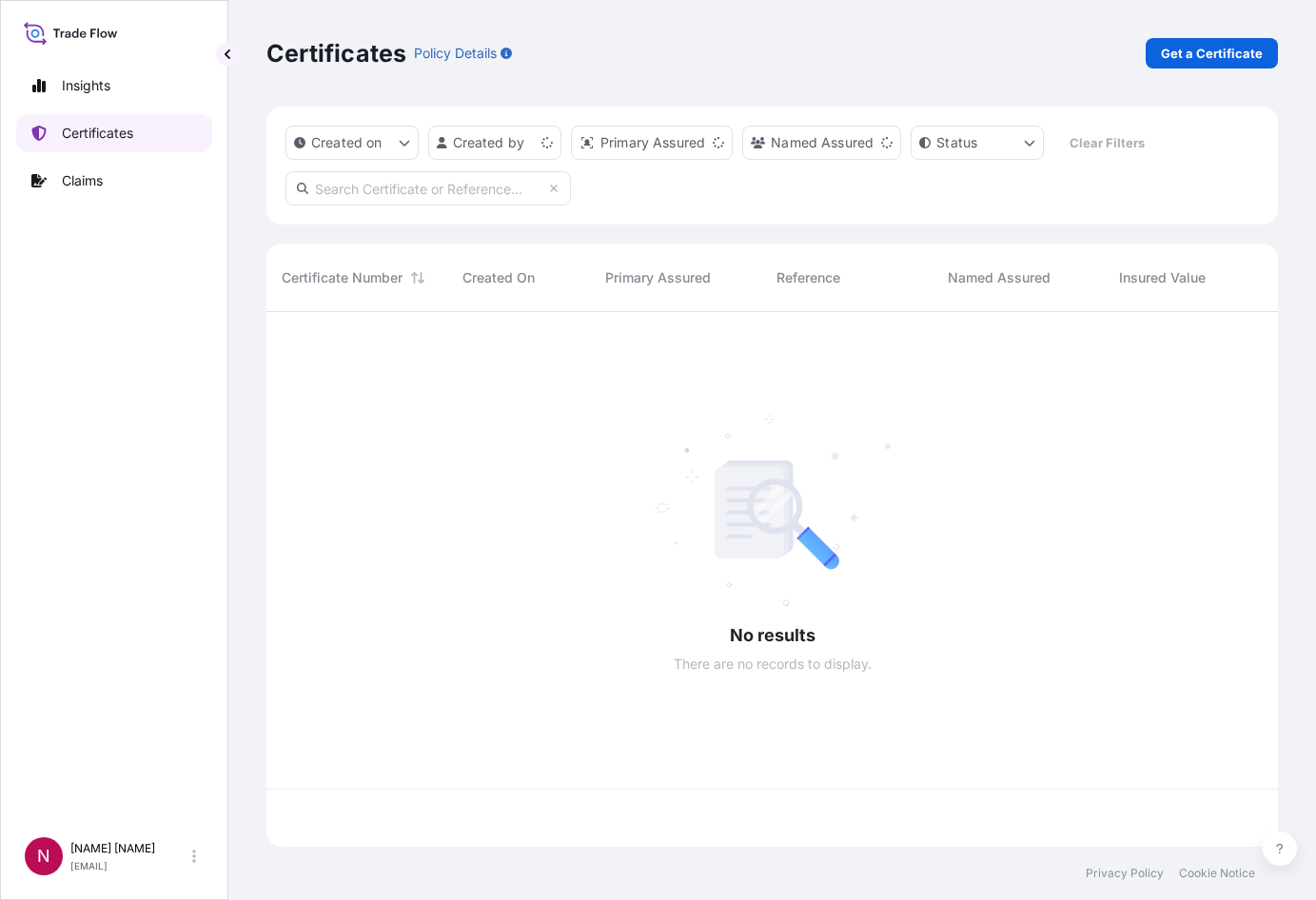 scroll, scrollTop: 15, scrollLeft: 15, axis: both 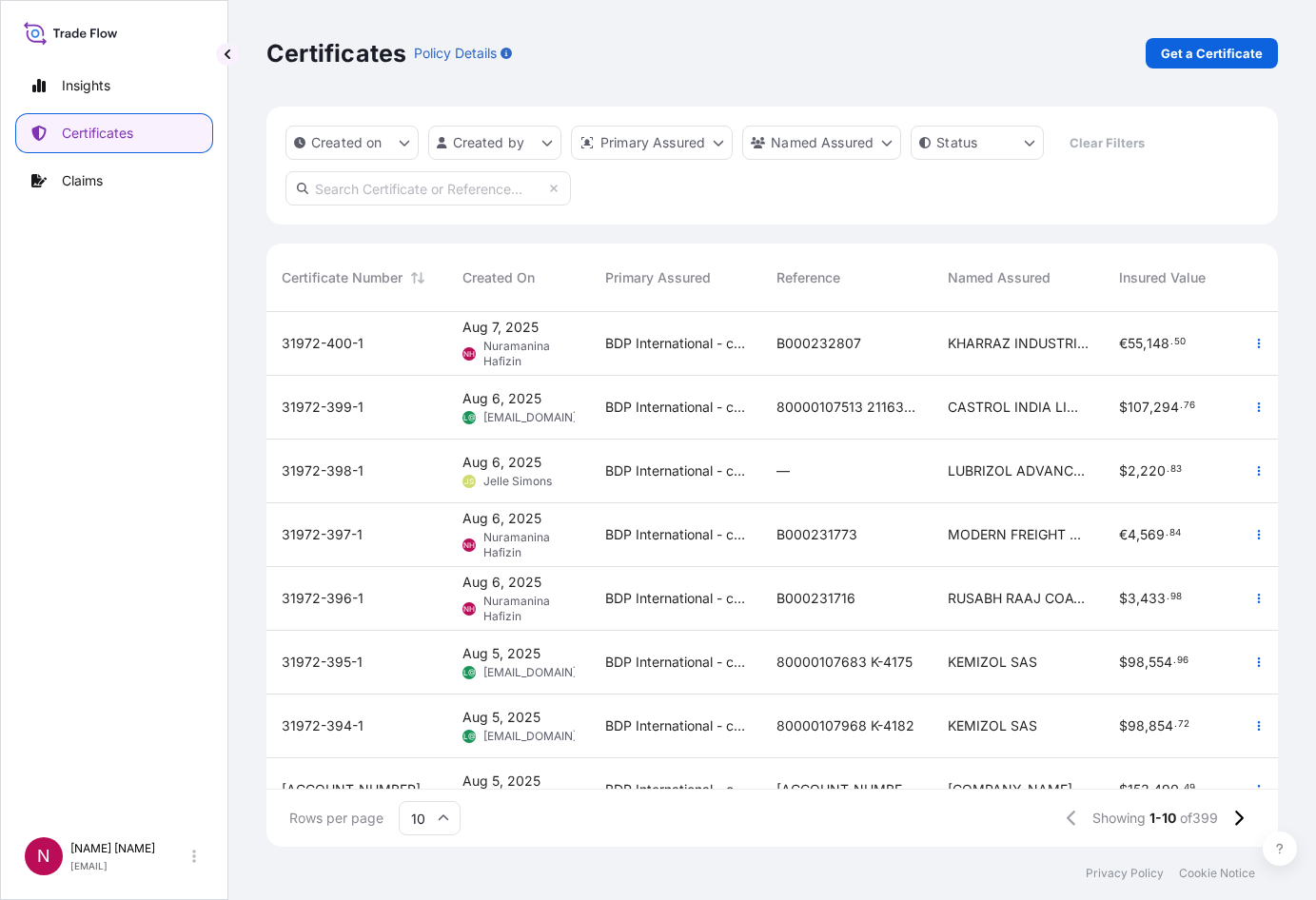 click on "Certificates Policy Details Get a Certificate" at bounding box center (772, 53) 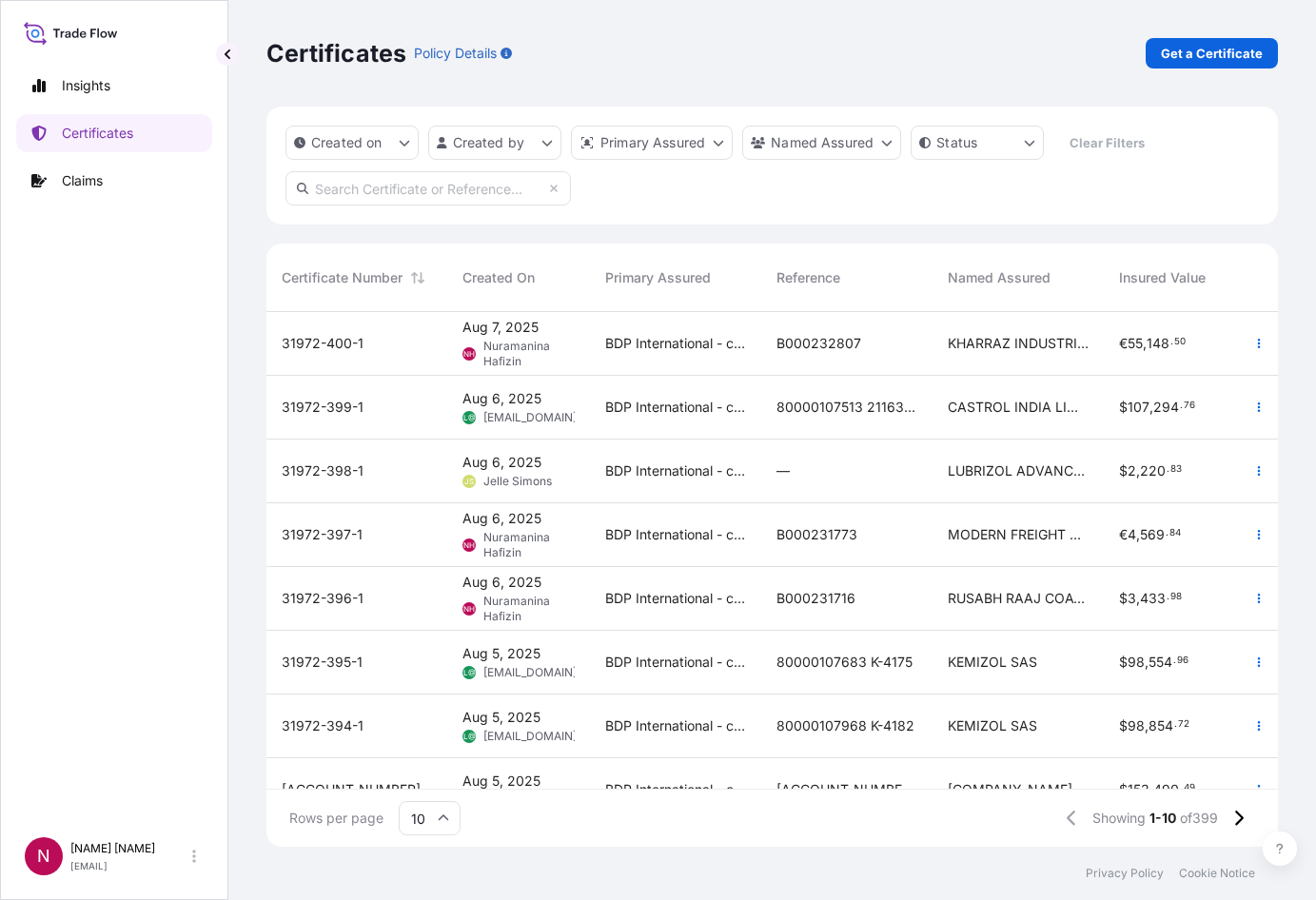 click on "B000232807" at bounding box center [847, 343] 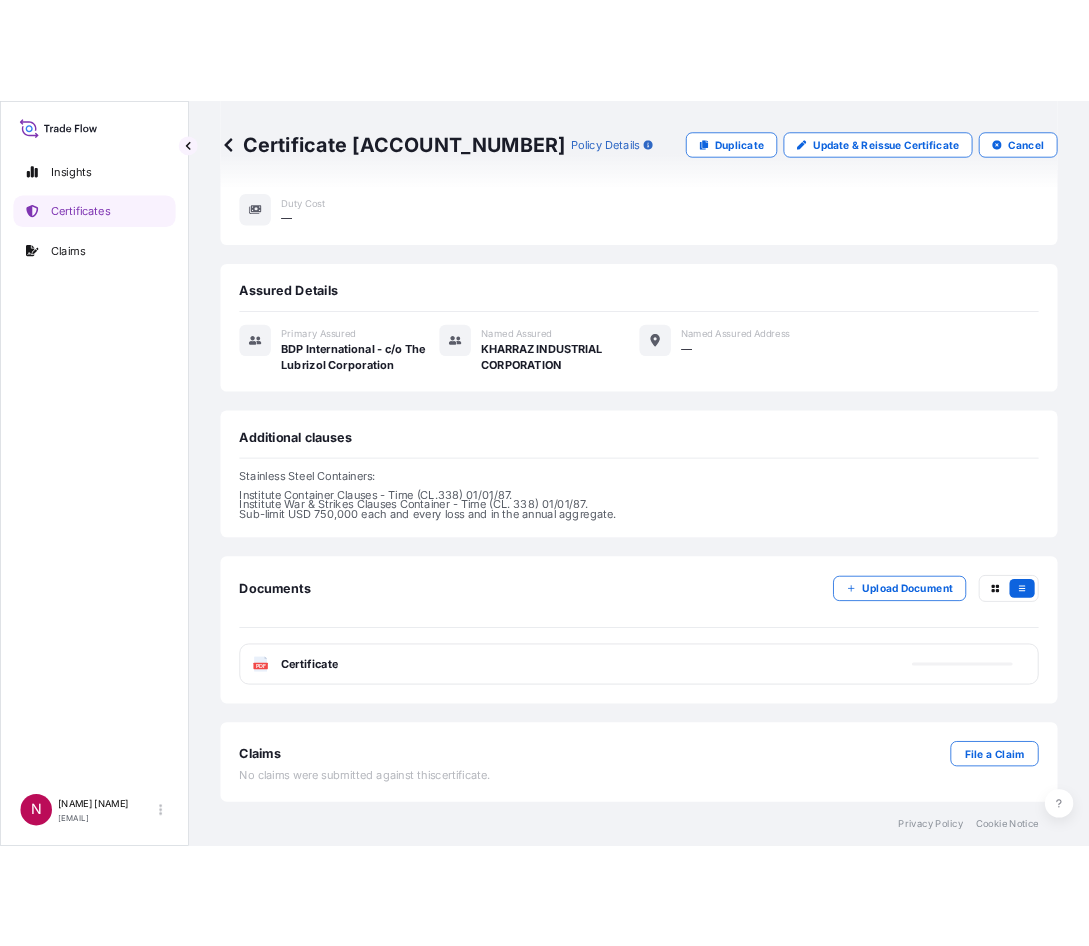 scroll, scrollTop: 458, scrollLeft: 0, axis: vertical 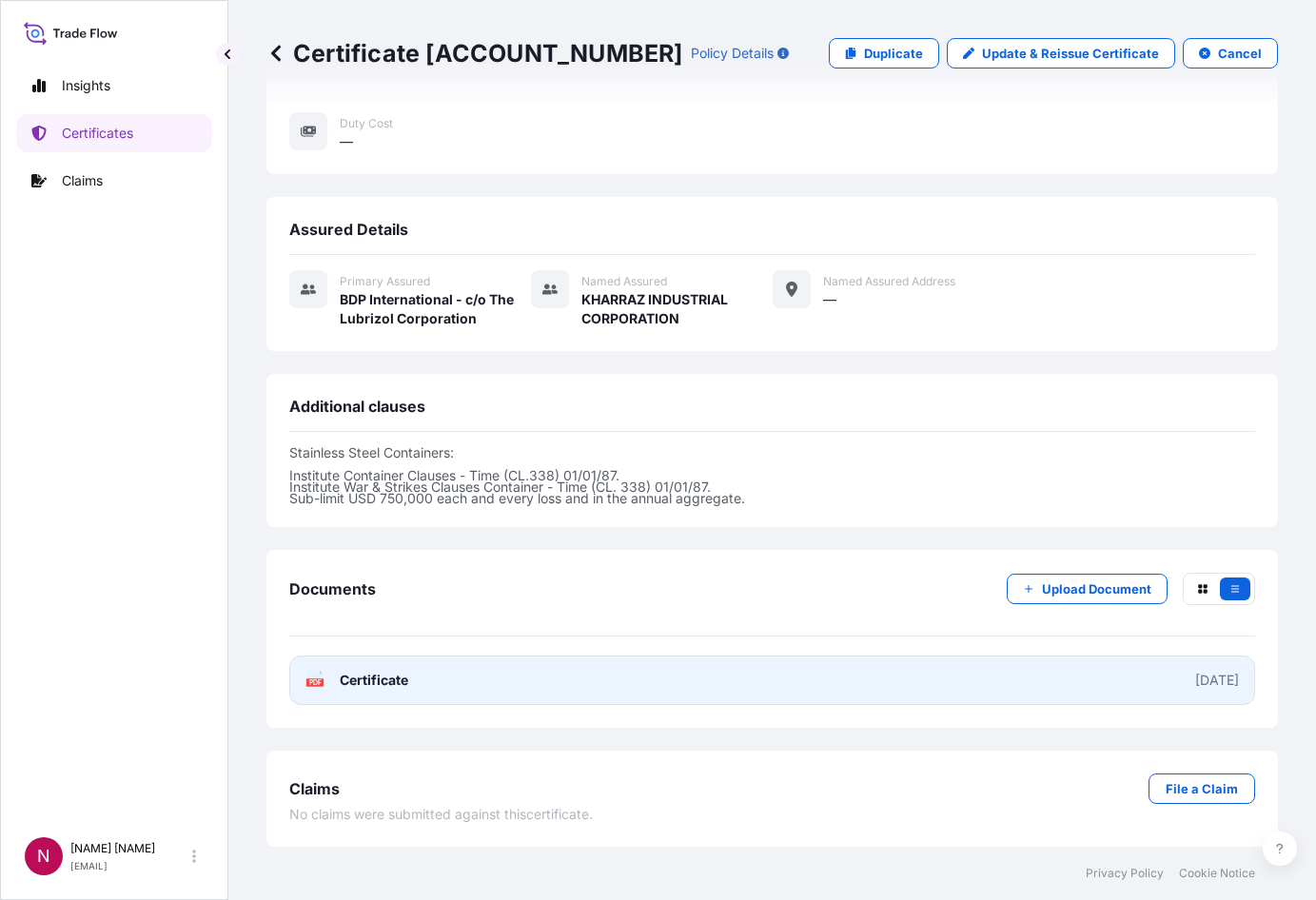 click on "PDF Certificate [DATE]T06:29:21.766069" at bounding box center [772, 680] 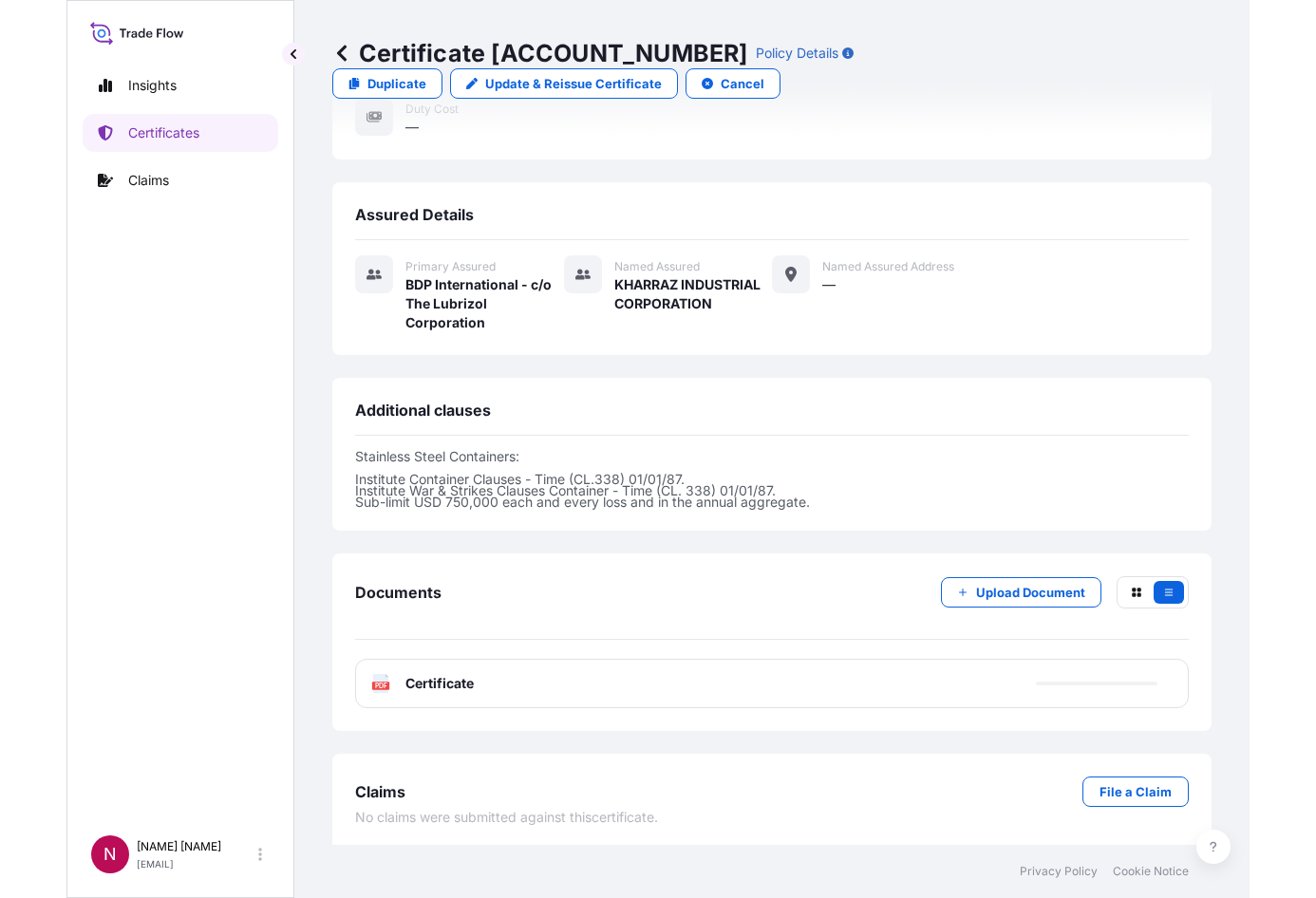 scroll, scrollTop: 465, scrollLeft: 0, axis: vertical 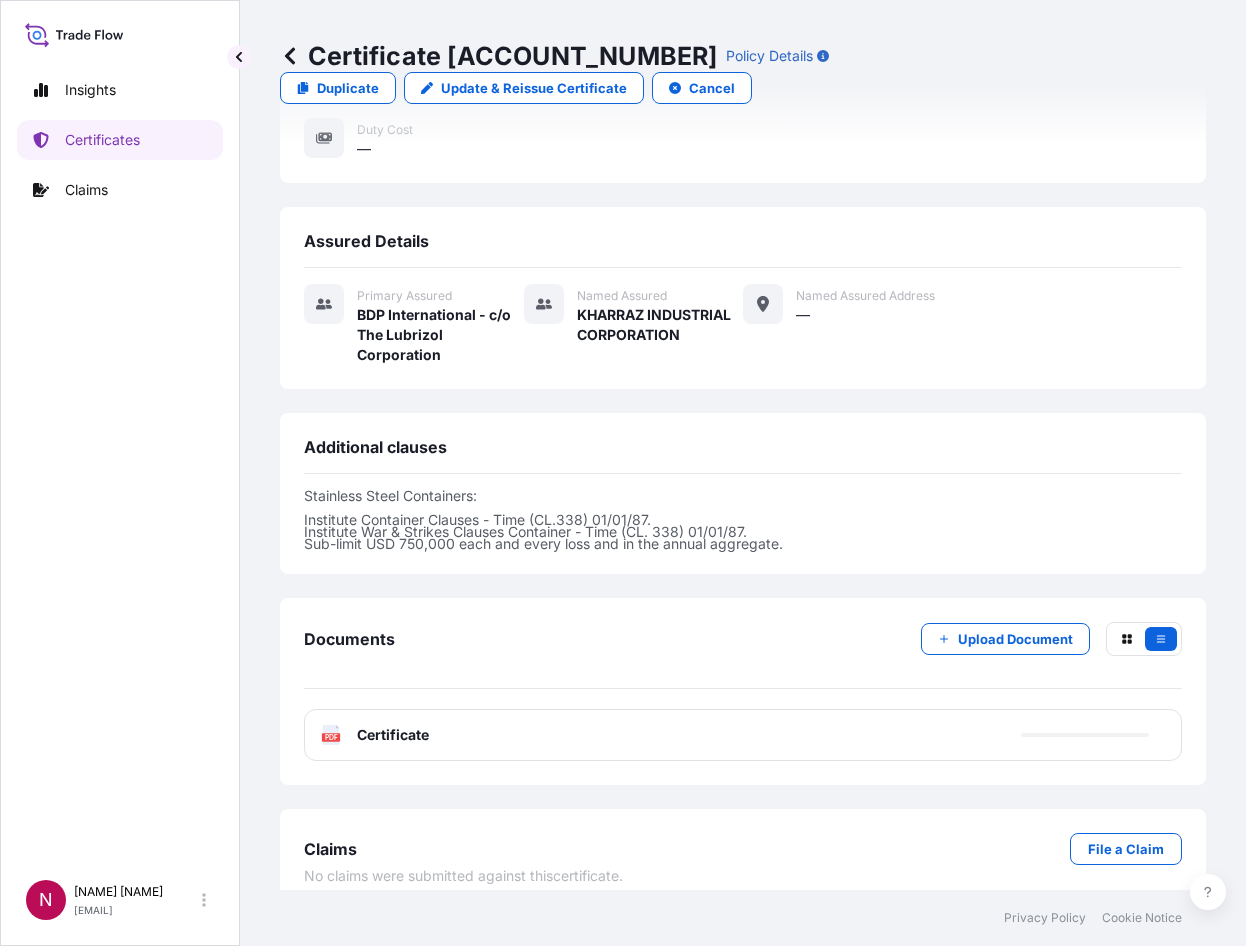 click on "Insights Certificates Claims" at bounding box center (120, 461) 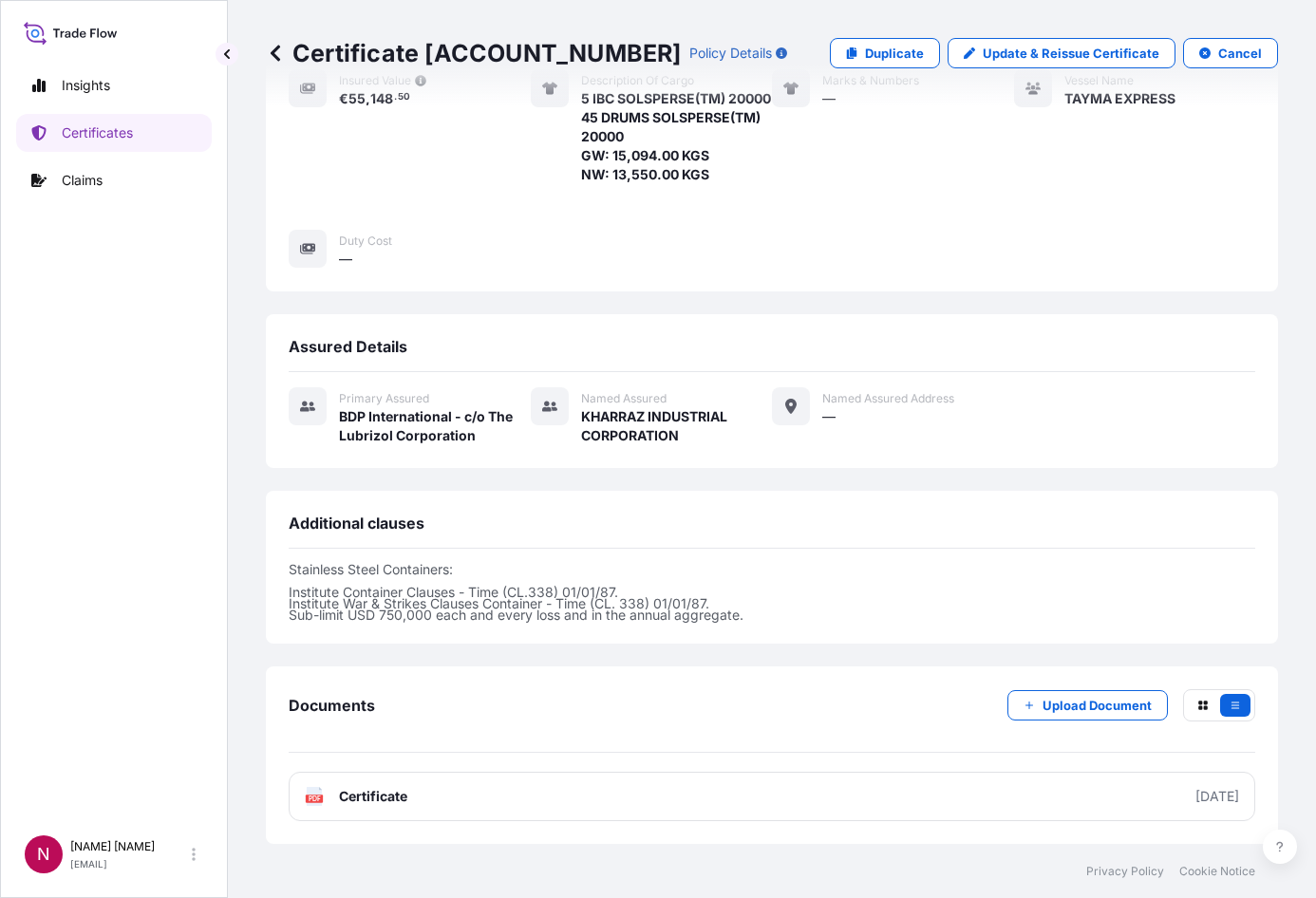 scroll, scrollTop: 435, scrollLeft: 0, axis: vertical 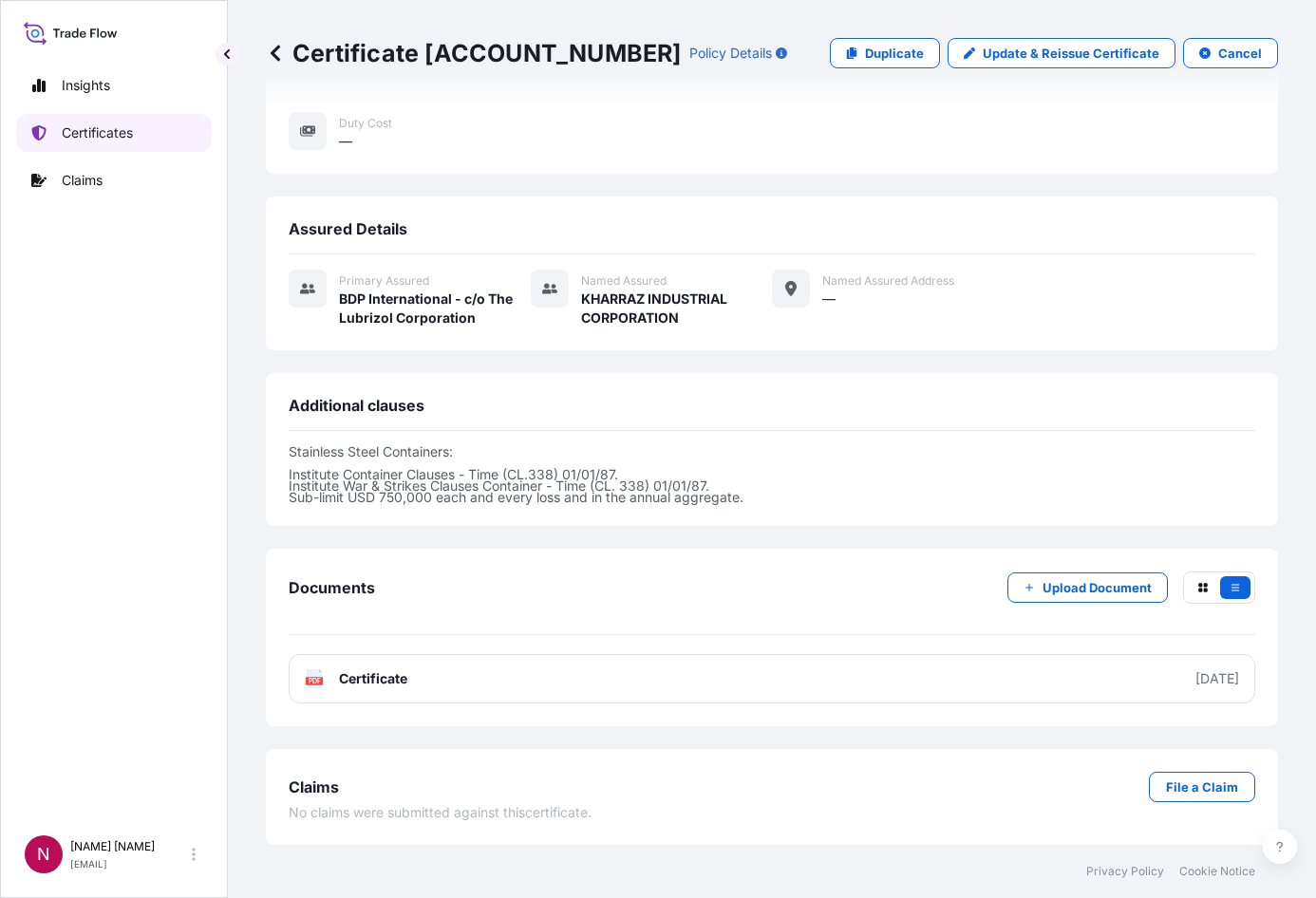 click on "Certificates" at bounding box center [97, 133] 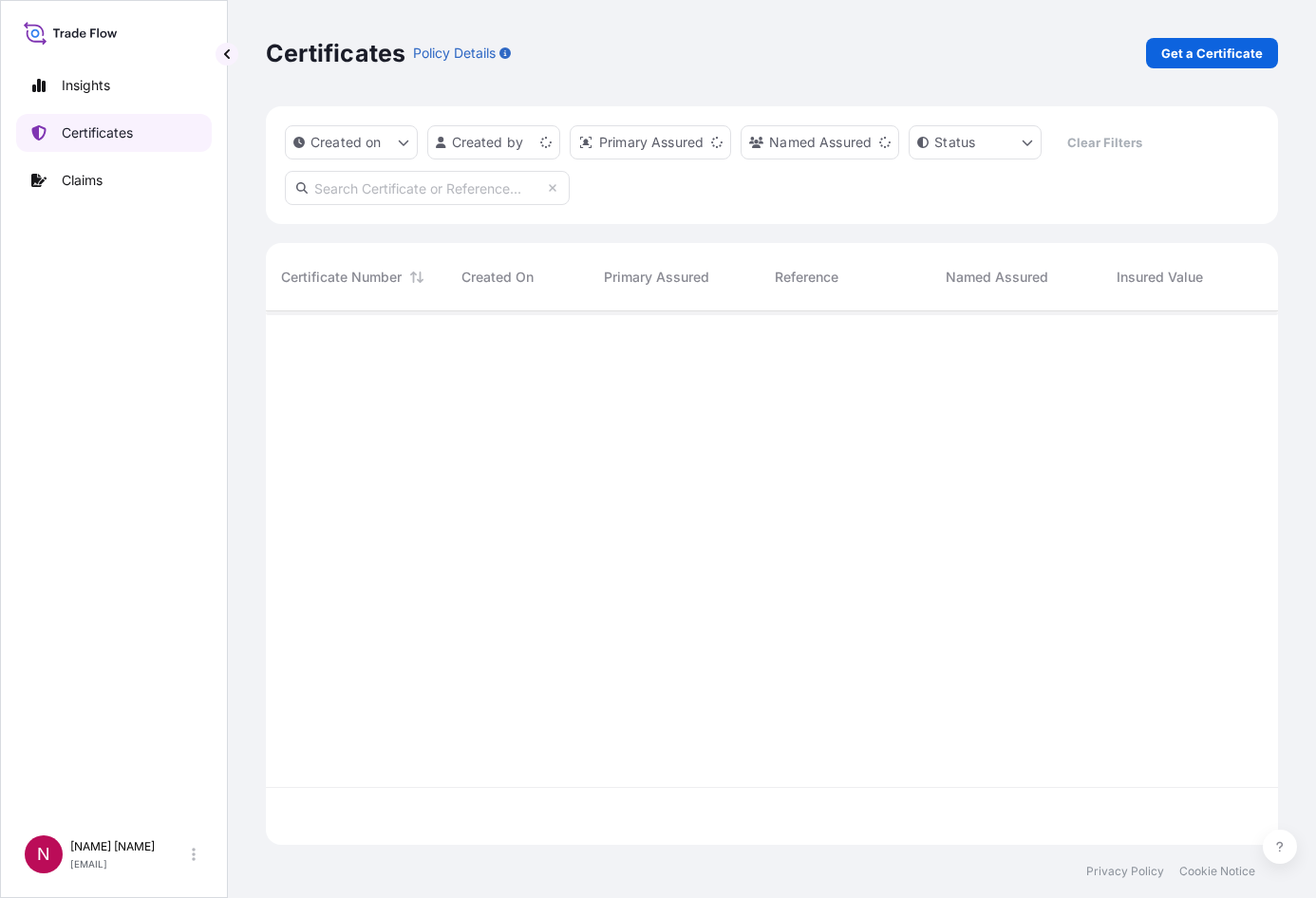 scroll, scrollTop: 0, scrollLeft: 0, axis: both 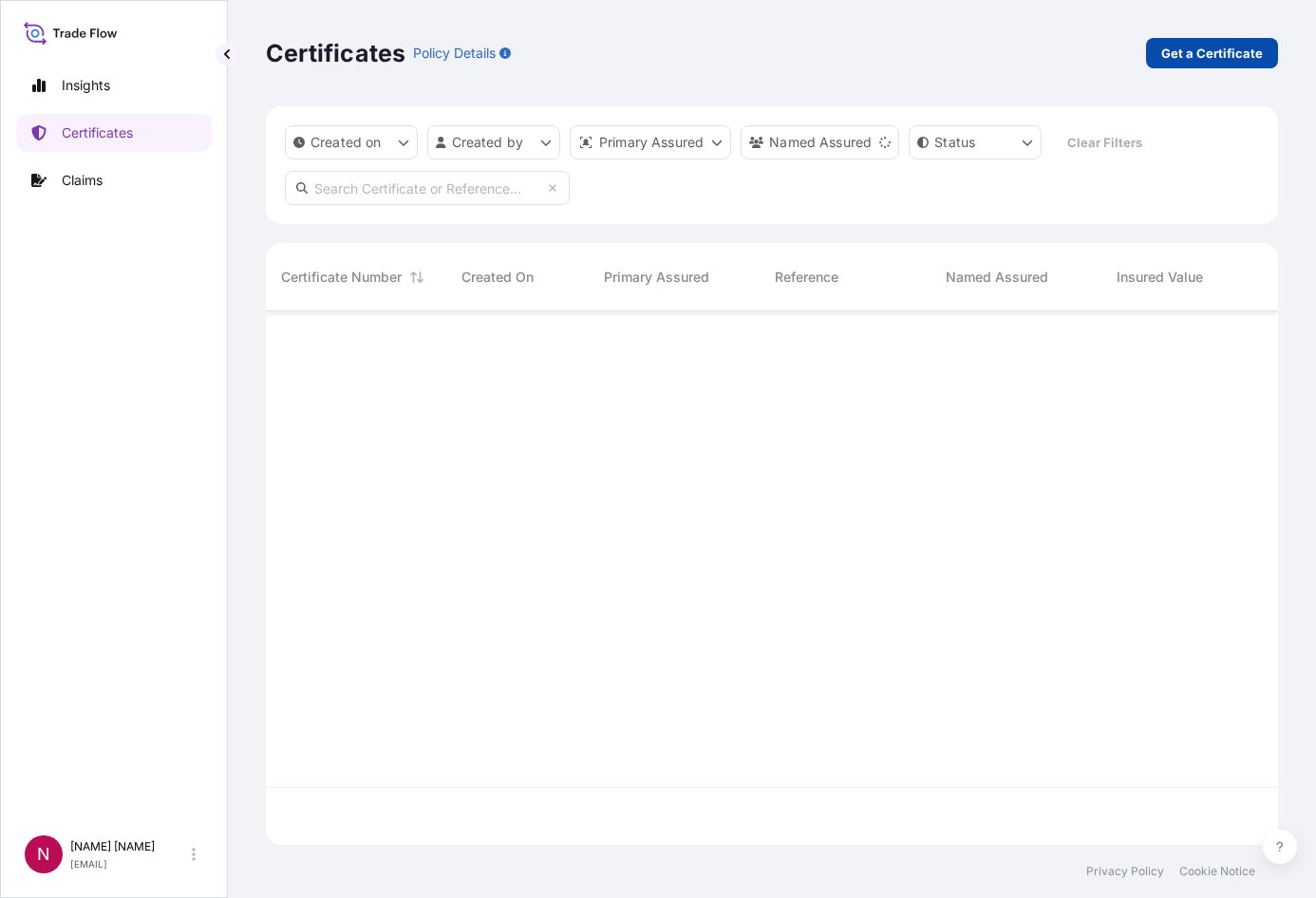 click on "Get a Certificate" at bounding box center [1212, 53] 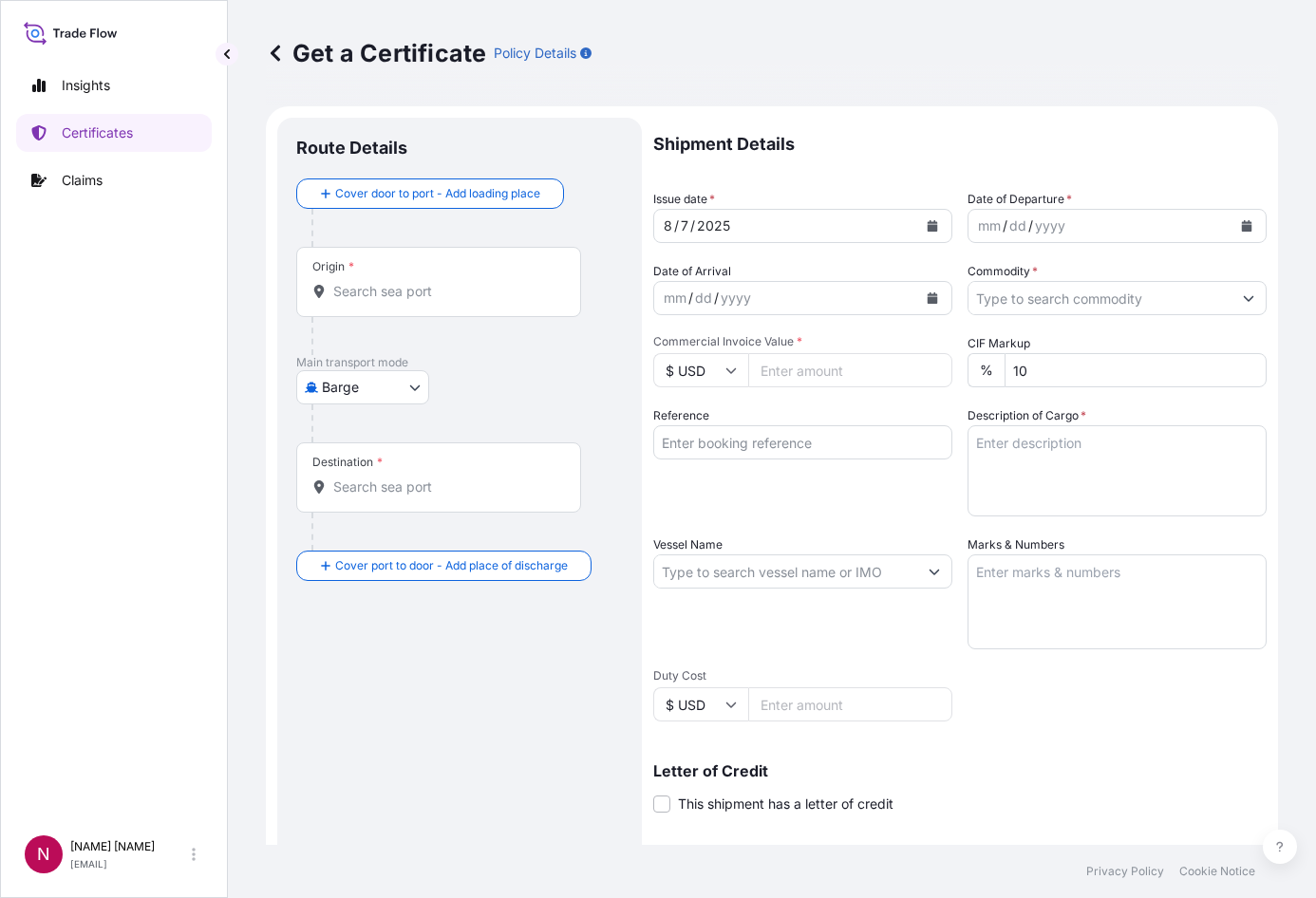 click on "Insights Certificates Claims N [NAME]   Hafizin [NAME] [EMAIL] Get a Certificate Policy Details Route Details   Cover door to port - Add loading place Place of loading Road / Inland Road / Inland Origin * Main transport mode Barge Air Barge Road Ocean Vessel Rail Barge in Tow Destination * Cover port to door - Add place of discharge Road / Inland Road / Inland Place of Discharge Shipment Details Issue date * [DATE] Date of Departure * mm / dd / yyyy Date of Arrival mm / dd / yyyy Commodity * Packing Category Commercial Invoice Value    * $ USD CIF Markup % 10 Reference Description of Cargo * Vessel Name Marks & Numbers Duty Cost   $ USD Letter of Credit This shipment has a letter of credit Letter of credit * Letter of credit may not exceed 12000 characters Assured Details Primary Assured * Select a primary assured BDP International - c/o The Lubrizol Corporation Named Assured Named Assured Address Create Certificate Privacy Policy Cookie Notice
0" at bounding box center (658, 449) 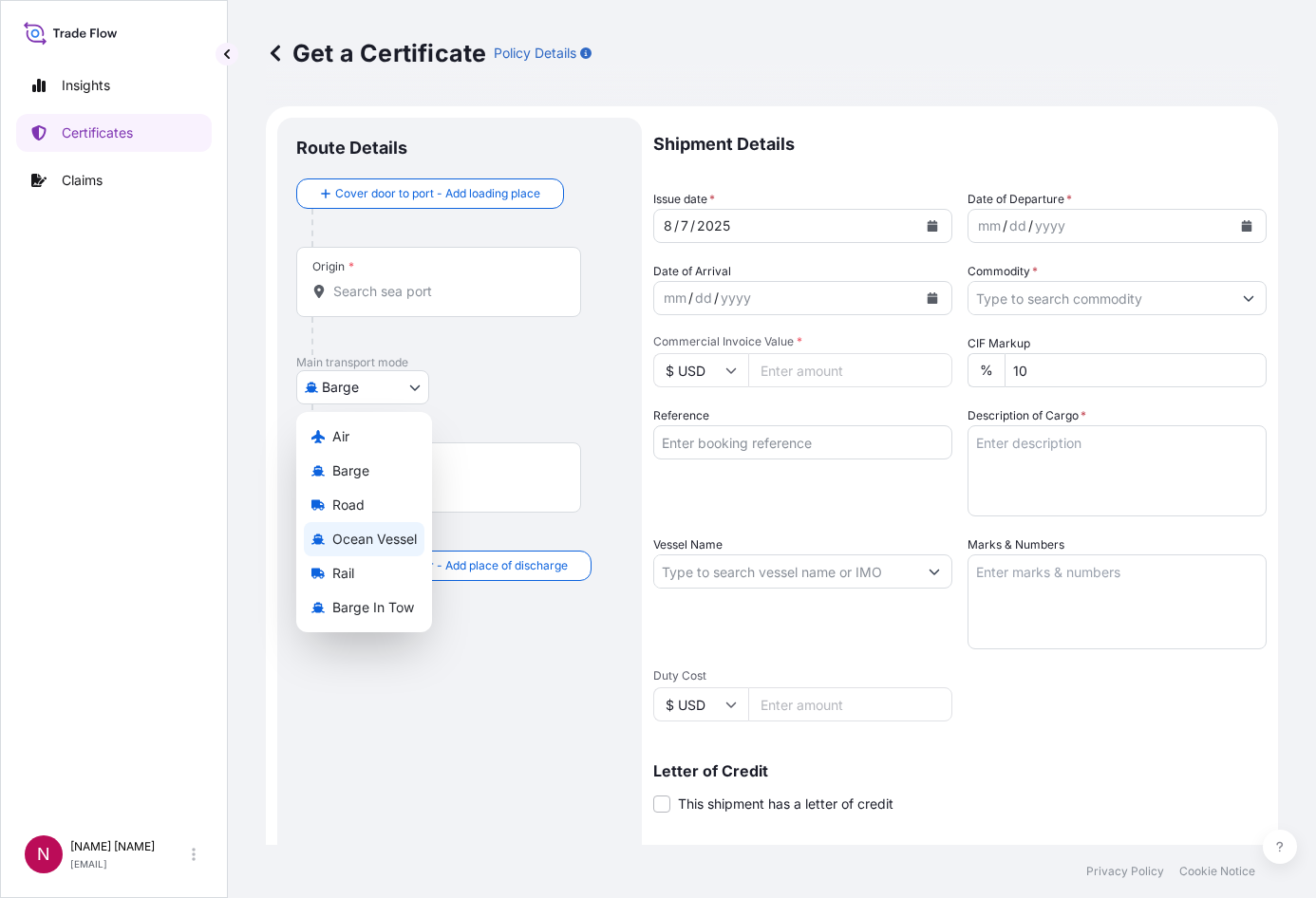 click on "Ocean Vessel" at bounding box center [364, 539] 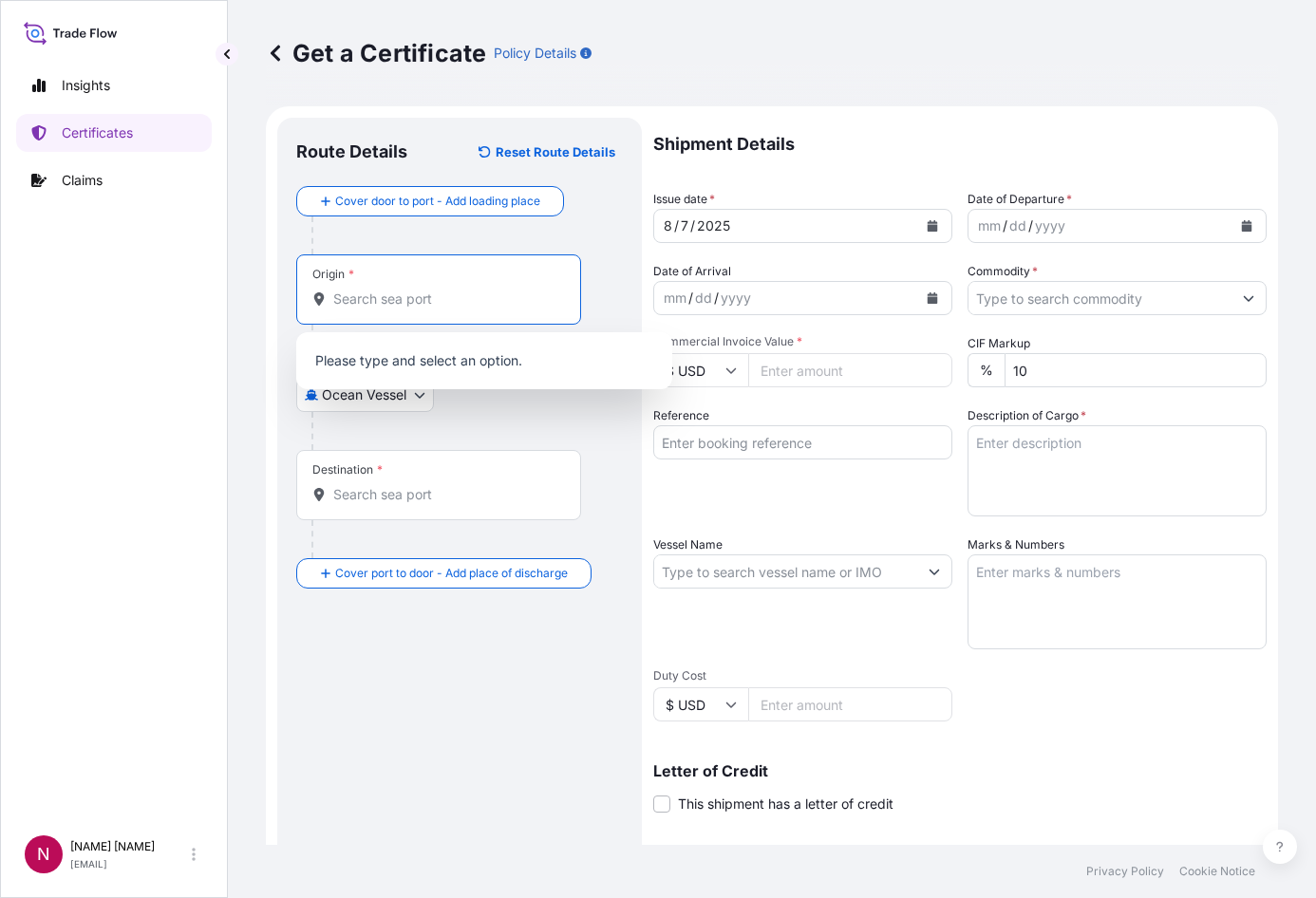 click on "Origin *" at bounding box center [445, 299] 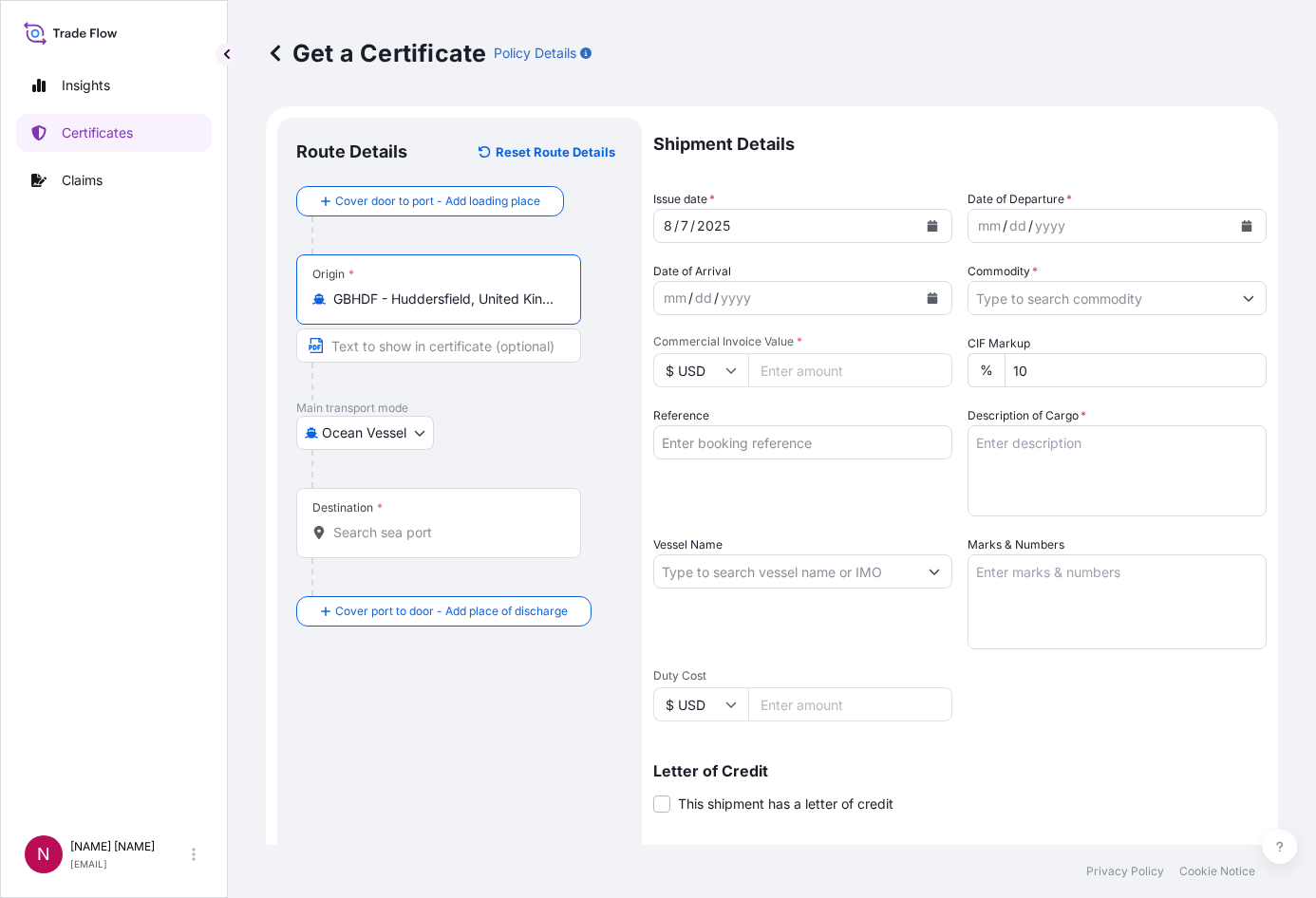 type on "GBHDF - Huddersfield, United Kingdom" 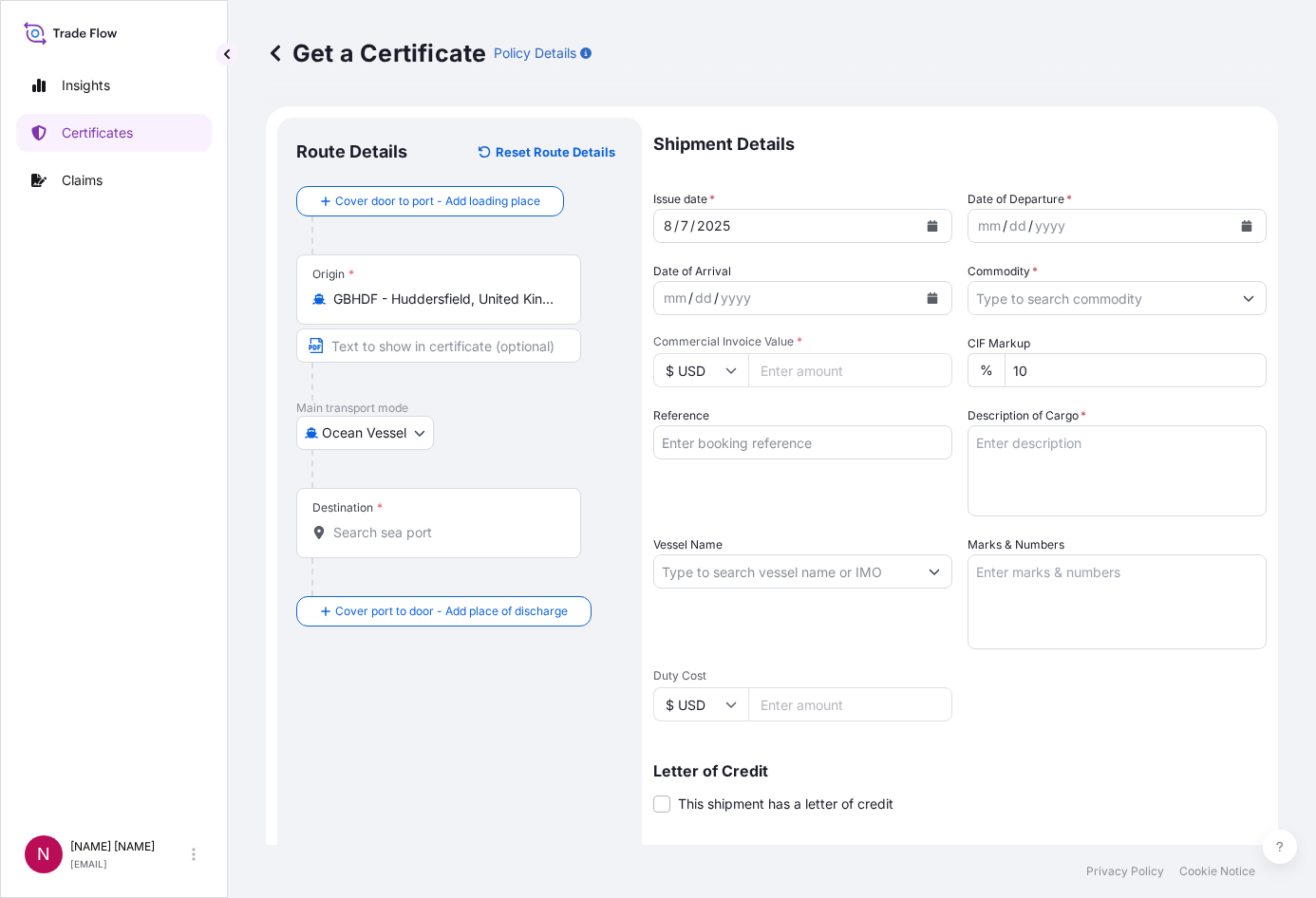 click on "Destination *" at bounding box center (445, 533) 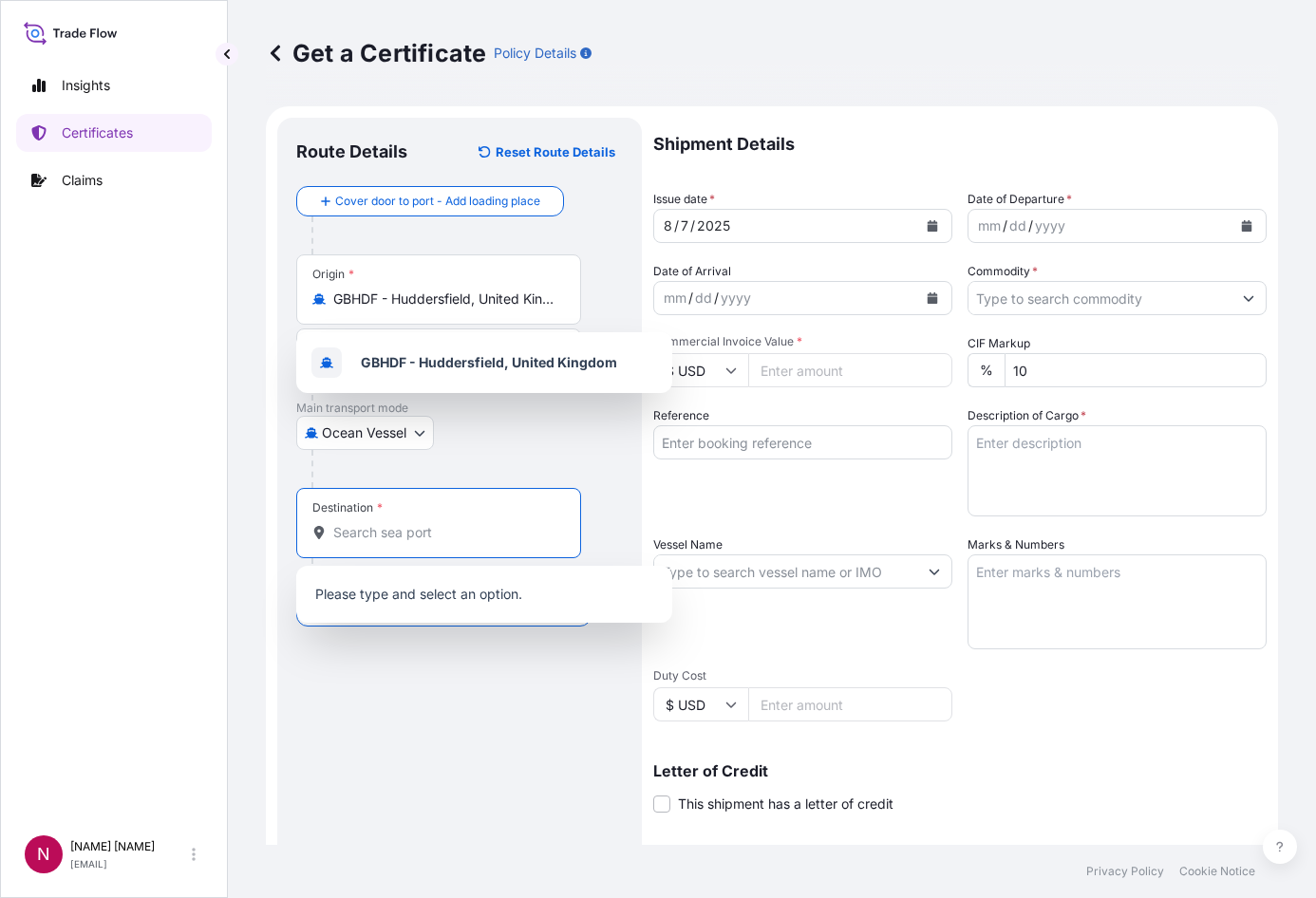 paste on "NHAVA SHEVA, INDIA" 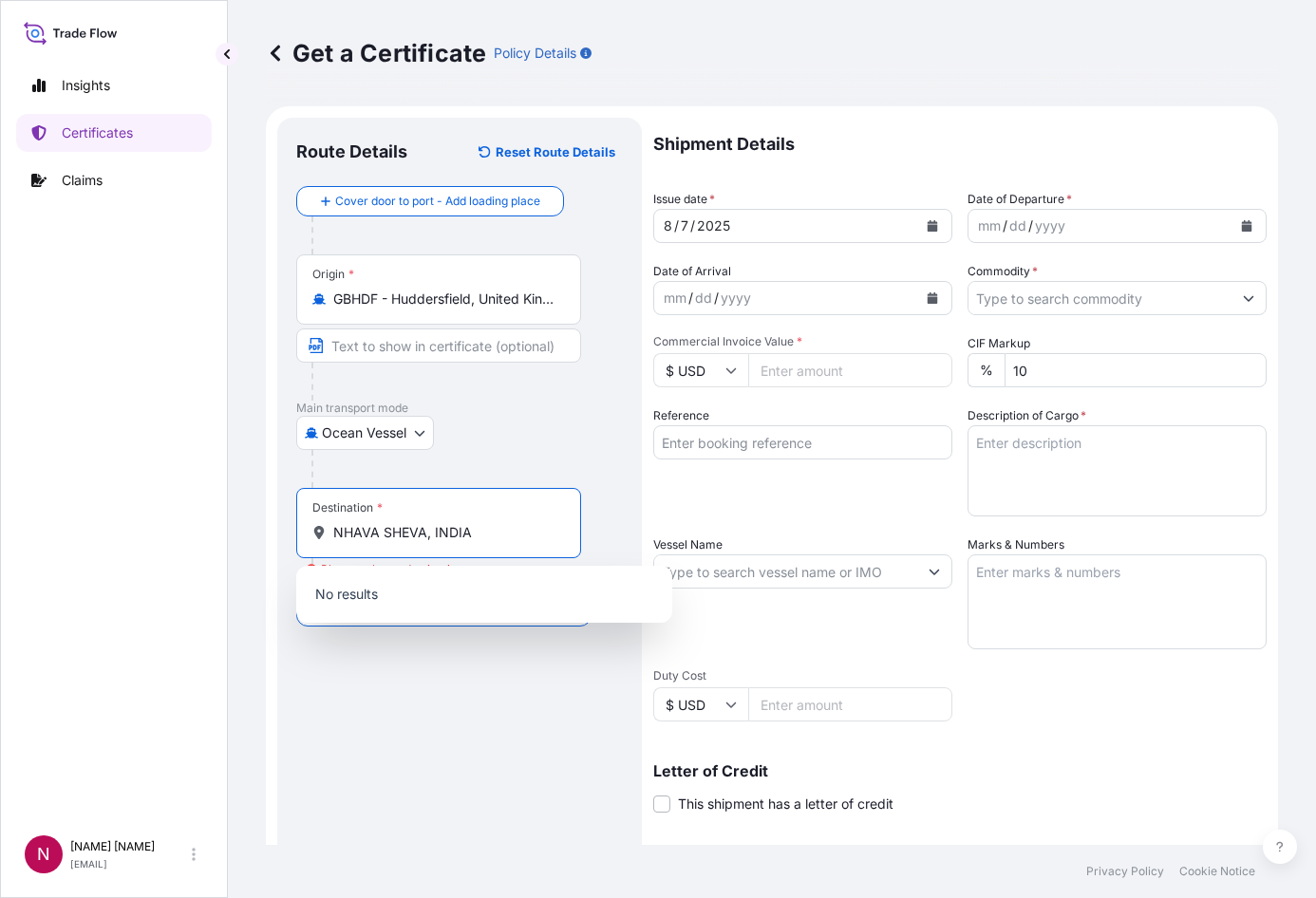 click on "NHAVA SHEVA, INDIA" at bounding box center [445, 533] 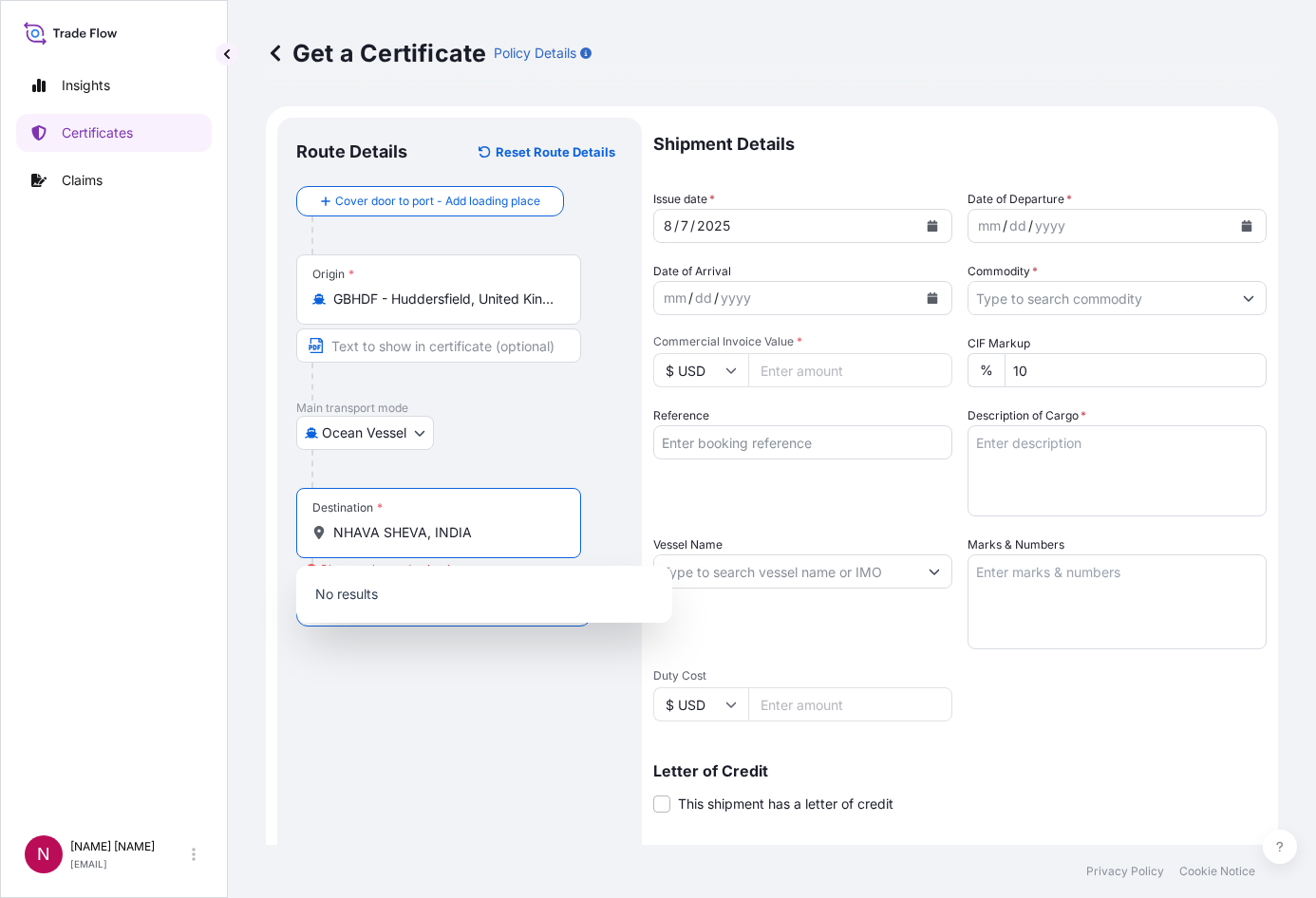 drag, startPoint x: 426, startPoint y: 534, endPoint x: 621, endPoint y: 548, distance: 195.5019 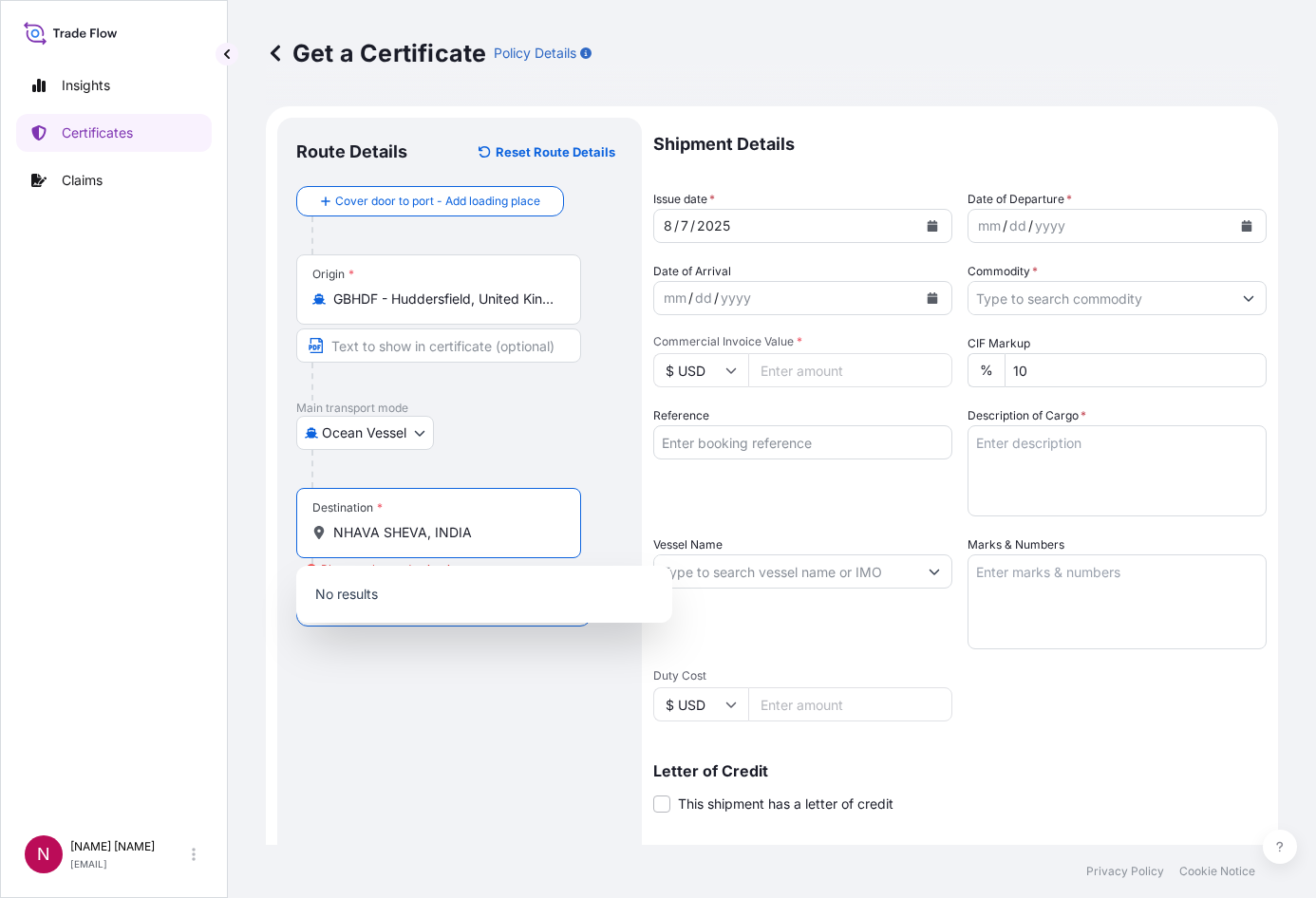 click on "Destination * NHAVA SHEVA, [COUNTRY] Please select a destination" at bounding box center [460, 542] 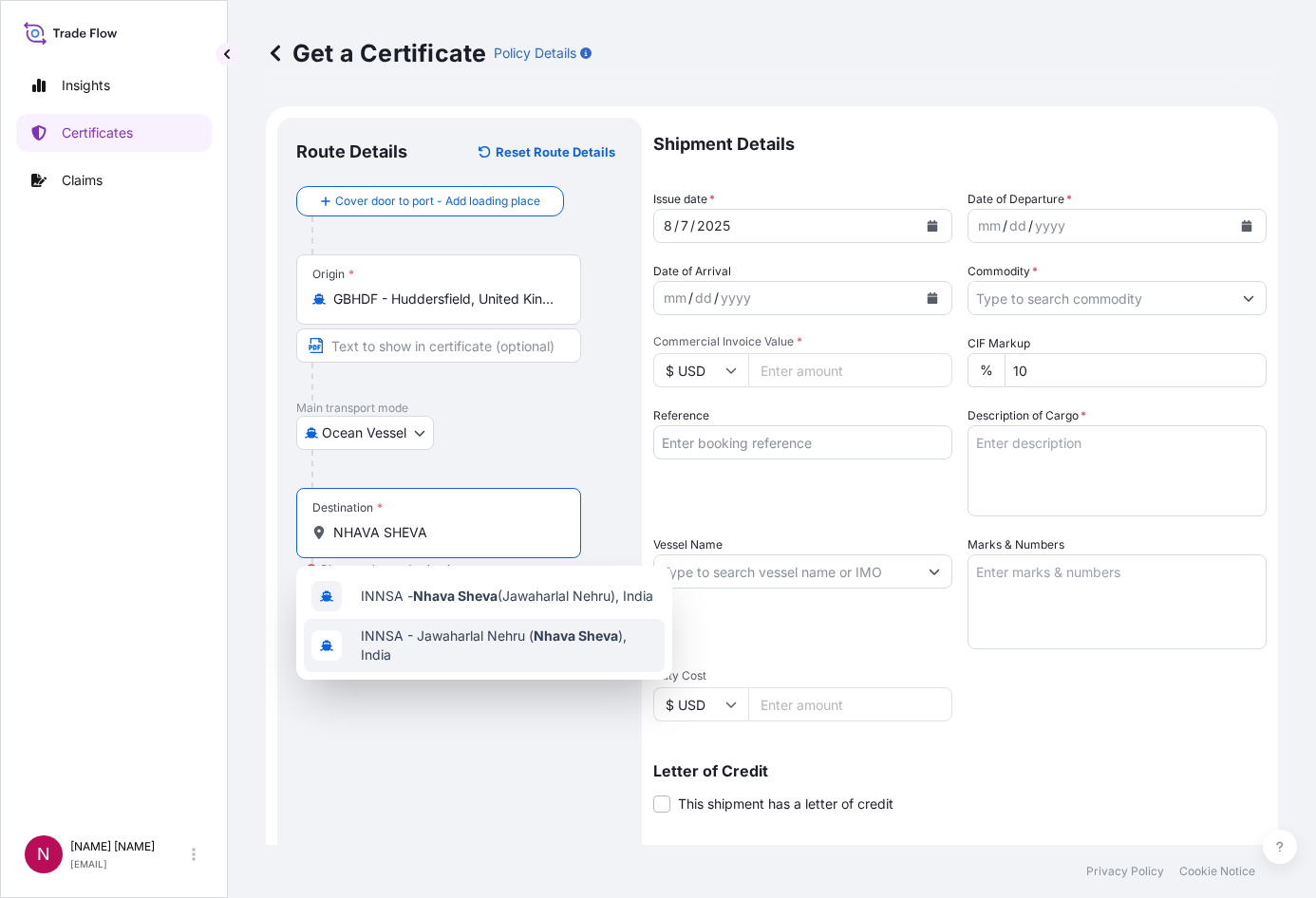 click on "INNSA - Jawaharlal Nehru ( Nhava Sheva ), India" at bounding box center [509, 645] 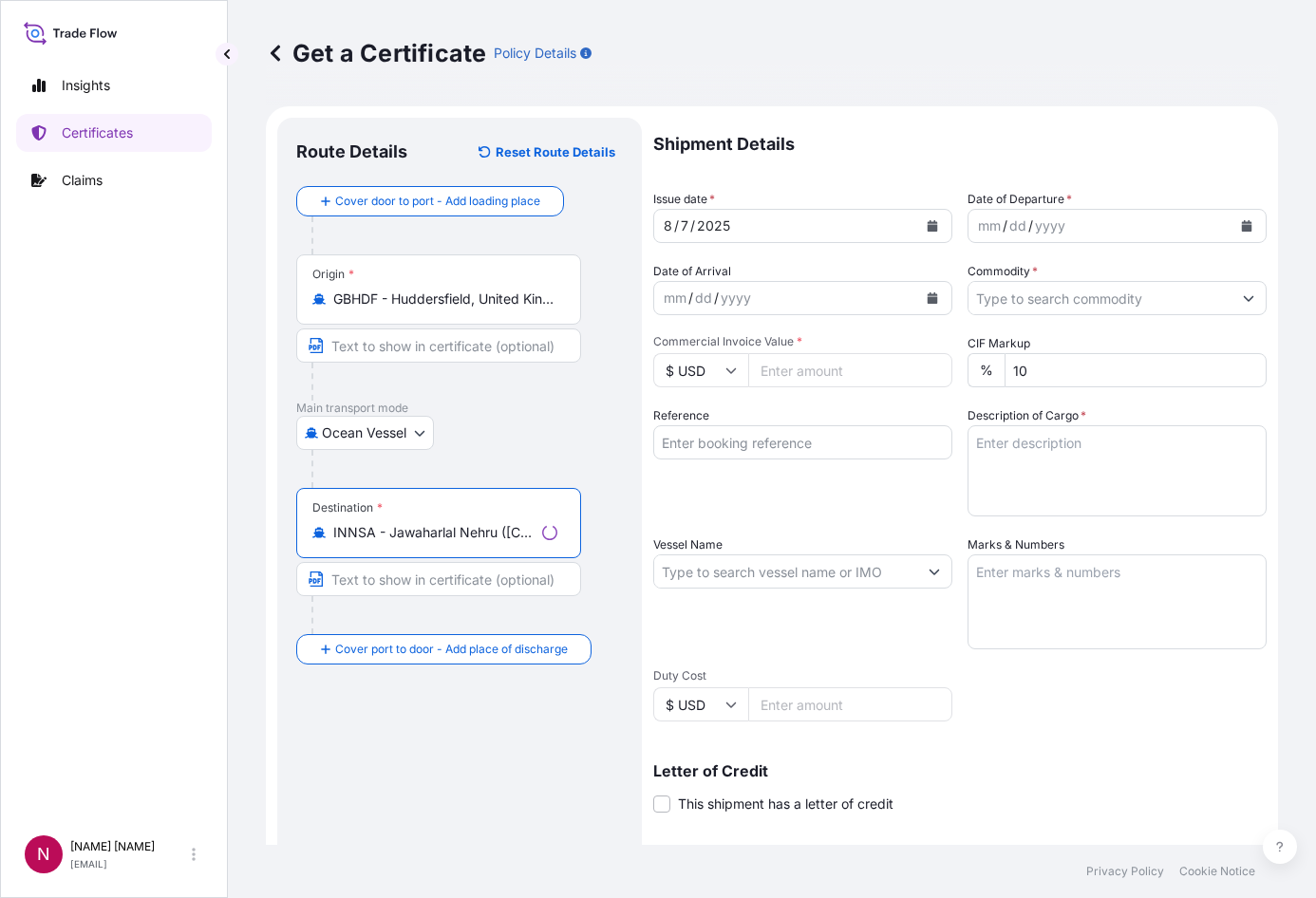 click on "INNSA - Jawaharlal Nehru ([CITY]), [COUNTRY]" at bounding box center [434, 533] 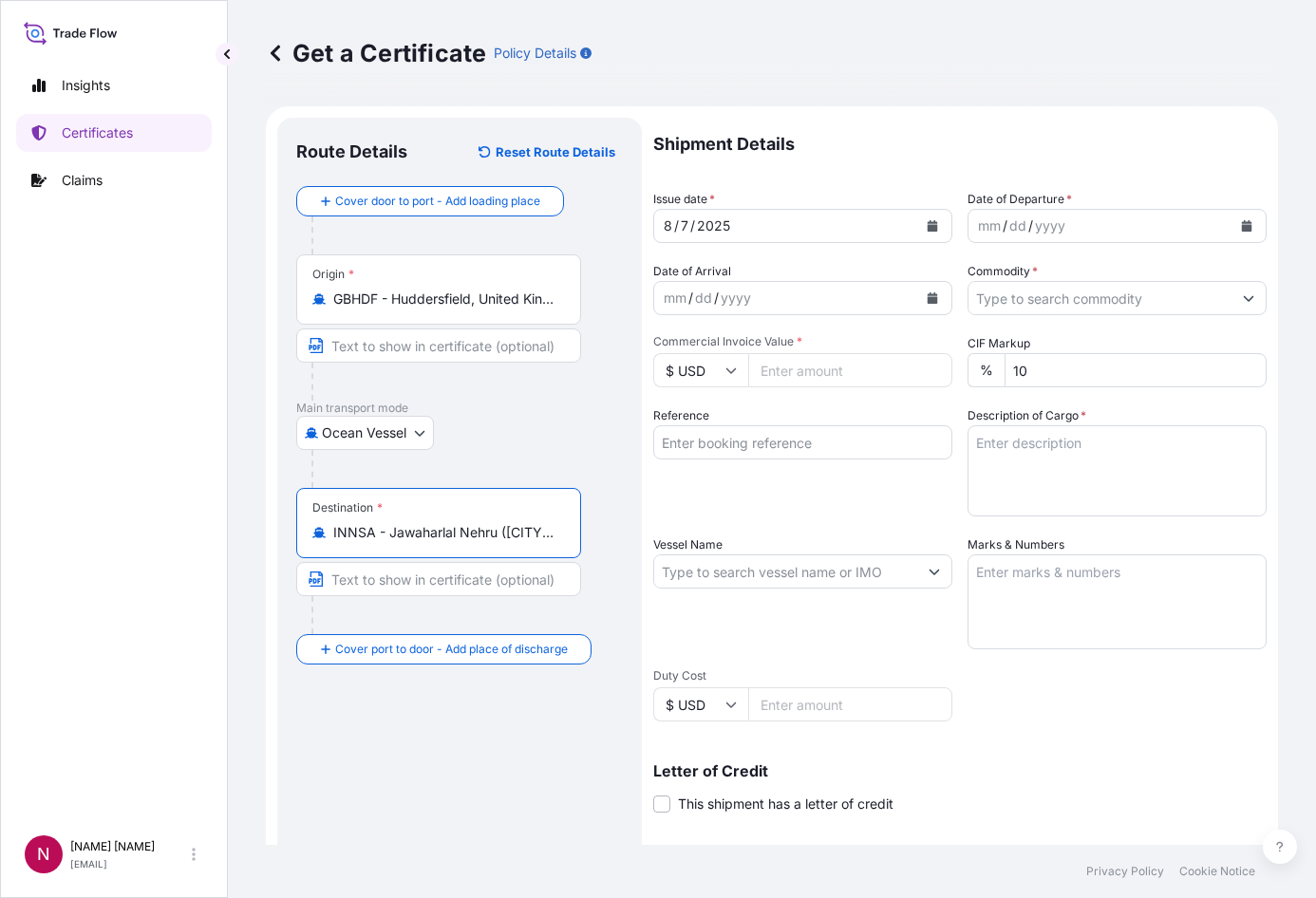 click on "INNSA - Jawaharlal Nehru ([CITY]), [COUNTRY]" at bounding box center (445, 533) 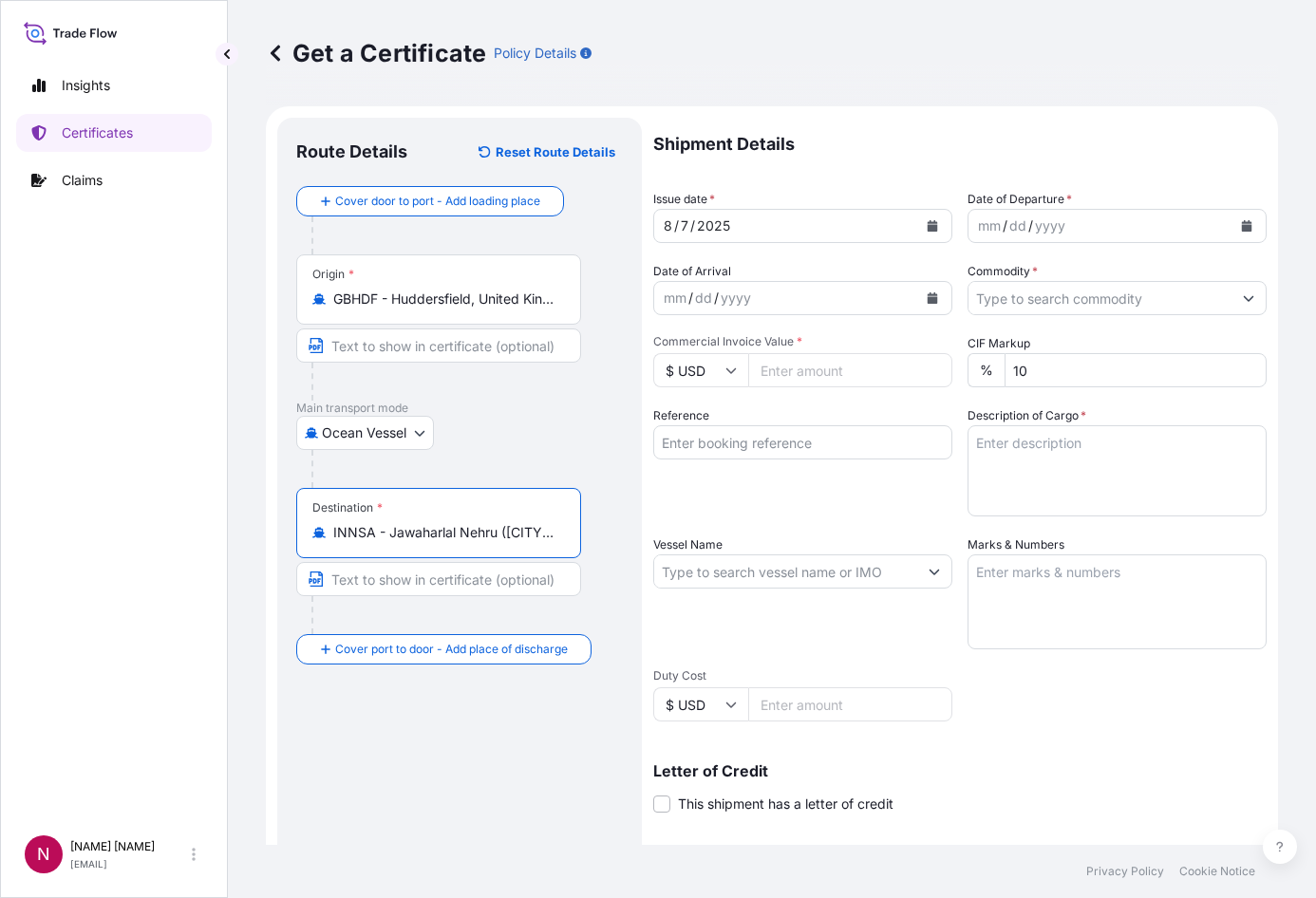 click on "INNSA - Jawaharlal Nehru ([CITY]), [COUNTRY]" at bounding box center [445, 533] 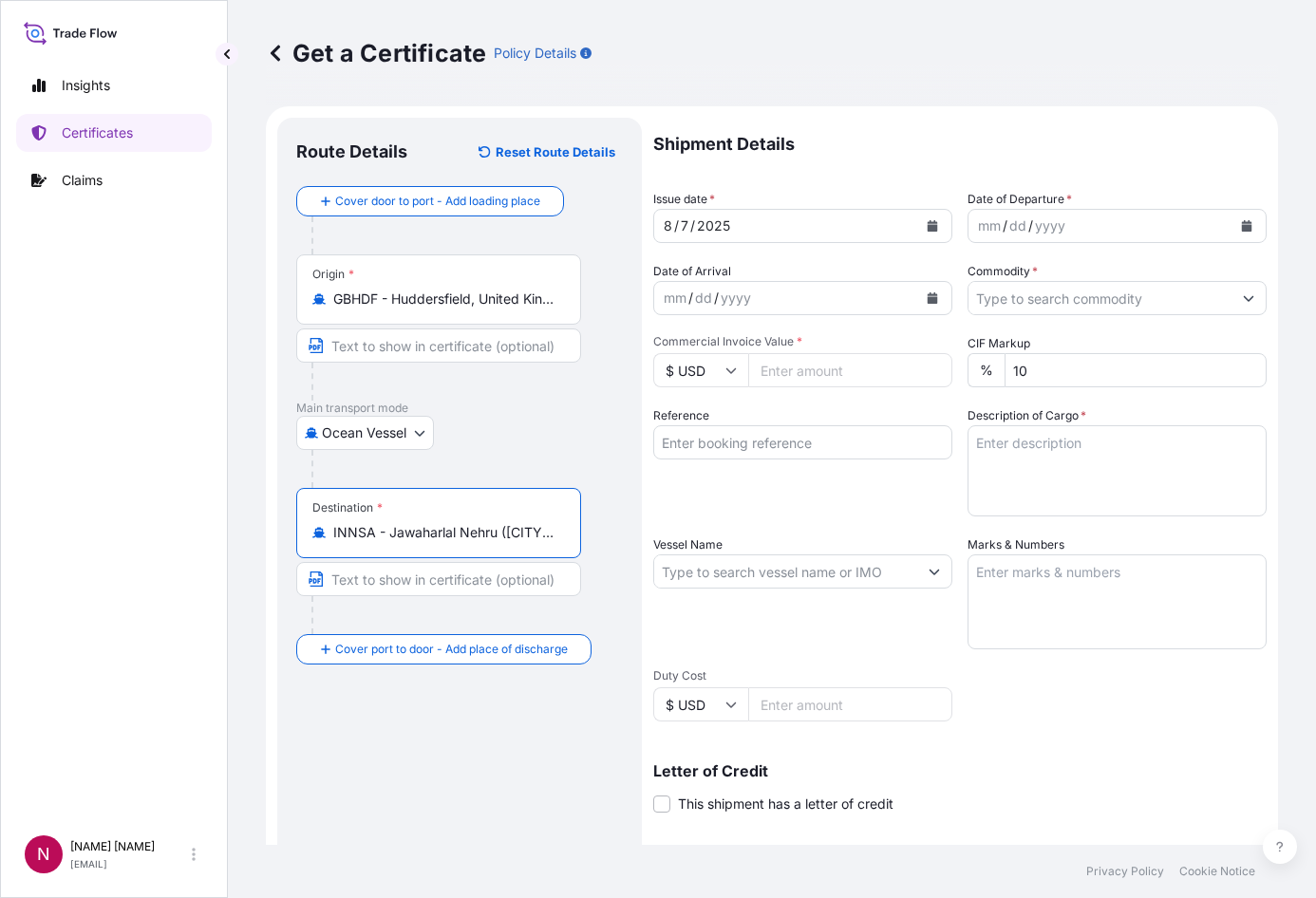 paste on "NHAVA SHEVA, INDIA" 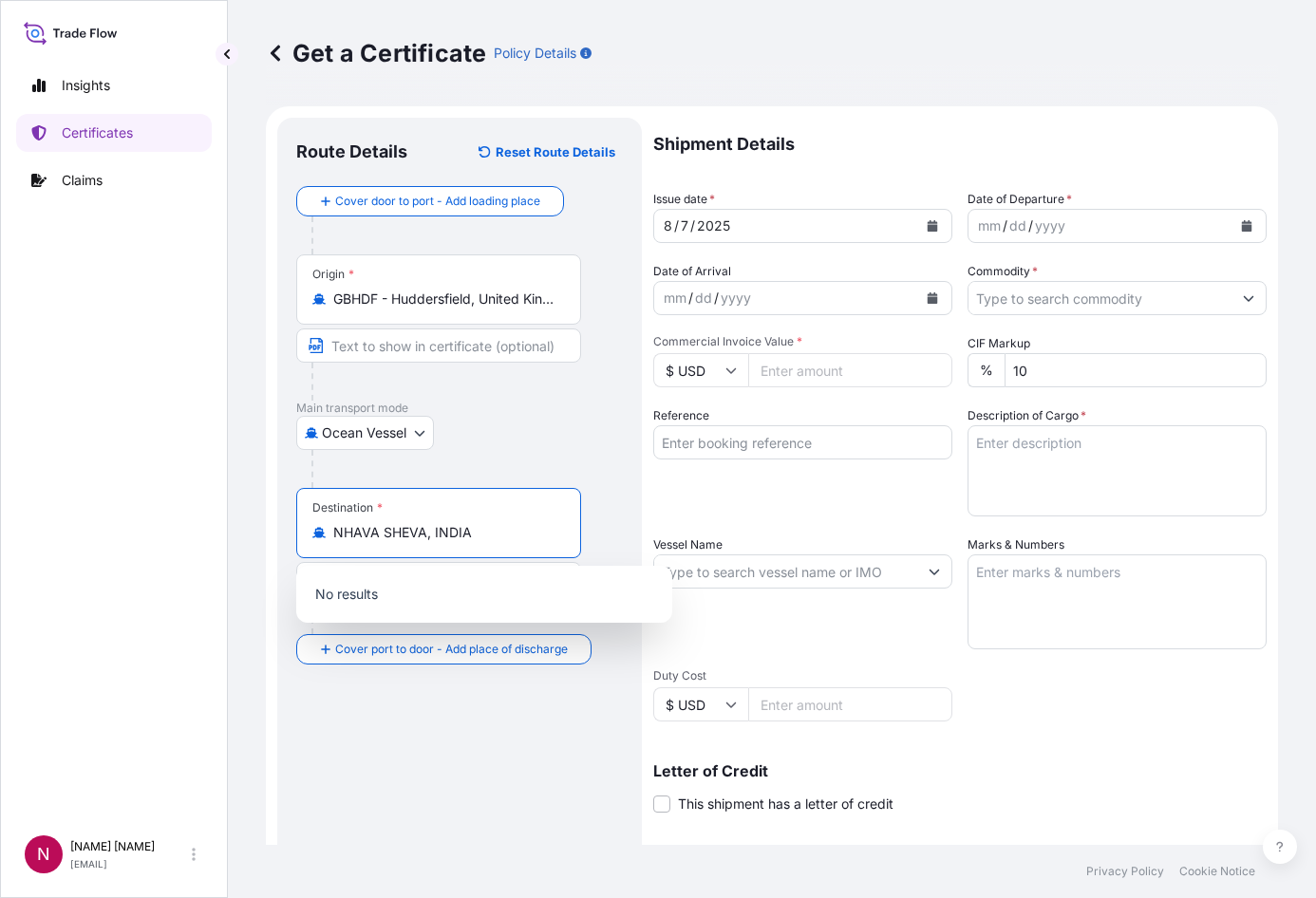 drag, startPoint x: 427, startPoint y: 531, endPoint x: 527, endPoint y: 533, distance: 100.02 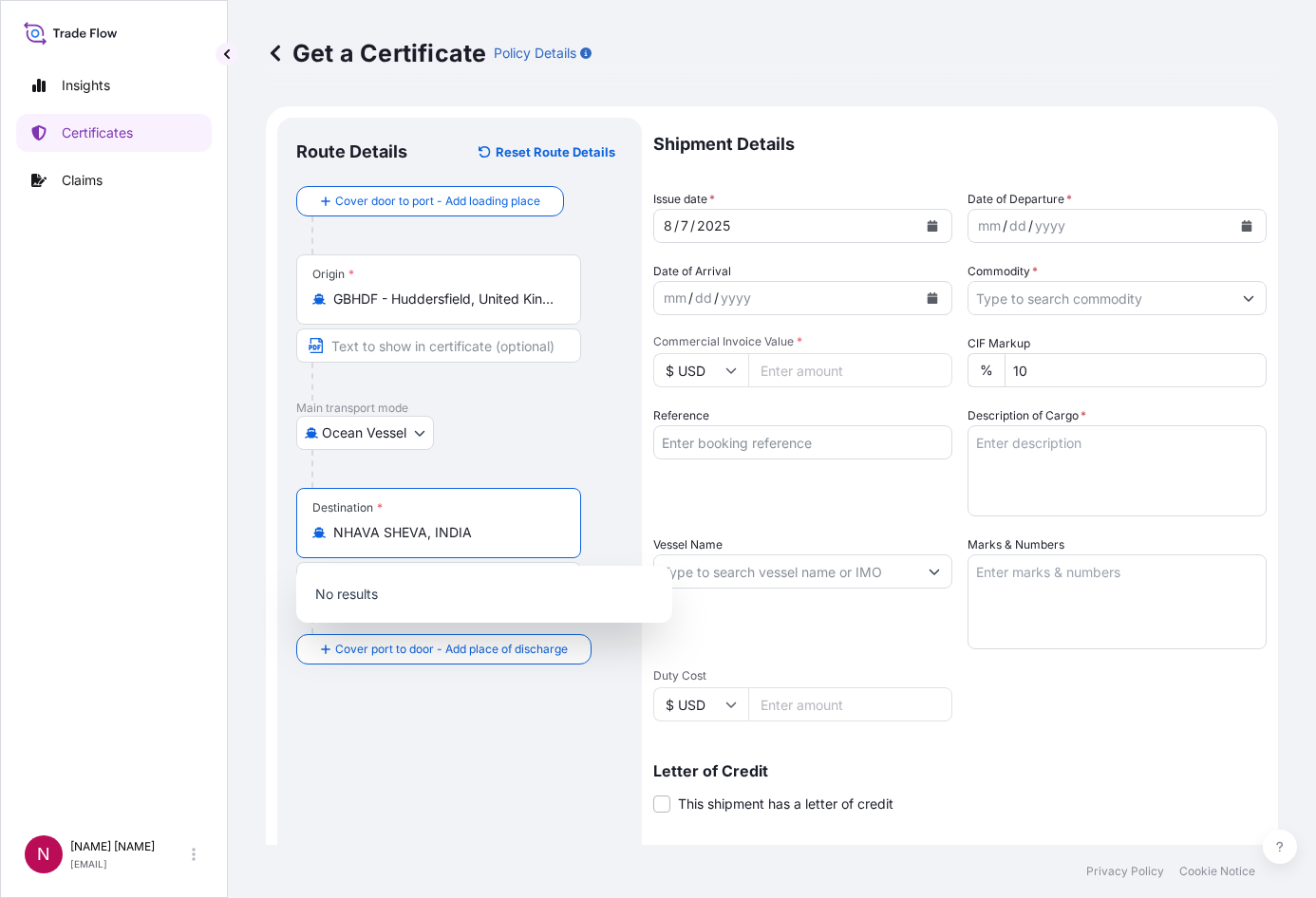 click on "NHAVA SHEVA, INDIA" at bounding box center [445, 533] 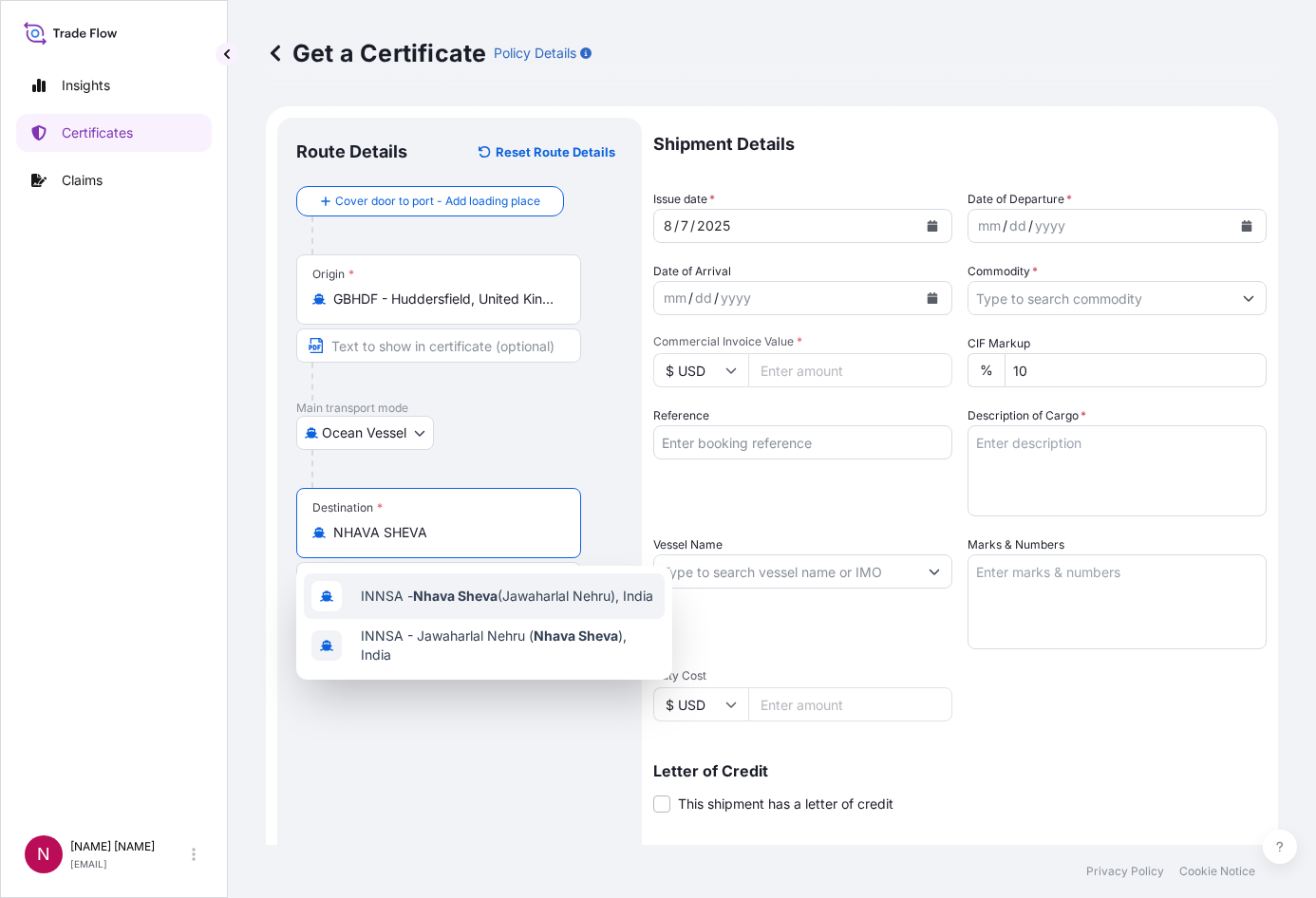click on "INNSA -  Nhava Sheva  (Jawaharlal Nehru), India" at bounding box center (507, 596) 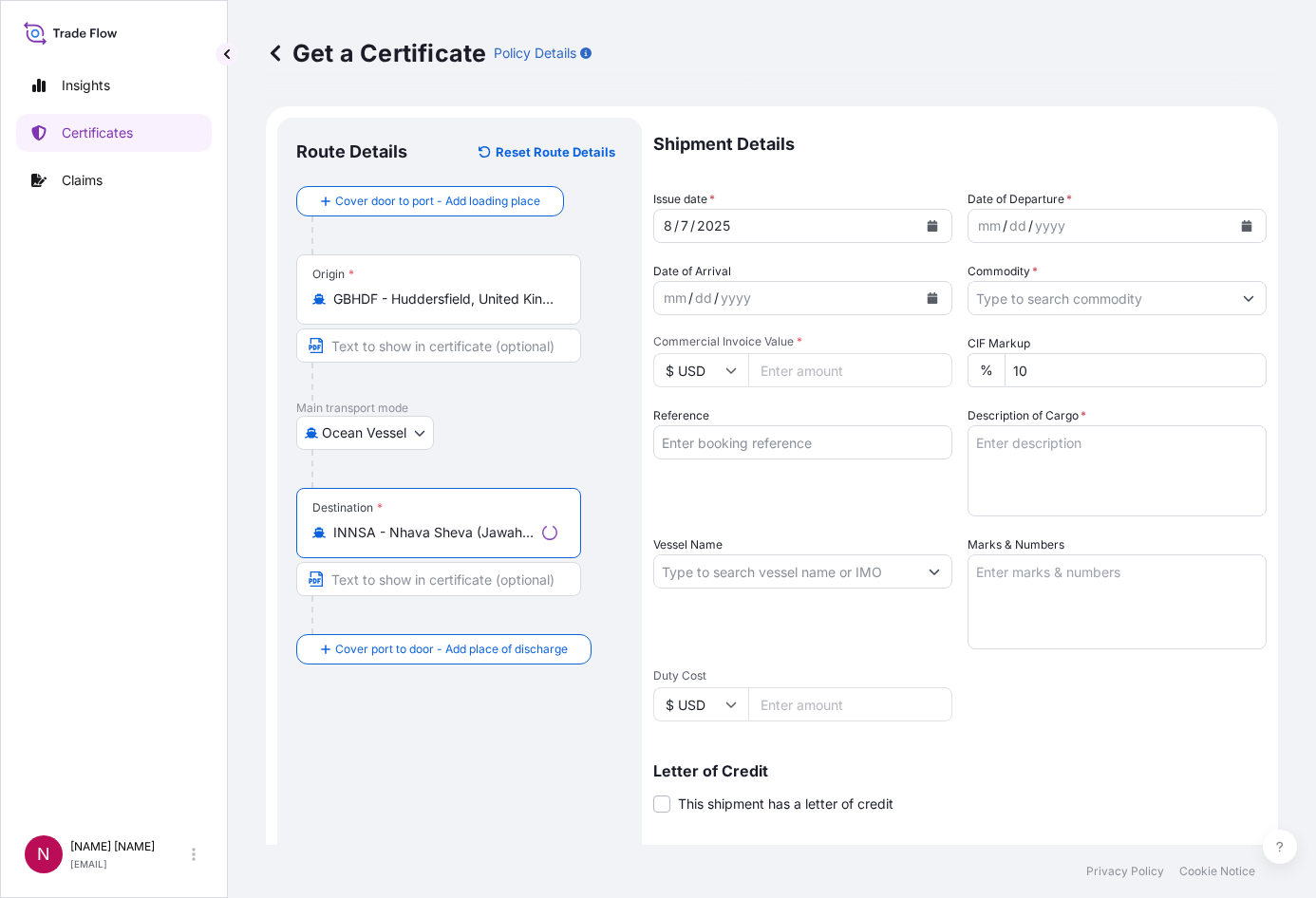 type on "INNSA - Nhava Sheva (Jawaharlal Nehru), India" 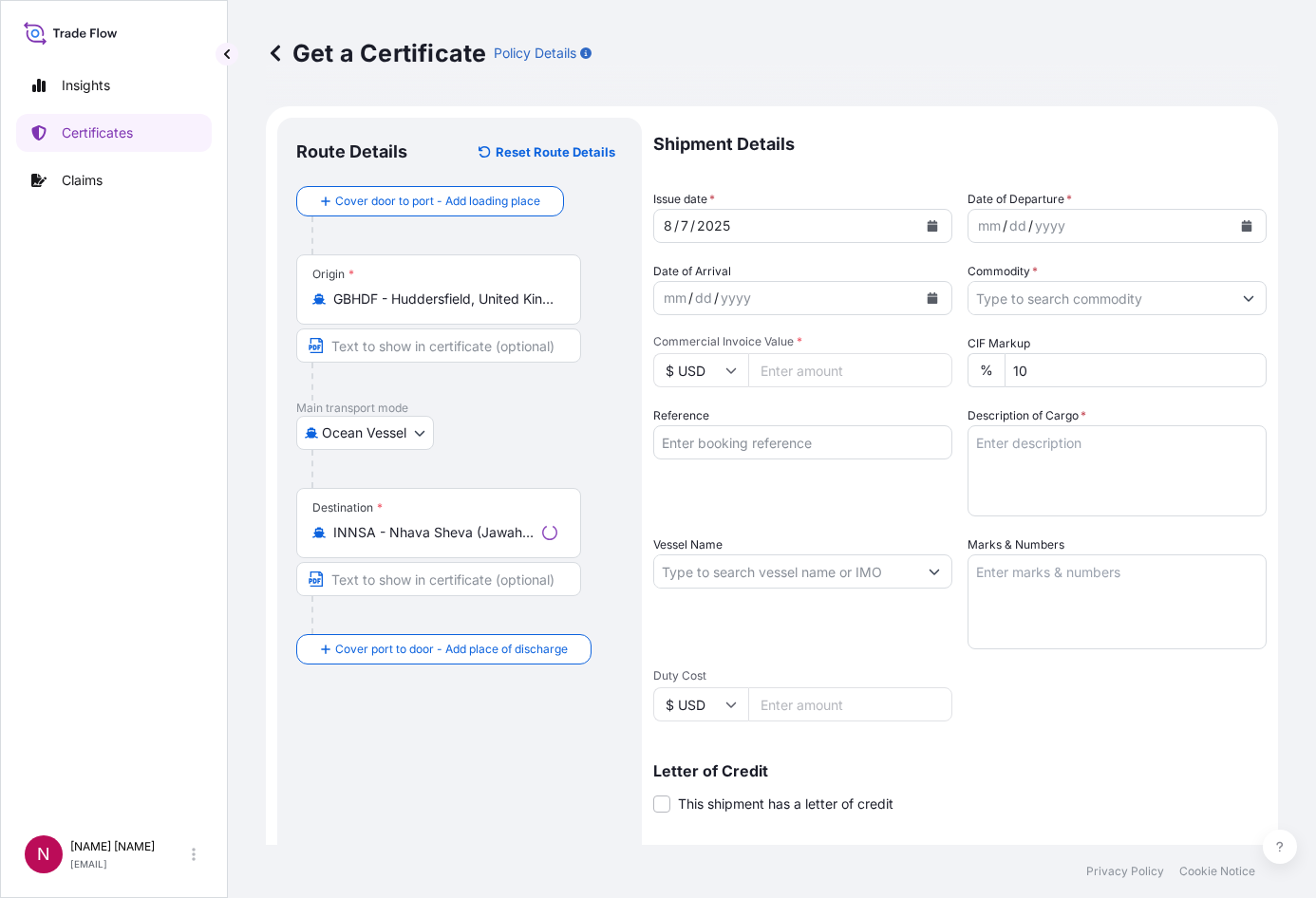 click on "Route Details Reset Route Details   Cover door to port - Add loading place Place of loading Road / Inland Road / Inland Origin * GBHDF - Huddersfield, United Kingdom Main transport mode Ocean Vessel Air Barge Road Ocean Vessel Rail Barge in Tow Destination * INNSA - Nhava Sheva (Jawaharlal Nehru), India Cover port to door - Add place of discharge Road / Inland Road / Inland Place of Discharge" at bounding box center [460, 596] 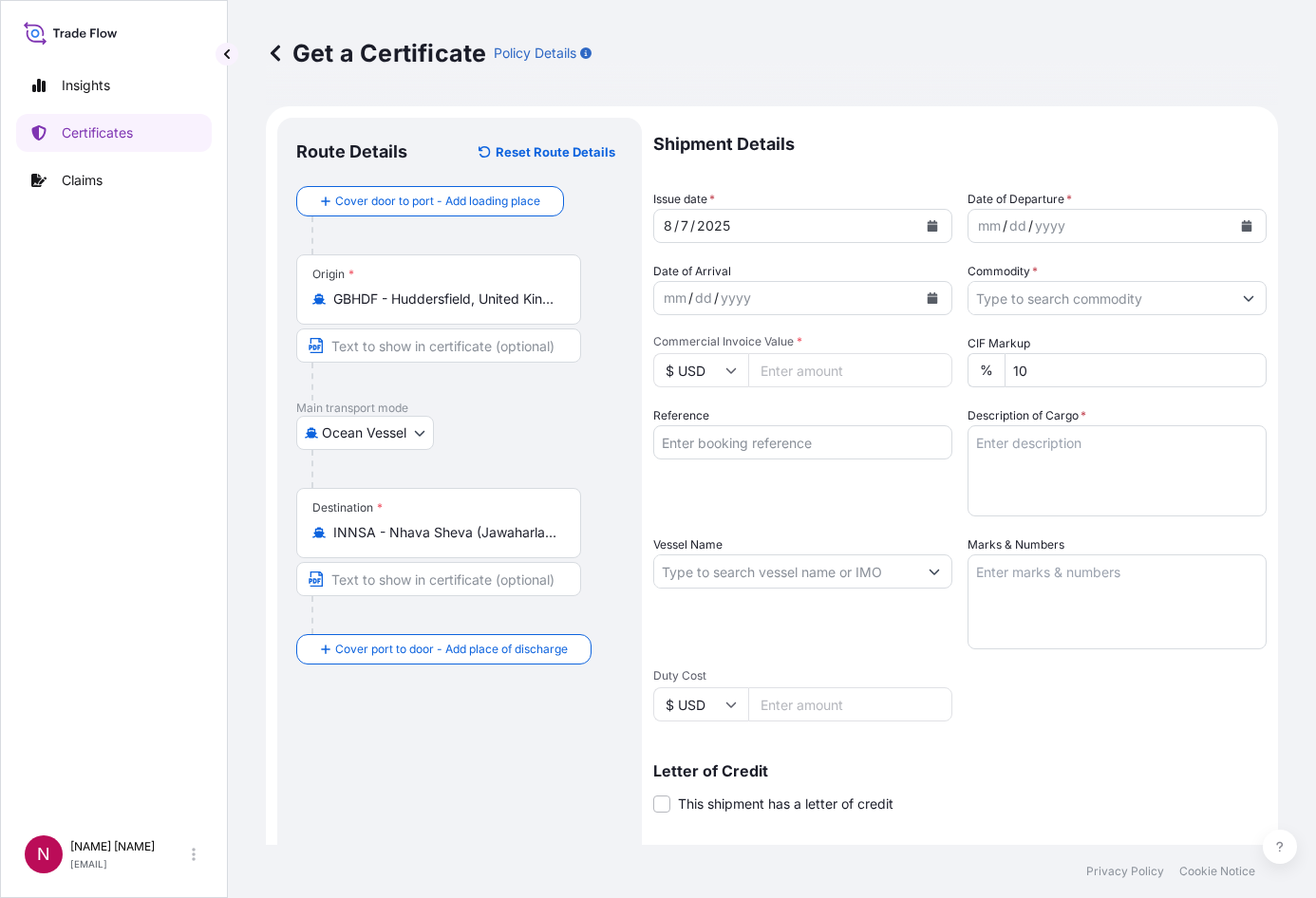 click on "Reference" at bounding box center (802, 461) 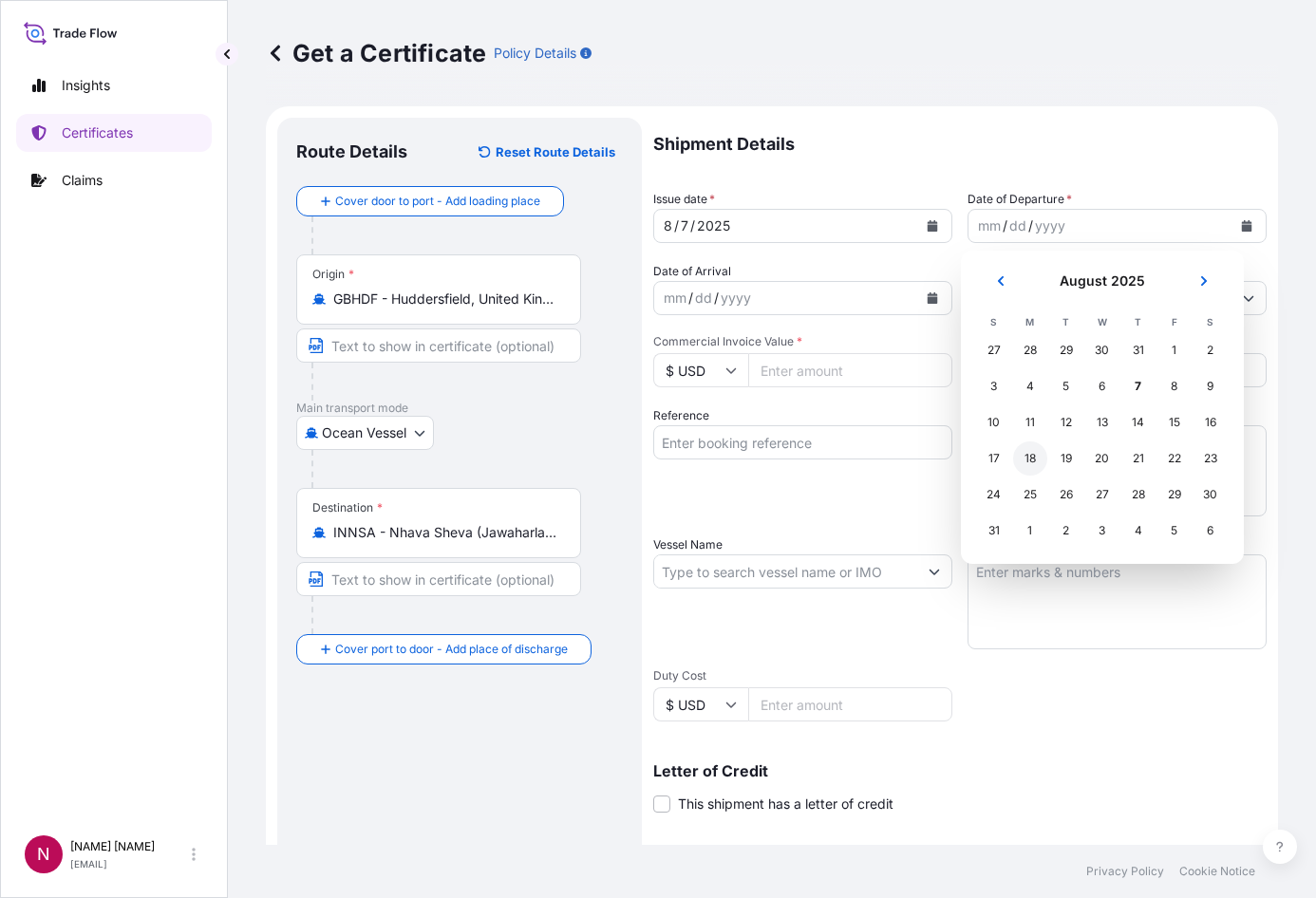 click on "18" at bounding box center [1030, 458] 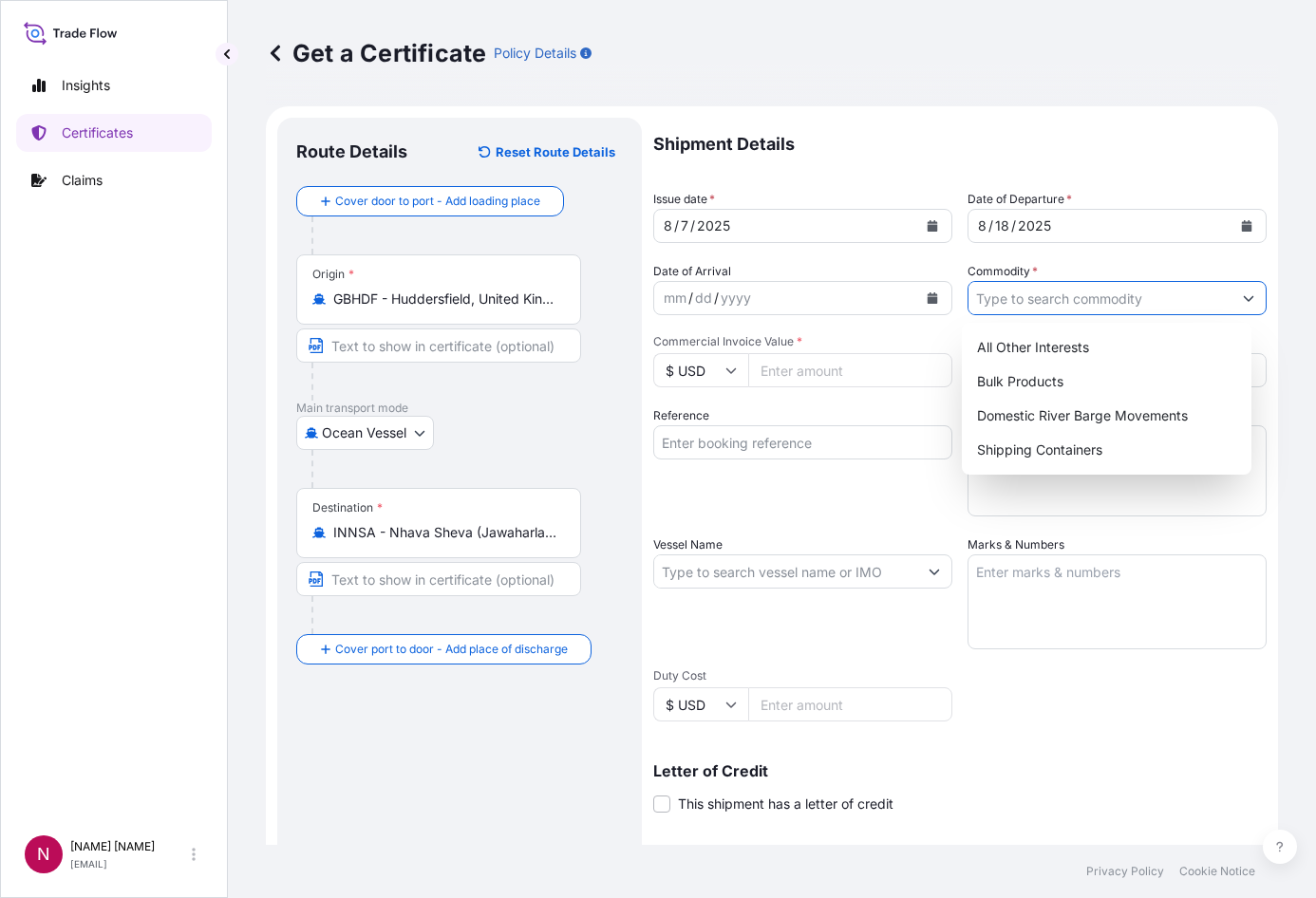 click on "Commodity *" at bounding box center (1100, 298) 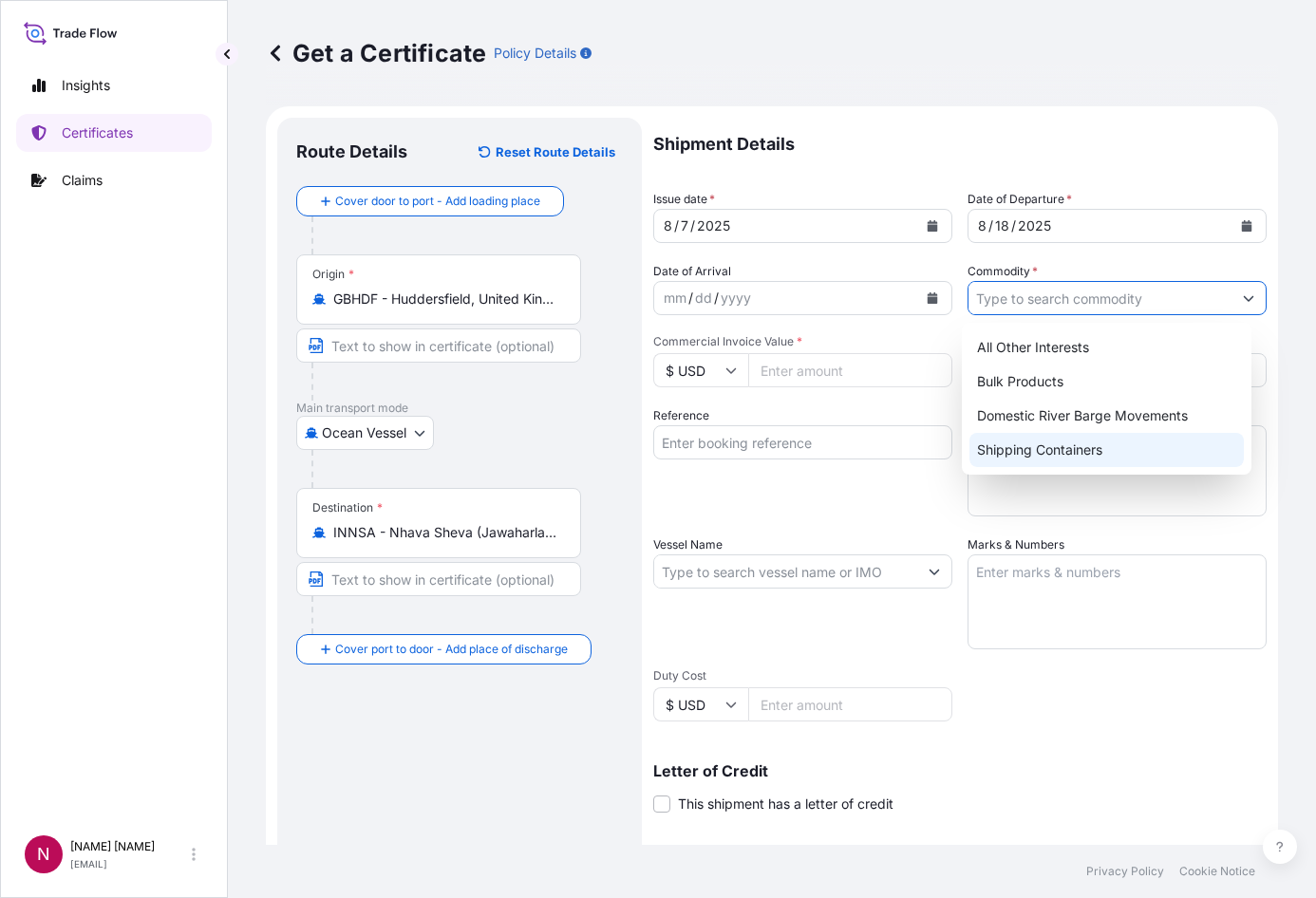click on "Shipping Containers" at bounding box center (1107, 450) 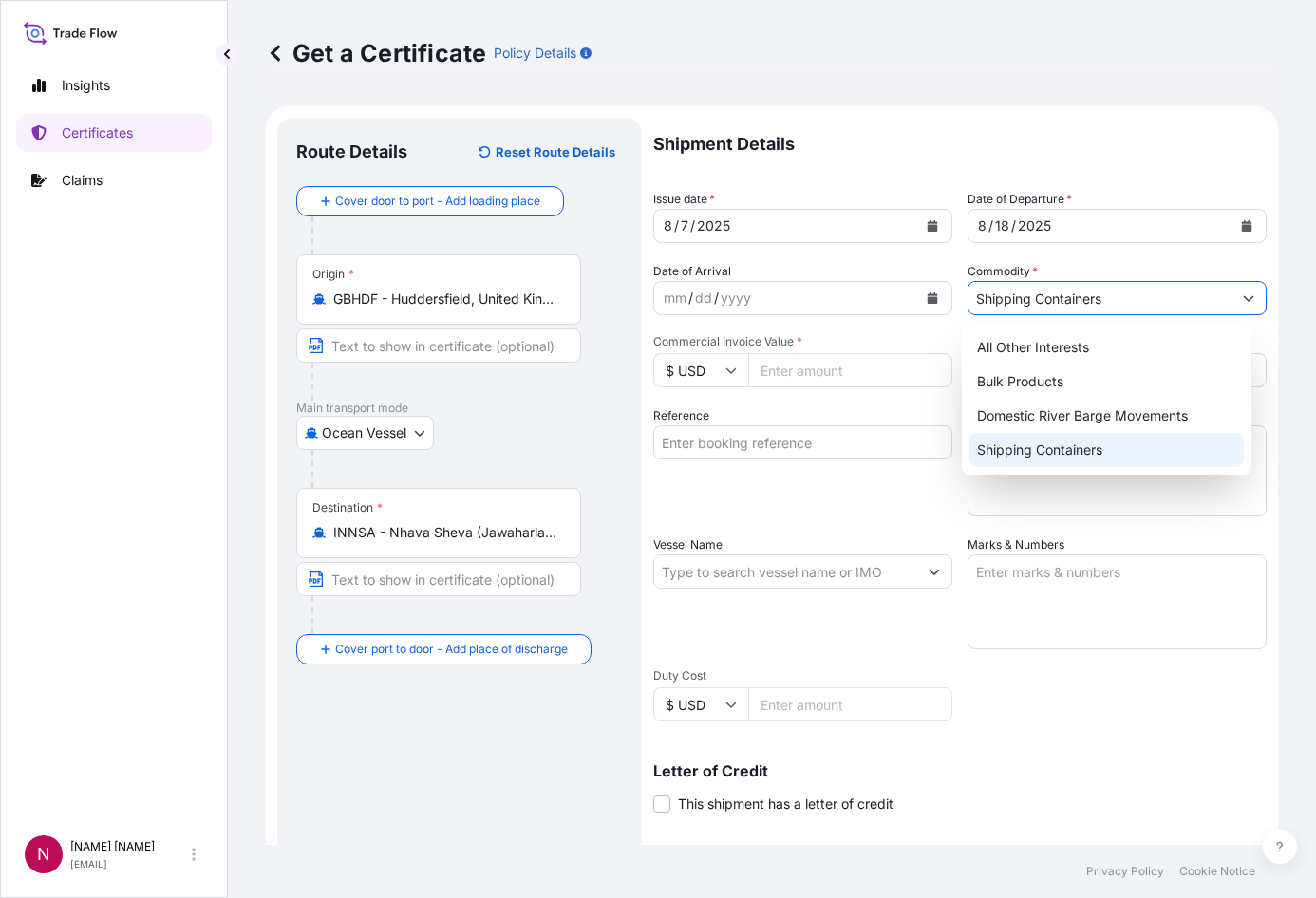 click on "Shipping Containers" at bounding box center (1107, 450) 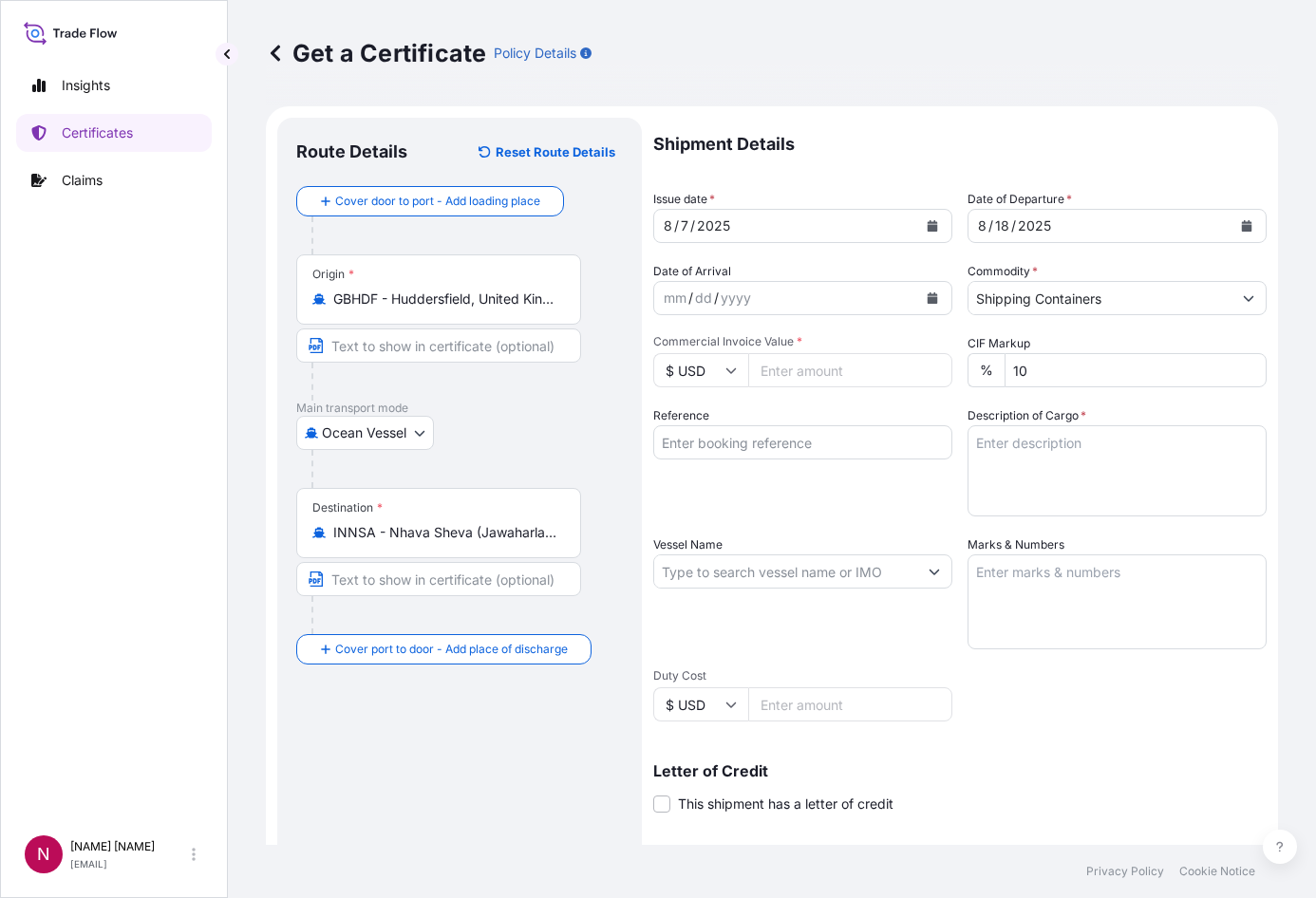 click on "Commercial Invoice Value    *" at bounding box center [850, 370] 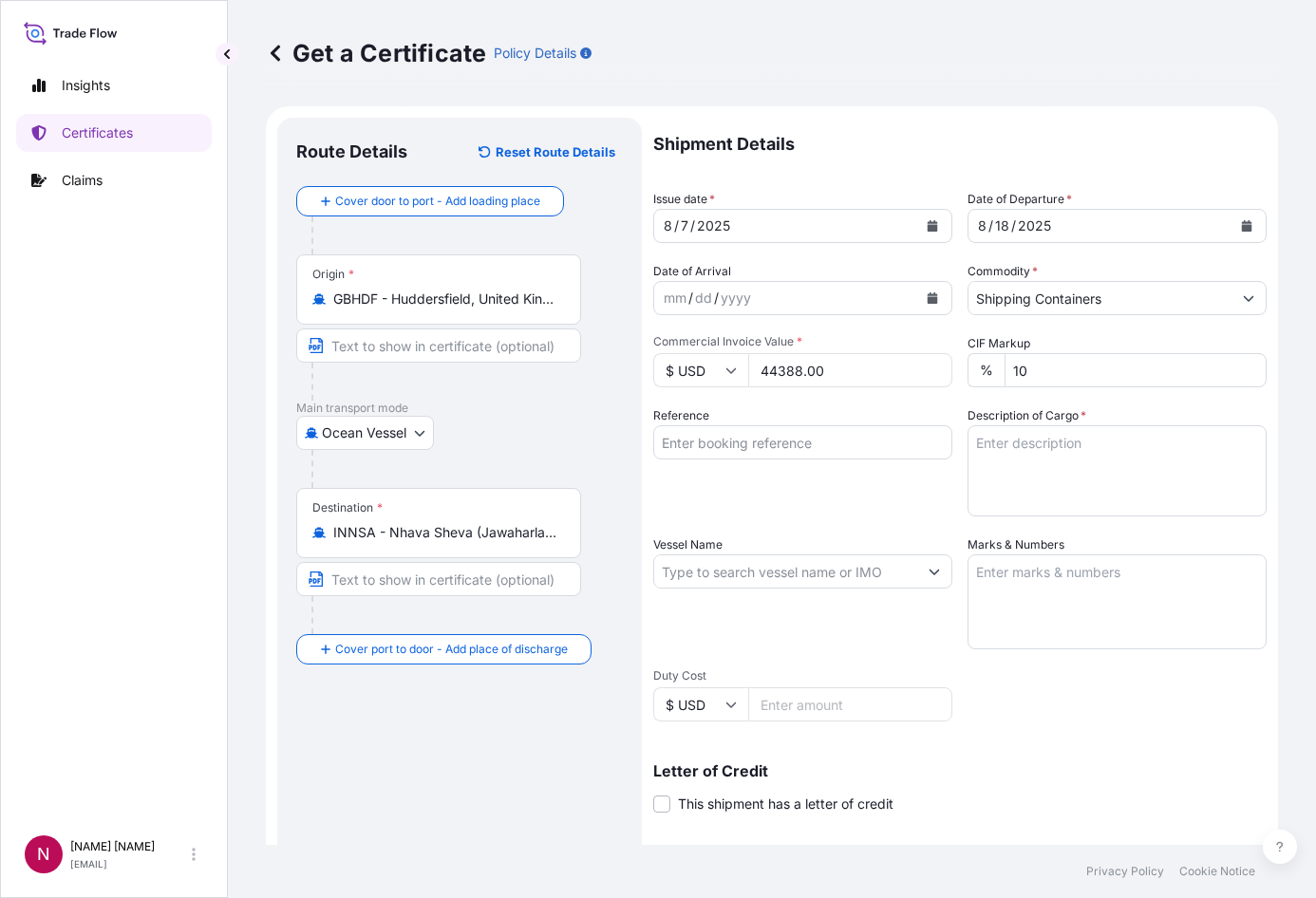type on "44388.00" 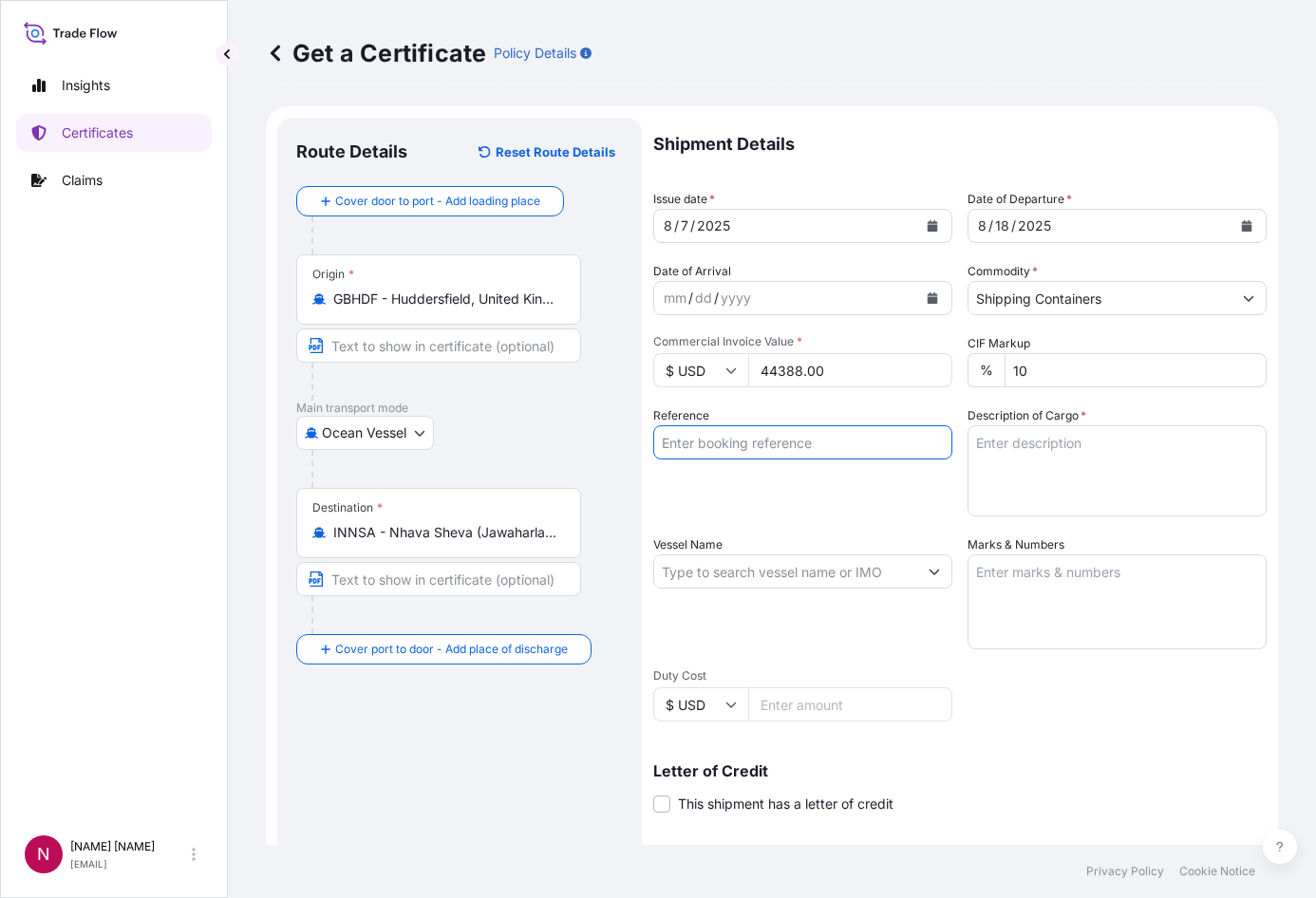 paste on "B000232390" 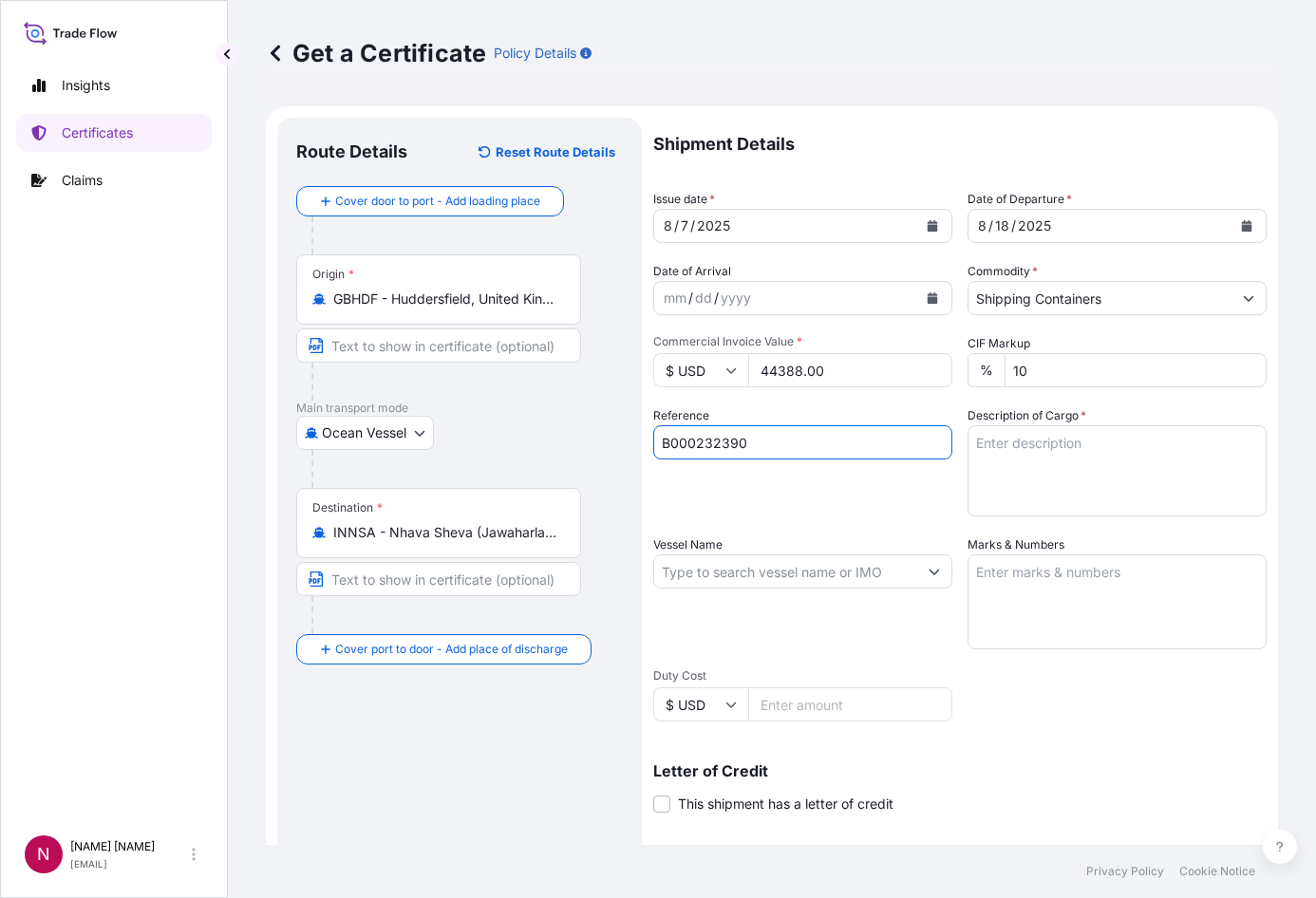 type on "B000232390" 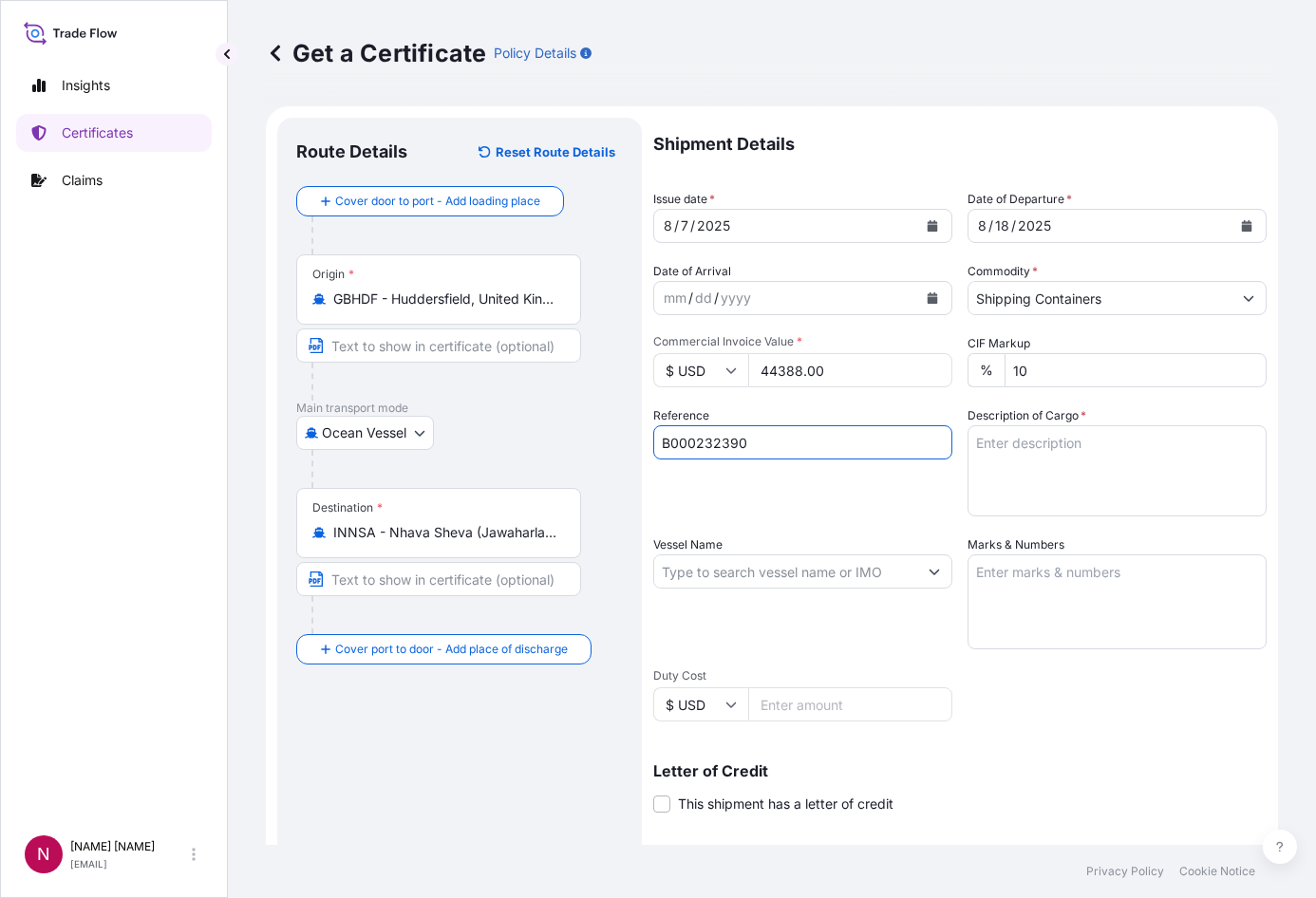 click at bounding box center [934, 571] 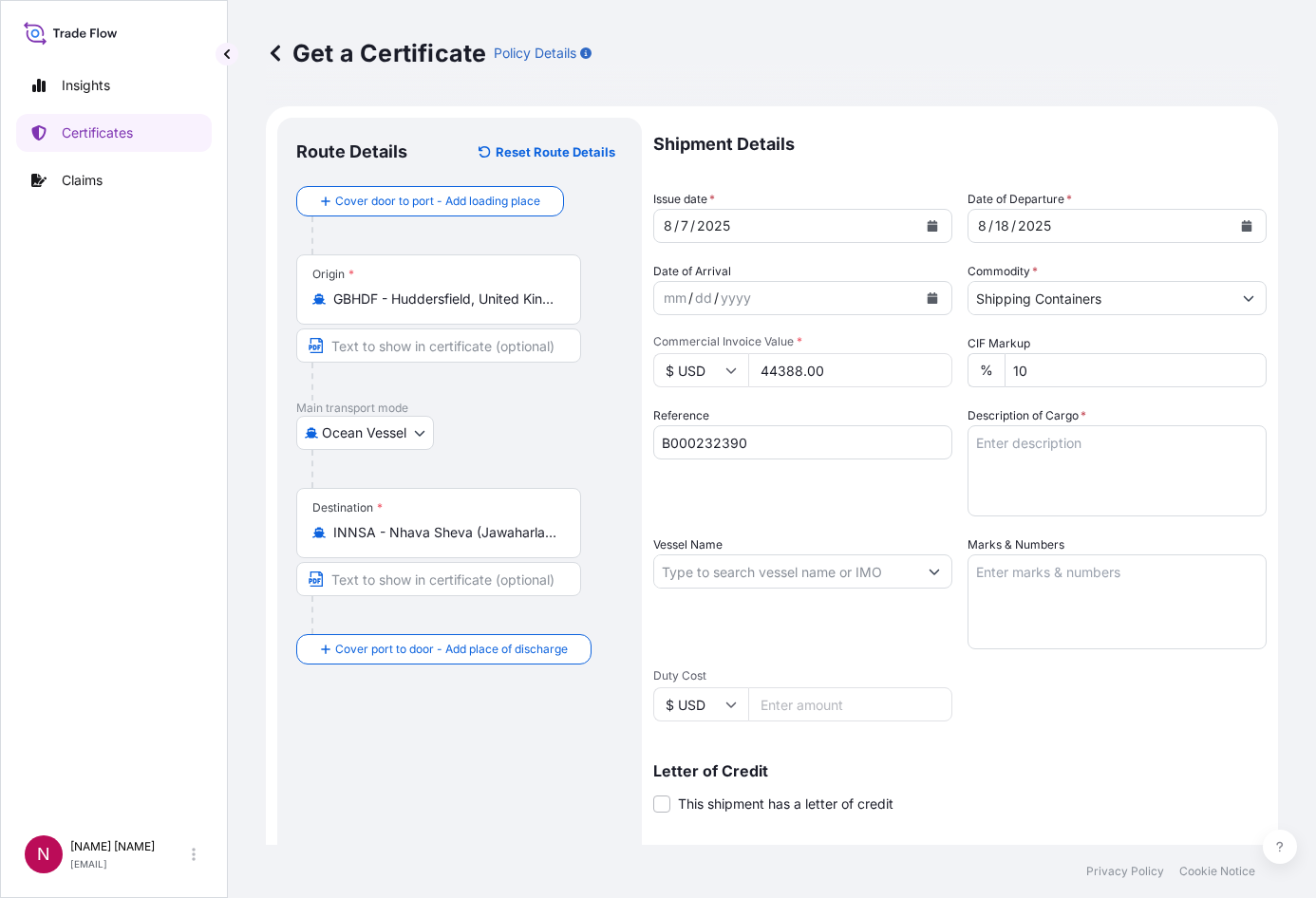 click on "Vessel Name" at bounding box center [785, 571] 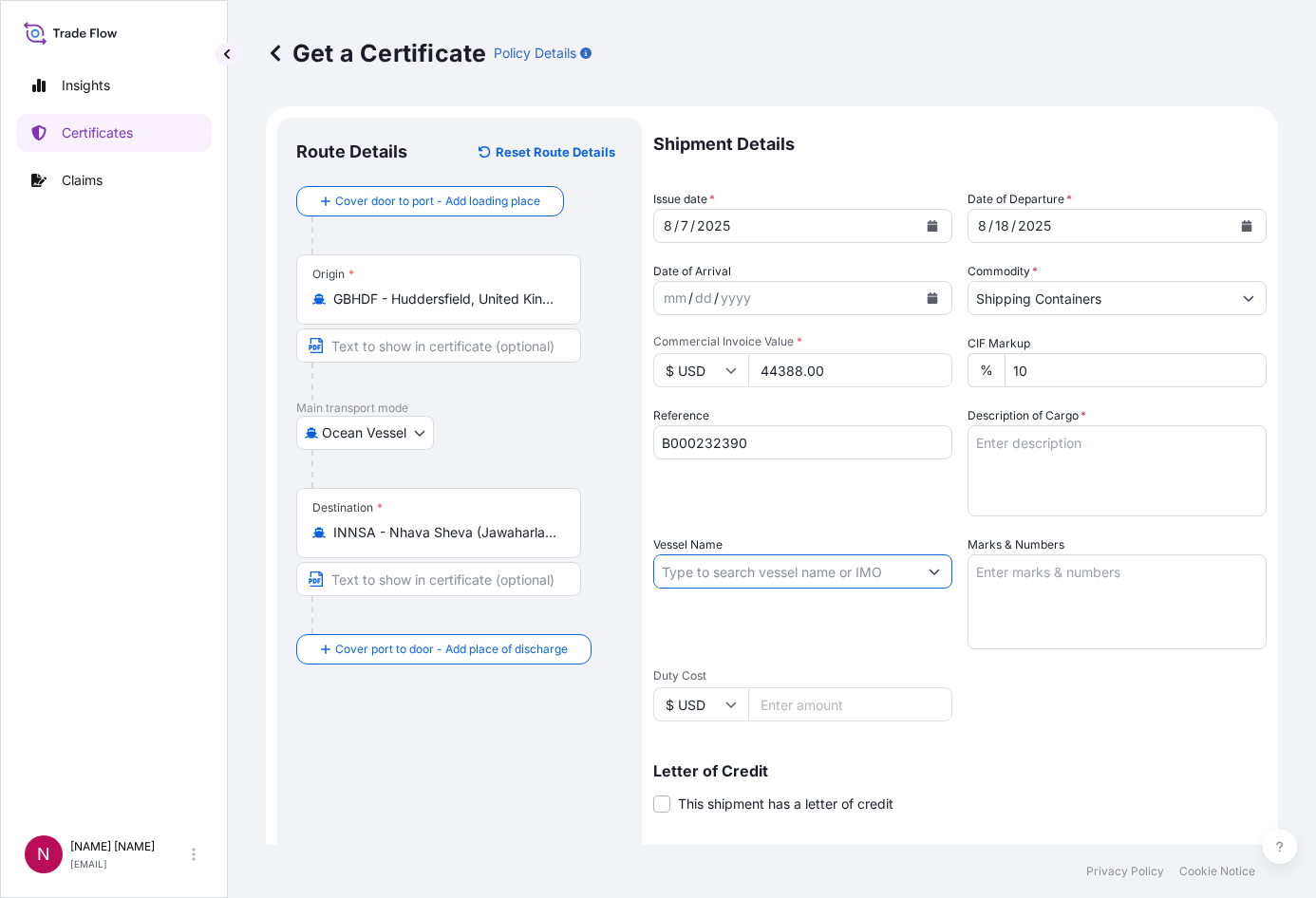 paste on "KOTKA" 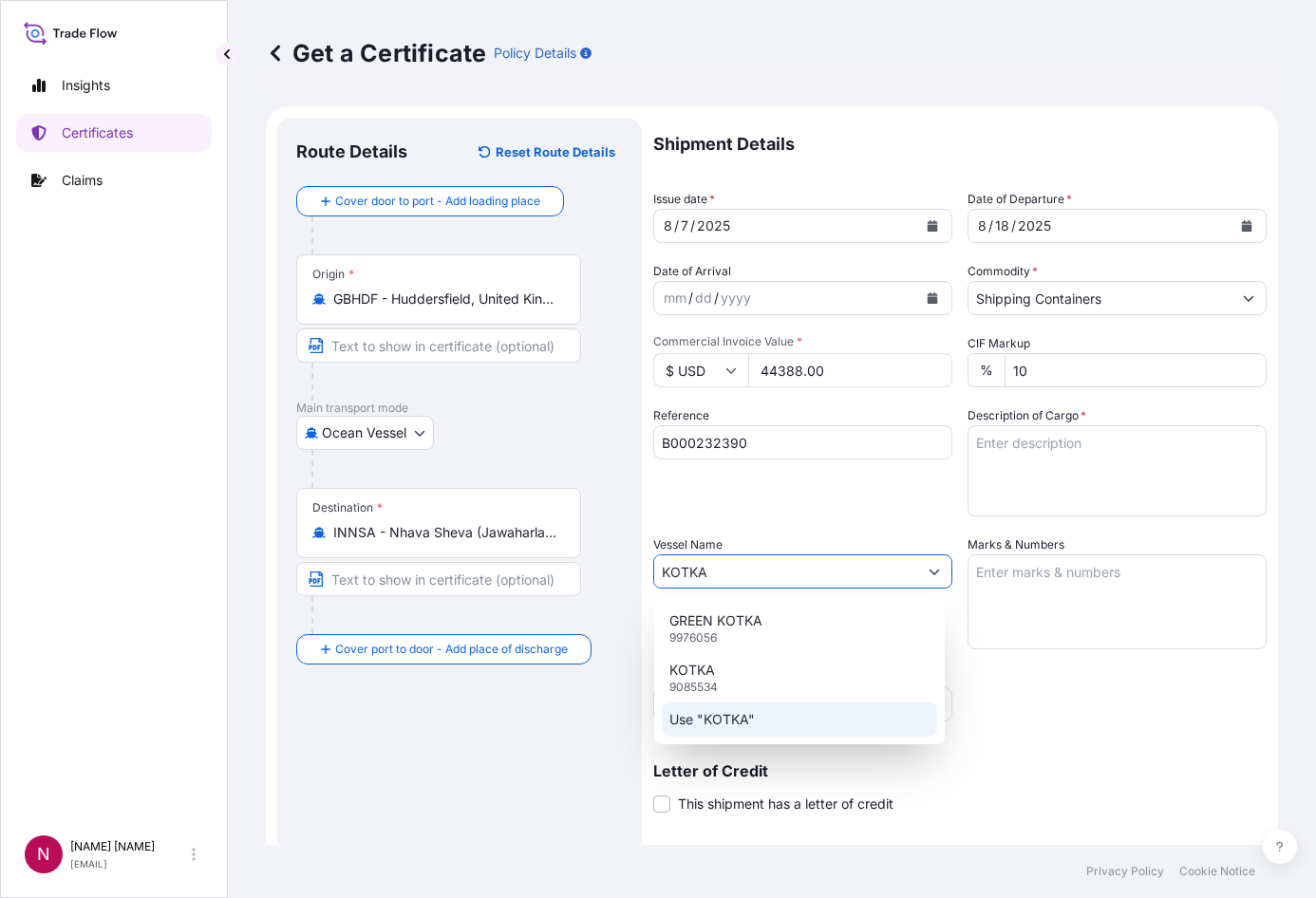 click on "Use "KOTKA"" 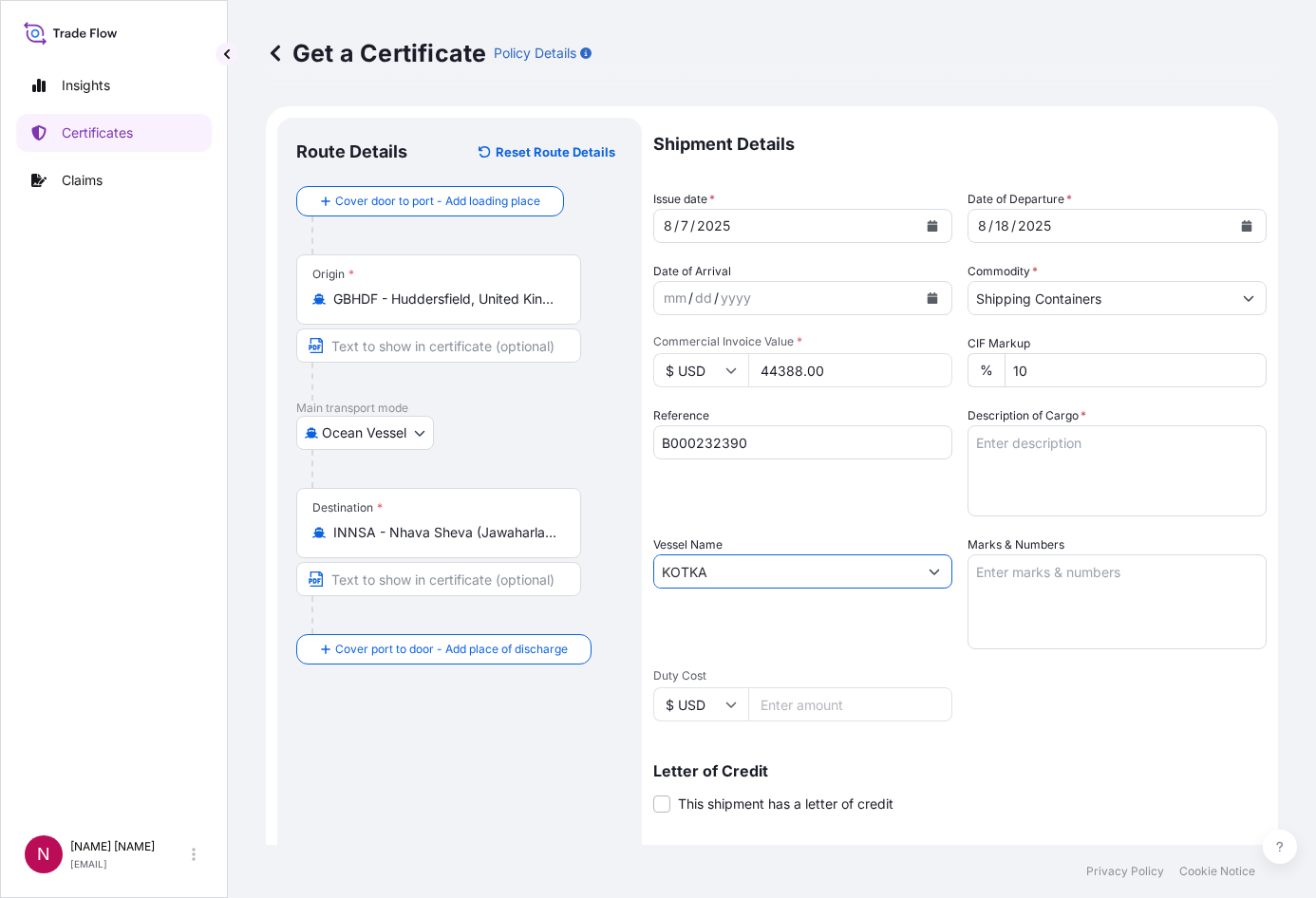 type on "KOTKA" 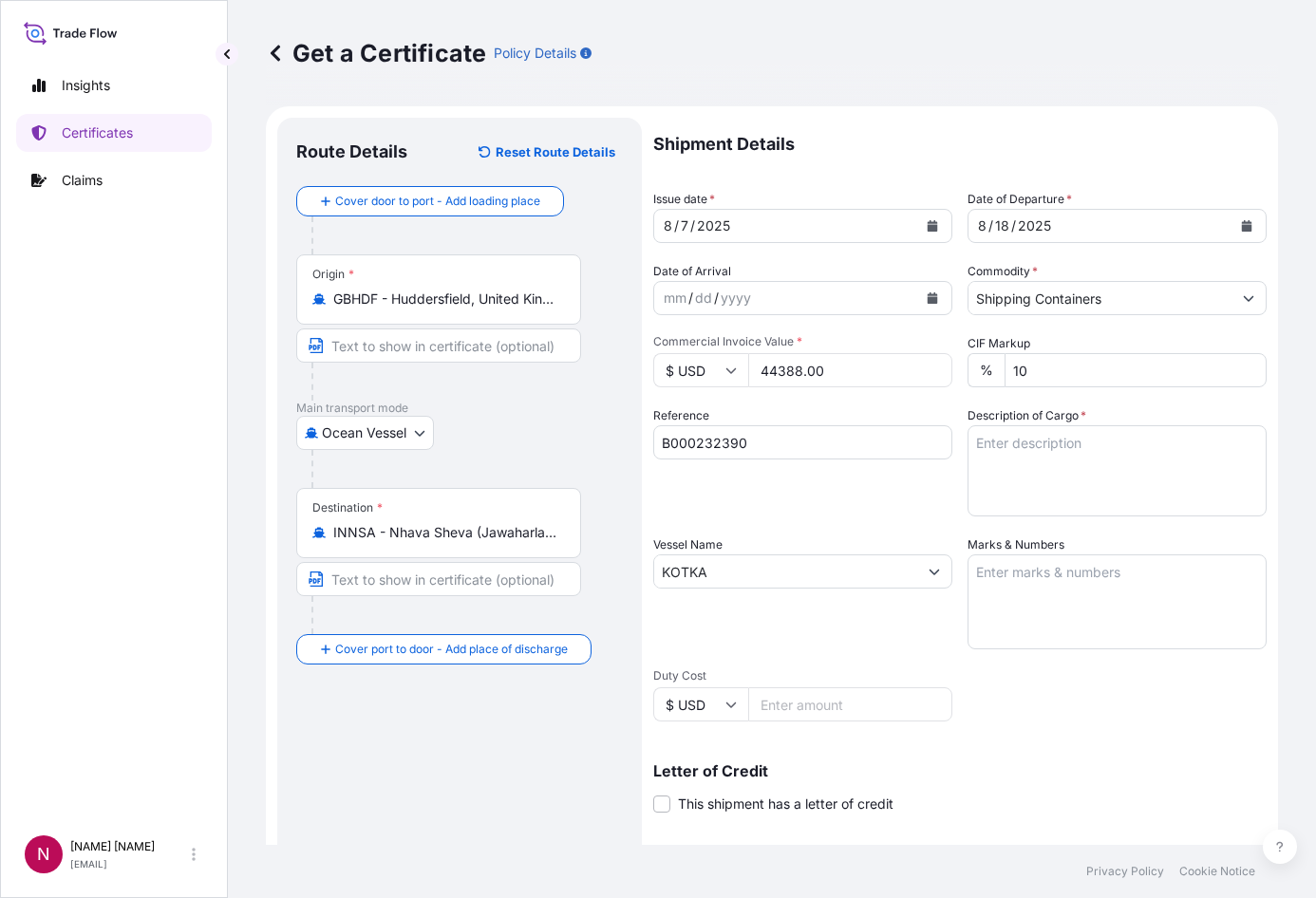 click on "Description of Cargo *" at bounding box center (1117, 471) 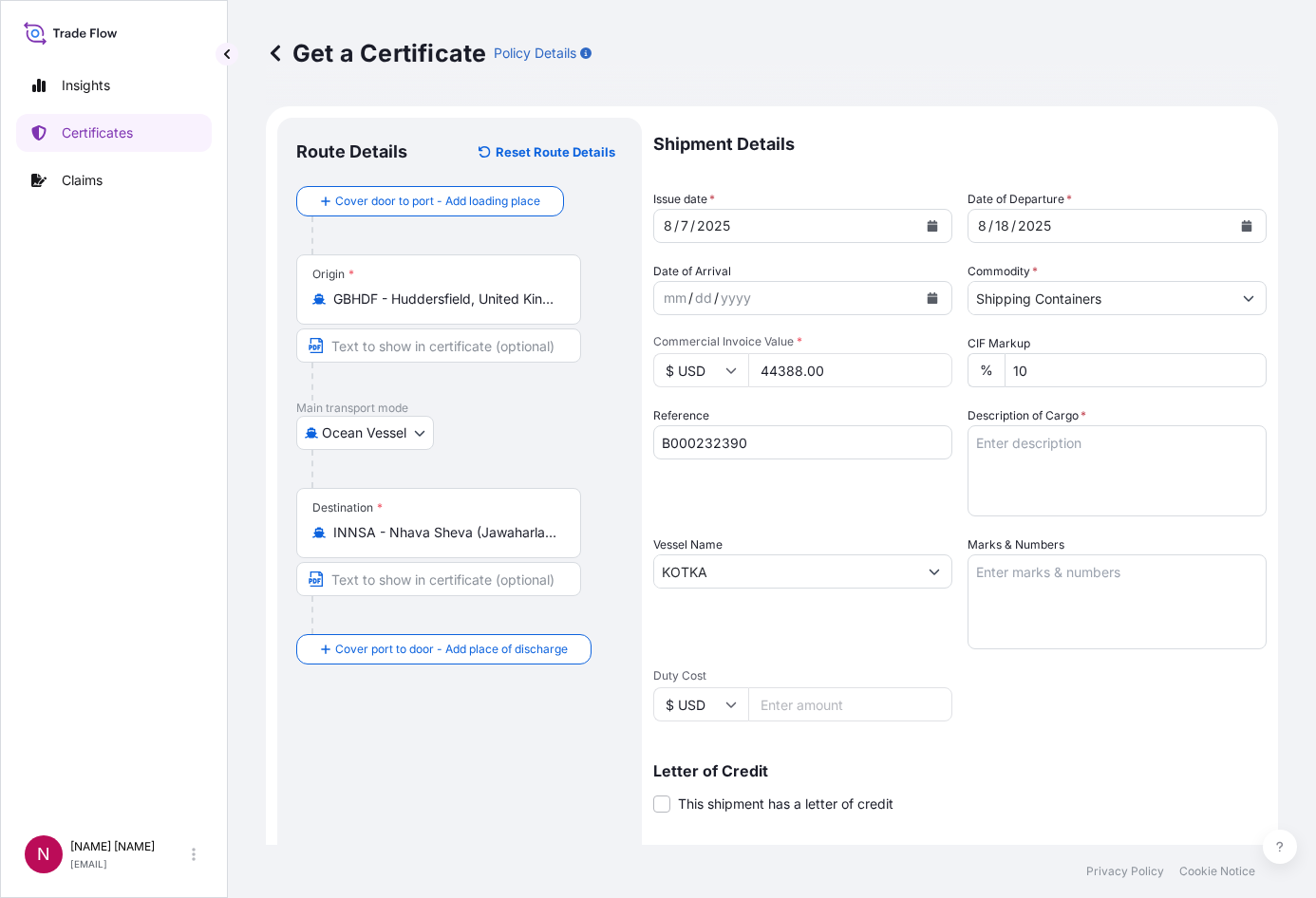click on "Description of Cargo *" at bounding box center (1117, 471) 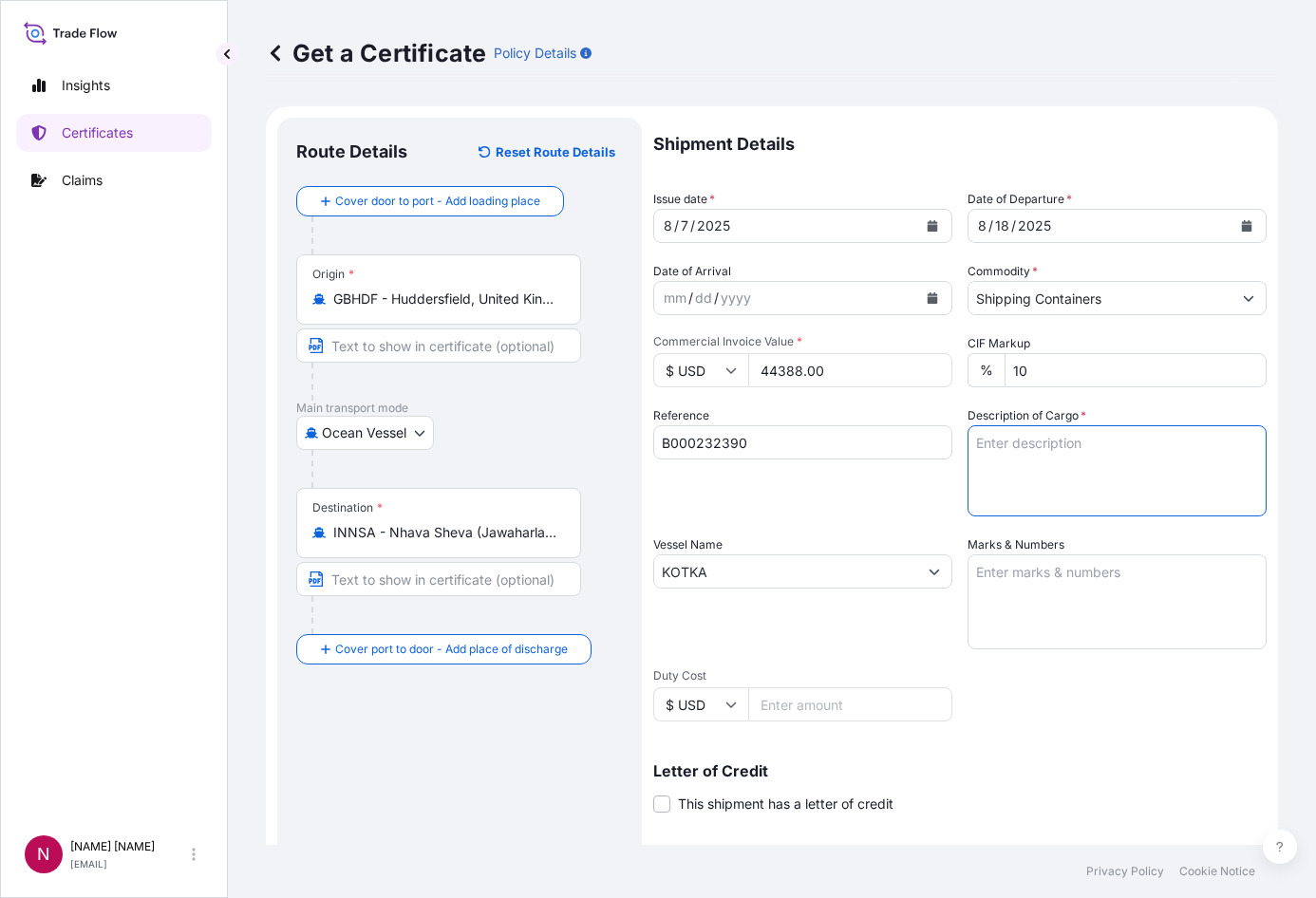 paste on "BOXES LOADED ONTO
3 PALLETS
SOLSPERSE(TM) 12000" 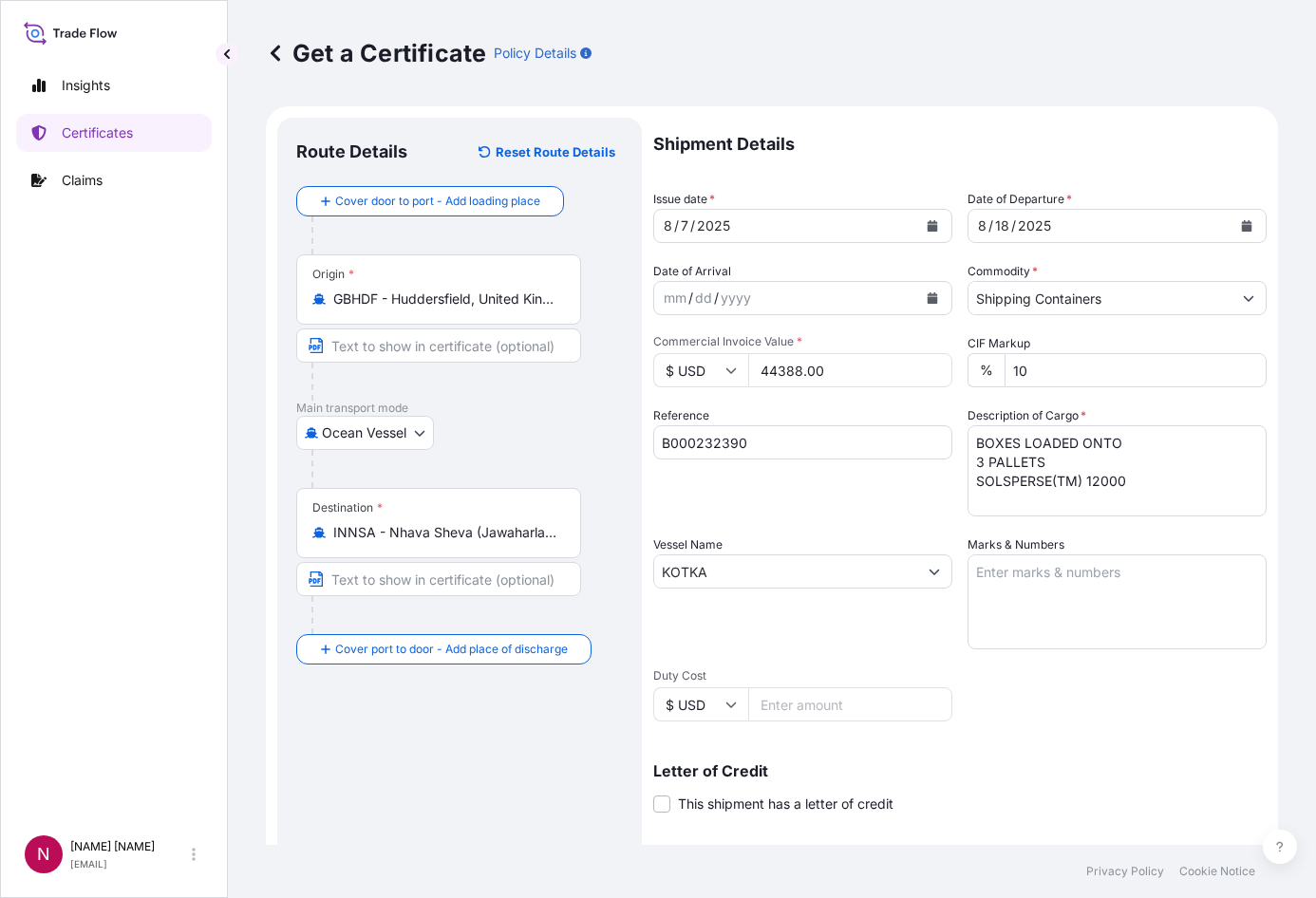 click on "Reference B000232390" at bounding box center (802, 461) 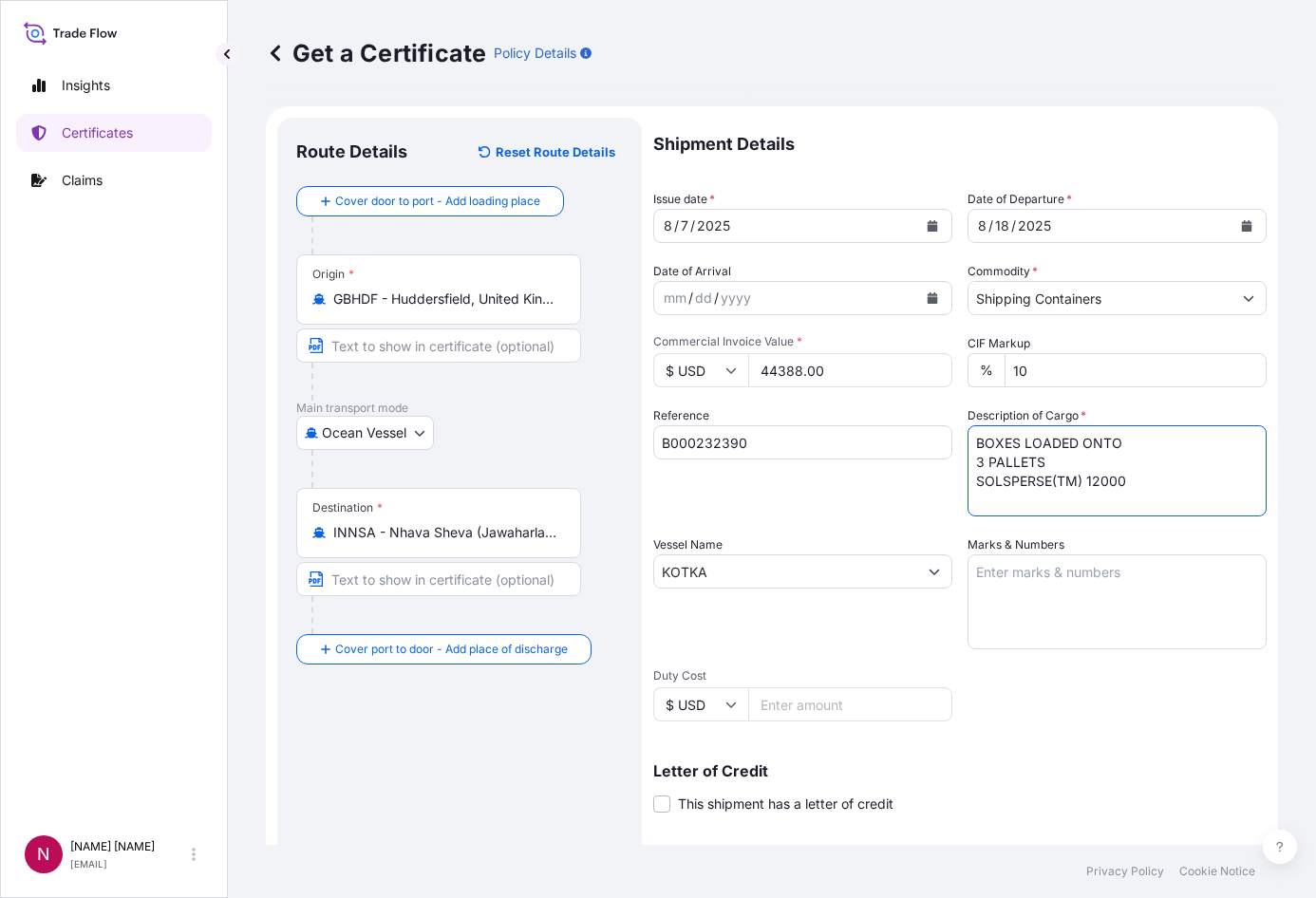 click on "BOXES LOADED ONTO
3 PALLETS
SOLSPERSE(TM) 12000" at bounding box center (1117, 471) 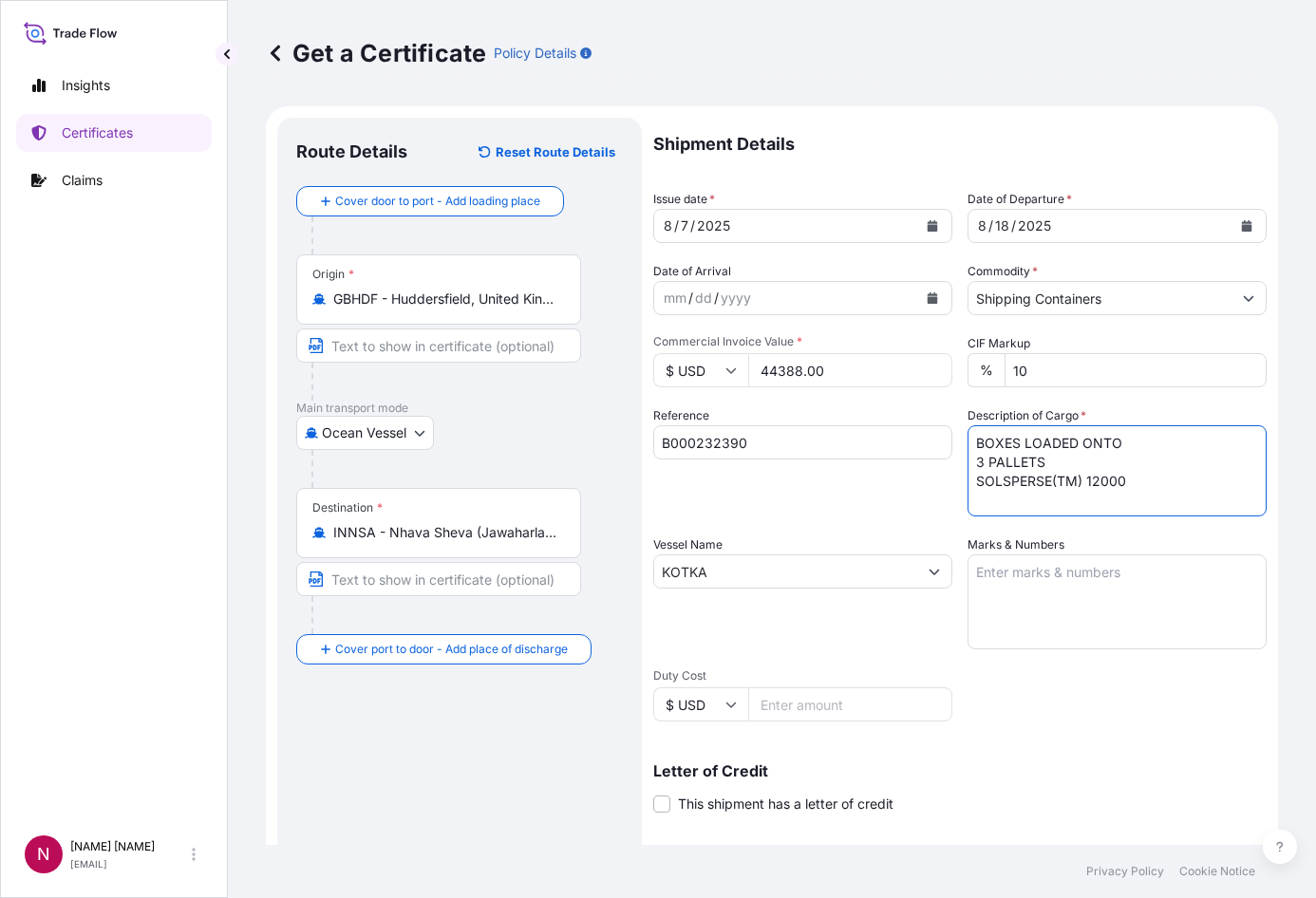 paste on "48" 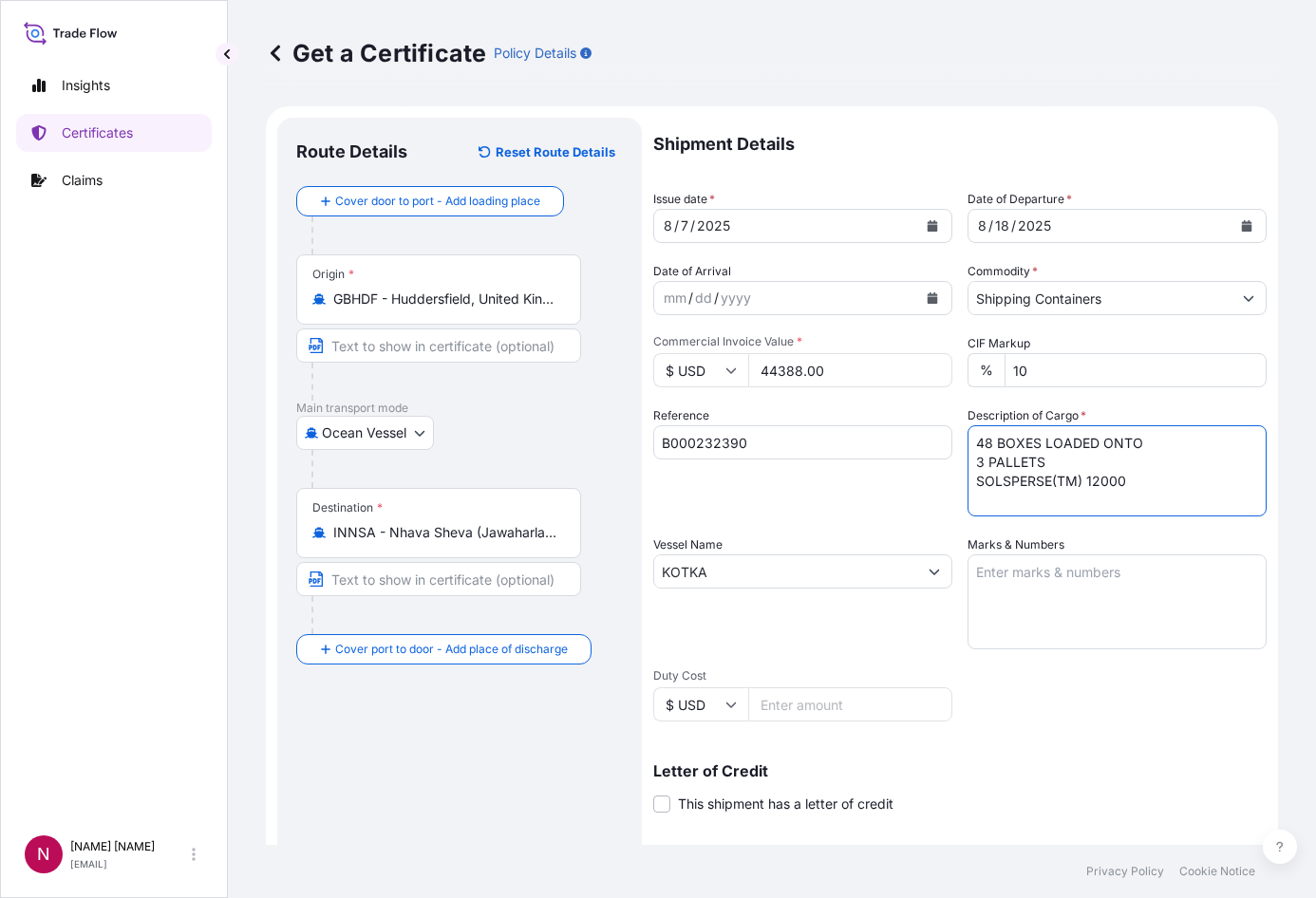 click on "48 BOXES LOADED ONTO
3 PALLETS
SOLSPERSE(TM) 12000" at bounding box center [1117, 471] 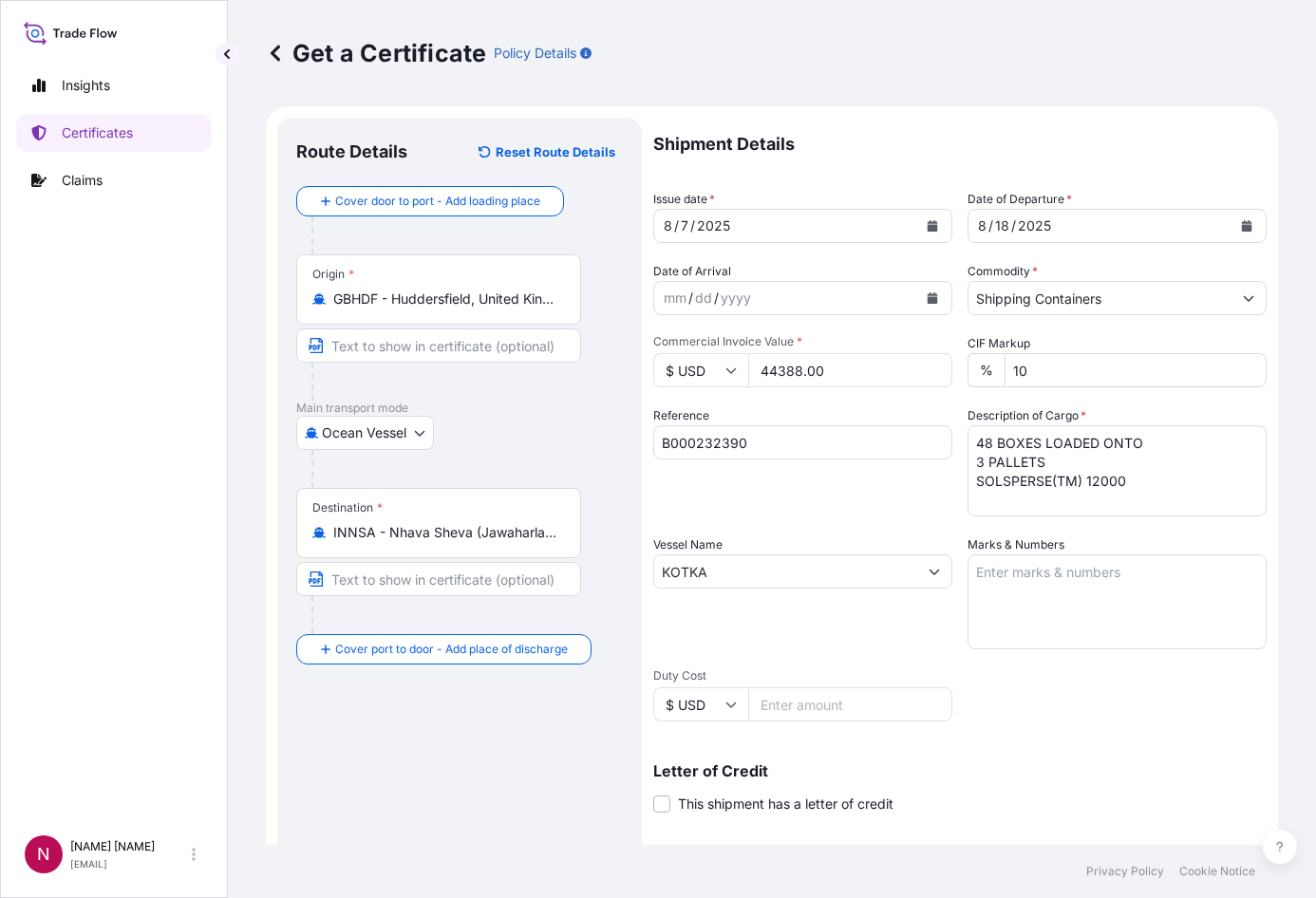 click on "Reference B000232390" at bounding box center [802, 461] 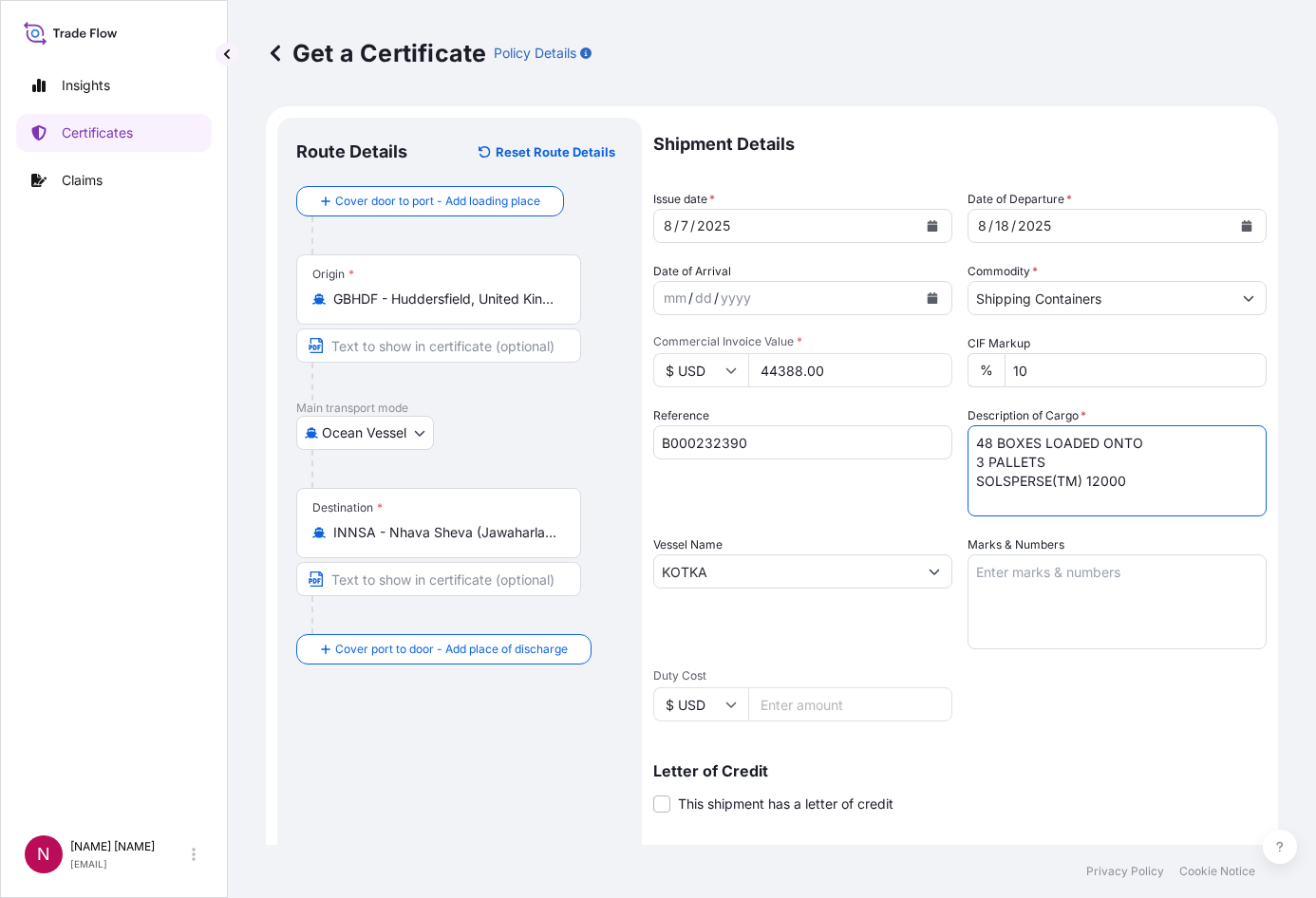 paste on "GW: 645.50 KGS
NW: 510.00 KGS" 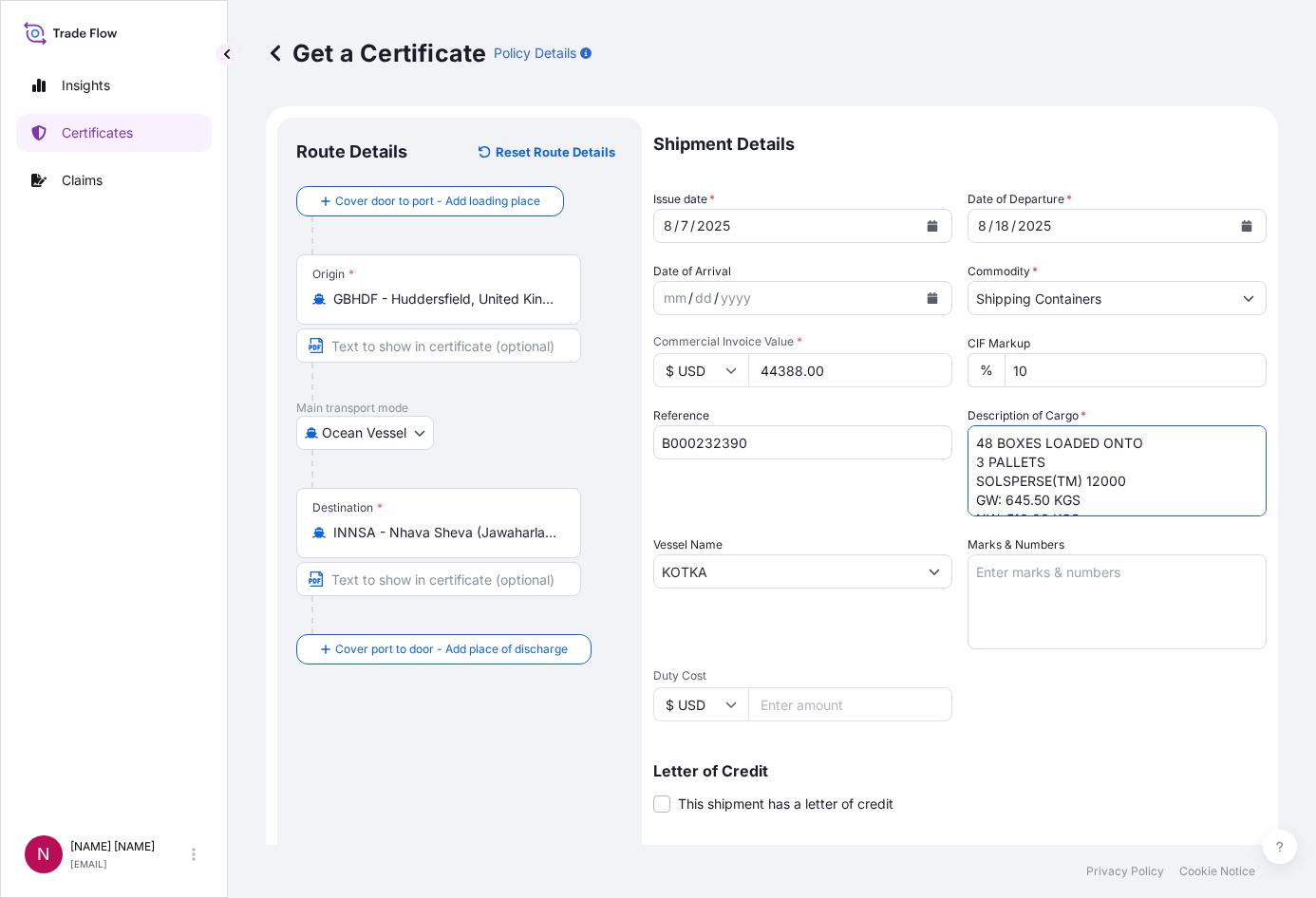 scroll, scrollTop: 49, scrollLeft: 0, axis: vertical 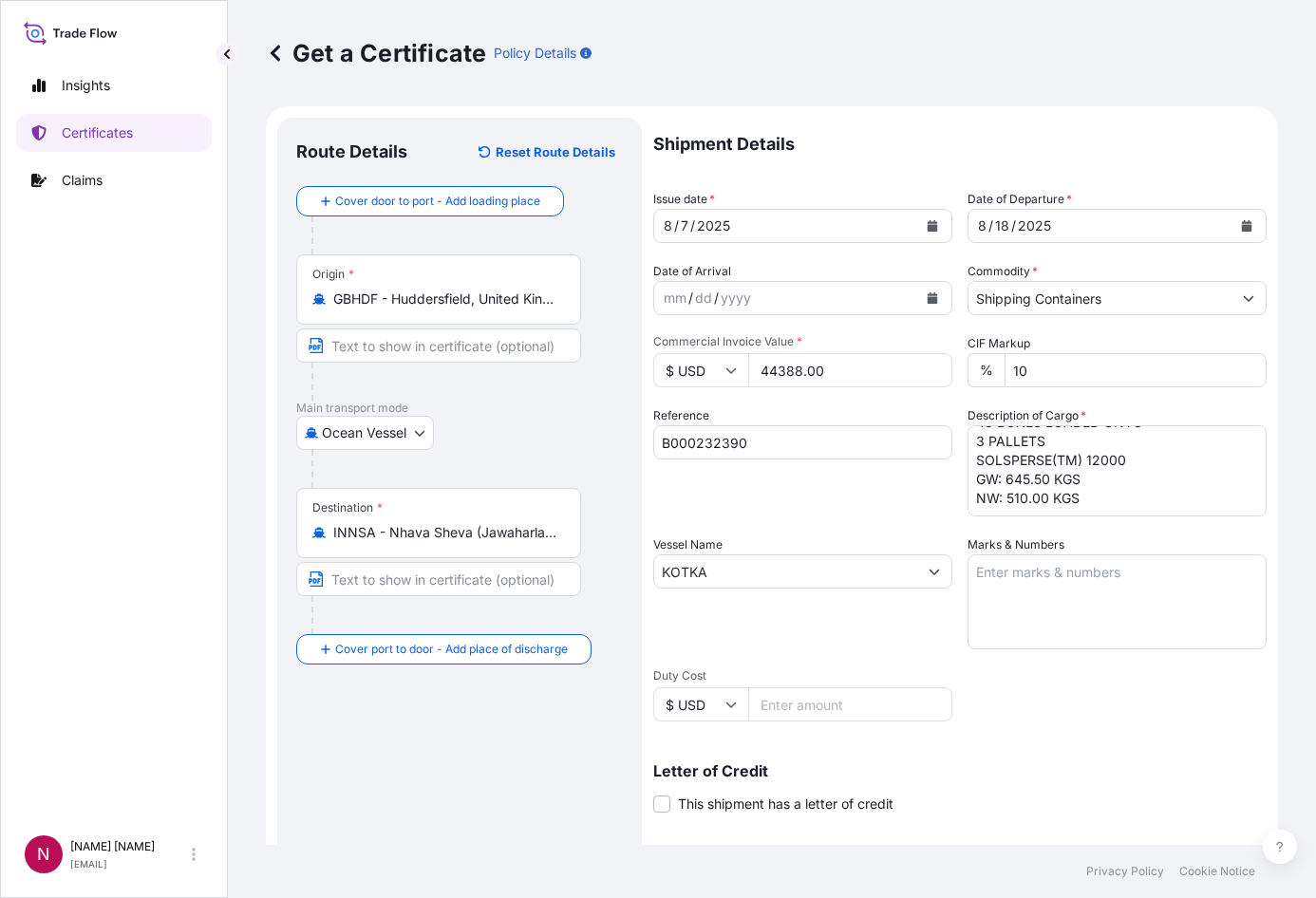 drag, startPoint x: 769, startPoint y: 519, endPoint x: 881, endPoint y: 501, distance: 113.437207 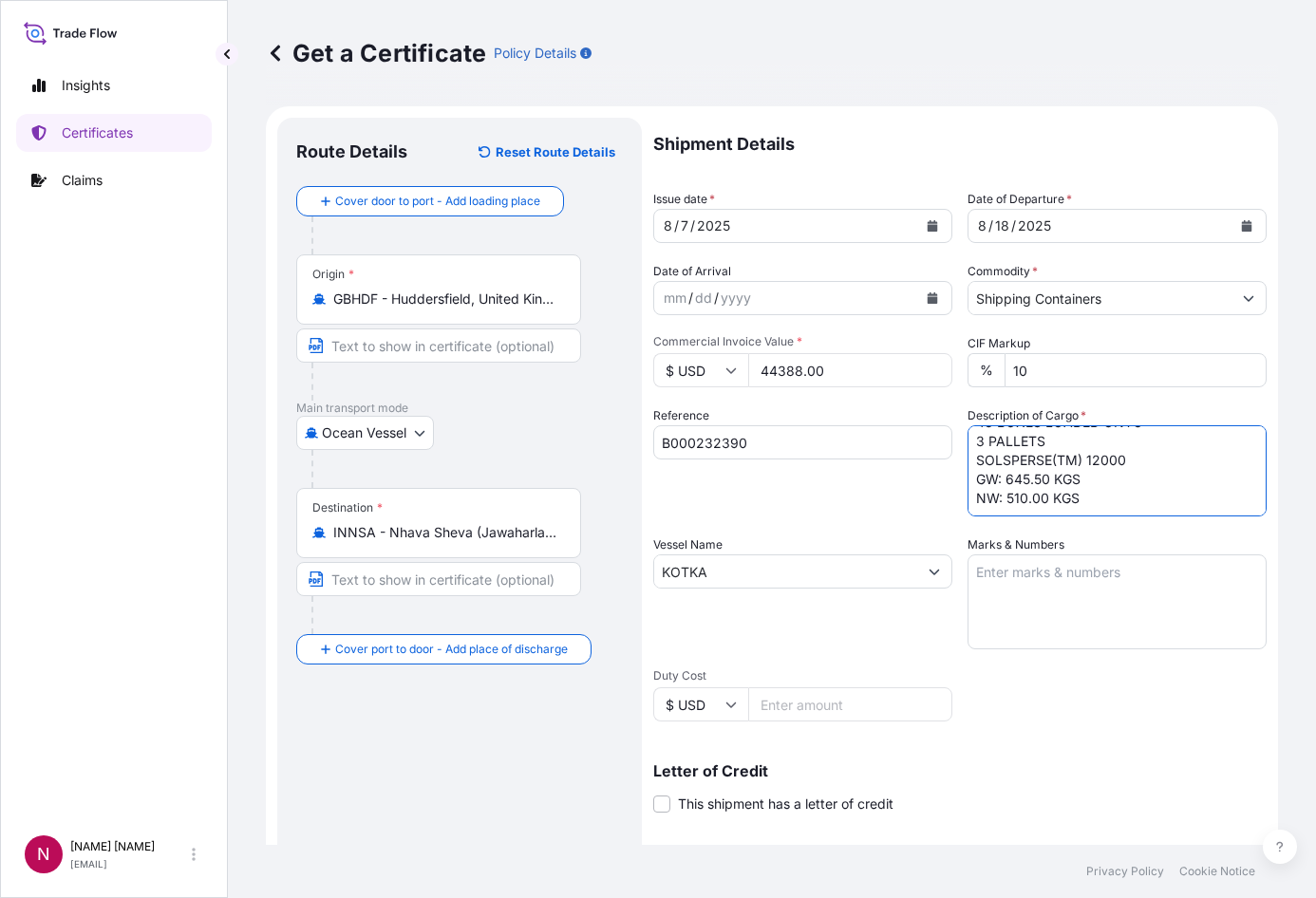 click on "48 BOXES LOADED ONTO
3 PALLETS
SOLSPERSE(TM) 12000
GW: 645.50 KGS
NW: 510.00 KGS" at bounding box center (1117, 471) 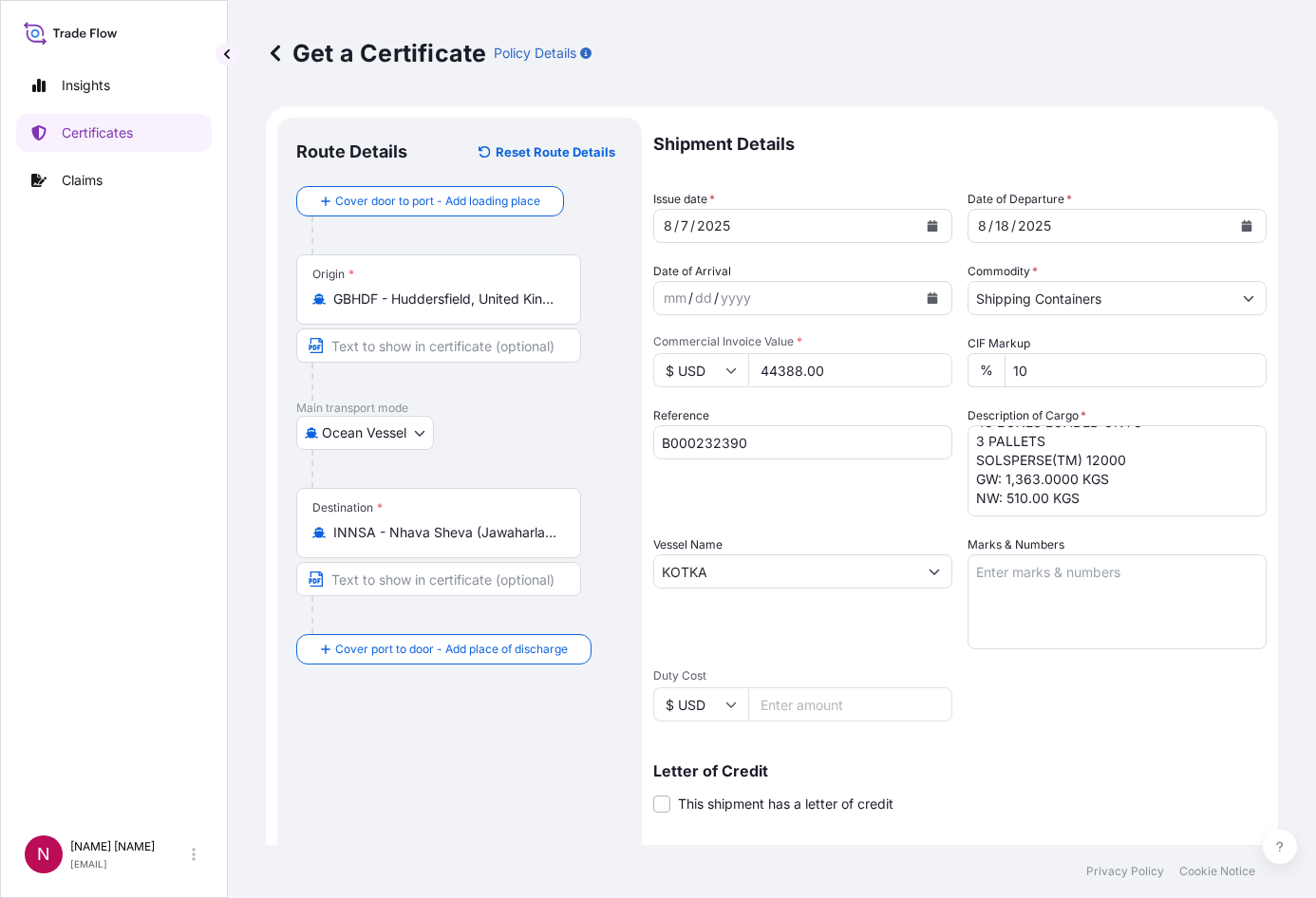 click on "Reference B000232390" at bounding box center (802, 461) 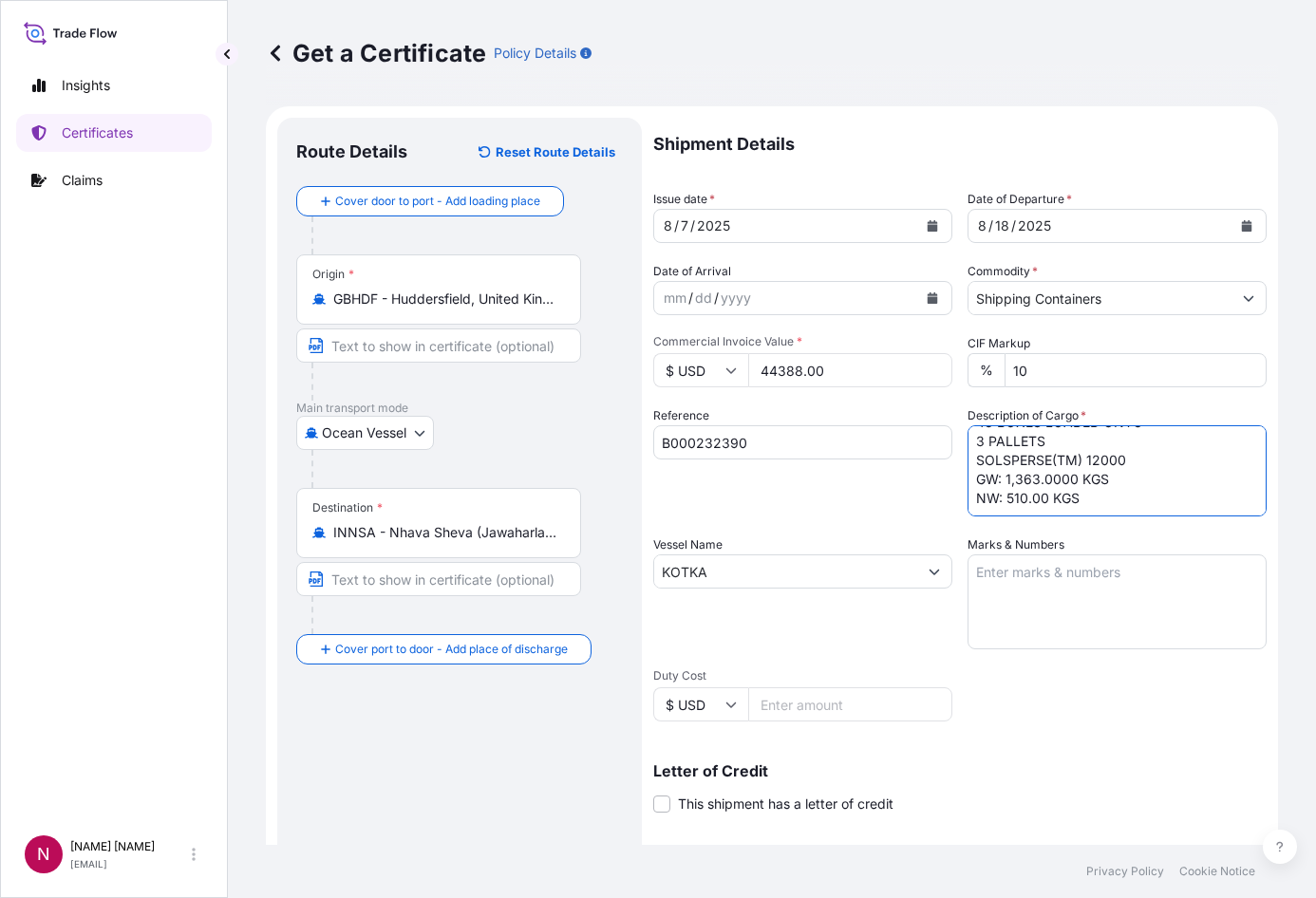 click on "48 BOXES LOADED ONTO
3 PALLETS
SOLSPERSE(TM) 12000
GW: 1,363.0000 KGS
NW: 510.00 KGS" at bounding box center (1117, 471) 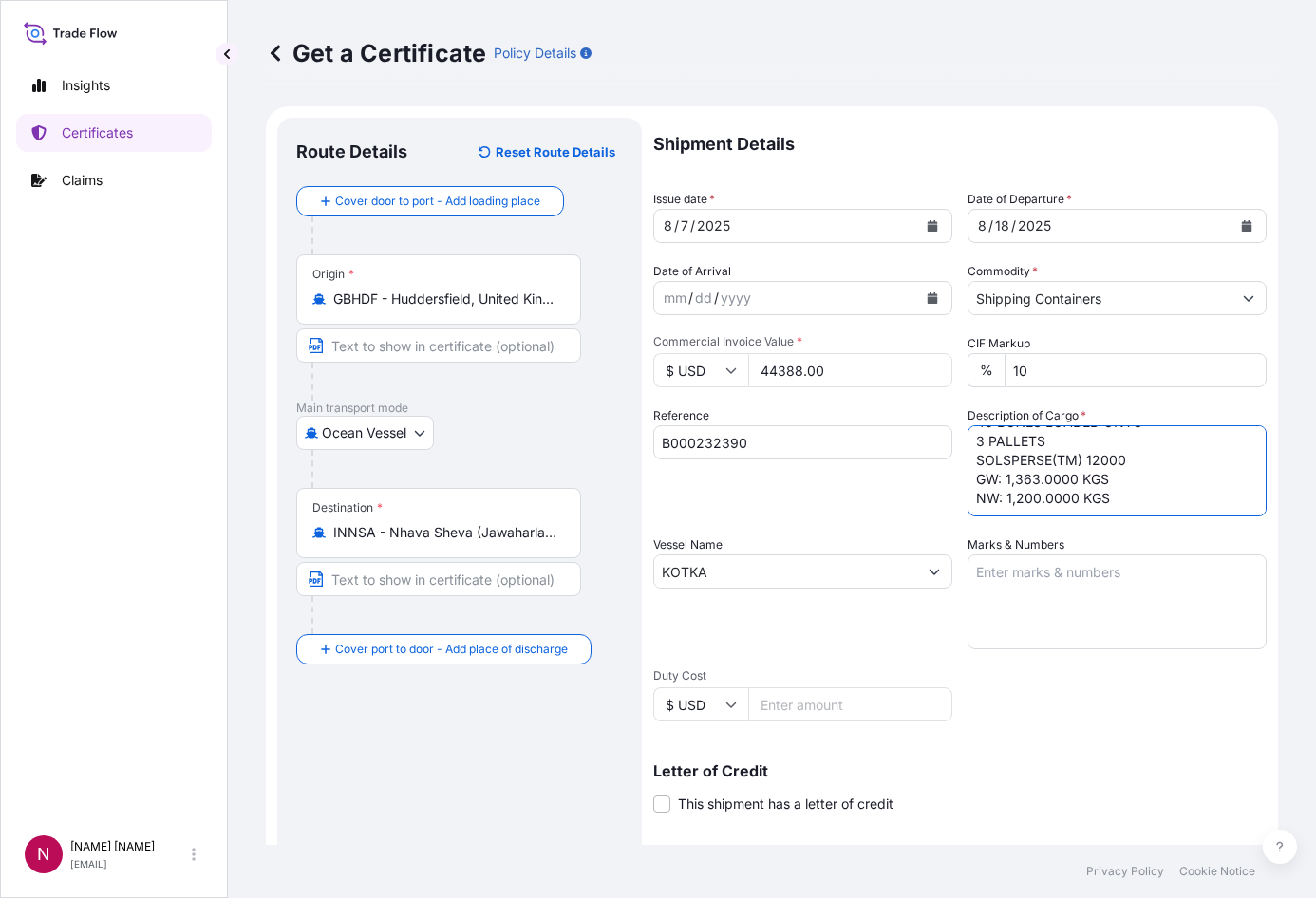drag, startPoint x: 1056, startPoint y: 452, endPoint x: 1074, endPoint y: 453, distance: 18.027756 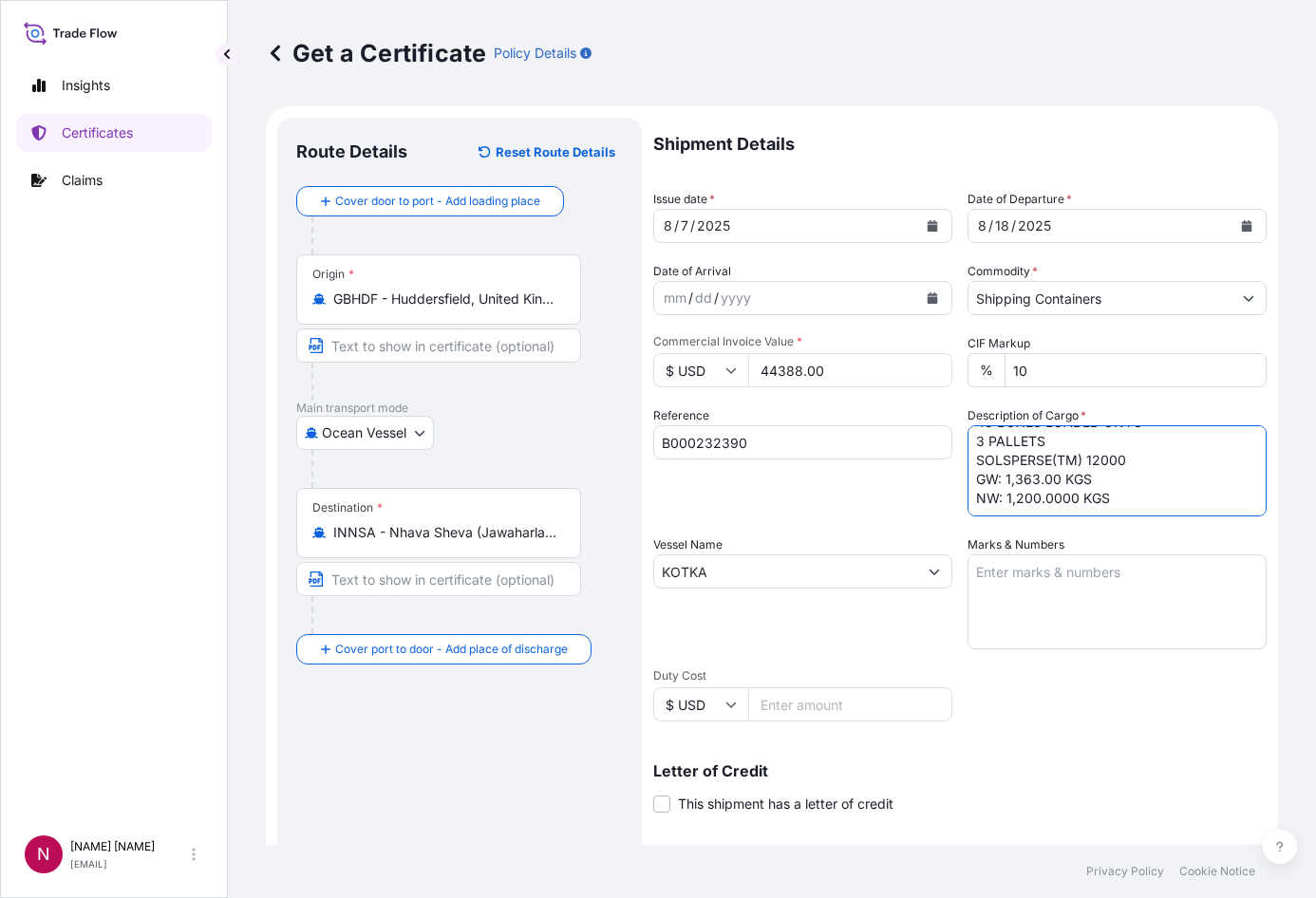 drag, startPoint x: 1053, startPoint y: 468, endPoint x: 1070, endPoint y: 476, distance: 18.788294 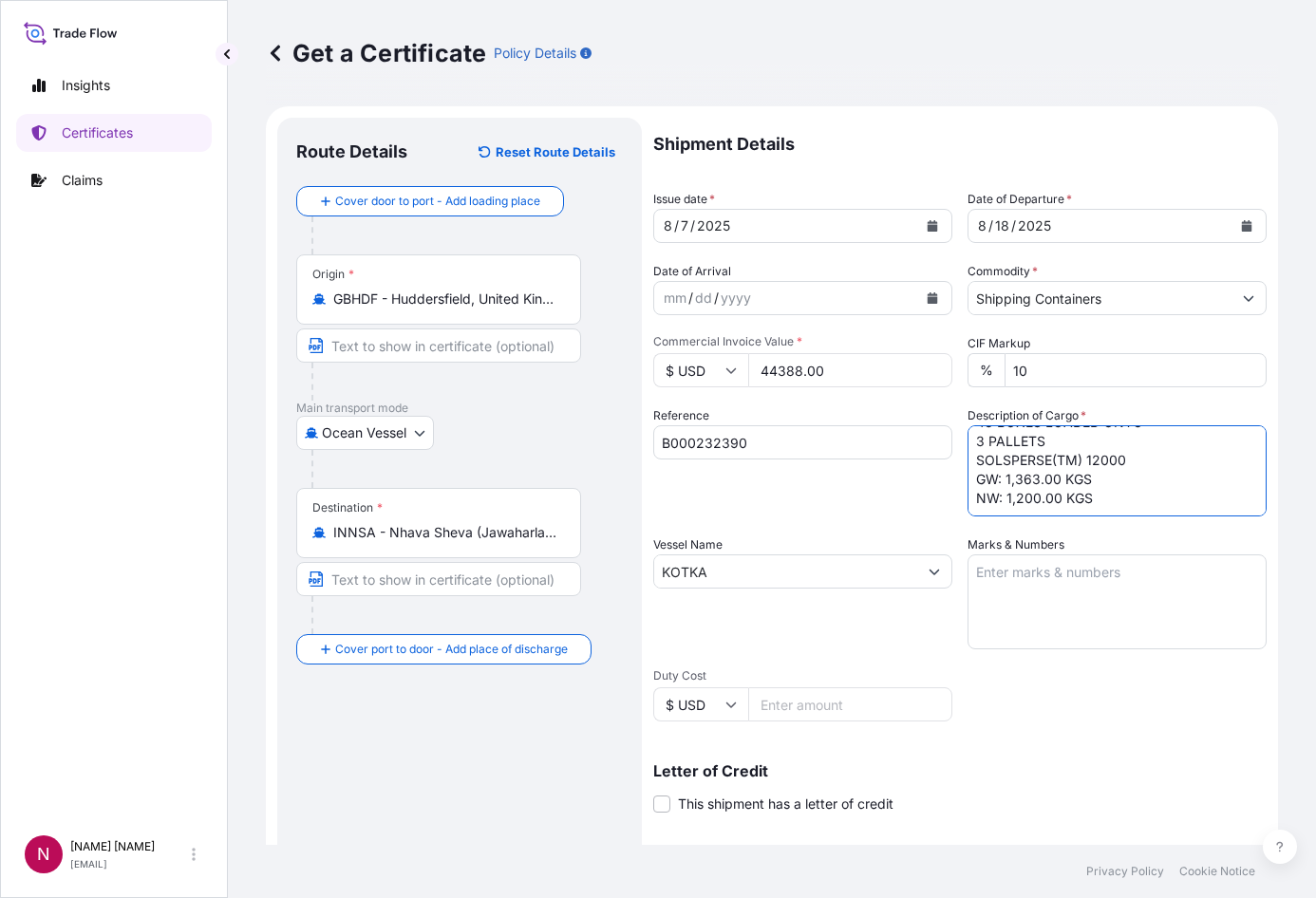 type on "48 BOXES LOADED ONTO
3 PALLETS
SOLSPERSE(TM) 12000
GW: 1,363.00 KGS
NW: 1,200.00 KGS" 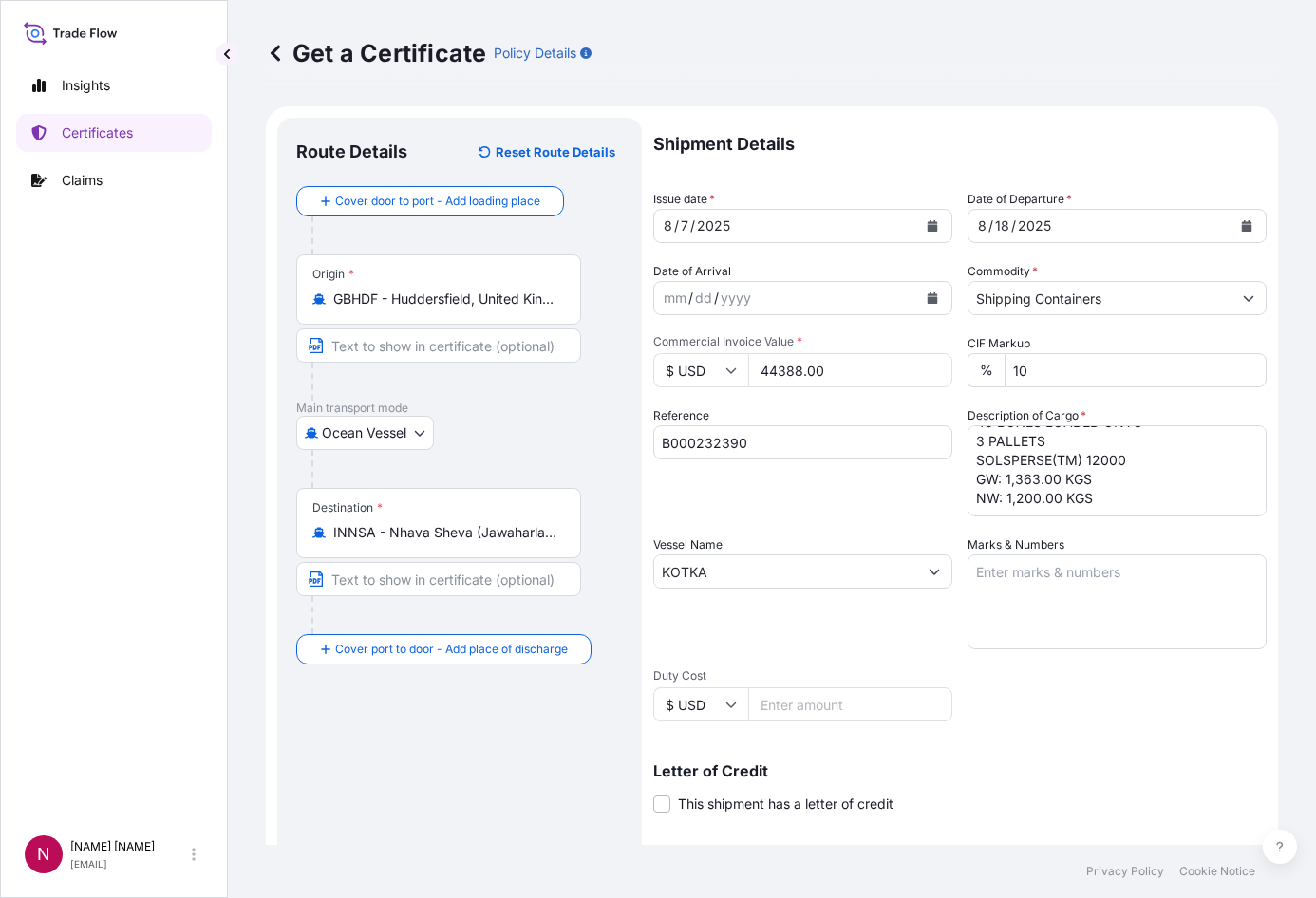 click on "Reference B000232390" at bounding box center (802, 461) 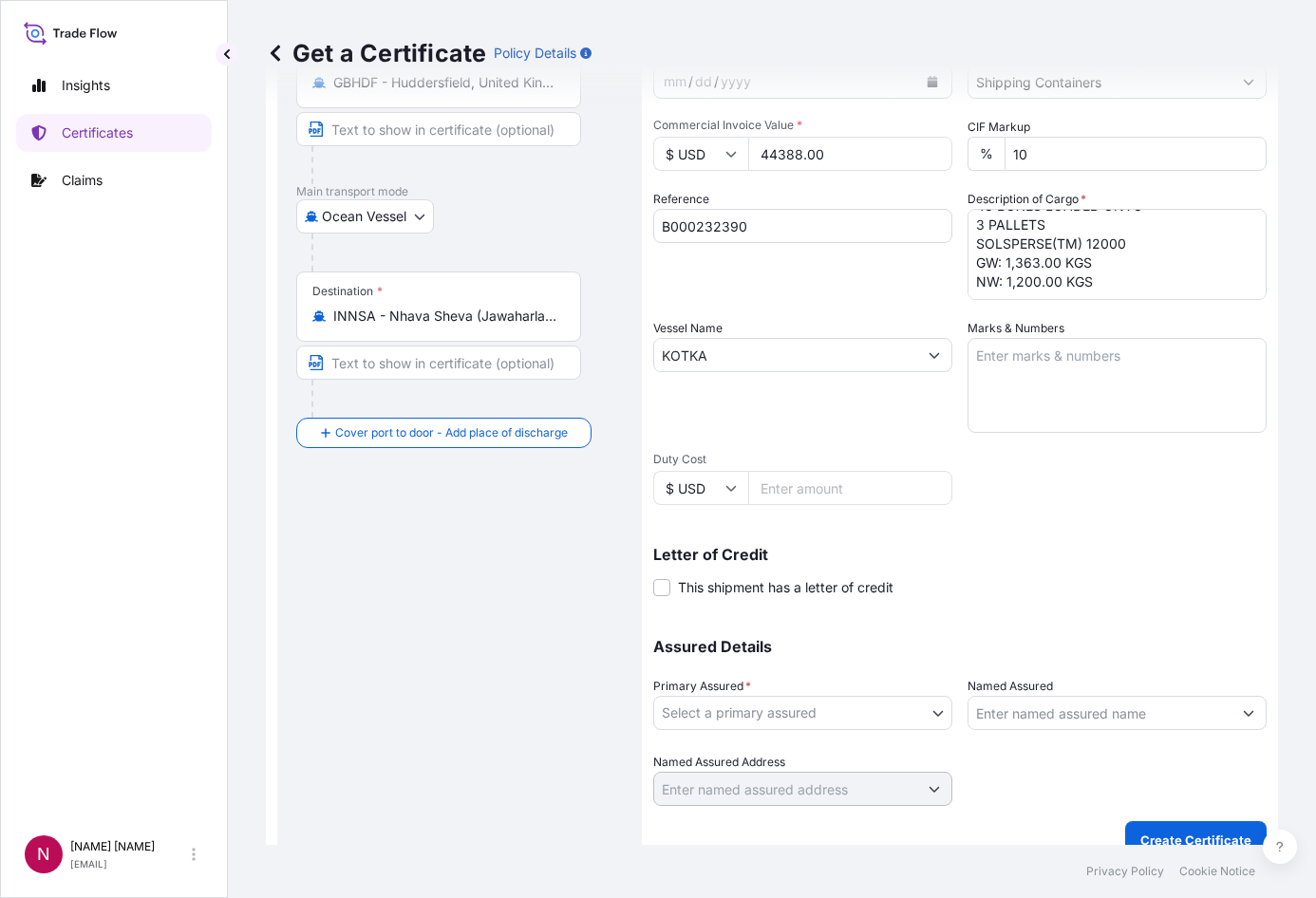scroll, scrollTop: 242, scrollLeft: 0, axis: vertical 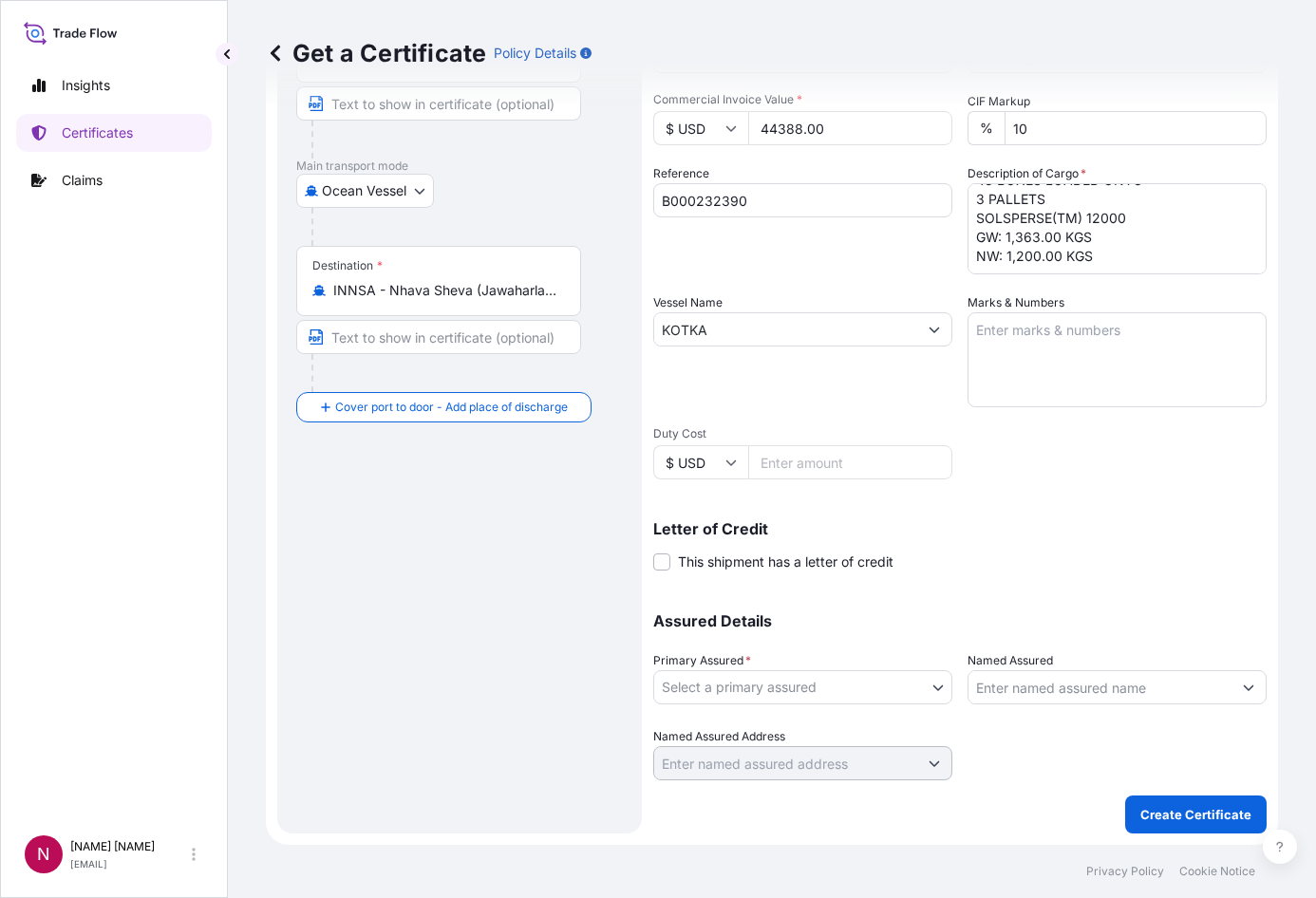 click on "Insights Certificates Claims N [LAST_NAME]   [LAST_NAME] [EMAIL] Get a Certificate Policy Details Route Details Reset Route Details   Cover door to port - Add loading place Place of loading Road / Inland Road / Inland Origin * GBHDF - Huddersfield, United Kingdom Main transport mode Ocean Vessel Air Barge Road Ocean Vessel Rail Barge in Tow Destination * INNSA - Nhava Sheva (Jawaharlal Nehru), India Cover port to door - Add place of discharge Road / Inland Road / Inland Place of Discharge Shipment Details Issue date * [MONTH] / [DAY] / [YEAR] Date of Departure * [MONTH] / [DAY] / [YEAR] Date of Arrival mm / dd / yyyy Commodity * Shipping Containers Packing Category Commercial Invoice Value    * $ USD [PRICE] CIF Markup % 10 Reference [REFERENCE_NUMBER] Description of Cargo * [BOX_COUNT] BOXES LOADED ONTO
[PALLET_COUNT] PALLETS
SOLSPERSE(TM) 12000
GW: [WEIGHT] KGS
NW: [WEIGHT] KGS Vessel Name KOTKA Marks & Numbers Duty Cost   $ USD Letter of Credit This shipment has a letter of credit Letter of credit * Assured Details Primary Assured * 0" at bounding box center (658, 449) 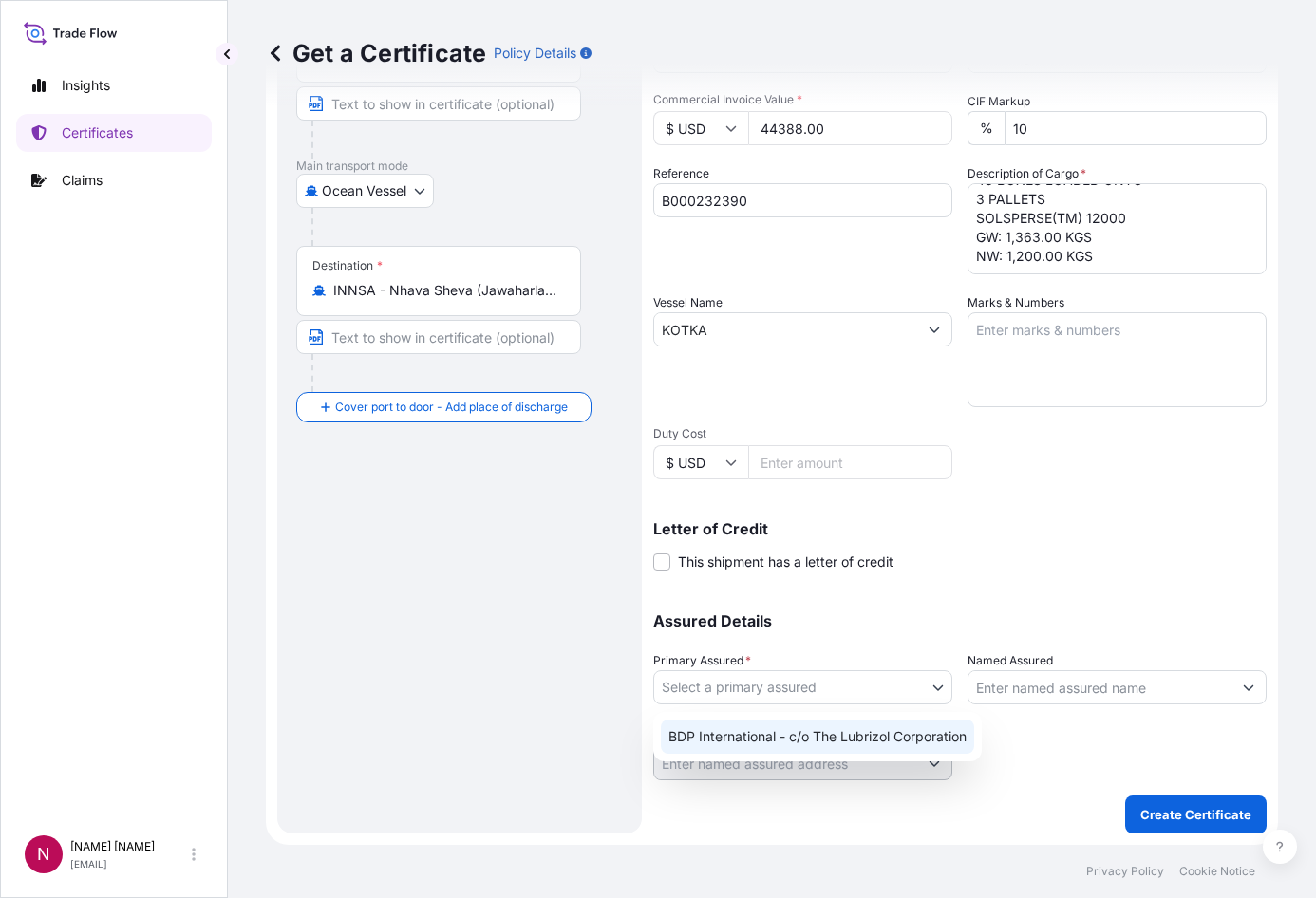 click on "BDP International - c/o The Lubrizol Corporation" at bounding box center (818, 737) 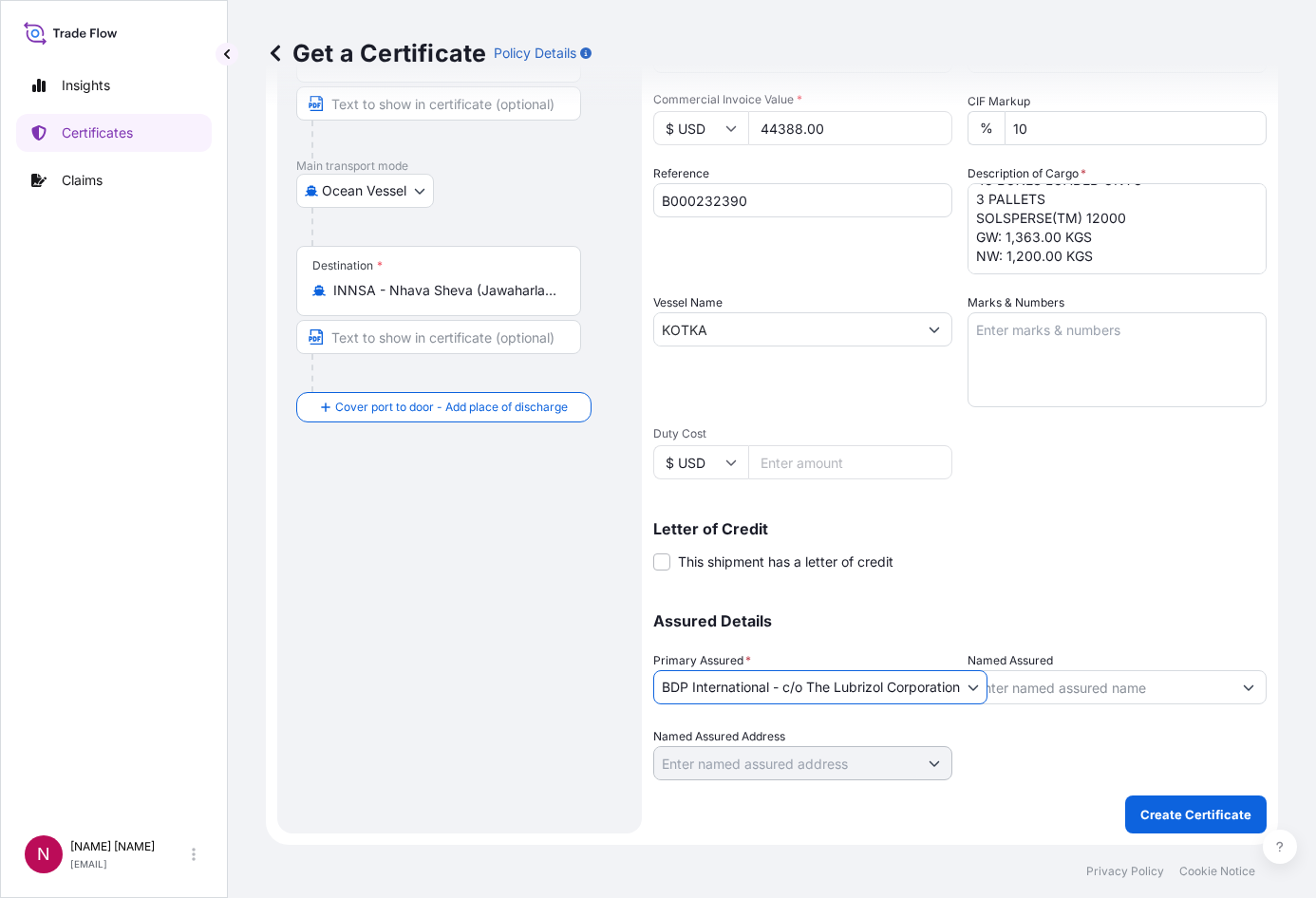 click on "Named Assured" at bounding box center (1100, 687) 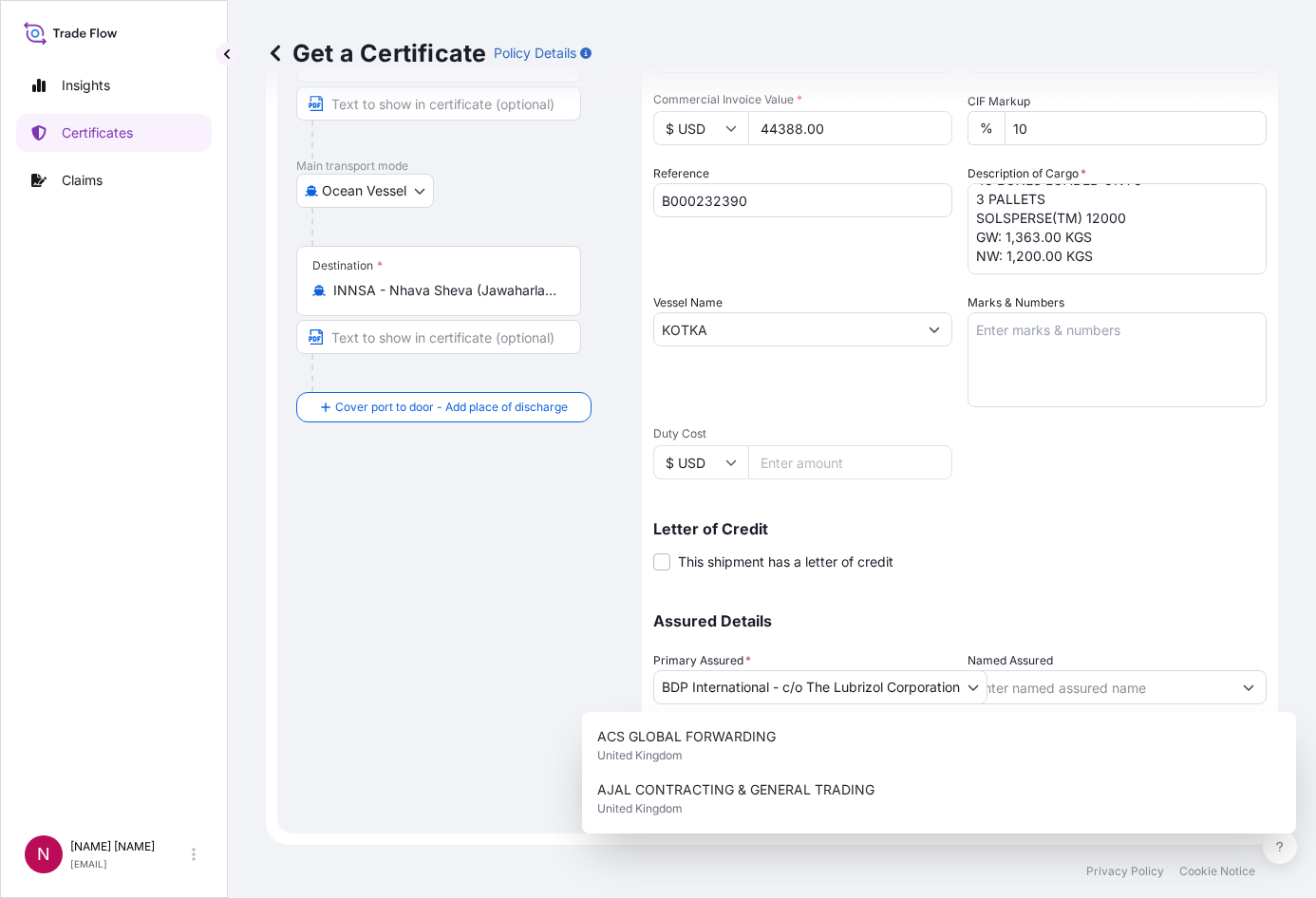 click on "Route Details Reset Route Details   Cover door to port - Add loading place Place of loading Road / Inland Road / Inland Origin * GBHDF - Huddersfield, United Kingdom Main transport mode Ocean Vessel Air Barge Road Ocean Vessel Rail Barge in Tow Destination * INNSA - Nhava Sheva (Jawaharlal Nehru), India Cover port to door - Add place of discharge Road / Inland Road / Inland Place of Discharge" at bounding box center (460, 354) 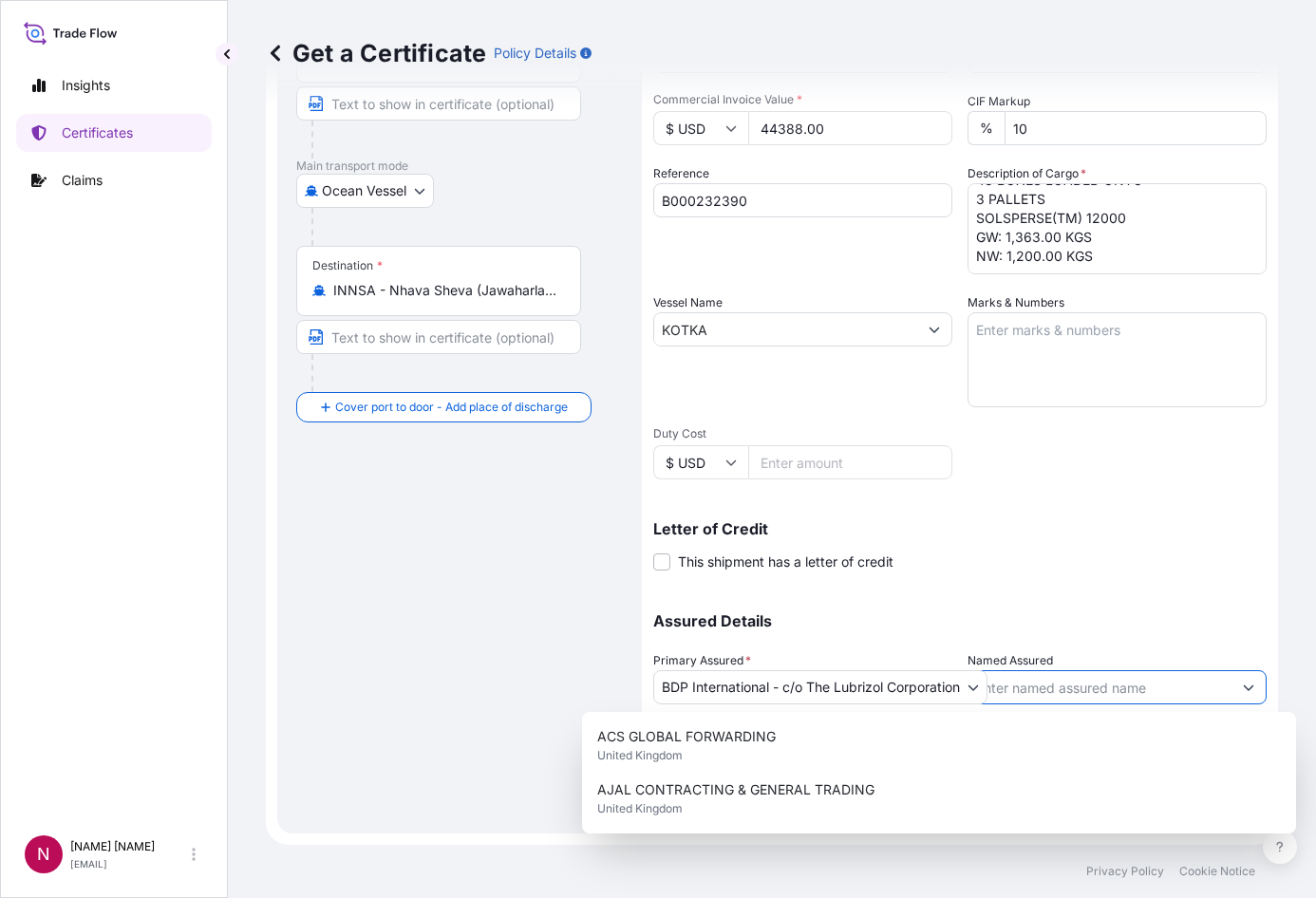 click on "Named Assured" at bounding box center [1100, 687] 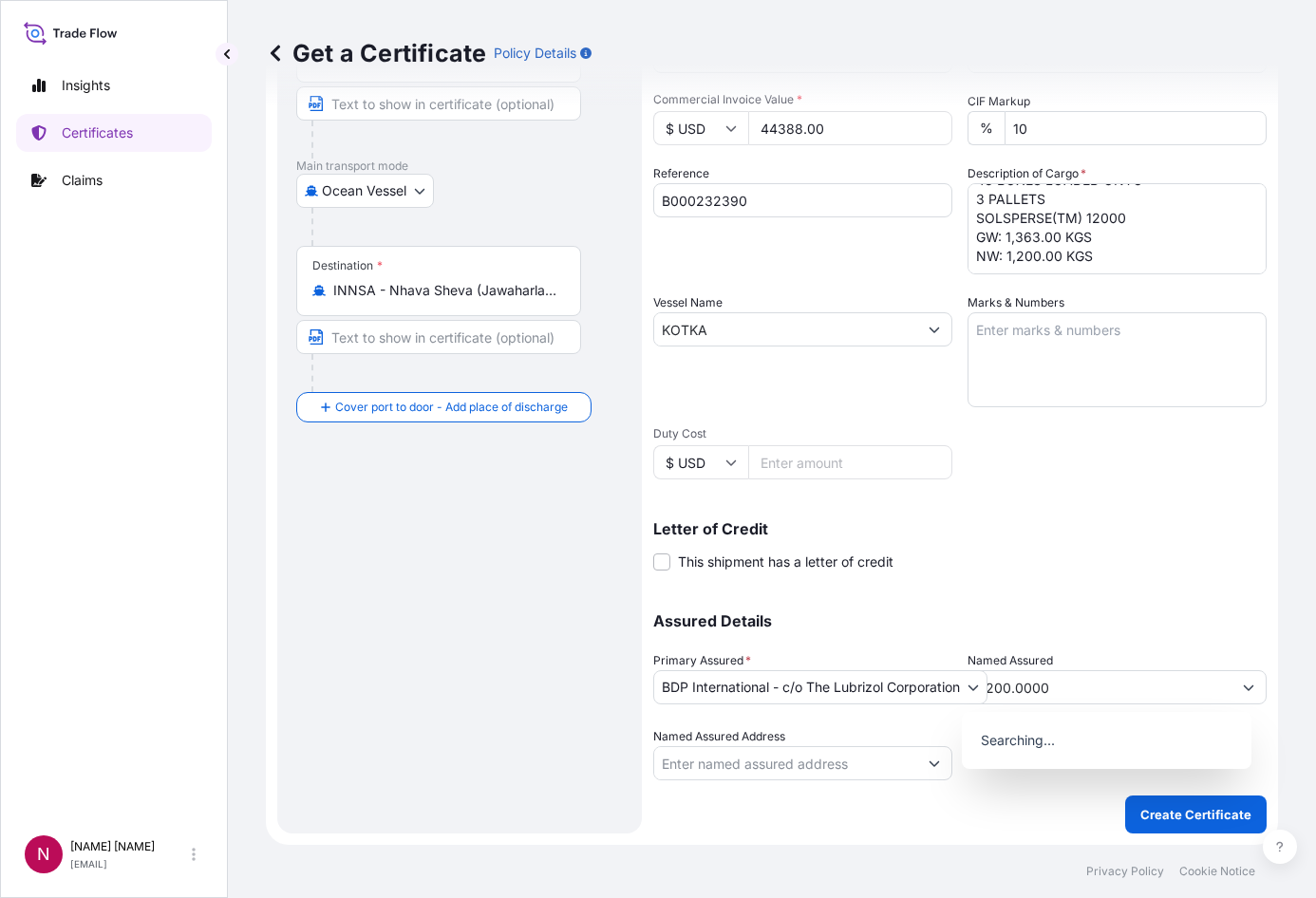 click on "Letter of Credit This shipment has a letter of credit Letter of credit * Letter of credit may not exceed 12000 characters" at bounding box center [960, 546] 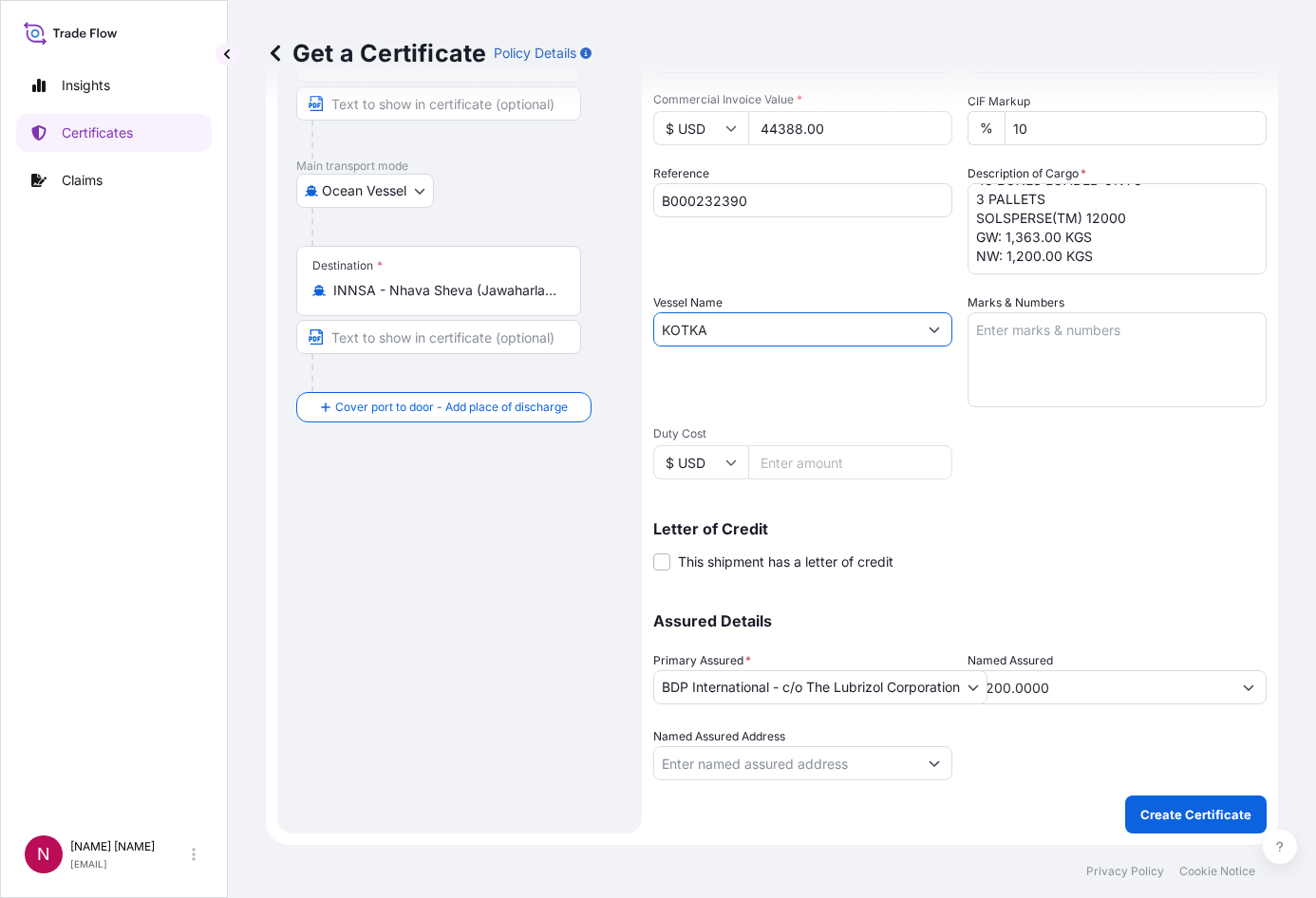 click on "KOTKA" at bounding box center [785, 329] 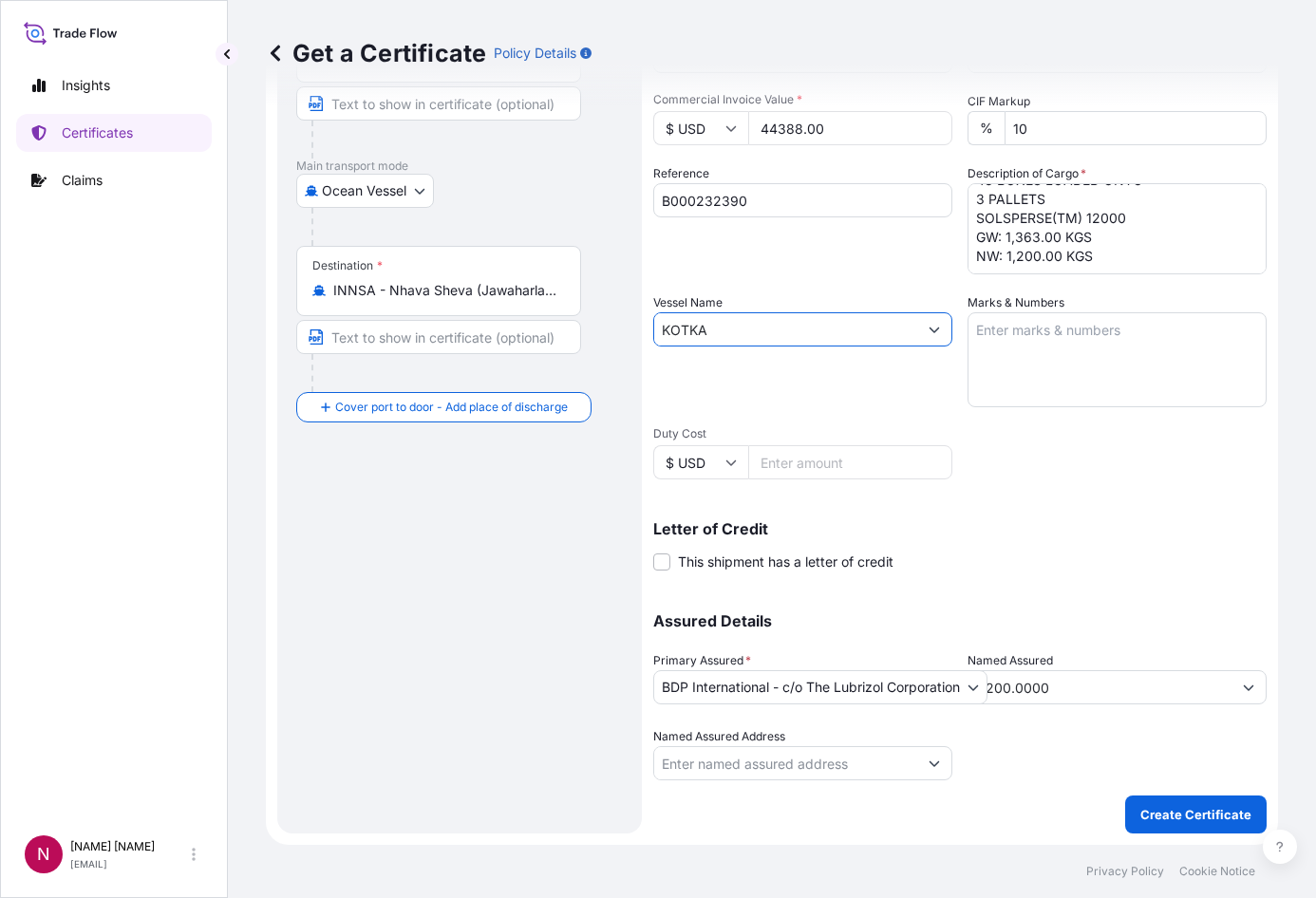 click on "1,200.0000" at bounding box center [1100, 687] 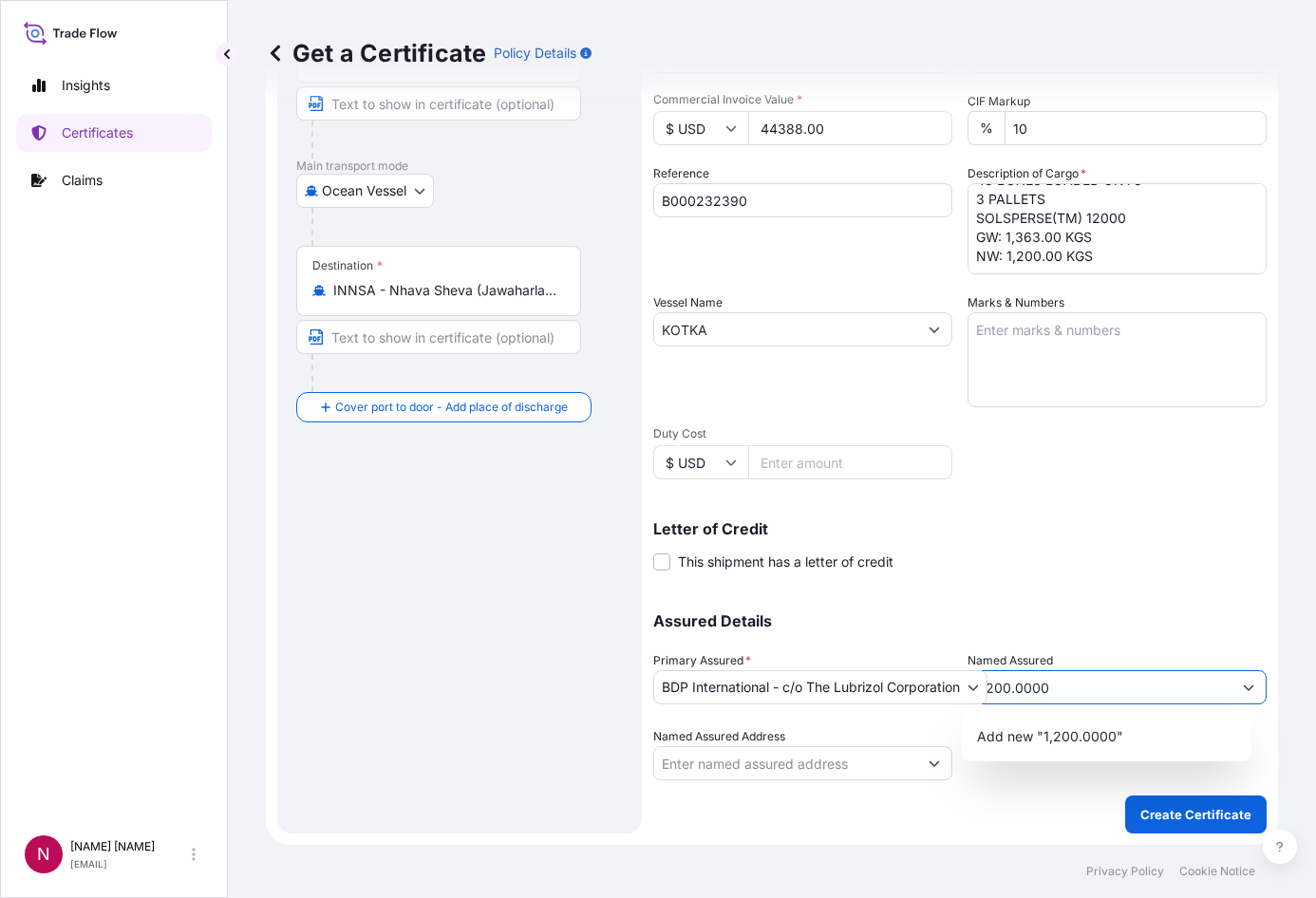 click on "1,200.0000" at bounding box center [1100, 687] 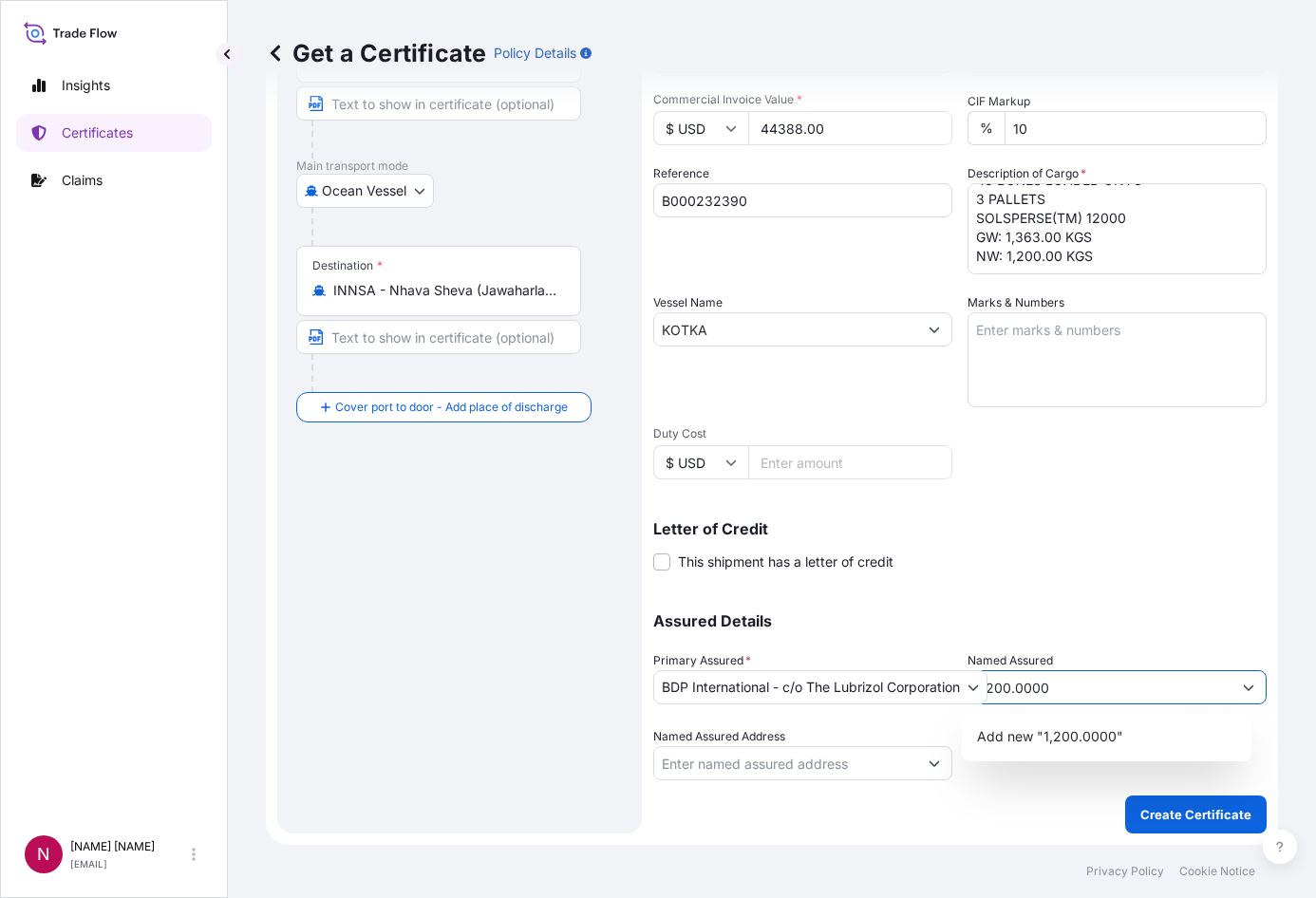 paste on "HUBERGROUP INDIA PRIVATE LIMITED" 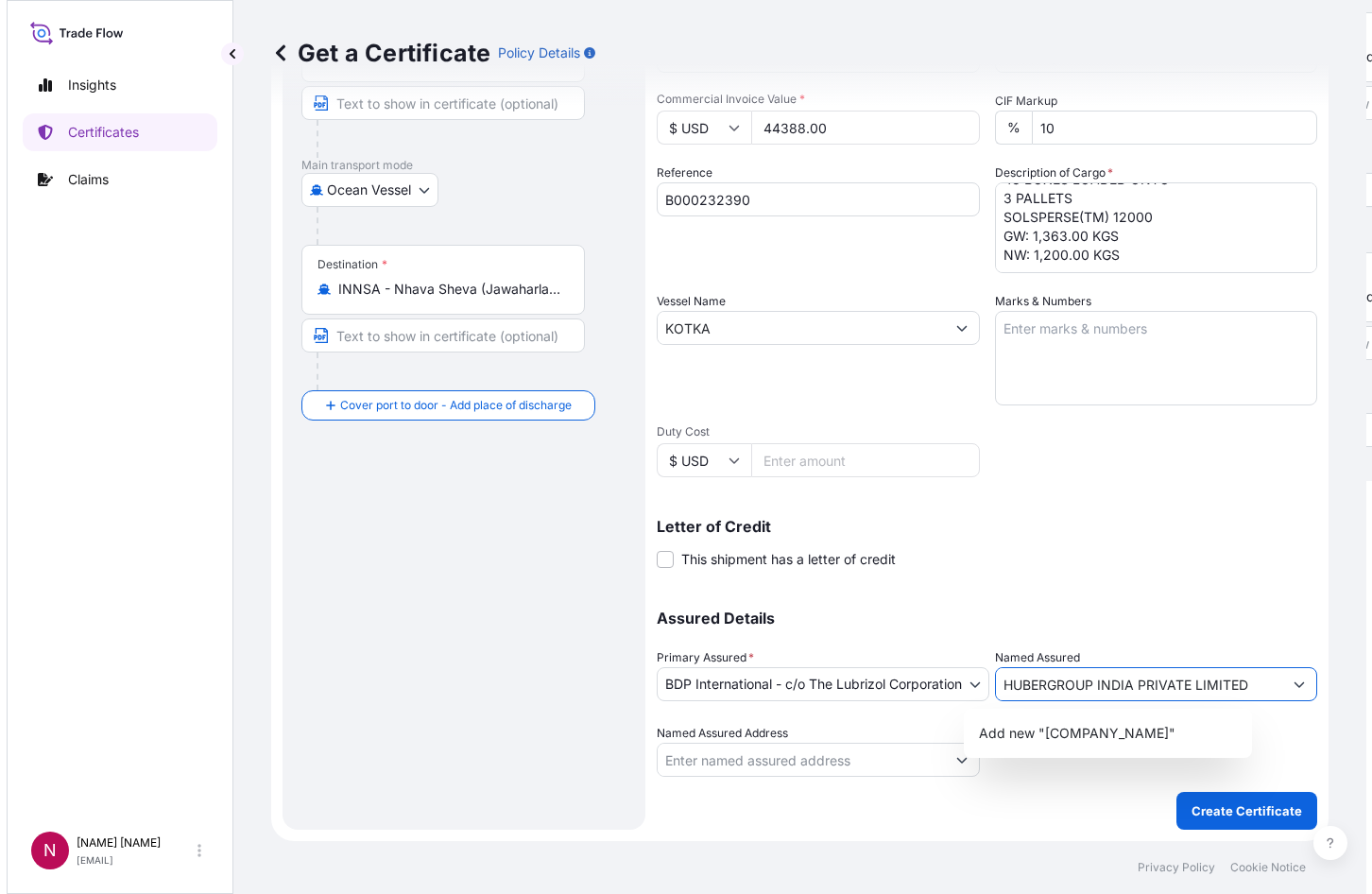 scroll, scrollTop: 0, scrollLeft: 0, axis: both 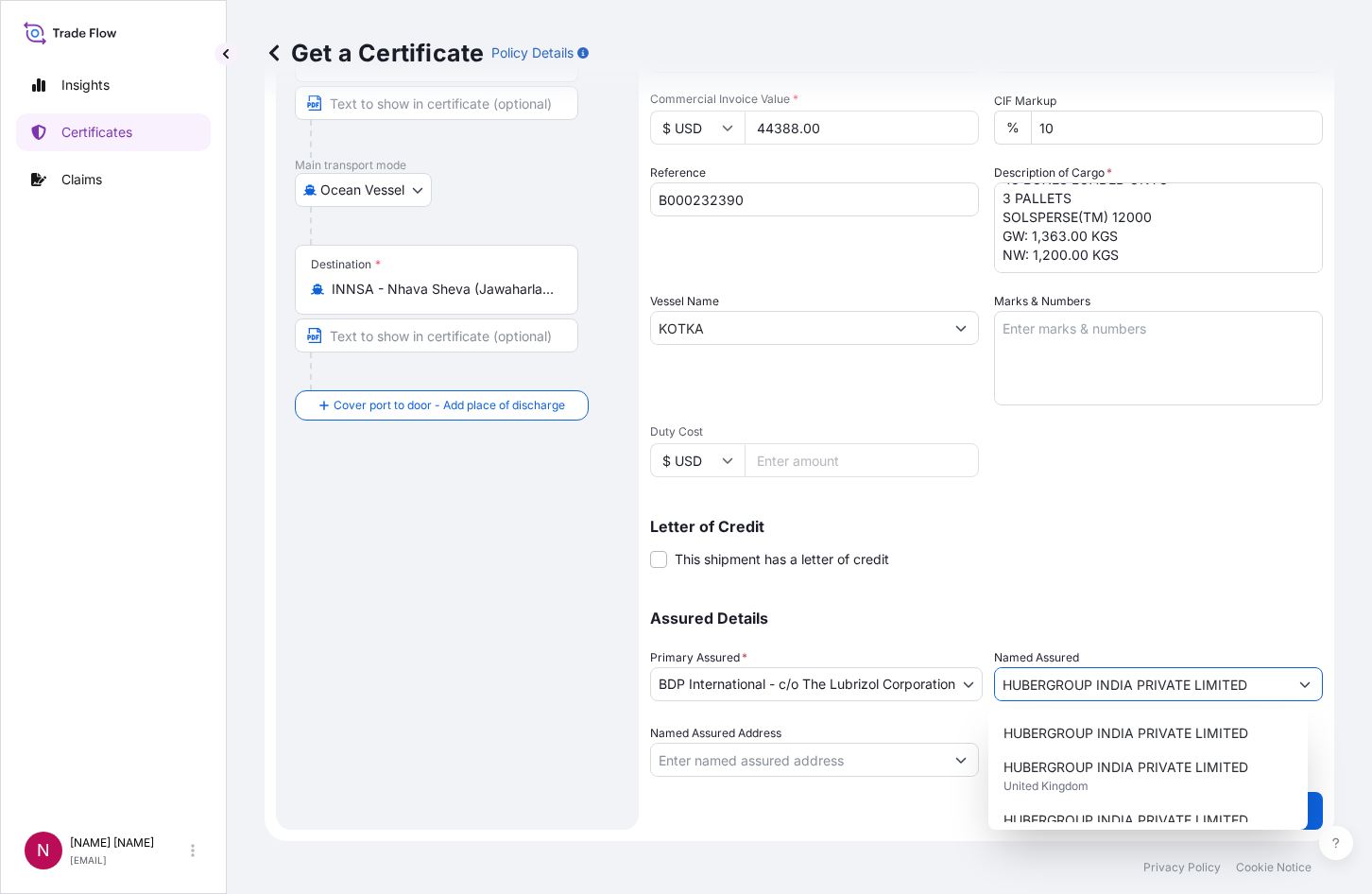 type on "HUBERGROUP INDIA PRIVATE LIMITED" 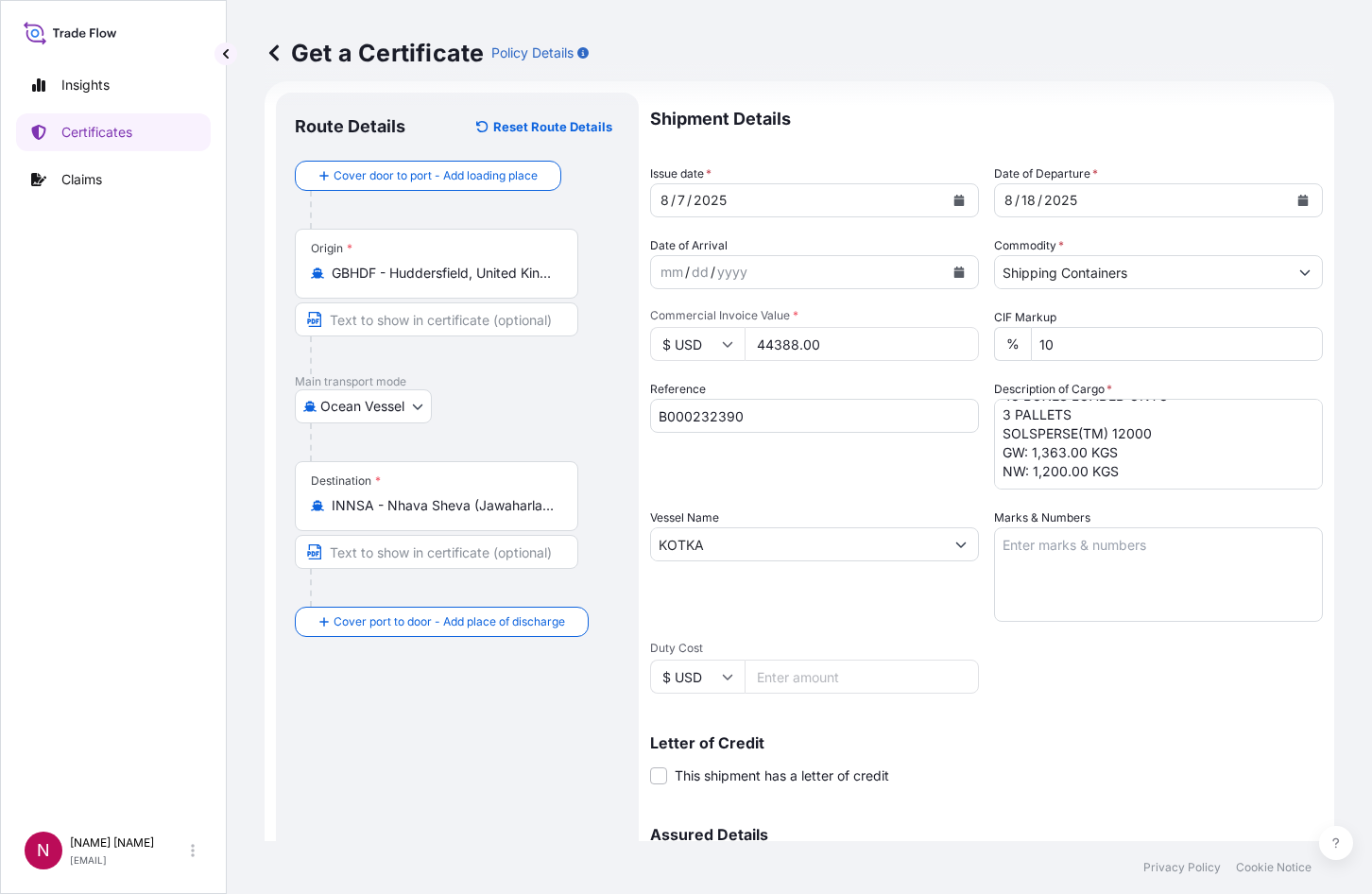 scroll, scrollTop: 0, scrollLeft: 0, axis: both 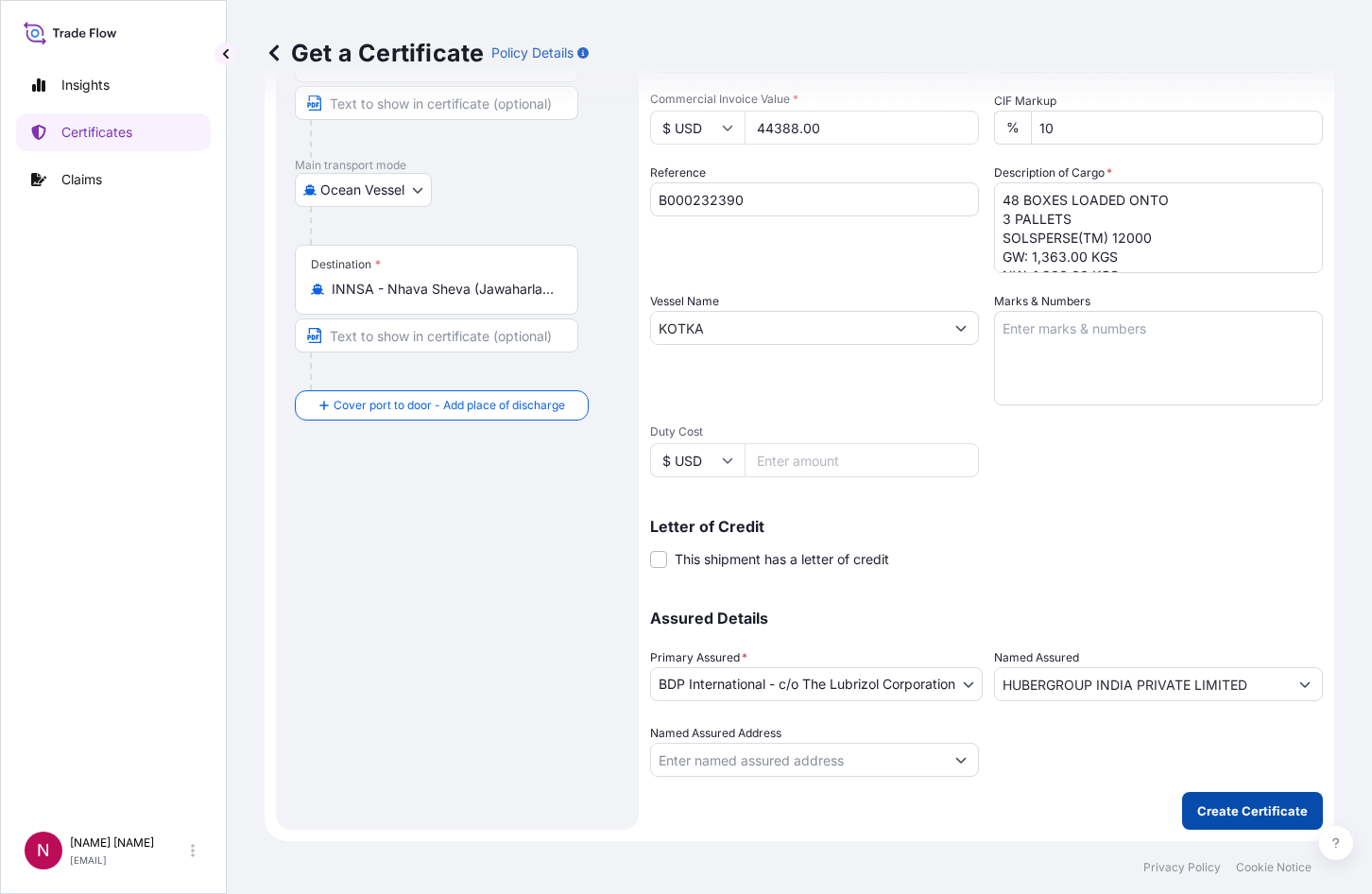 click on "Create Certificate" at bounding box center (1252, 811) 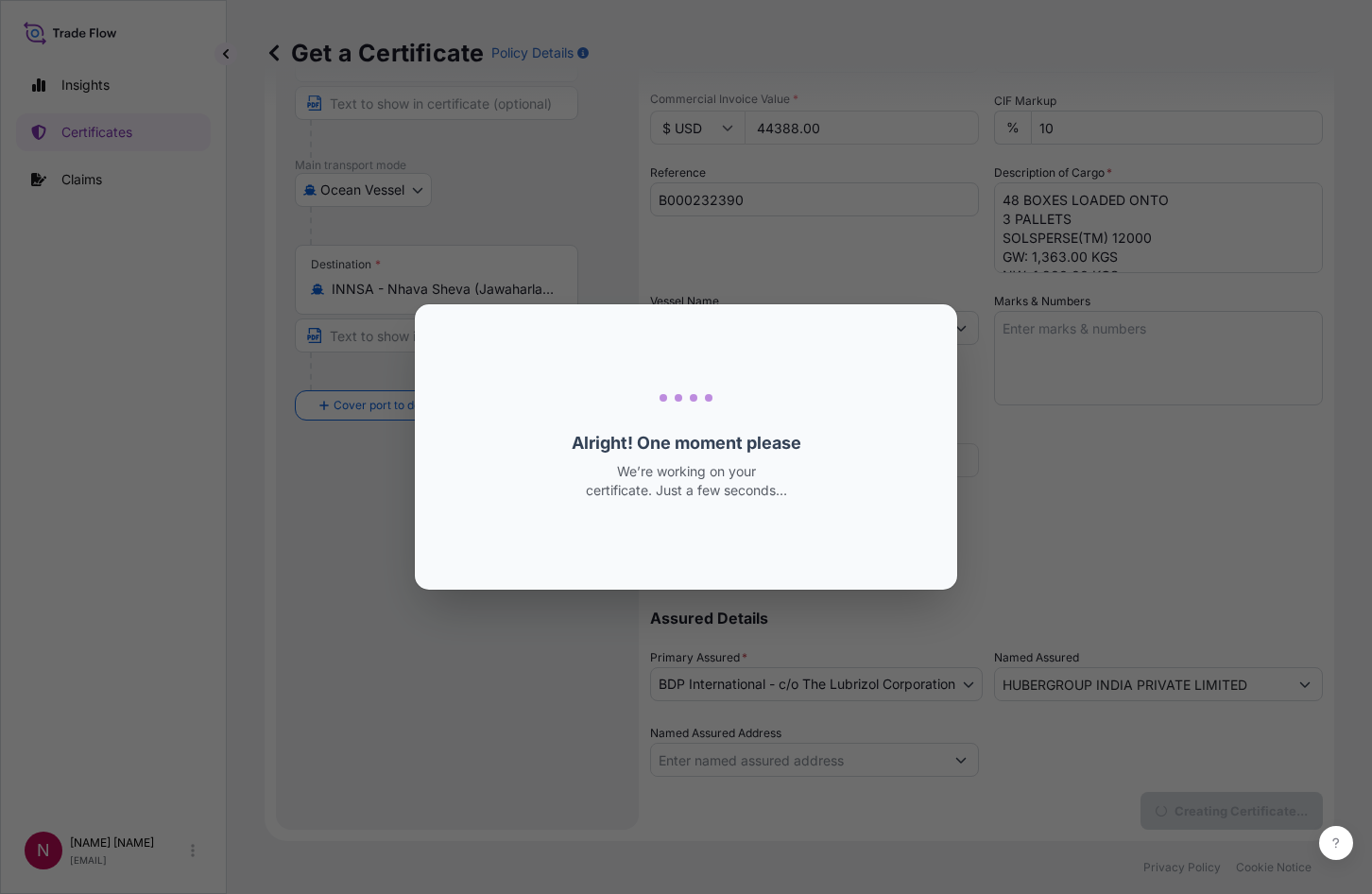 click on "Loading Loading... Alright! One moment please We’re working on your certificate. Just a few seconds…" at bounding box center [686, 447] 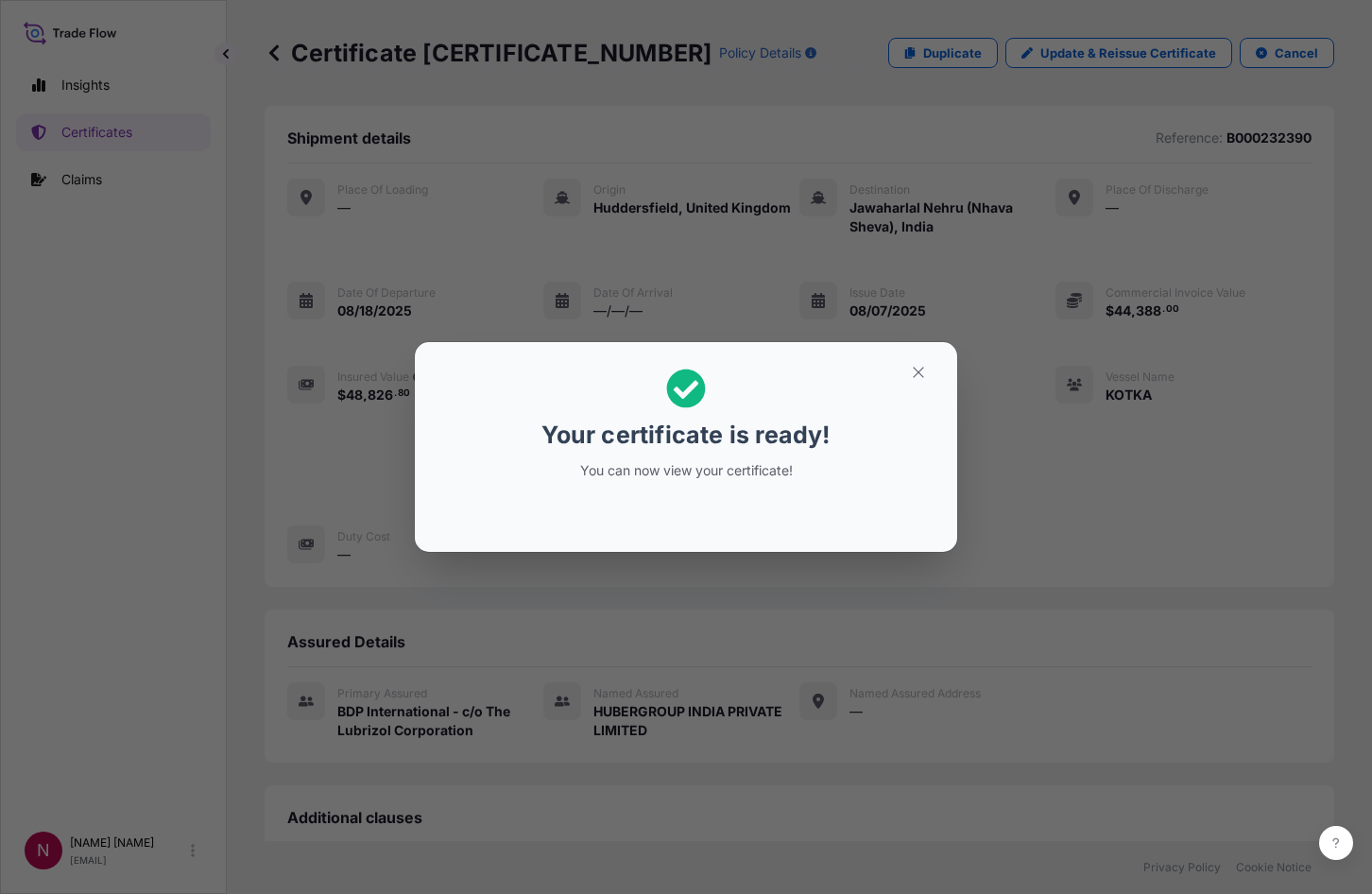 click on "Your certificate is ready! You can now view your certificate!" at bounding box center (686, 447) 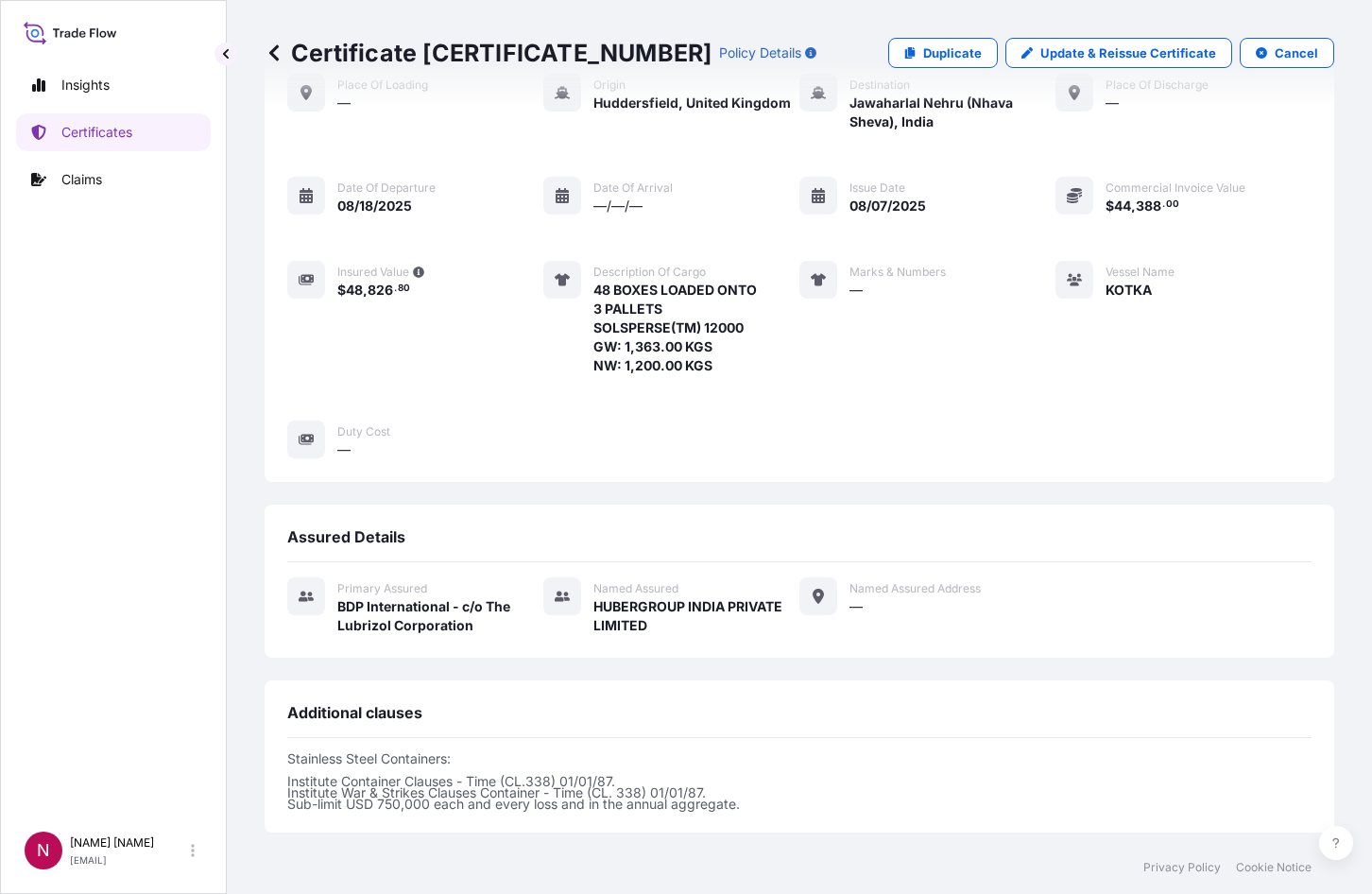 scroll, scrollTop: 284, scrollLeft: 0, axis: vertical 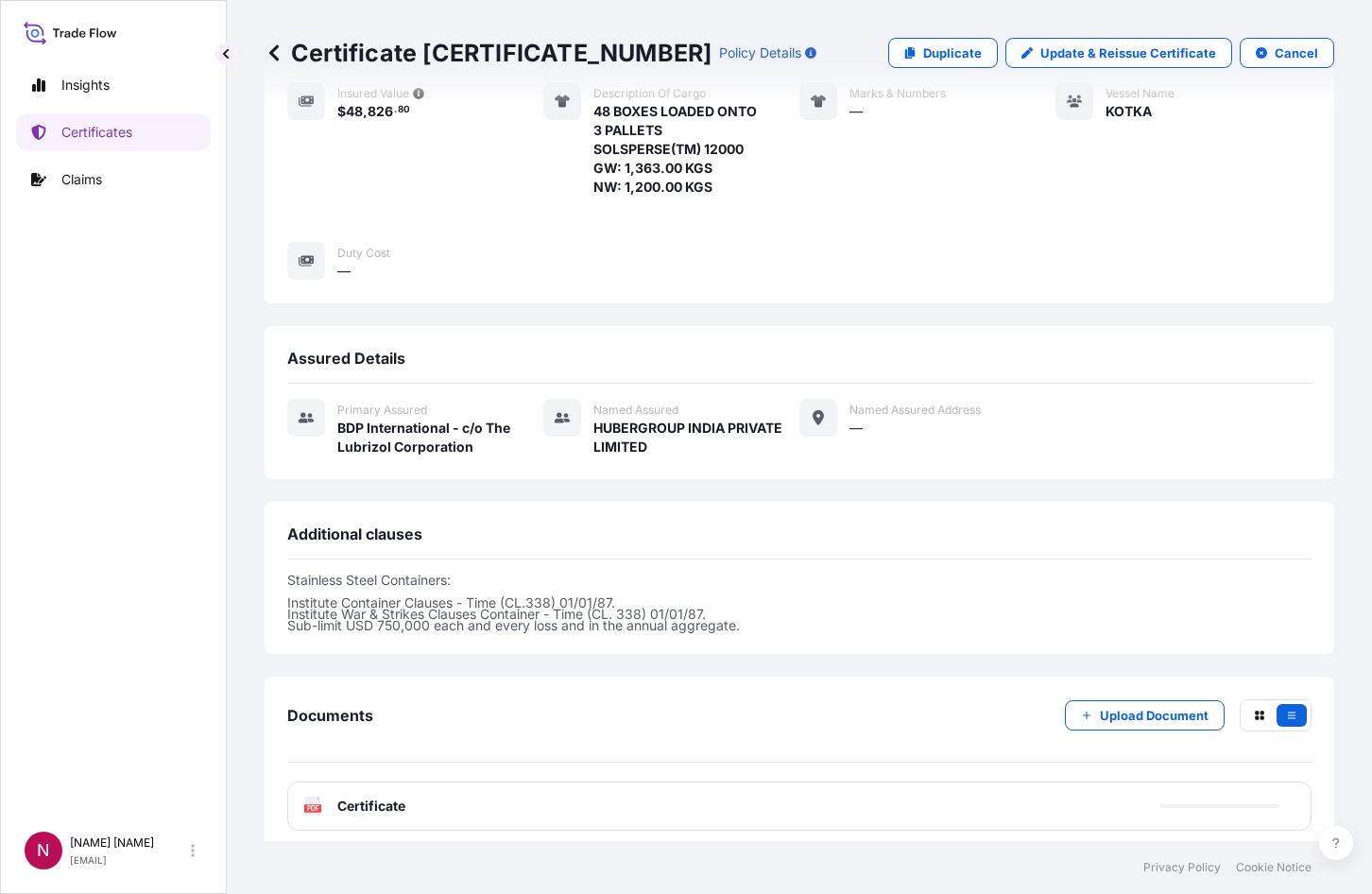 click on "Documents Upload Document PDF Certificate" at bounding box center [799, 765] 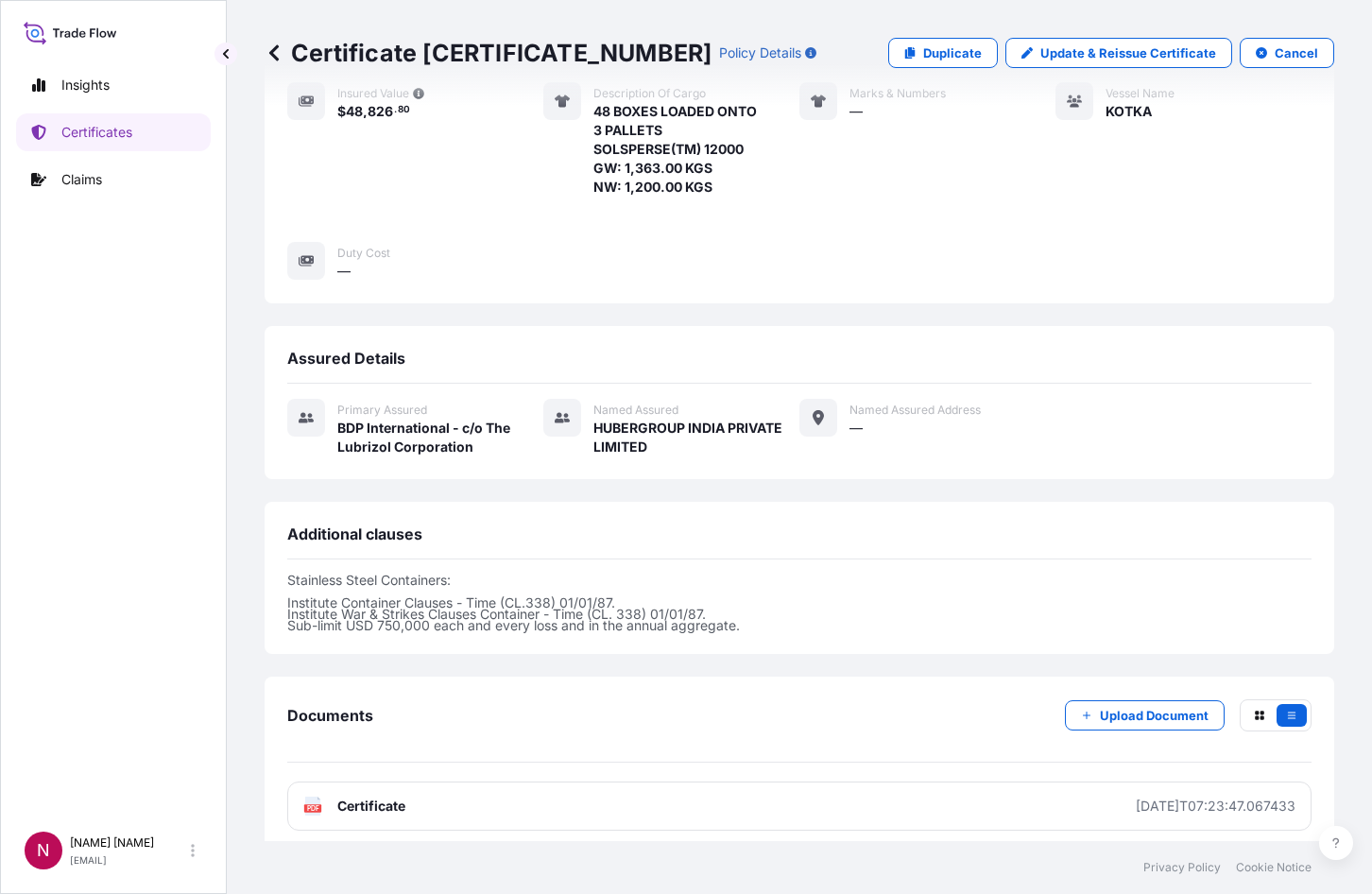 drag, startPoint x: 404, startPoint y: 186, endPoint x: 430, endPoint y: 203, distance: 31.064449 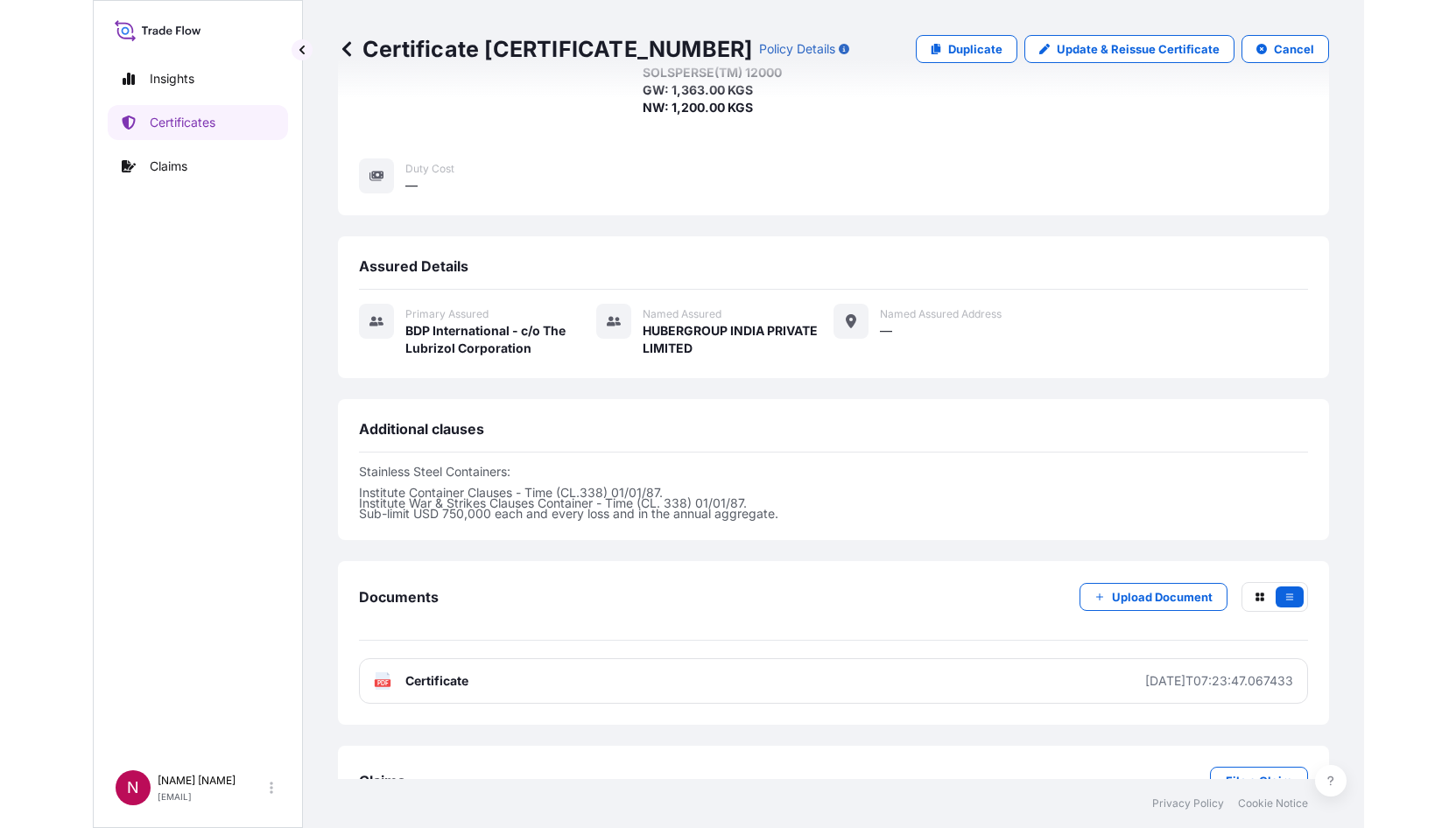 scroll, scrollTop: 383, scrollLeft: 0, axis: vertical 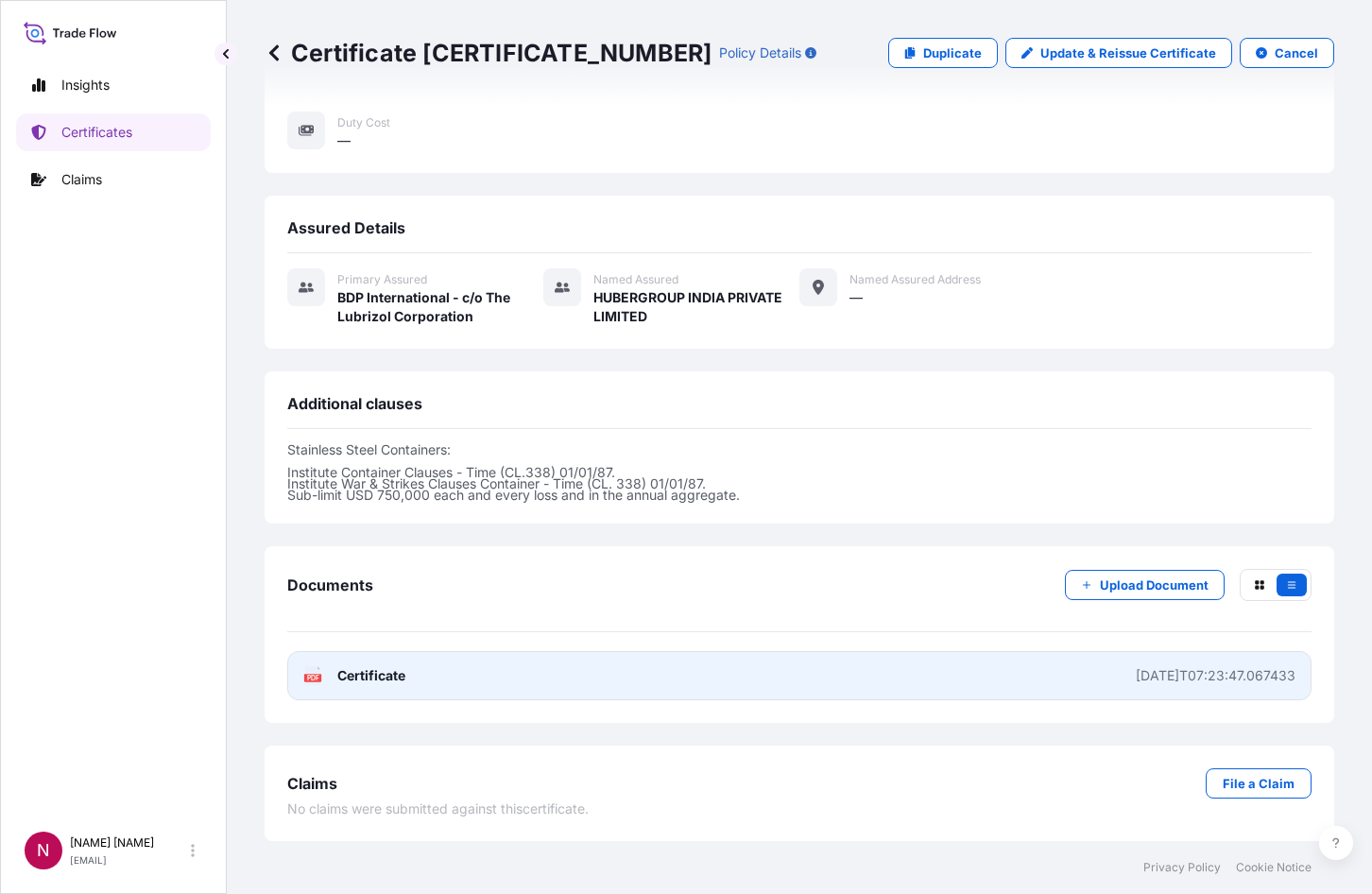 click on "PDF Certificate [DATE]T07:23:47.067433" at bounding box center [799, 676] 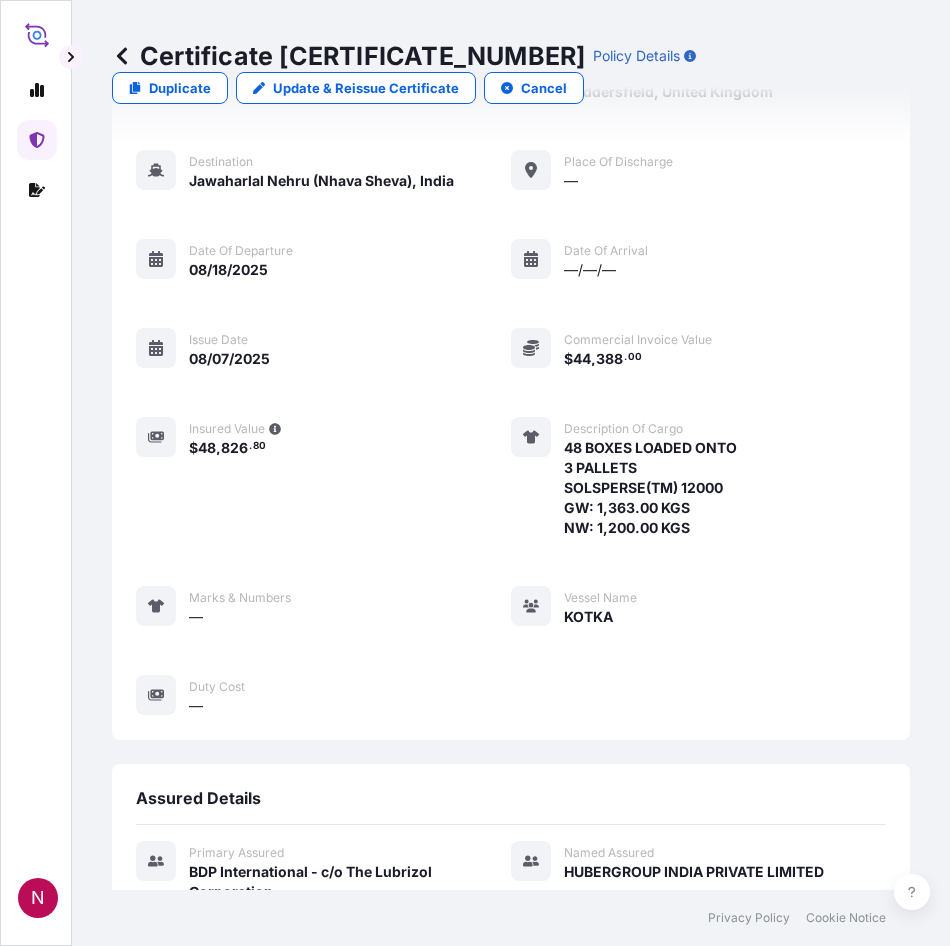 scroll, scrollTop: 0, scrollLeft: 0, axis: both 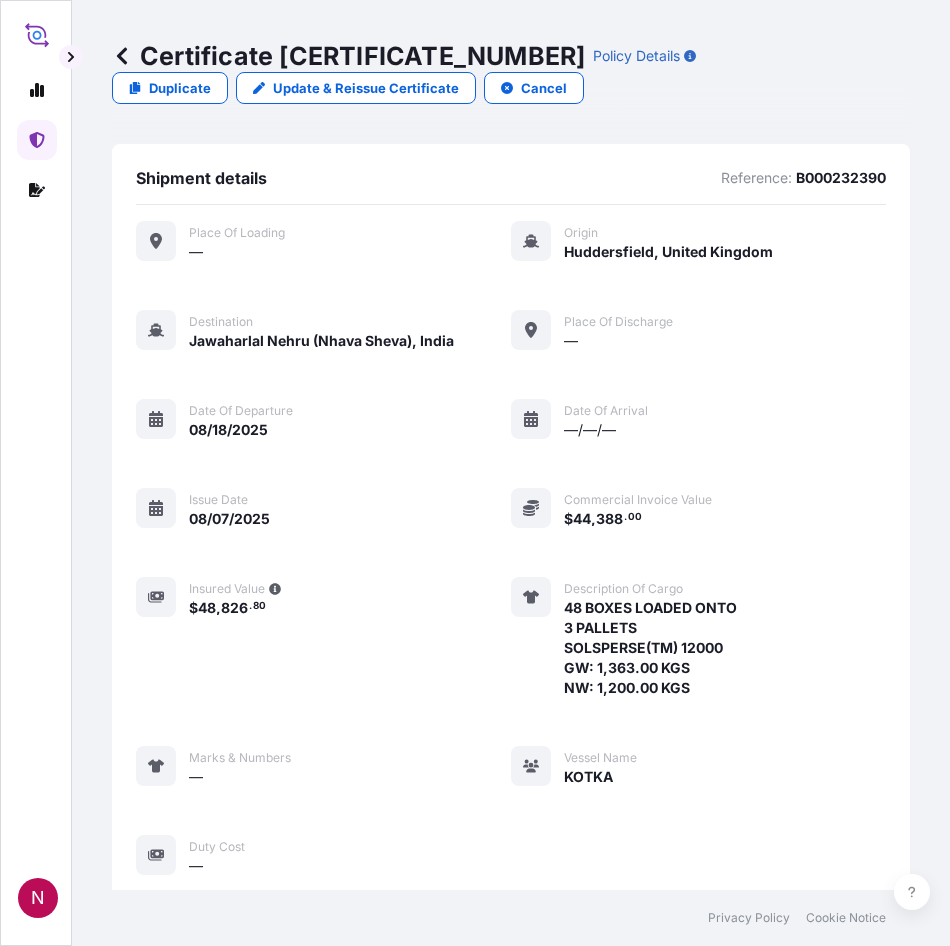 click at bounding box center [37, 140] 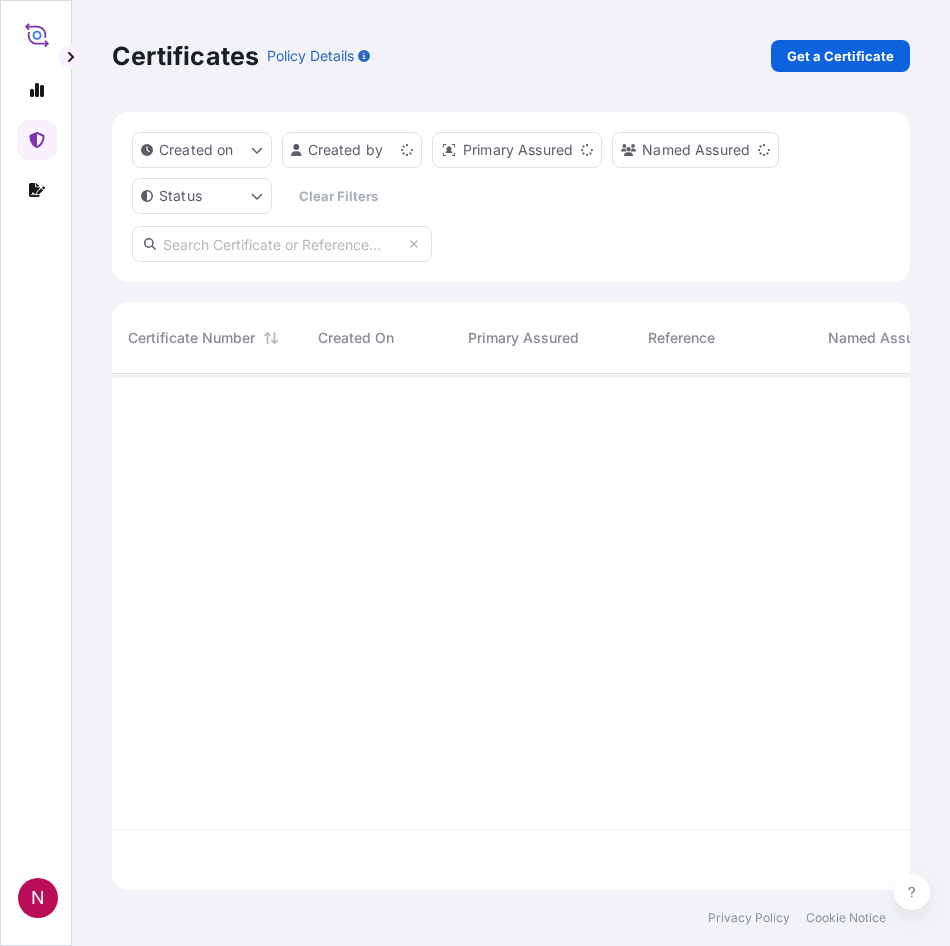 scroll, scrollTop: 16, scrollLeft: 16, axis: both 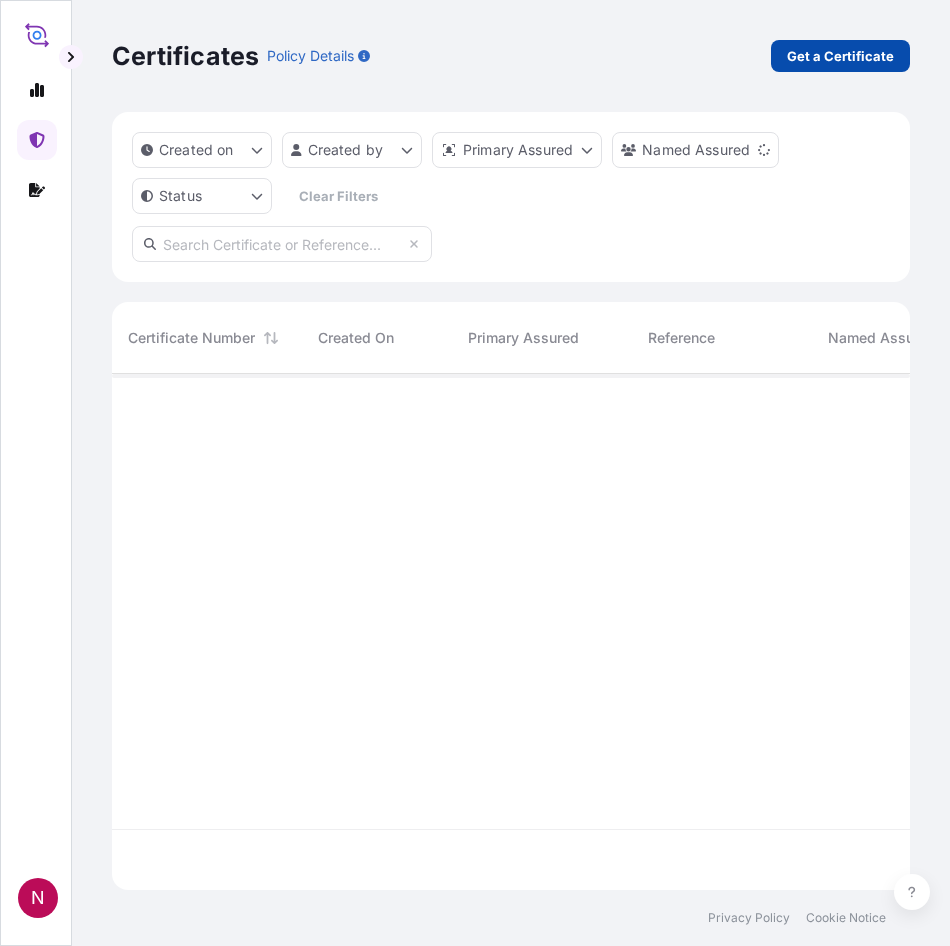 click on "Get a Certificate" at bounding box center (840, 56) 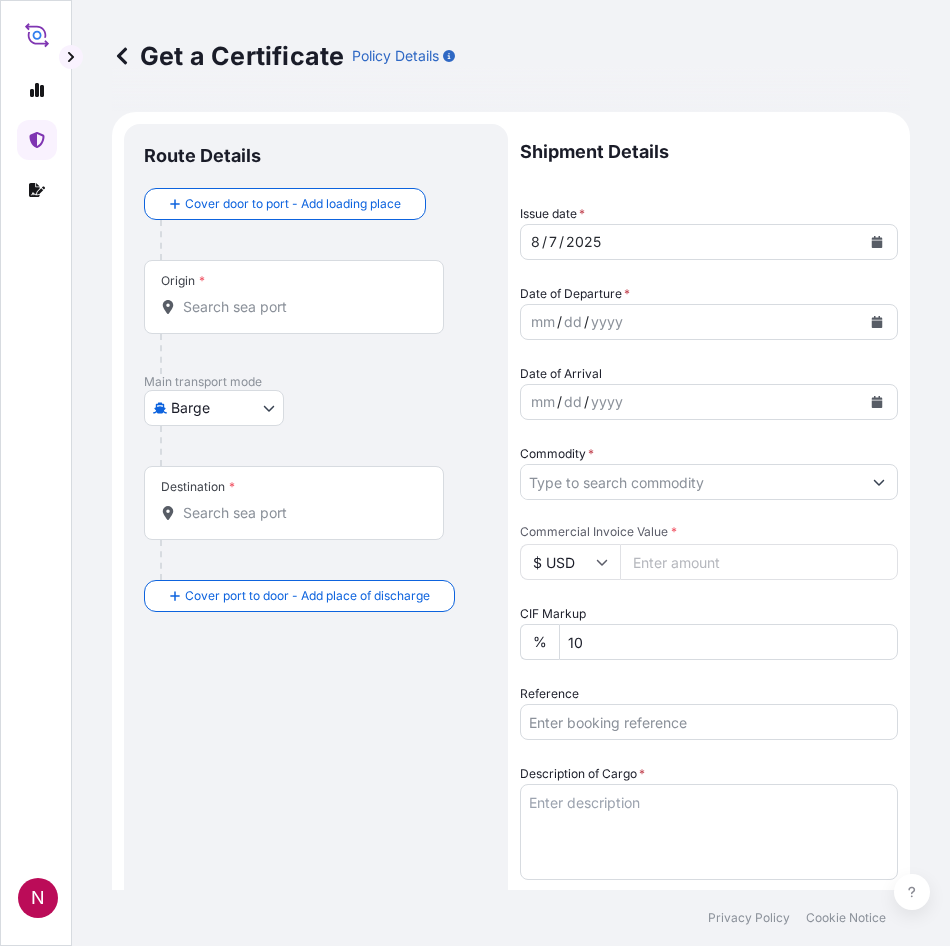 click at bounding box center (324, 446) 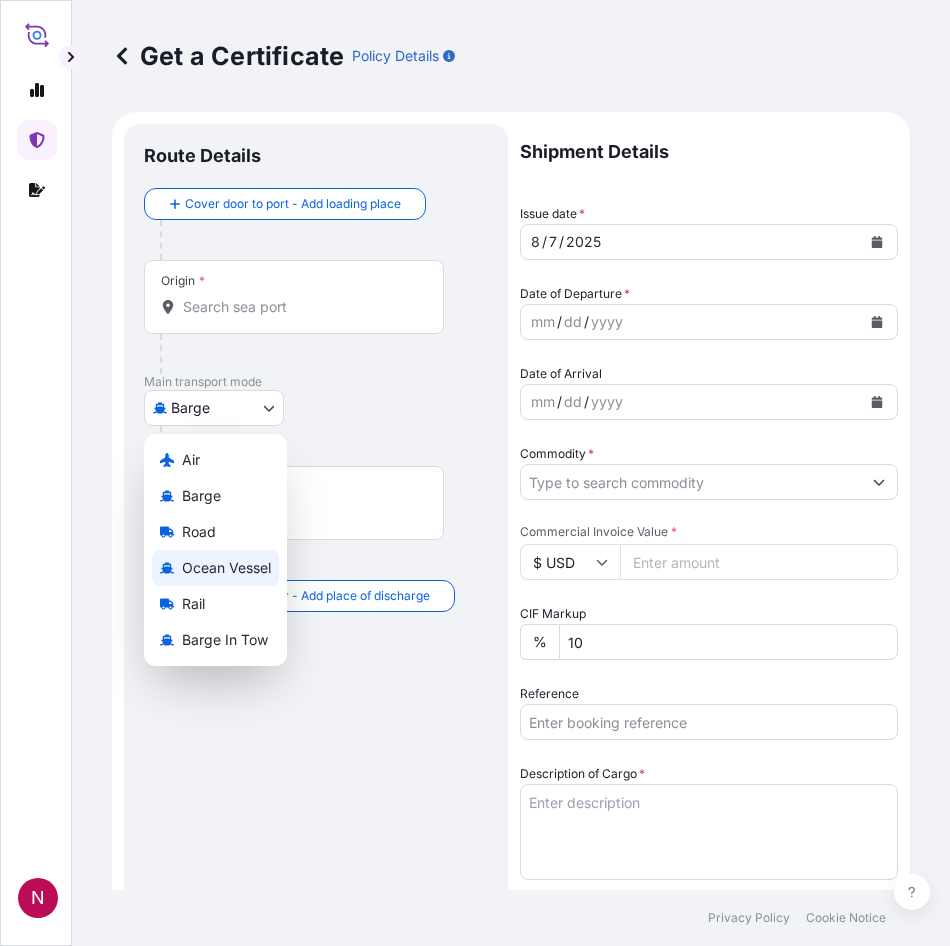 click on "Ocean Vessel" at bounding box center (226, 568) 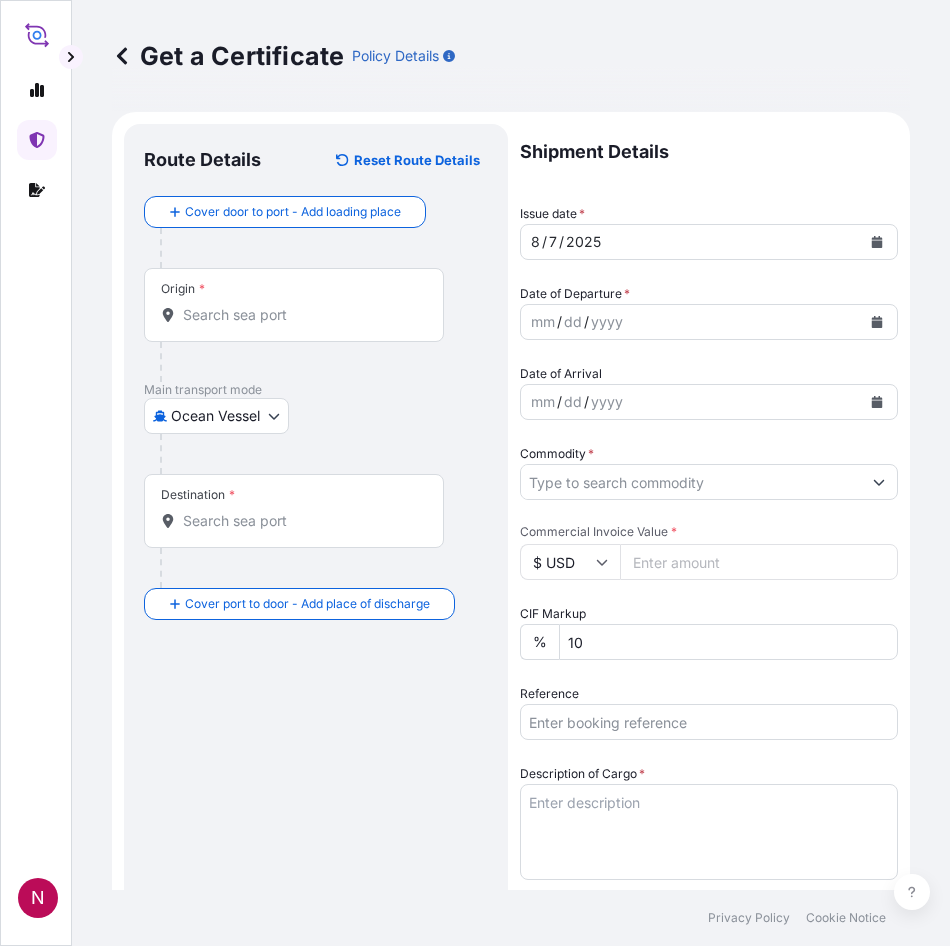 click on "Origin *" at bounding box center (301, 315) 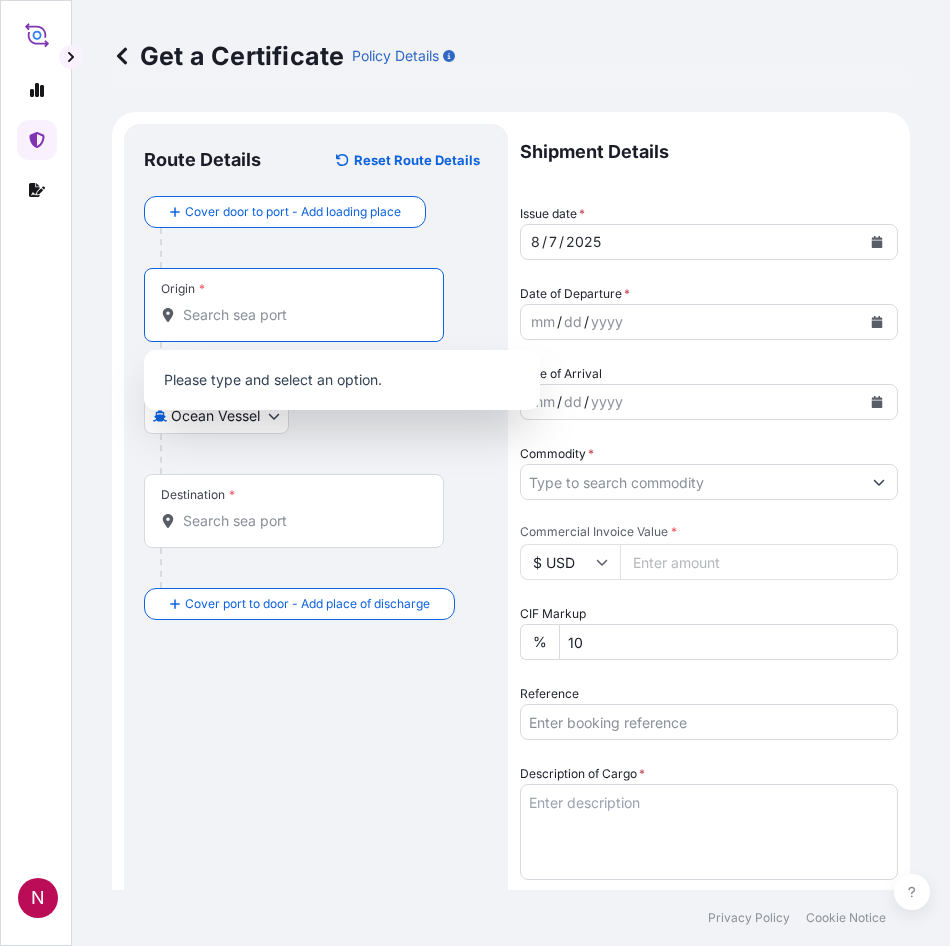 paste on "HUDDERSFIELD" 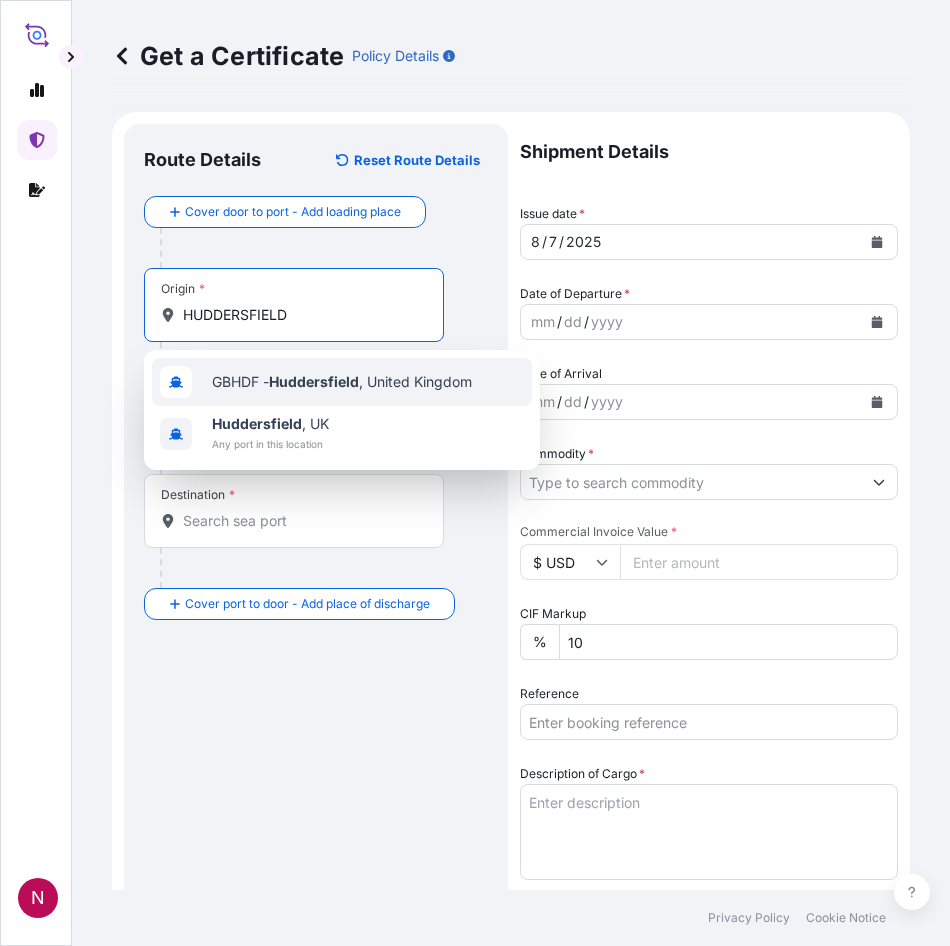 click on "GBHDF -  Huddersfield , United Kingdom" at bounding box center (342, 382) 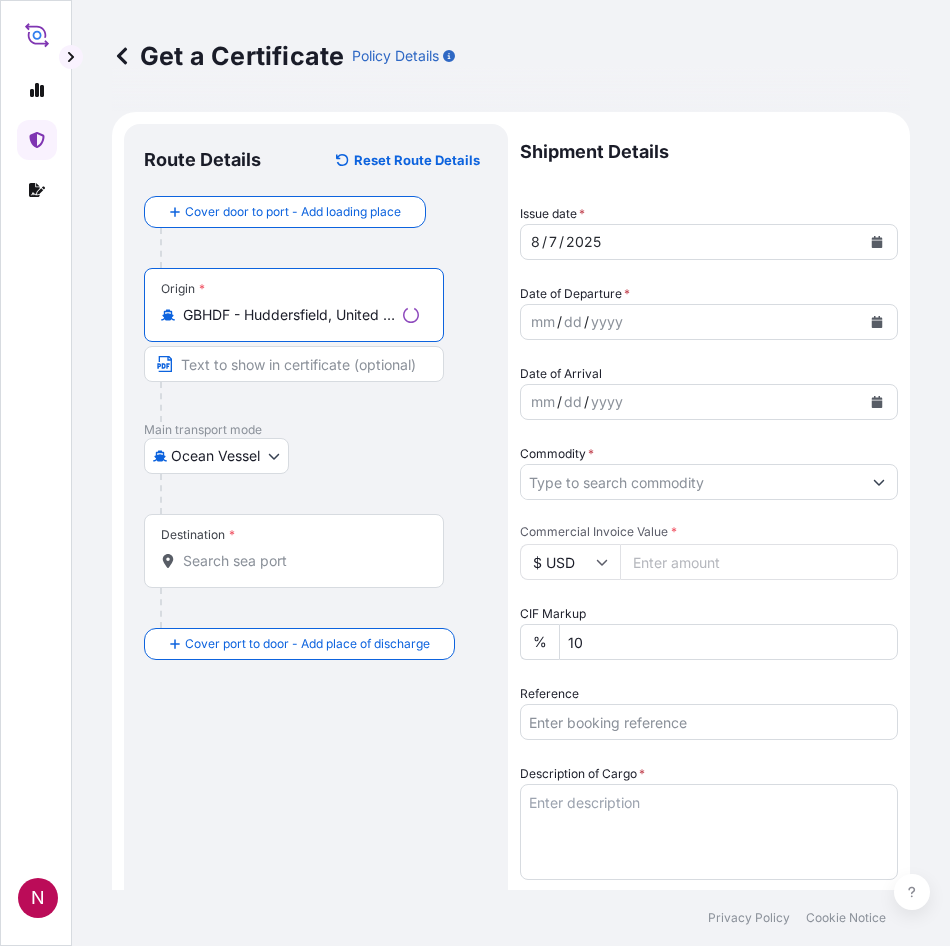 type on "GBHDF - Huddersfield, United Kingdom" 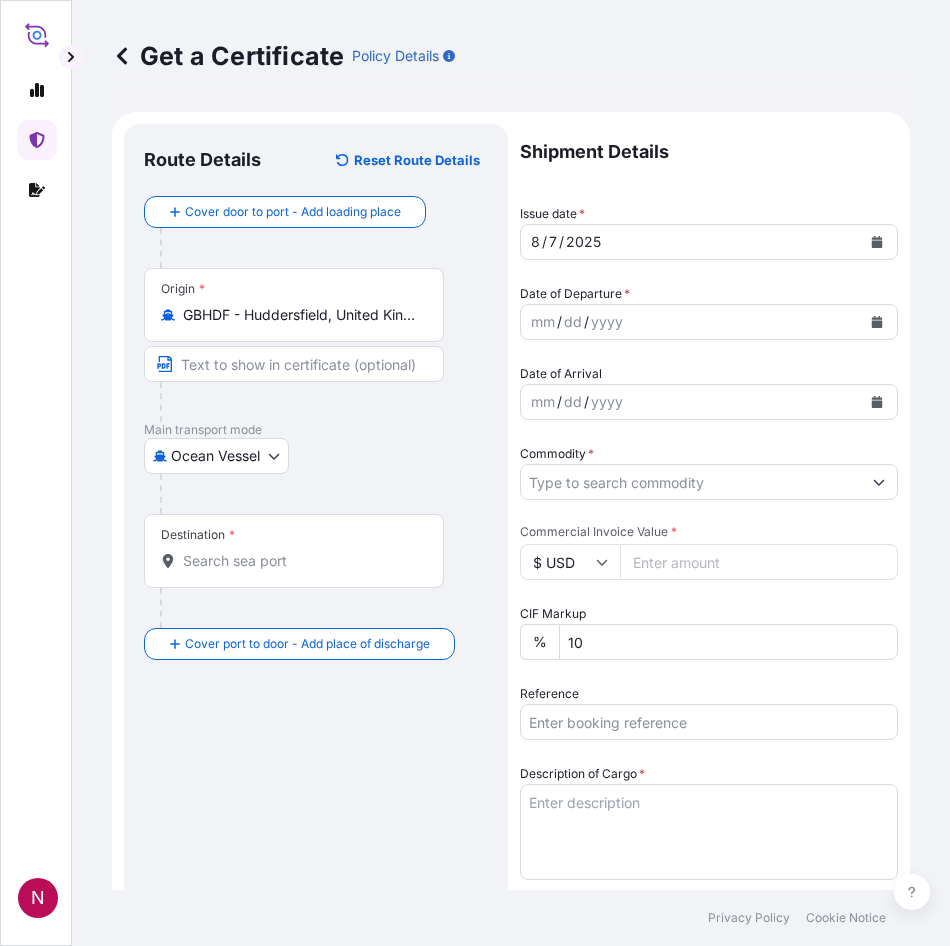 click on "Destination *" at bounding box center [294, 551] 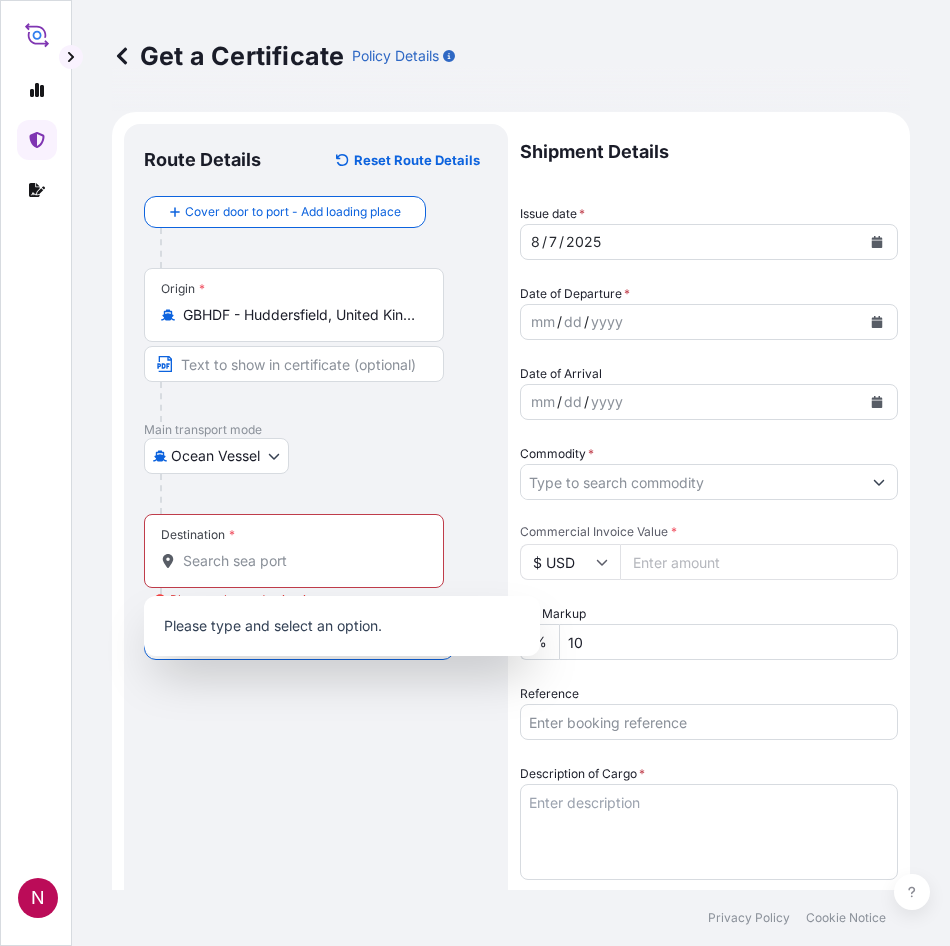 click on "Destination *" at bounding box center [294, 551] 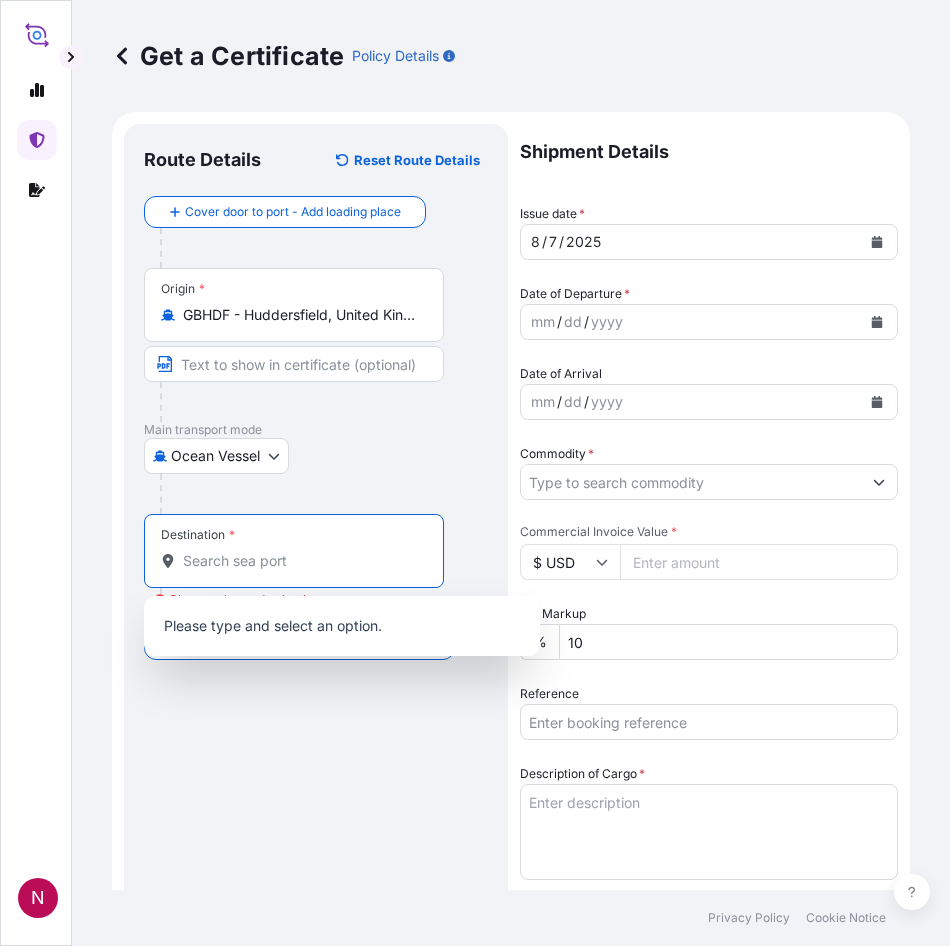paste on "NHAVA SHEVA, INDIA" 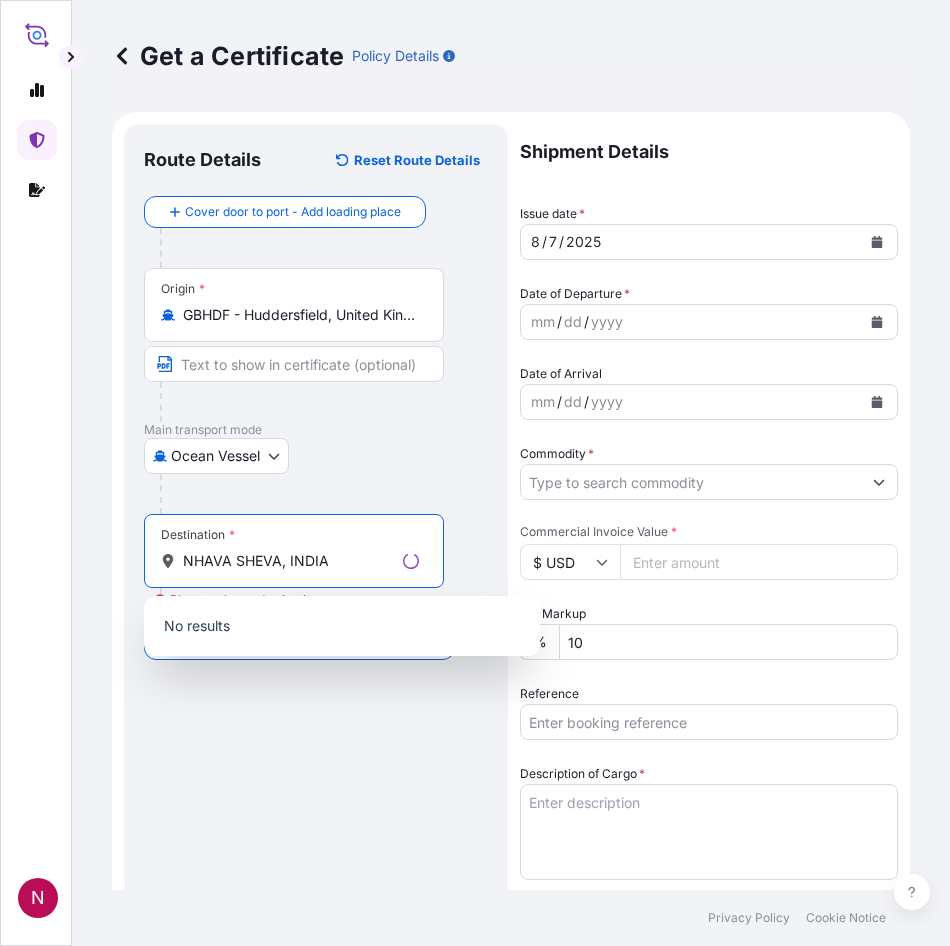 drag, startPoint x: 273, startPoint y: 564, endPoint x: 351, endPoint y: 585, distance: 80.77747 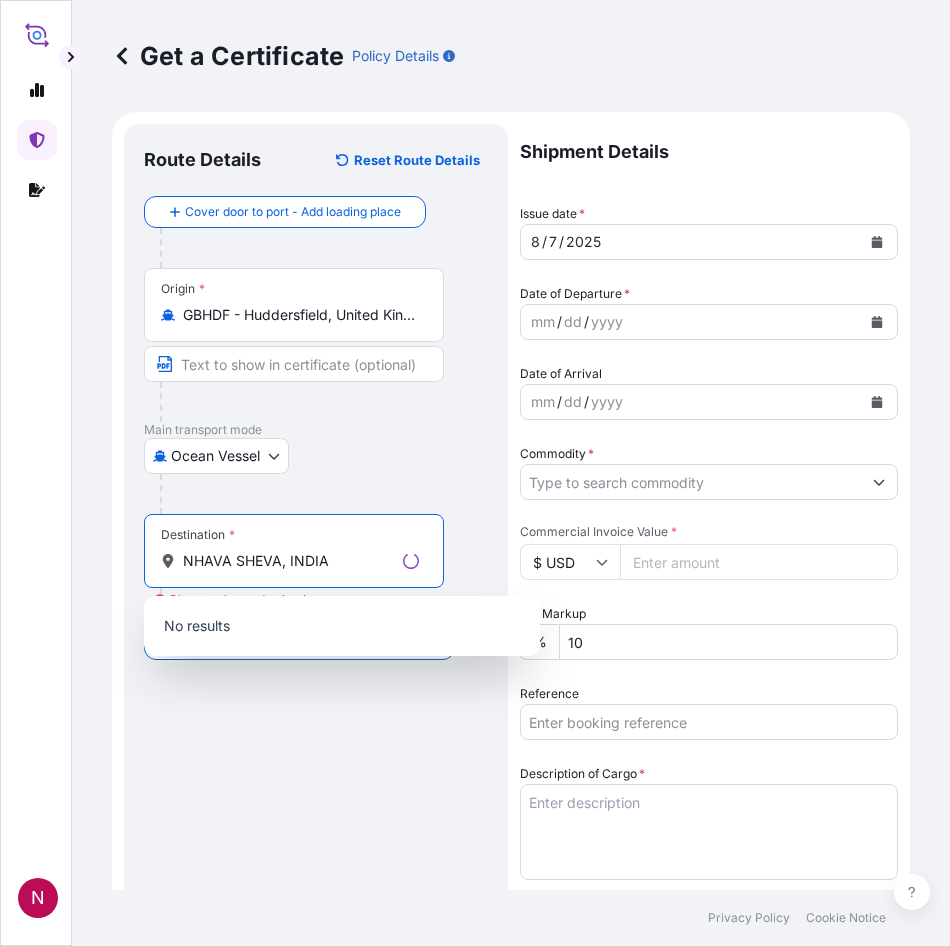 click on "Destination * NHAVA SHEVA, [COUNTRY]" at bounding box center (294, 551) 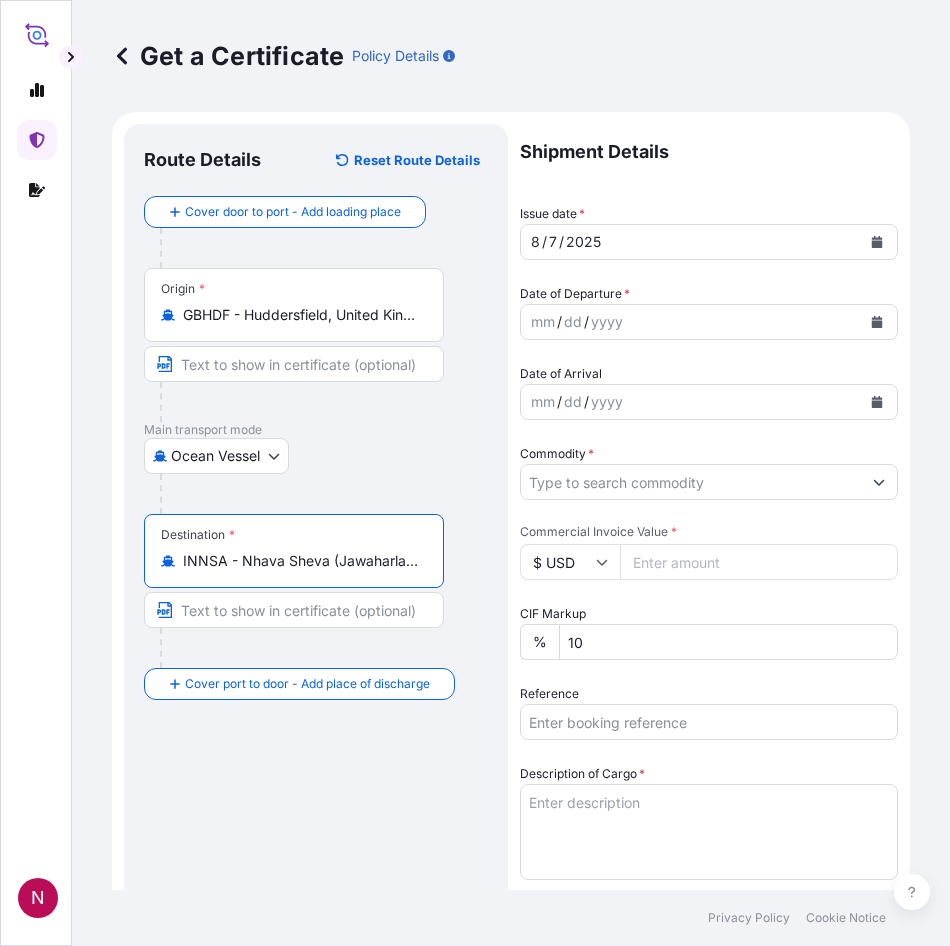 type on "INNSA - Nhava Sheva (Jawaharlal Nehru), India" 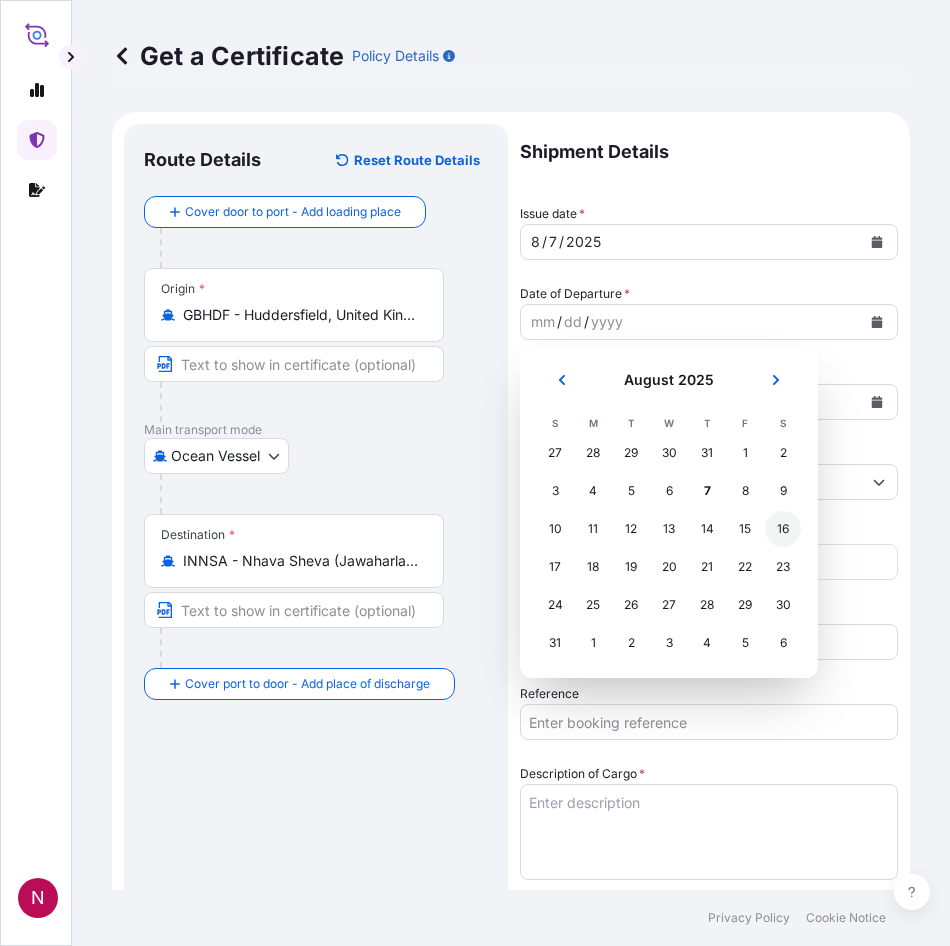 click on "16" at bounding box center [783, 529] 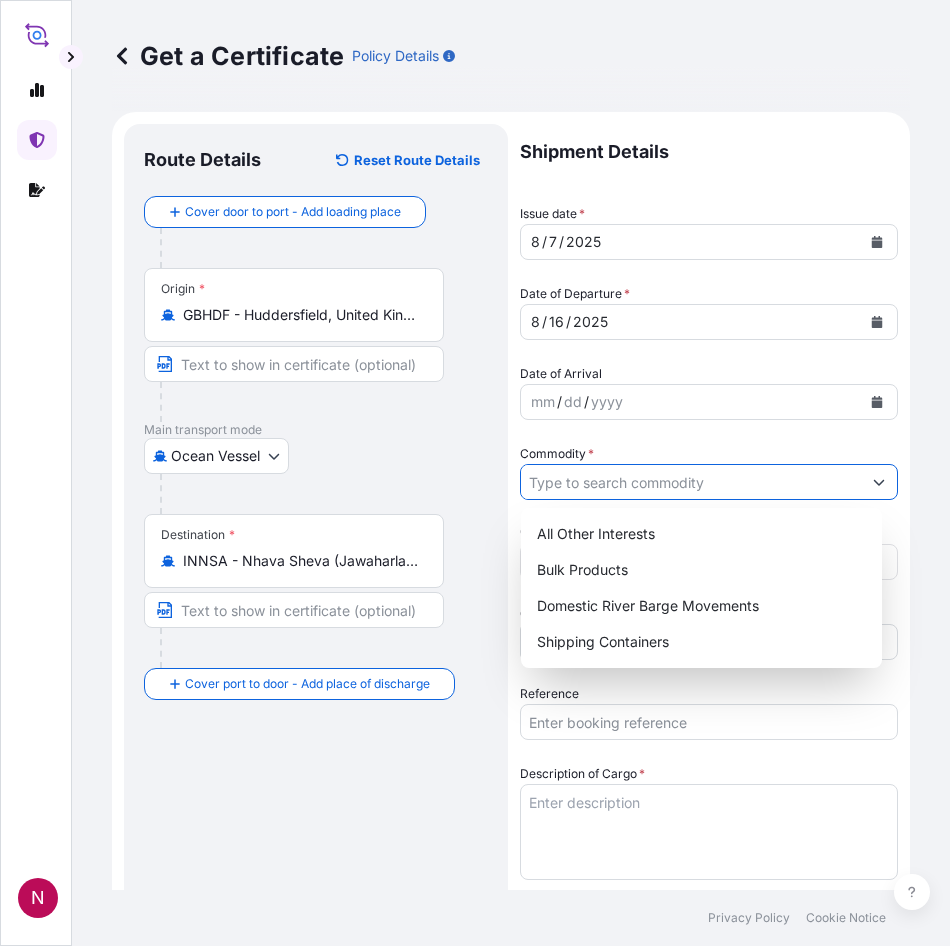 click on "Commodity *" at bounding box center (691, 482) 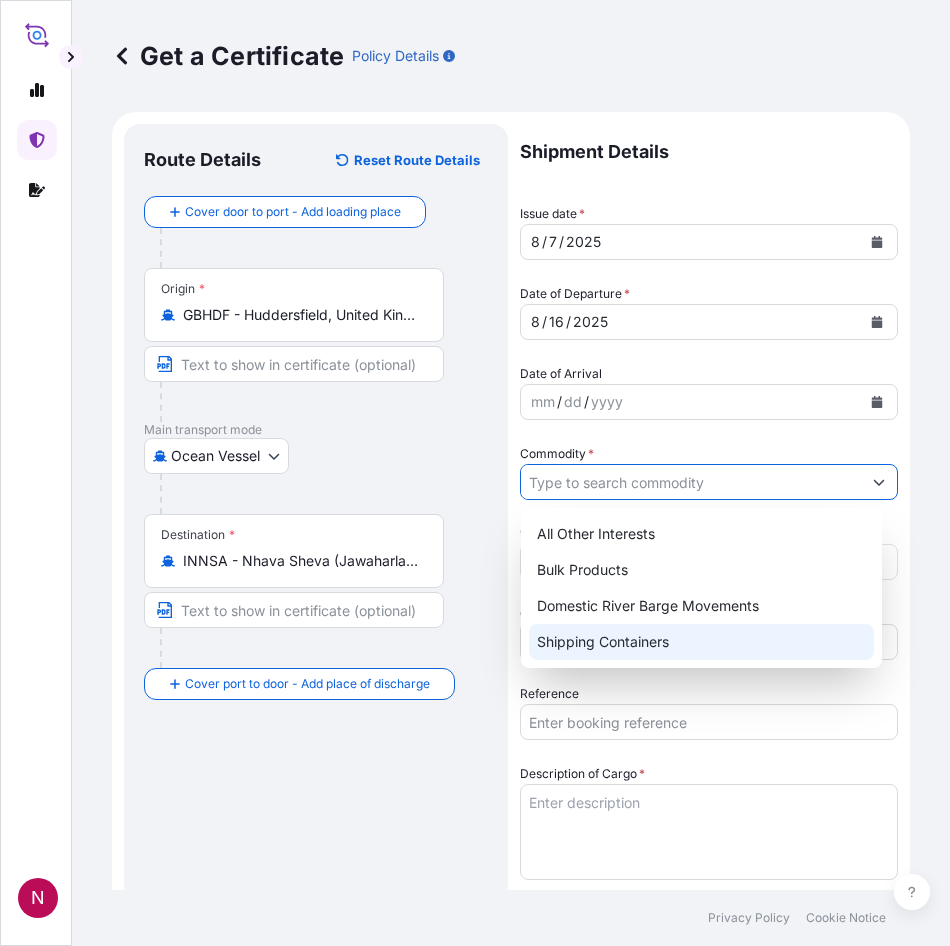click on "Shipping Containers" at bounding box center [701, 642] 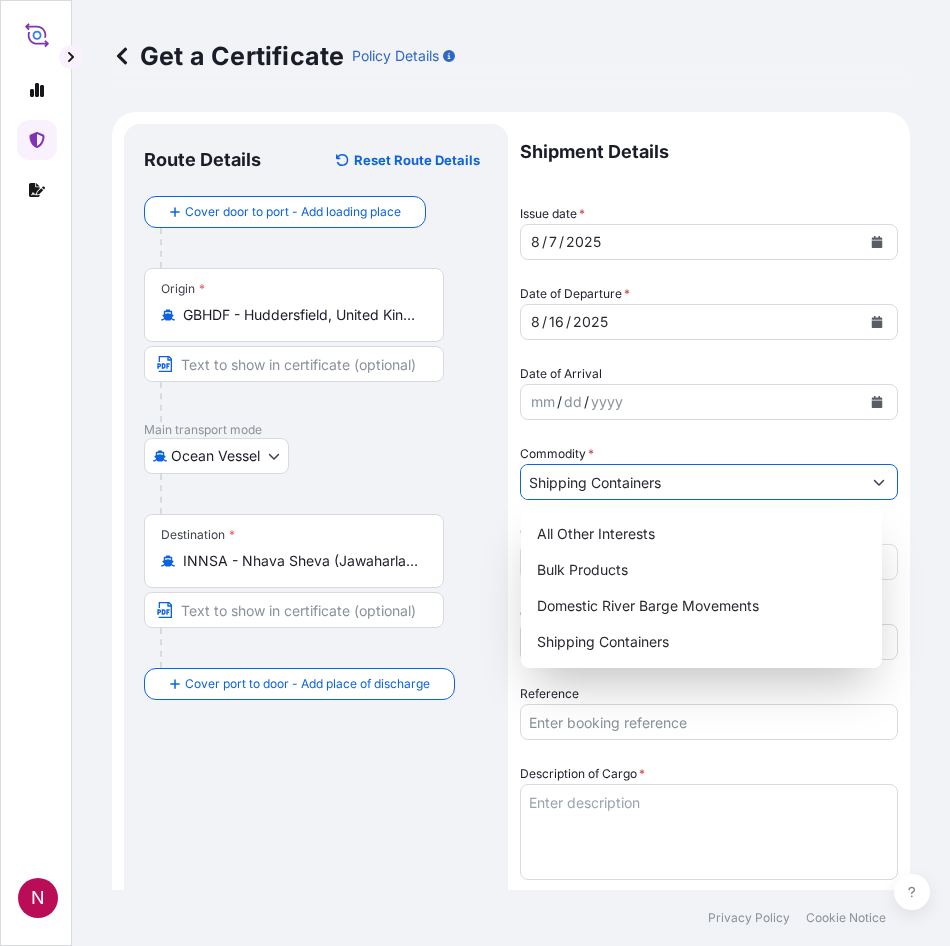 click on "Commodity * Shipping Containers" at bounding box center (709, 472) 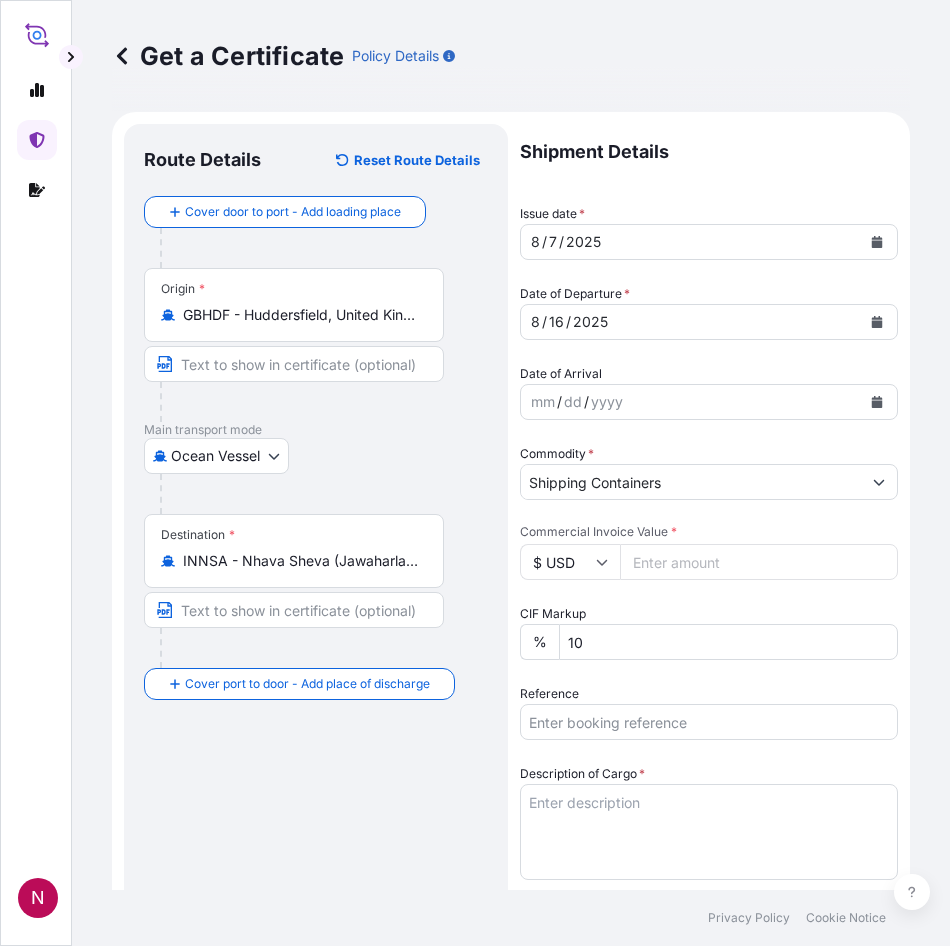 click on "$ USD" at bounding box center (570, 562) 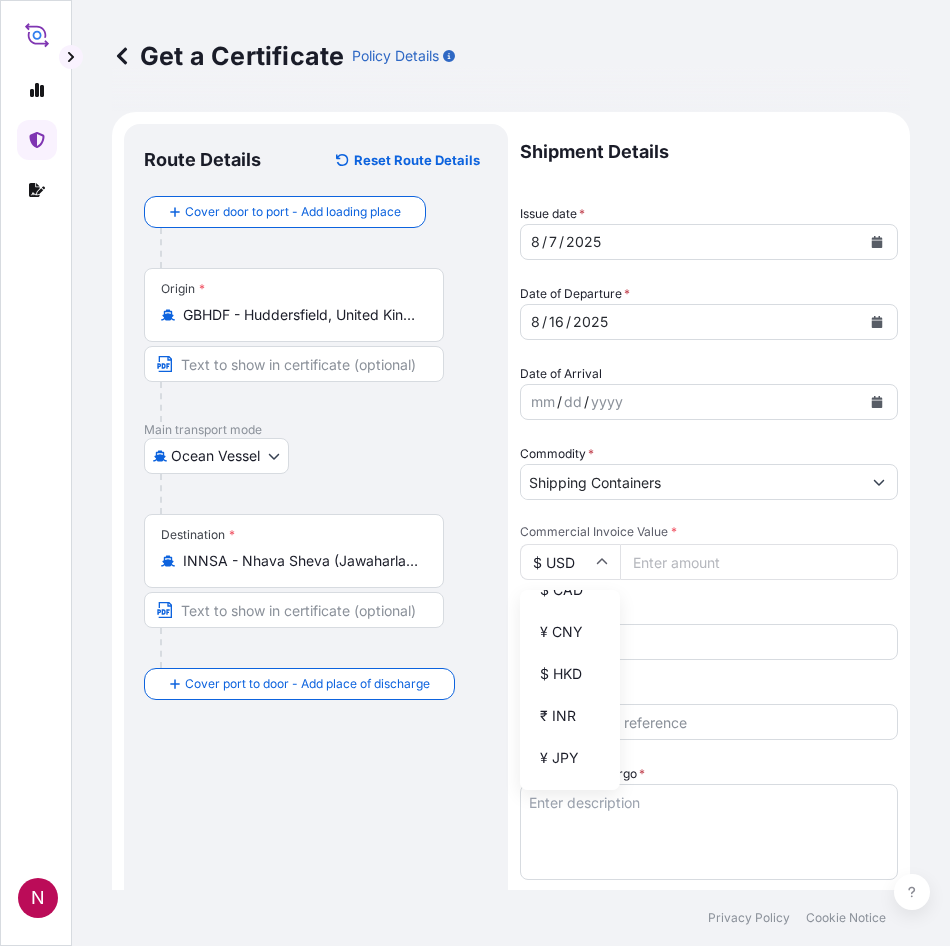 scroll, scrollTop: 0, scrollLeft: 0, axis: both 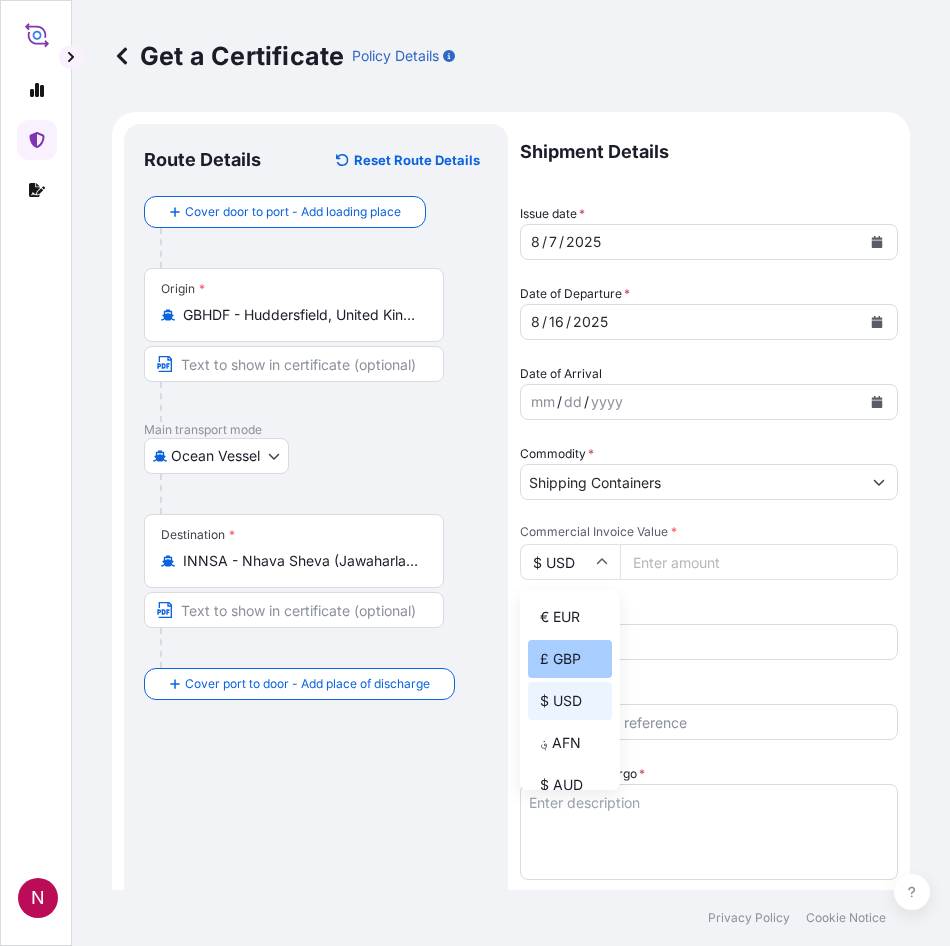 click on "£ GBP" at bounding box center [570, 659] 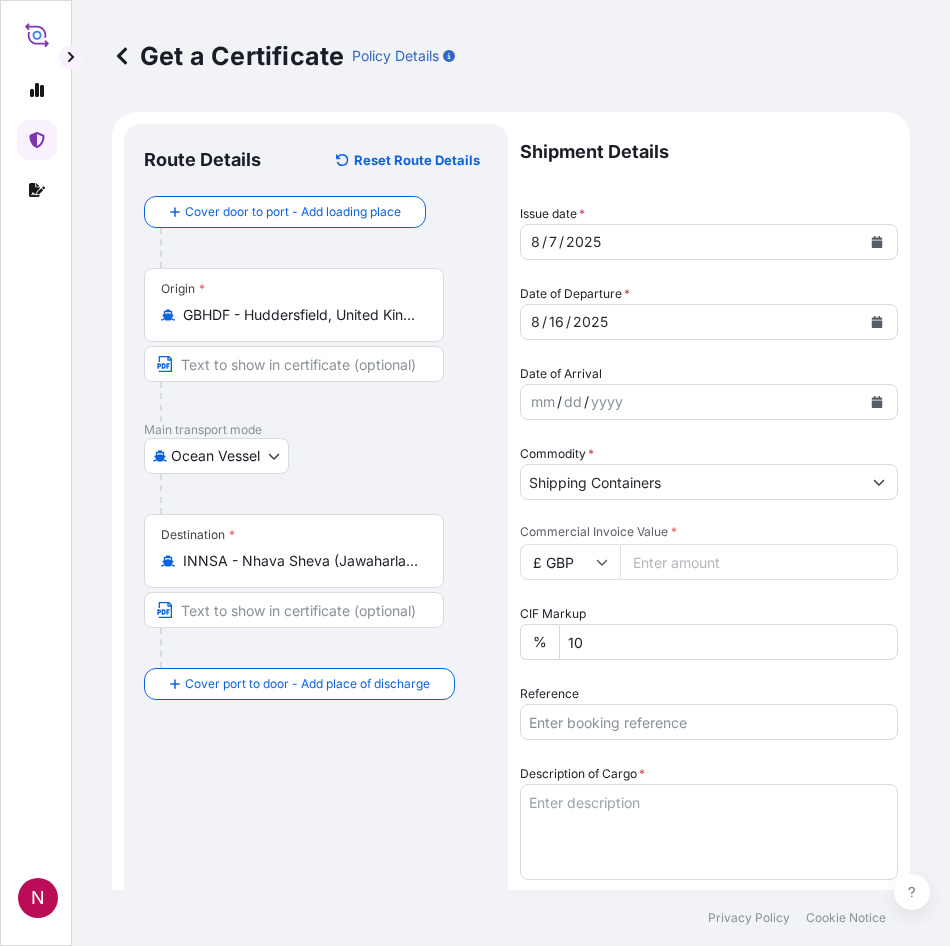 click on "Commercial Invoice Value    *" at bounding box center (759, 562) 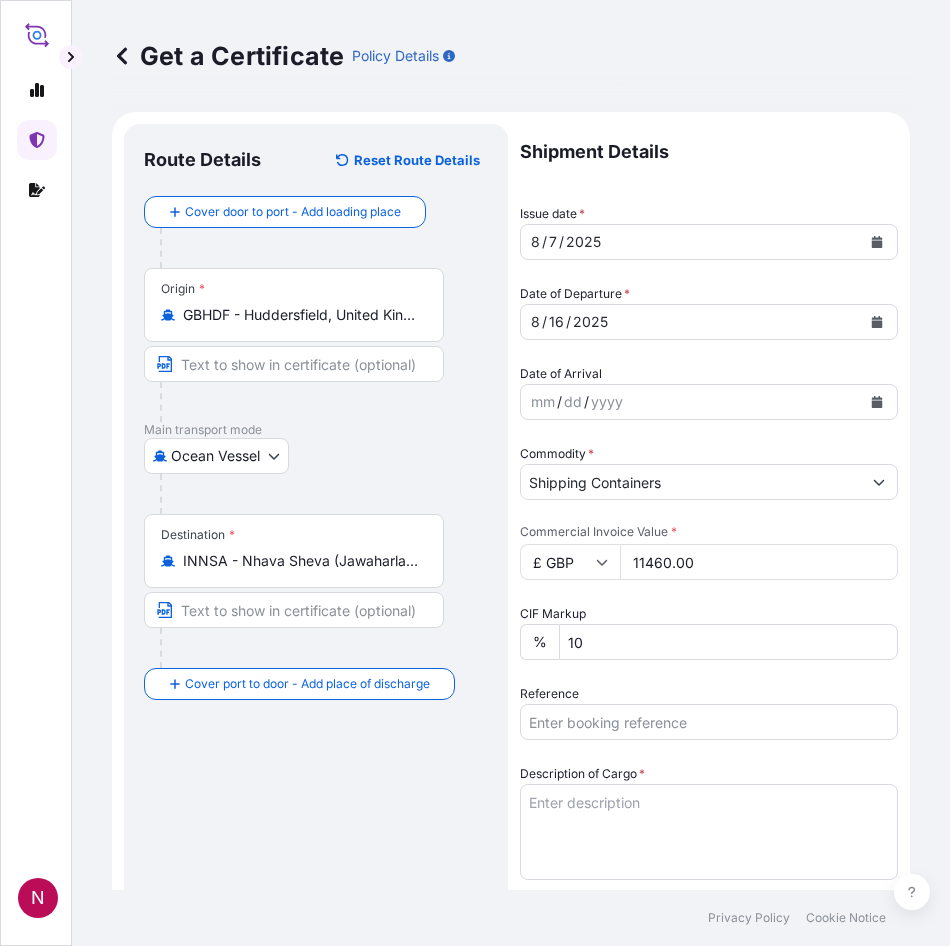 click on "11460.00" at bounding box center [759, 562] 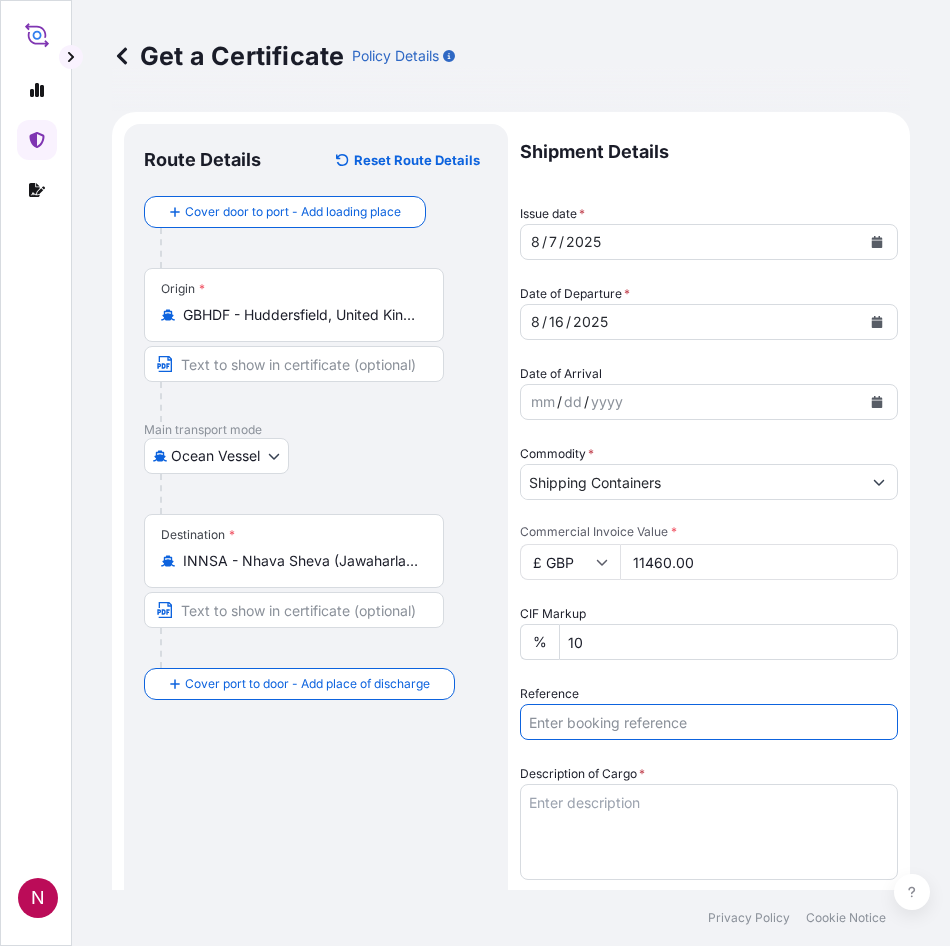 click on "Reference" at bounding box center [709, 722] 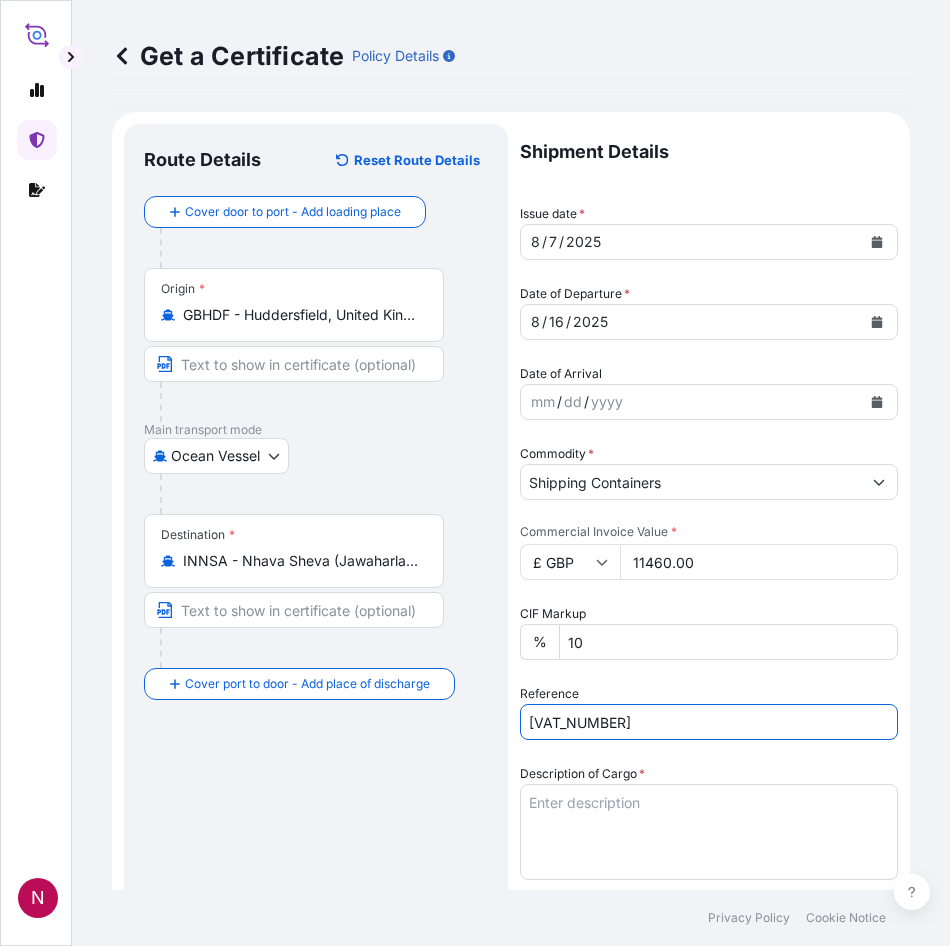 click on "[VAT_NUMBER]" at bounding box center [709, 722] 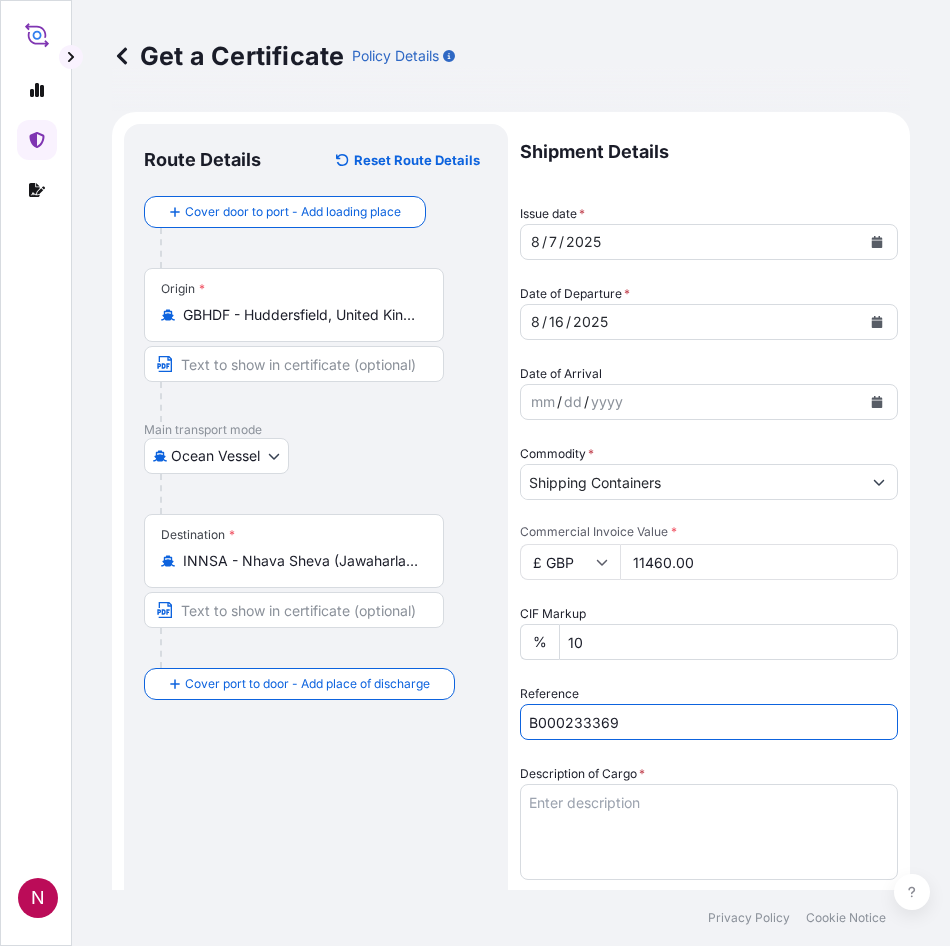 type on "B000233369" 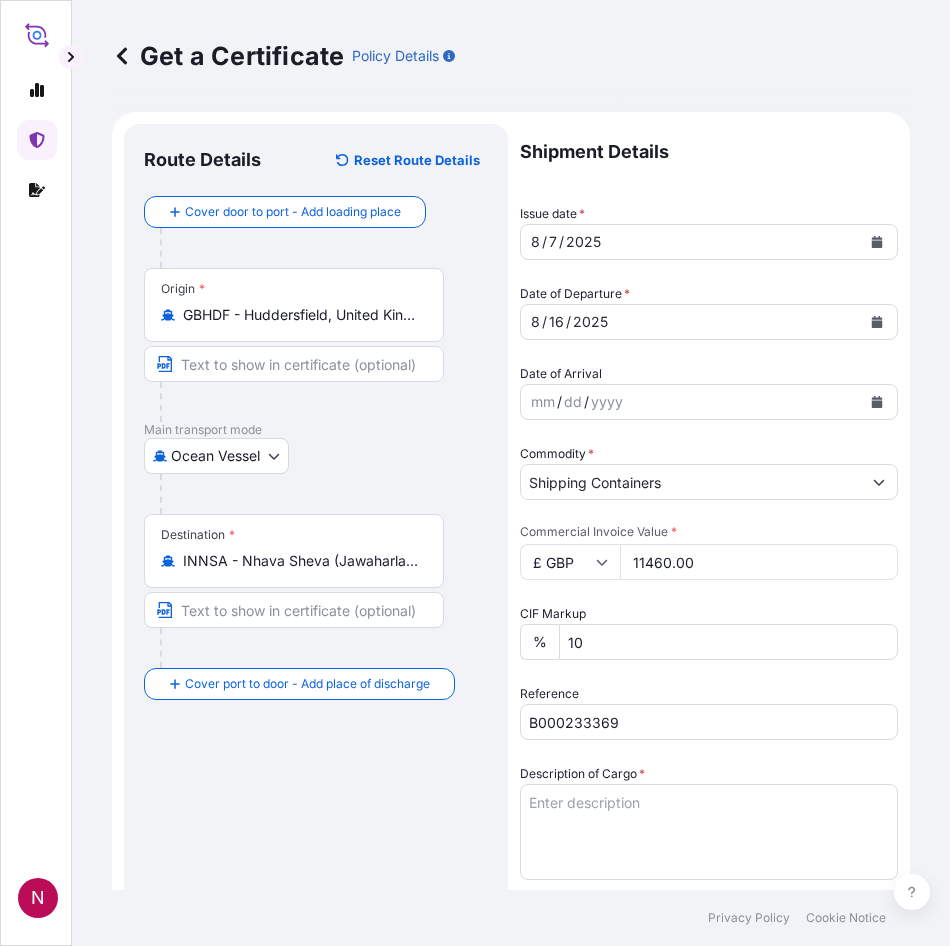 click on "Description of Cargo *" at bounding box center [582, 774] 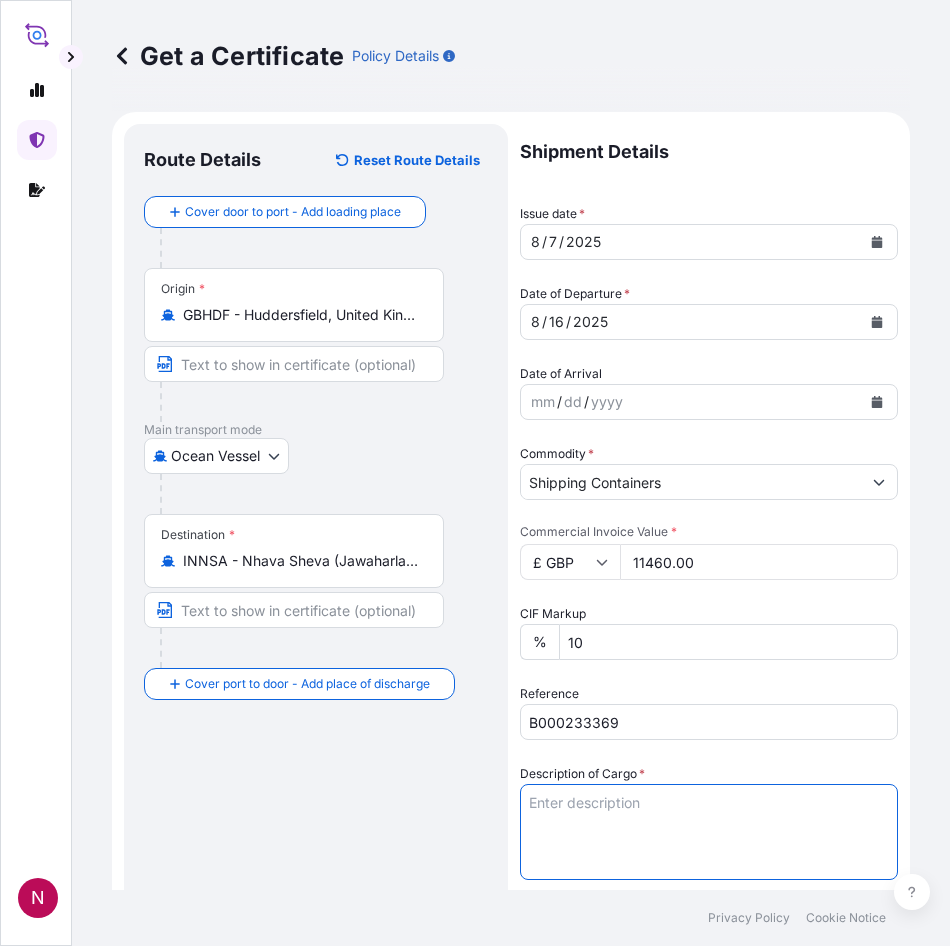 paste on "PAILS LOADED ONTO
3 PALLETS LOADED INTO
1 LCL
SOLSPERSE(TM) 20000" 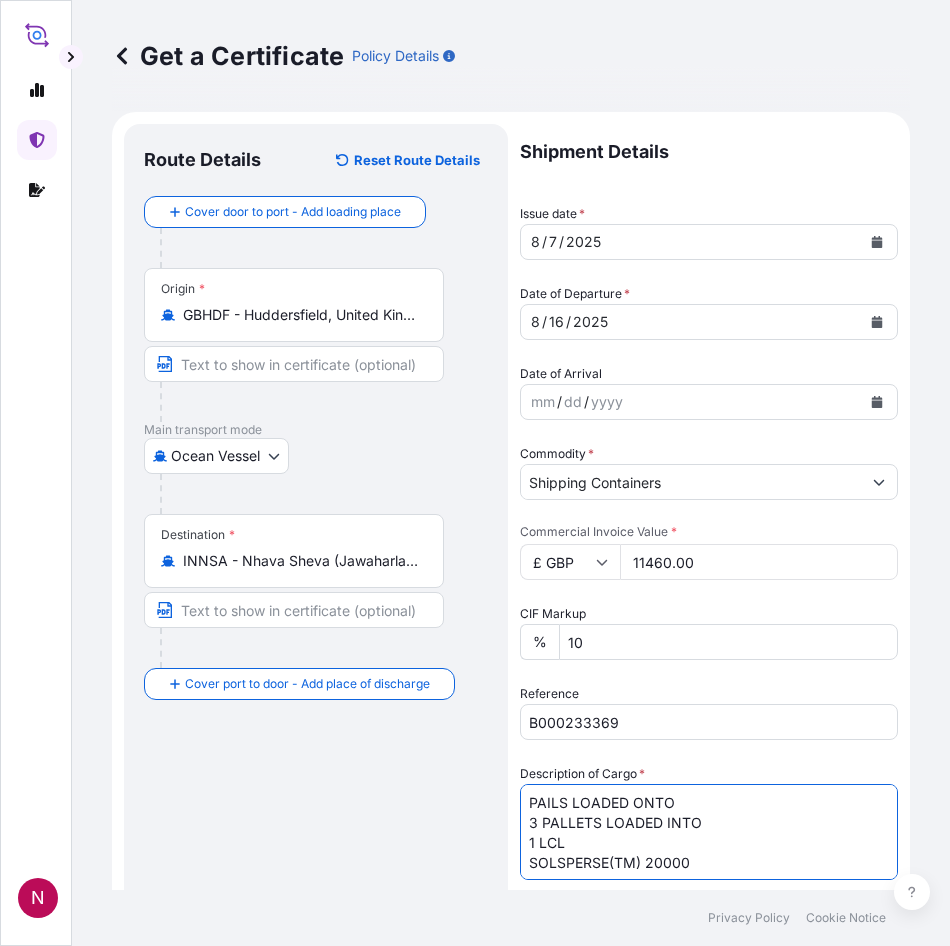 scroll, scrollTop: 12, scrollLeft: 0, axis: vertical 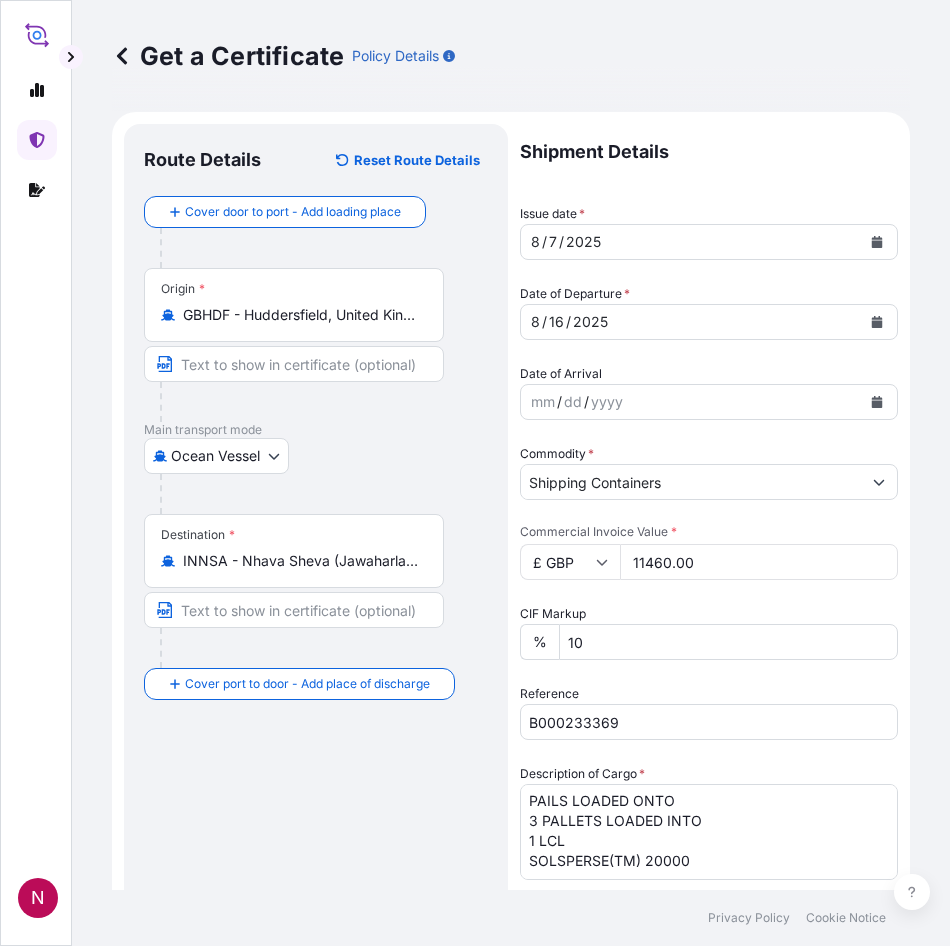 click on "PAILS LOADED ONTO
3 PALLETS LOADED INTO
1 LCL
SOLSPERSE(TM) 20000" at bounding box center [709, 832] 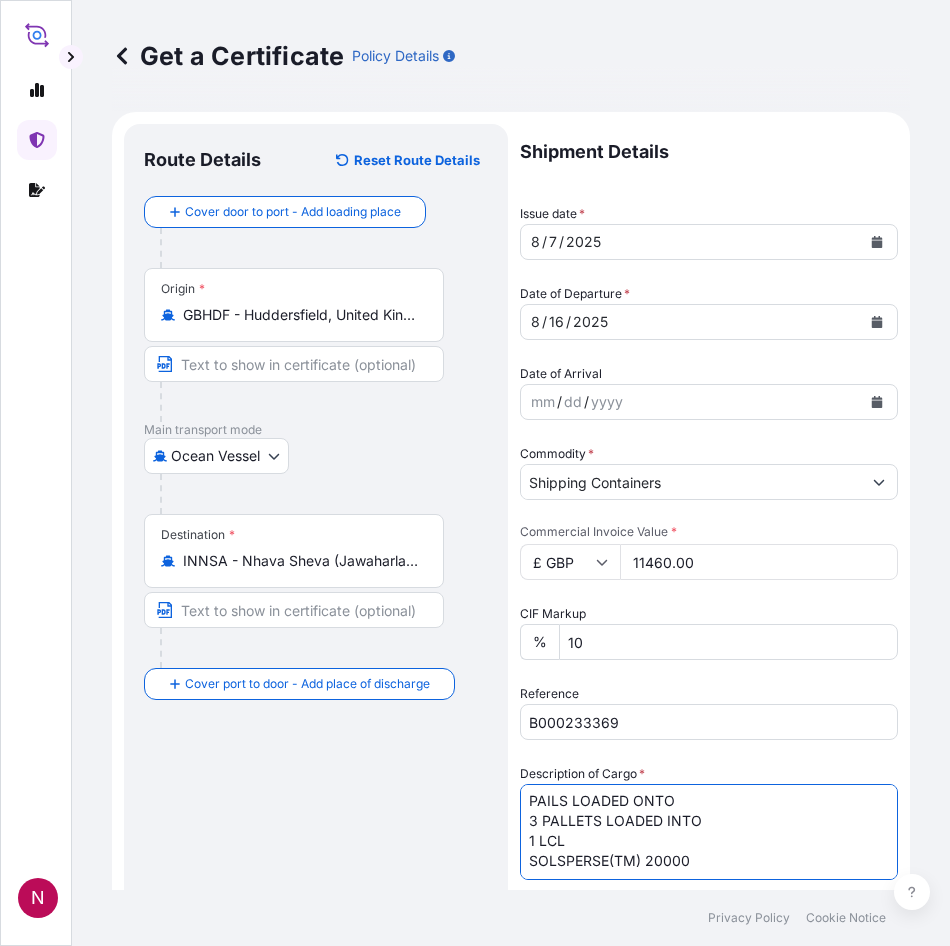 click on "PAILS LOADED ONTO
3 PALLETS LOADED INTO
1 LCL
SOLSPERSE(TM) 20000" at bounding box center (709, 832) 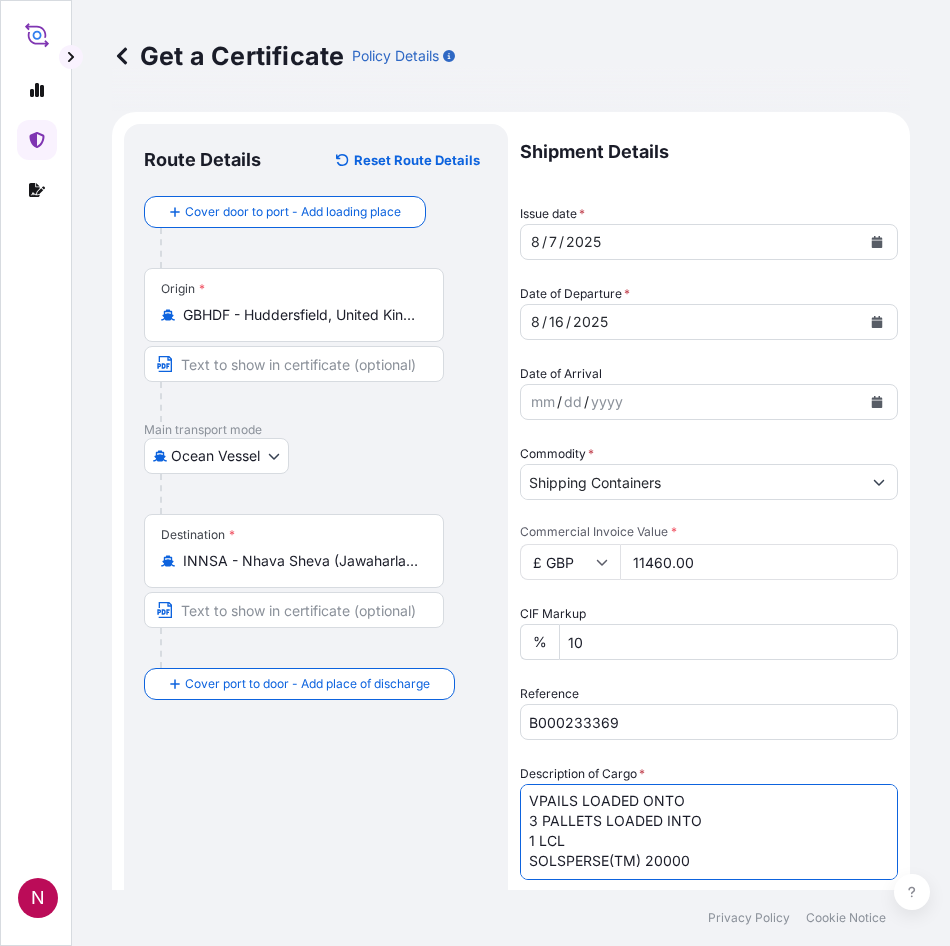 scroll, scrollTop: 9, scrollLeft: 0, axis: vertical 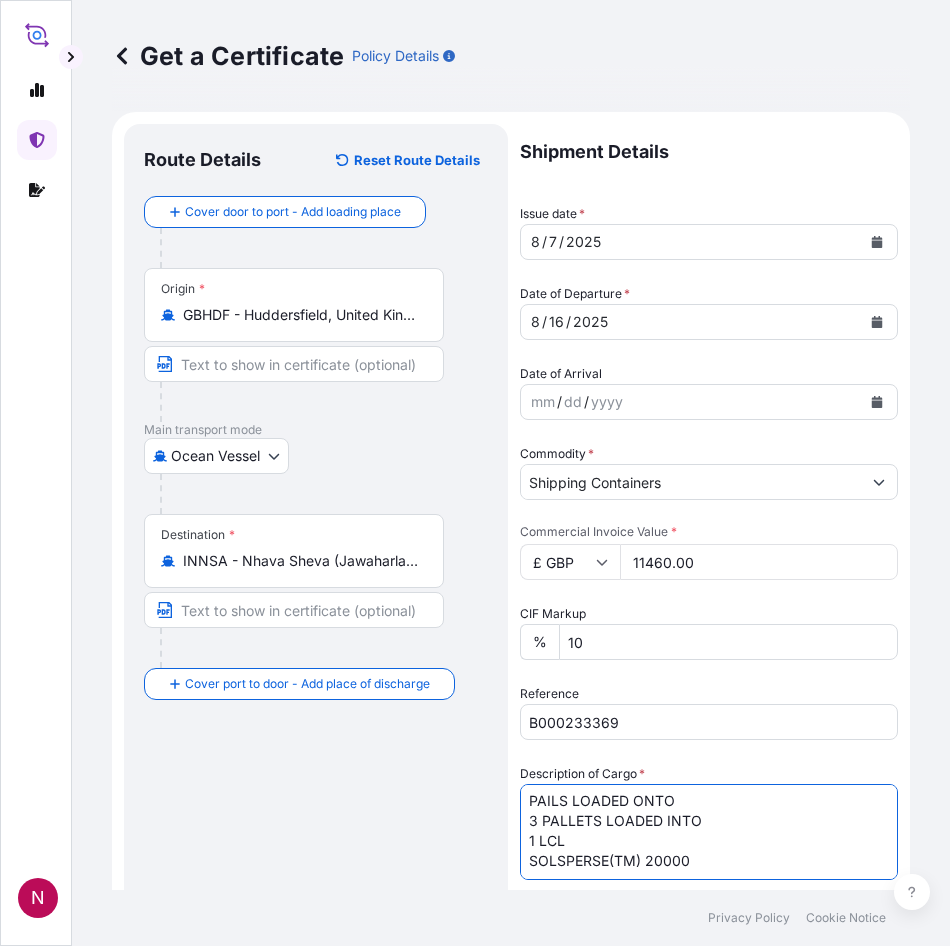 paste on "48" 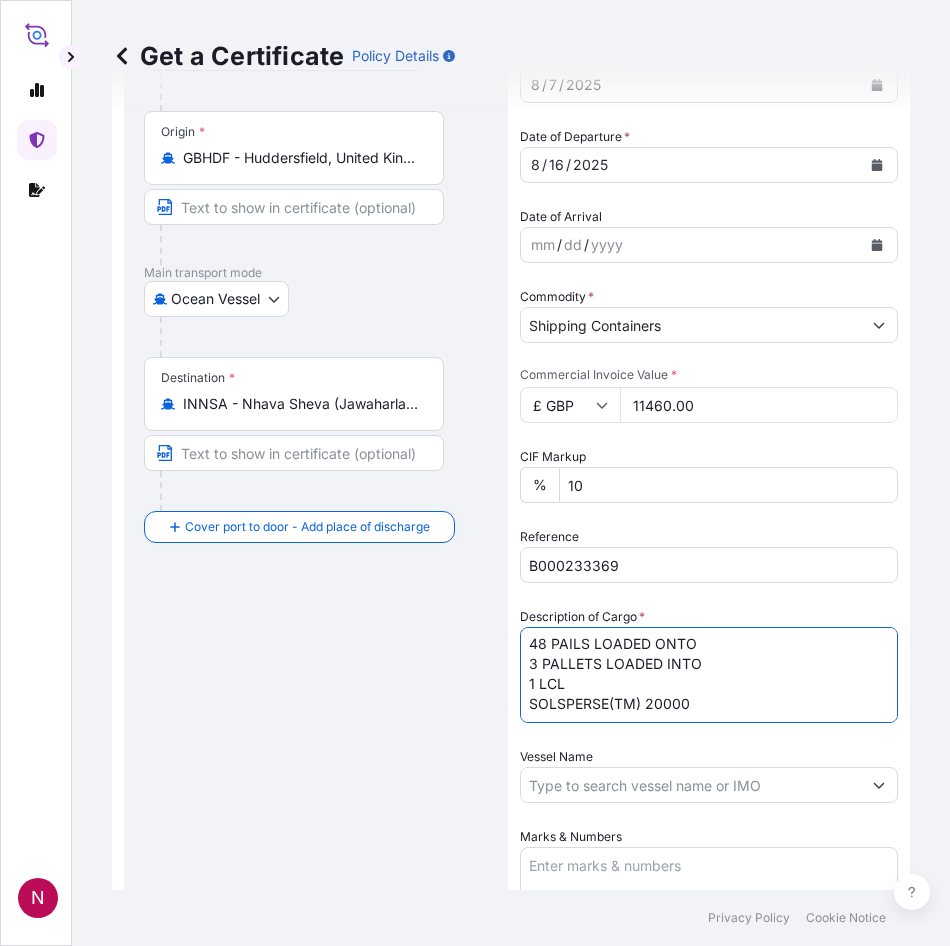 scroll, scrollTop: 300, scrollLeft: 0, axis: vertical 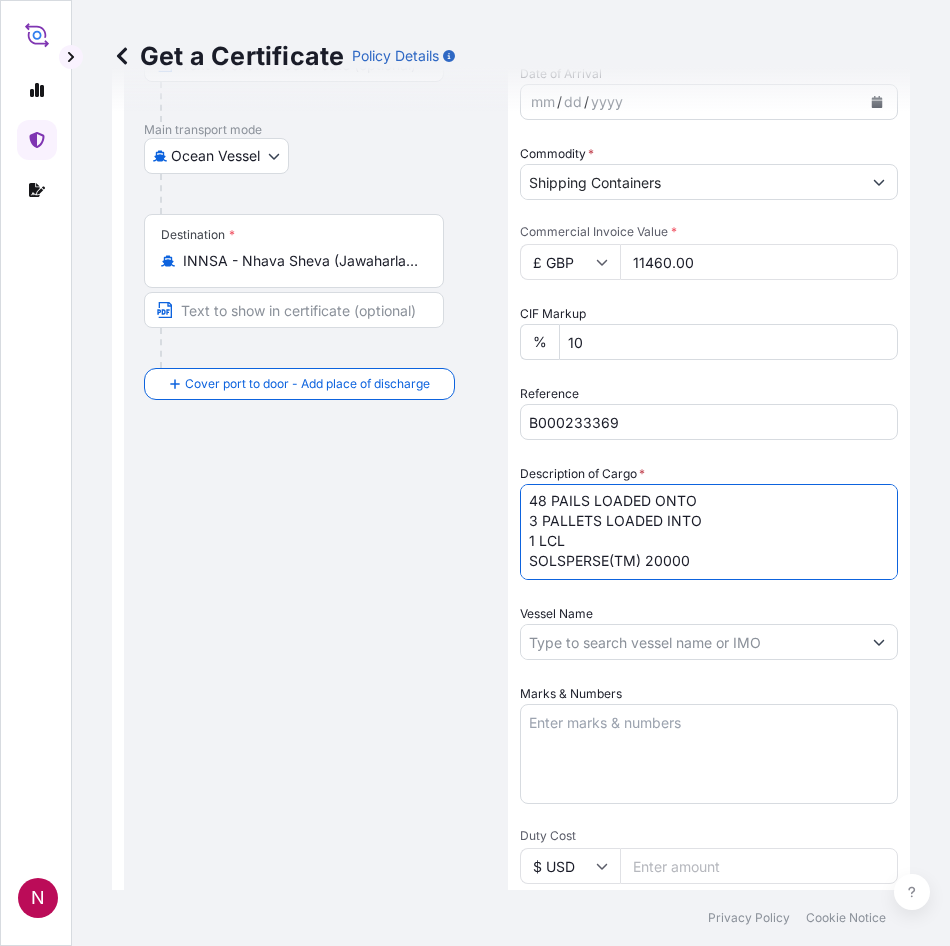 click on "48 PAILS LOADED ONTO
3 PALLETS LOADED INTO
1 LCL
SOLSPERSE(TM) 20000" at bounding box center [709, 532] 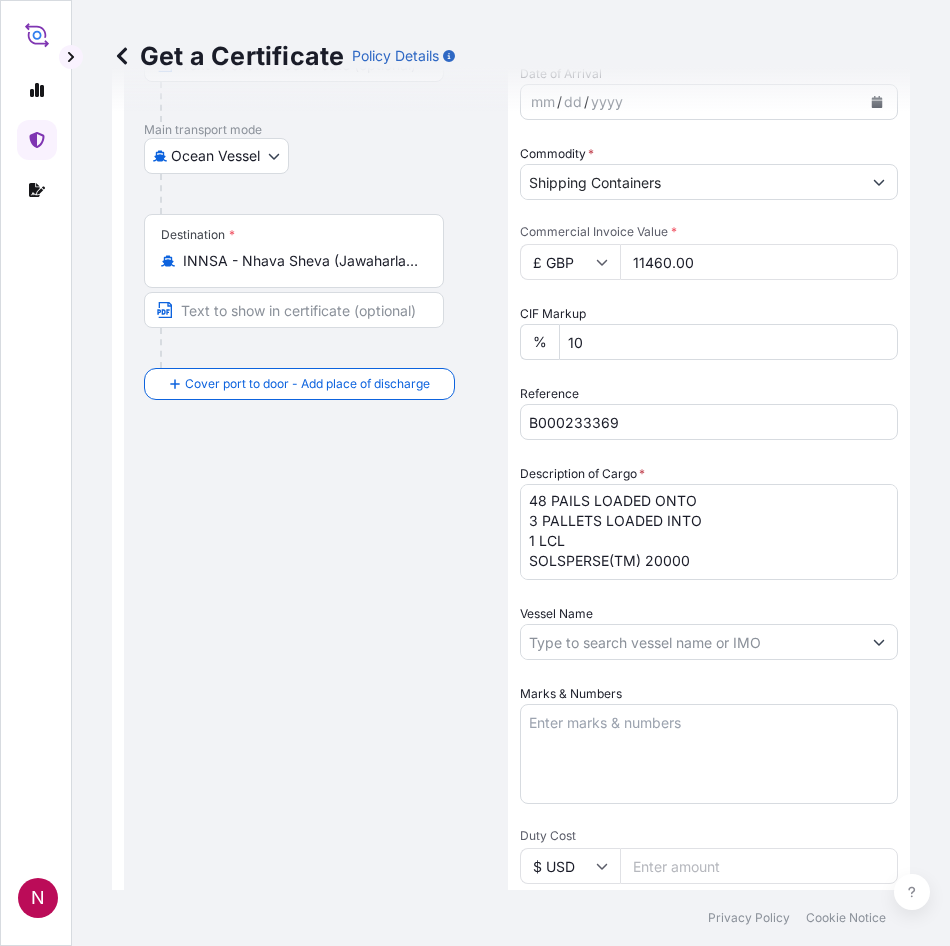 click on "48 PAILS LOADED ONTO
3 PALLETS LOADED INTO
1 LCL
SOLSPERSE(TM) 20000" at bounding box center [709, 532] 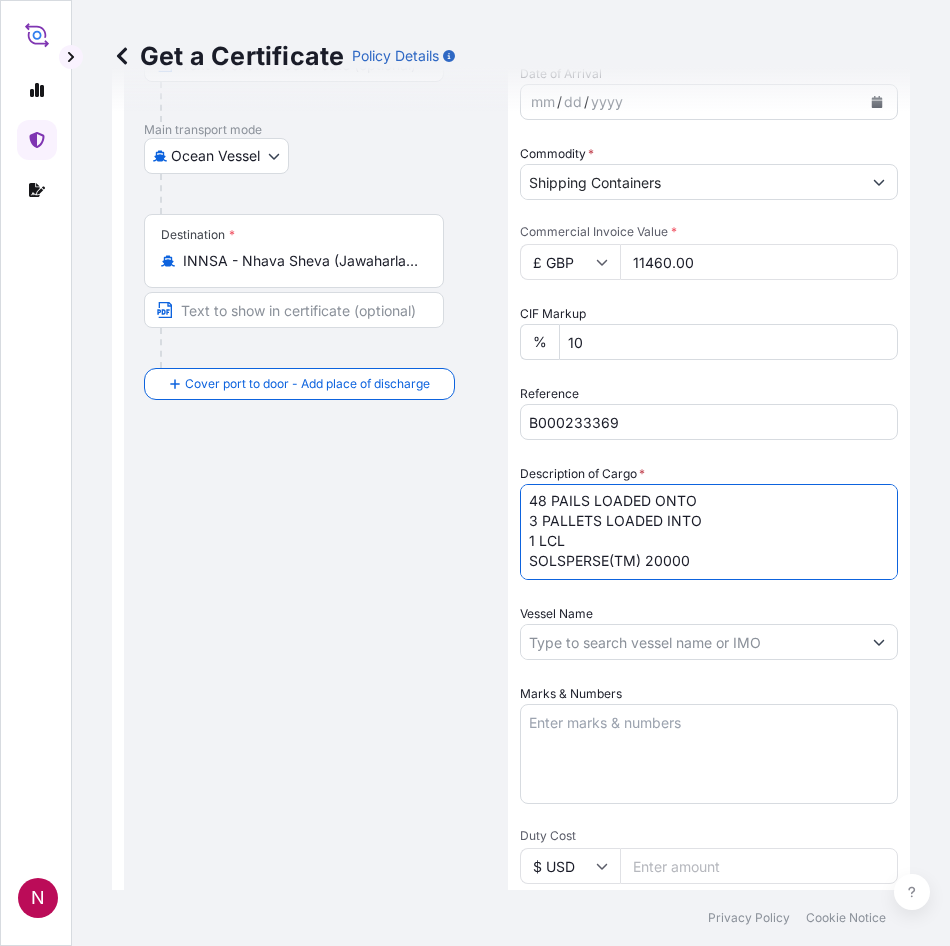 click on "48 PAILS LOADED ONTO
3 PALLETS LOADED INTO
1 LCL
SOLSPERSE(TM) 20000" at bounding box center (709, 532) 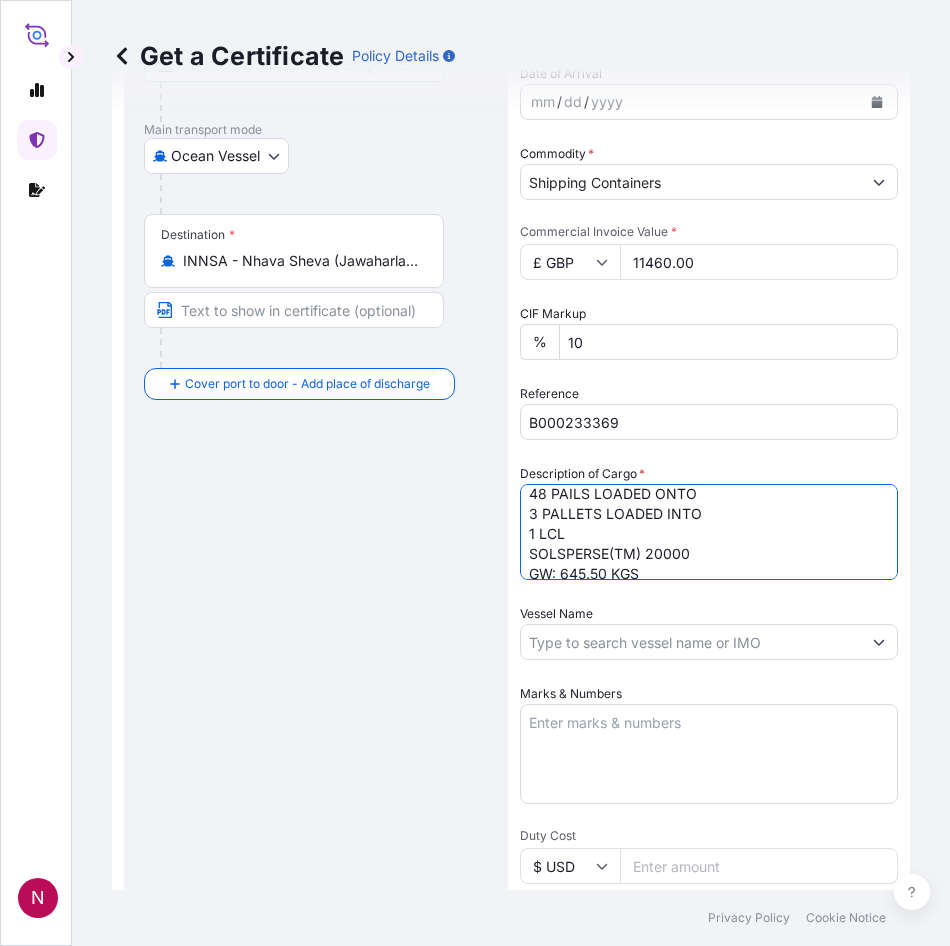 scroll, scrollTop: 72, scrollLeft: 0, axis: vertical 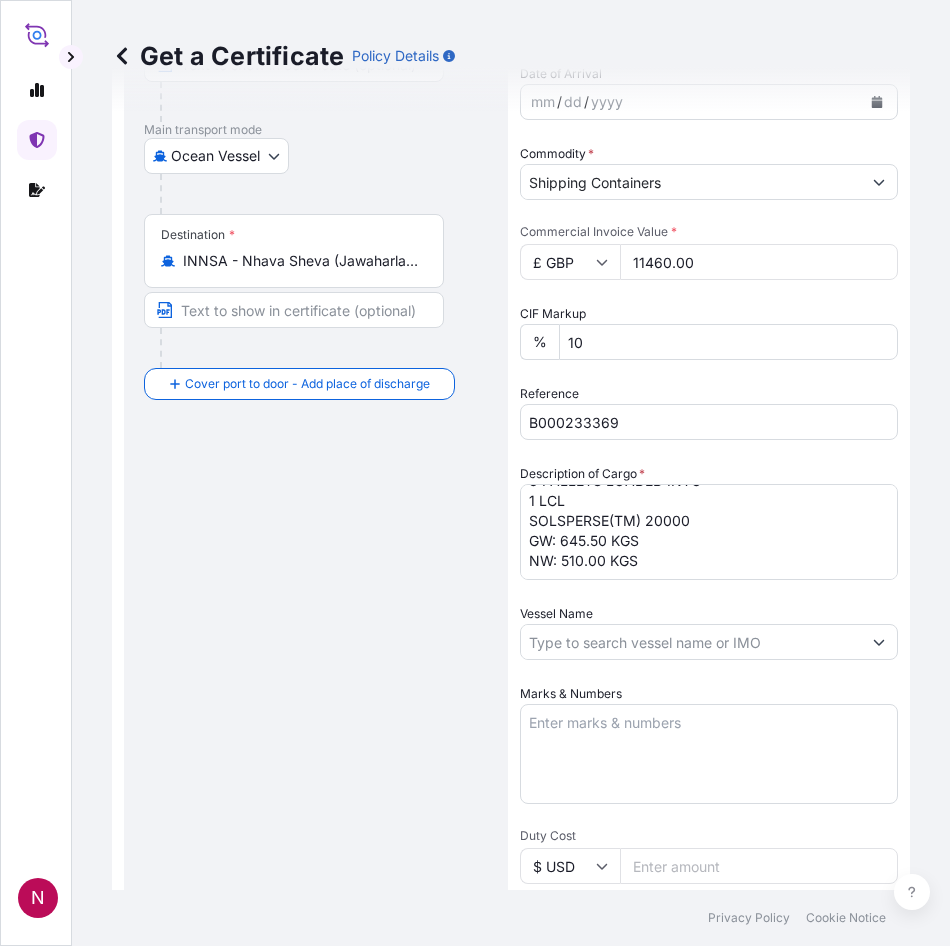 click on "48 PAILS LOADED ONTO
3 PALLETS LOADED INTO
1 LCL
SOLSPERSE(TM) 20000
GW: 645.50 KGS
NW: 510.00 KGS" at bounding box center [709, 532] 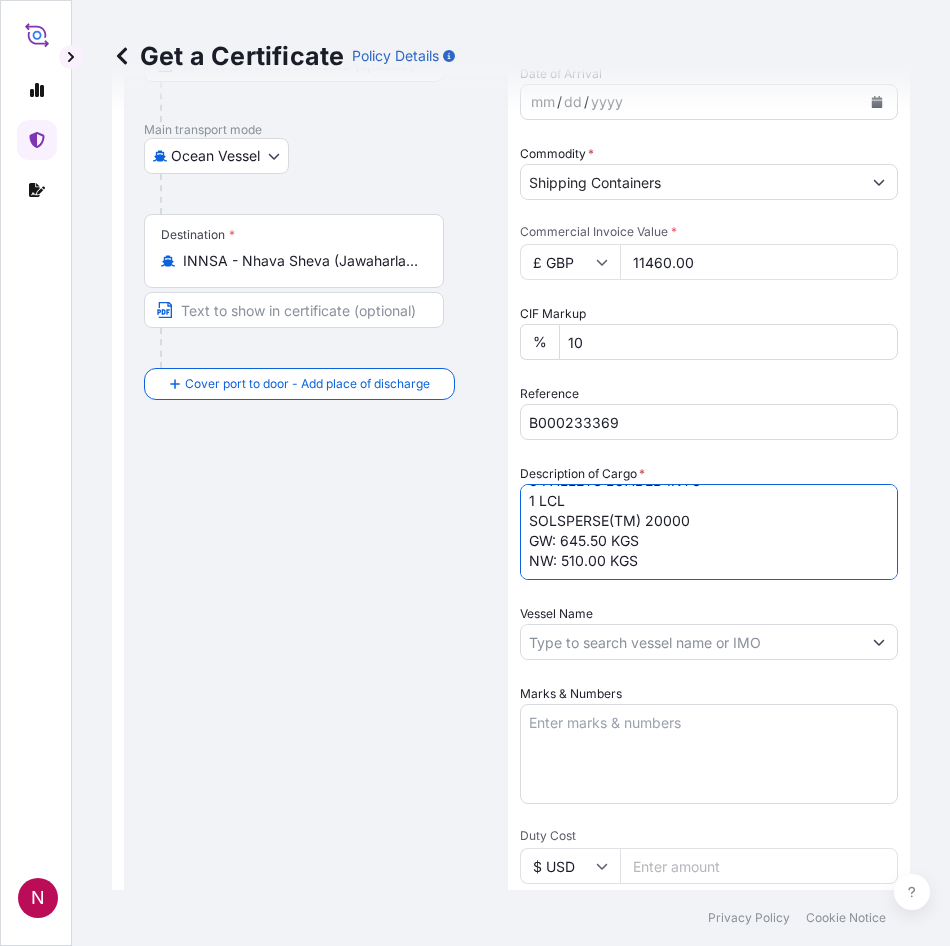 click on "48 PAILS LOADED ONTO
3 PALLETS LOADED INTO
1 LCL
SOLSPERSE(TM) 20000
GW: 645.50 KGS
NW: 510.00 KGS" at bounding box center [709, 532] 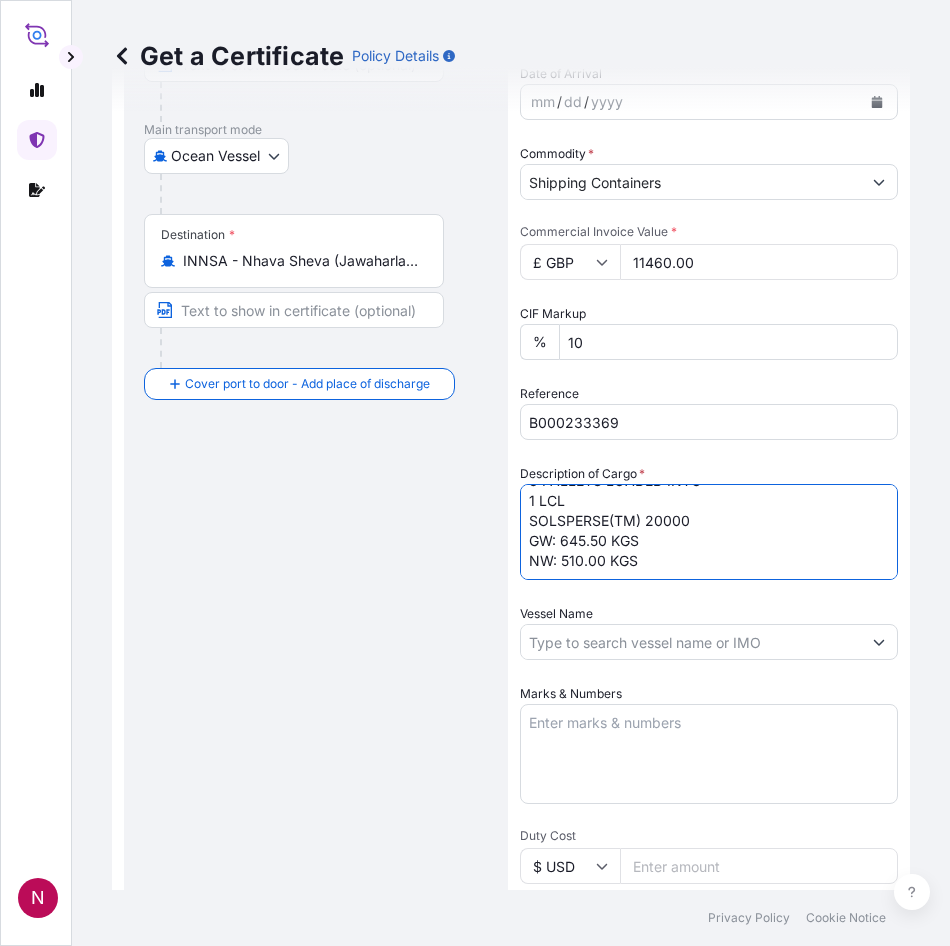 paste on "GW: 645.50 KGS
NW: 510.00 KGS" 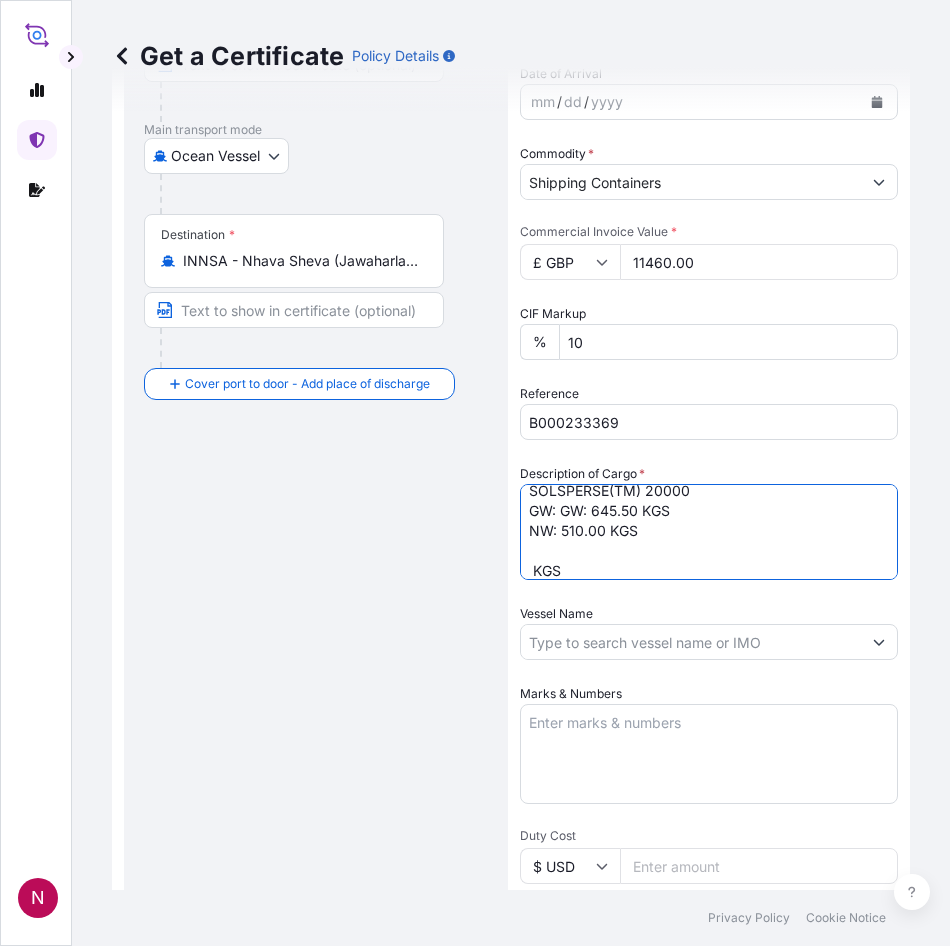 click on "48 PAILS LOADED ONTO
3 PALLETS LOADED INTO
1 LCL
SOLSPERSE(TM) 20000
GW: GW: 645.50 KGS
NW: 510.00 KGS
KGS
NW: 510.00 KGS" at bounding box center [709, 532] 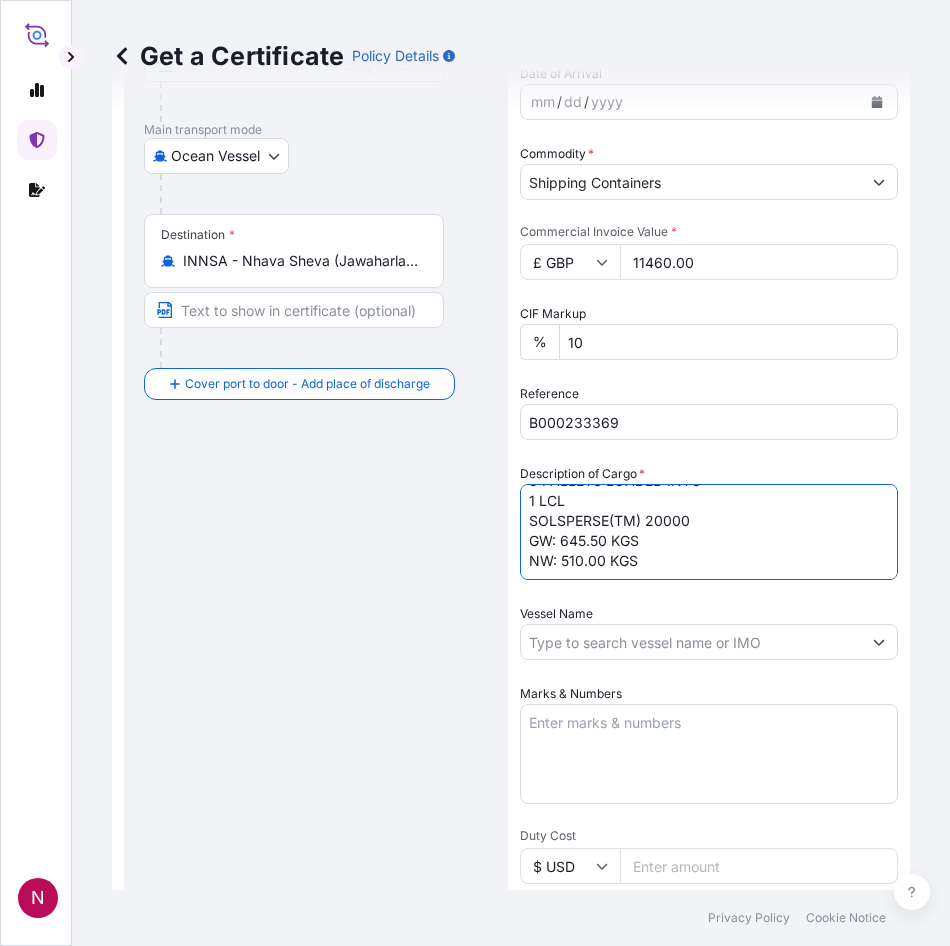 paste on "GW: 645.50 KGS
NW: 510.00 KGS" 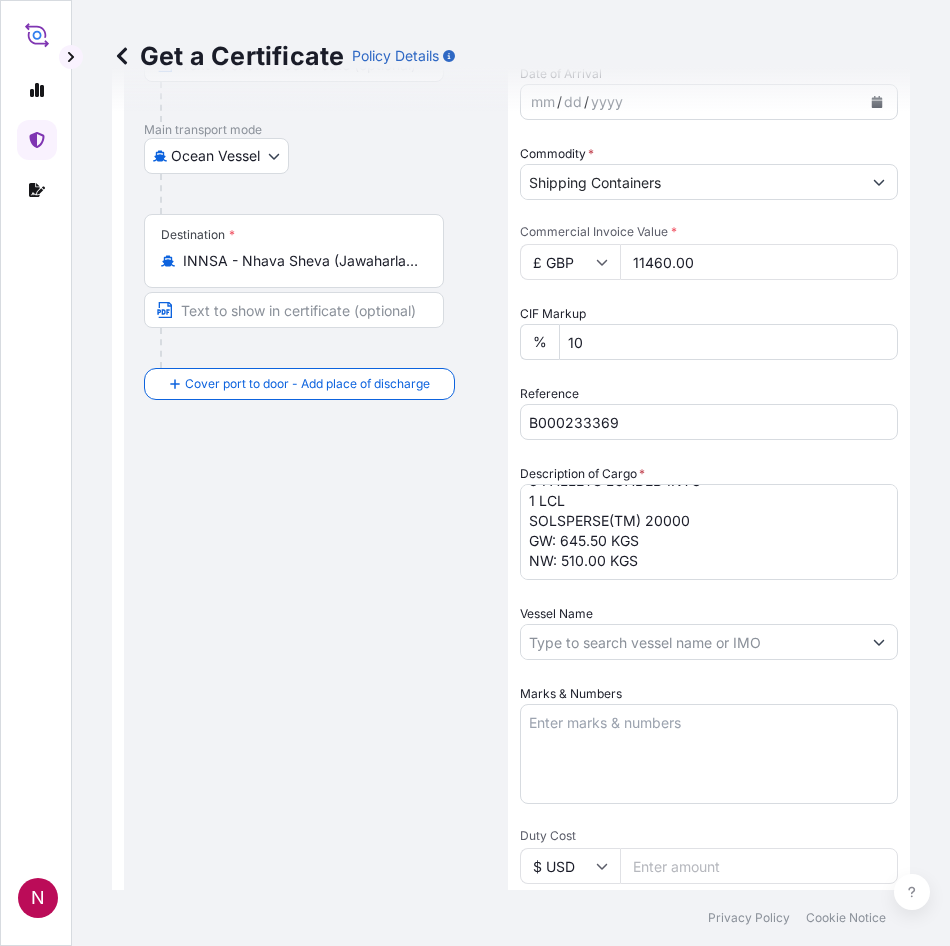 click on "48 PAILS LOADED ONTO
3 PALLETS LOADED INTO
1 LCL
SOLSPERSE(TM) 20000
GW: 645.50 KGS
NW: 510.00 KGS" at bounding box center (709, 532) 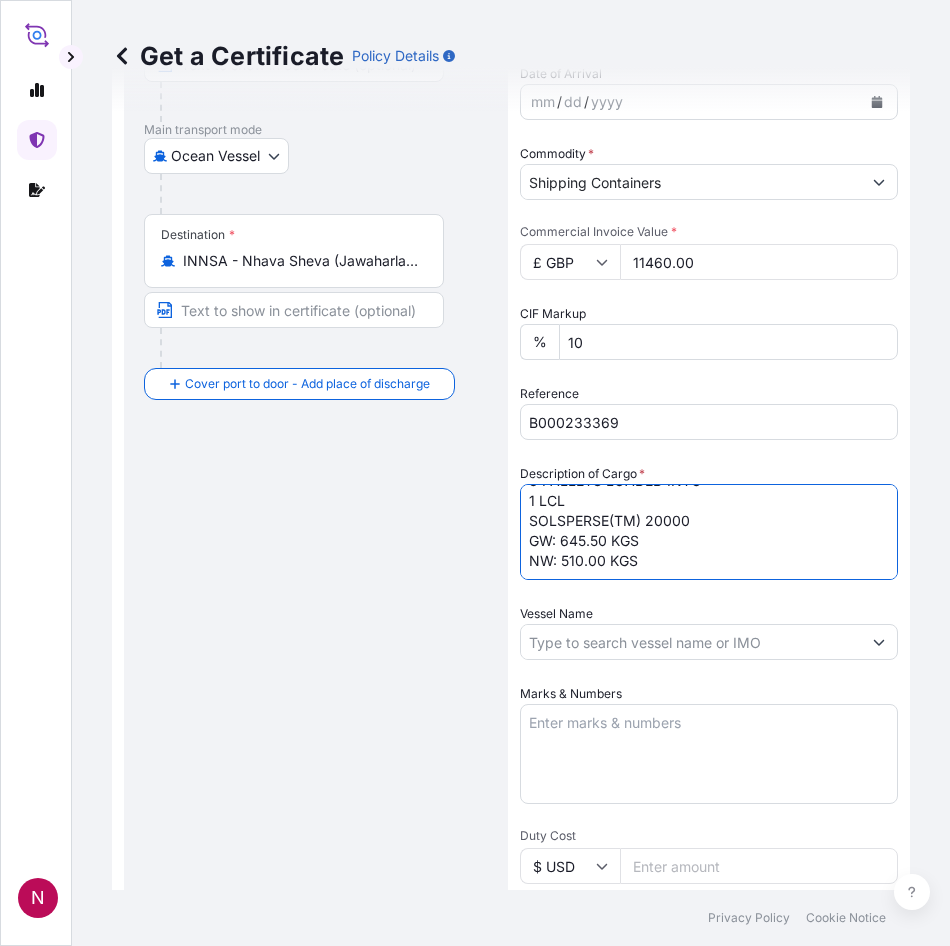 click on "48 PAILS LOADED ONTO
3 PALLETS LOADED INTO
1 LCL
SOLSPERSE(TM) 20000
GW: 645.50 KGS
NW: 510.00 KGS" at bounding box center [709, 532] 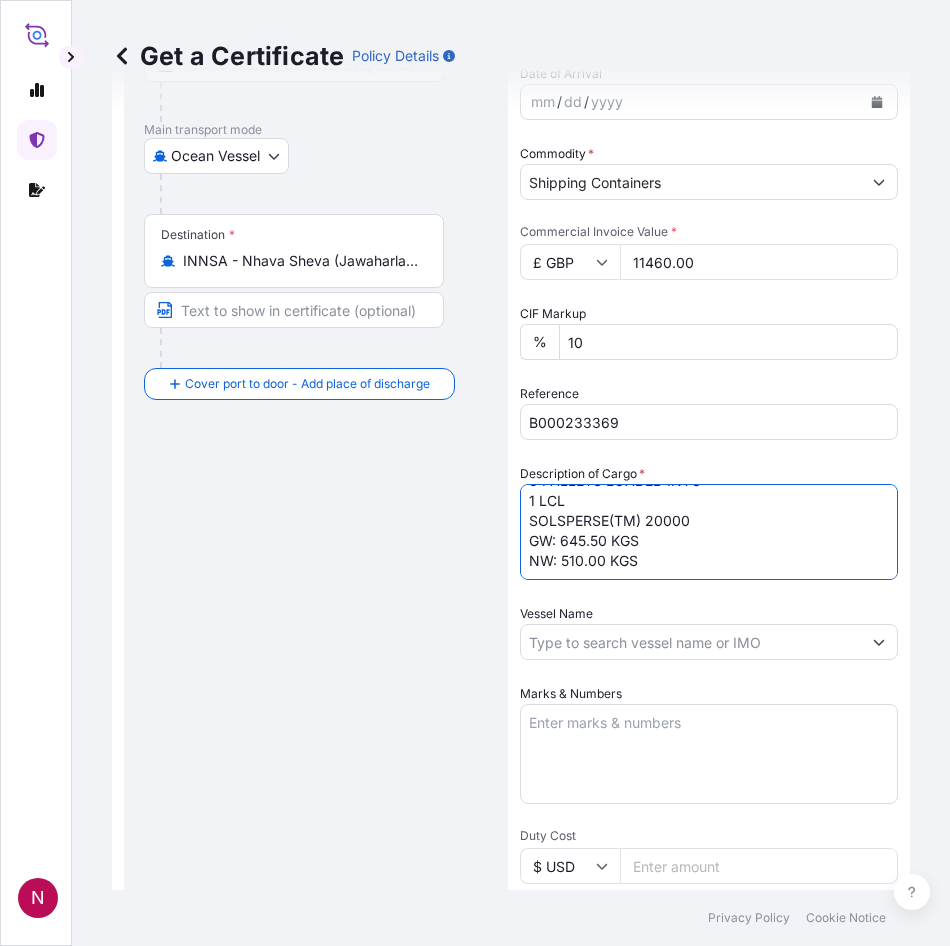 paste on "1,413.0000" 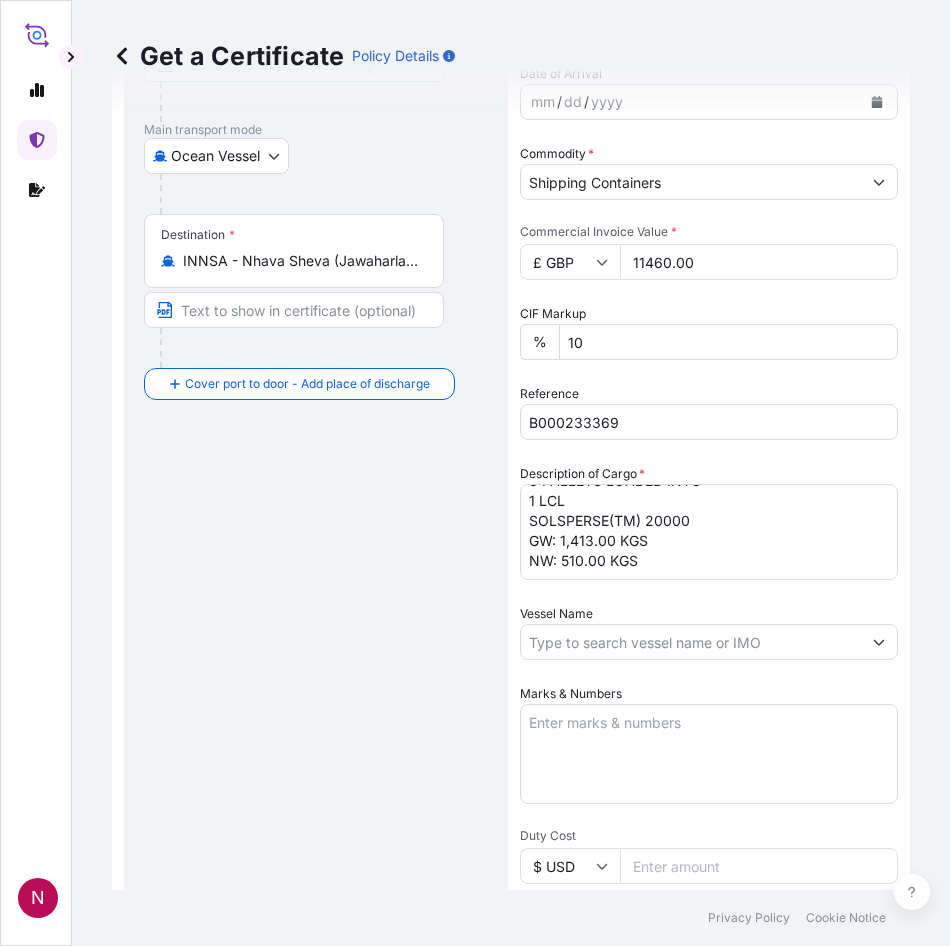 click on "48 PAILS LOADED ONTO
3 PALLETS LOADED INTO
1 LCL
SOLSPERSE(TM) 20000
GW: 1,413.00 KGS
NW: 510.00 KGS" at bounding box center (709, 532) 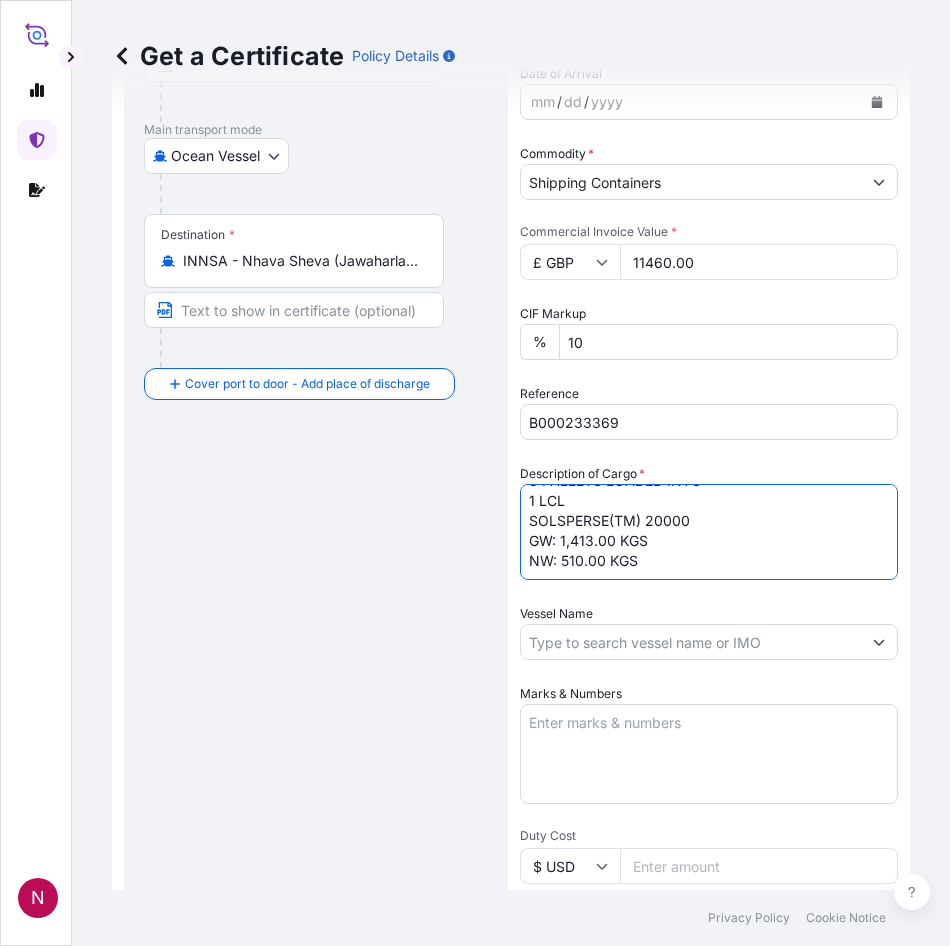 click on "48 PAILS LOADED ONTO
3 PALLETS LOADED INTO
1 LCL
SOLSPERSE(TM) 20000
GW: 1,413.00 KGS
NW: 510.00 KGS" at bounding box center (709, 532) 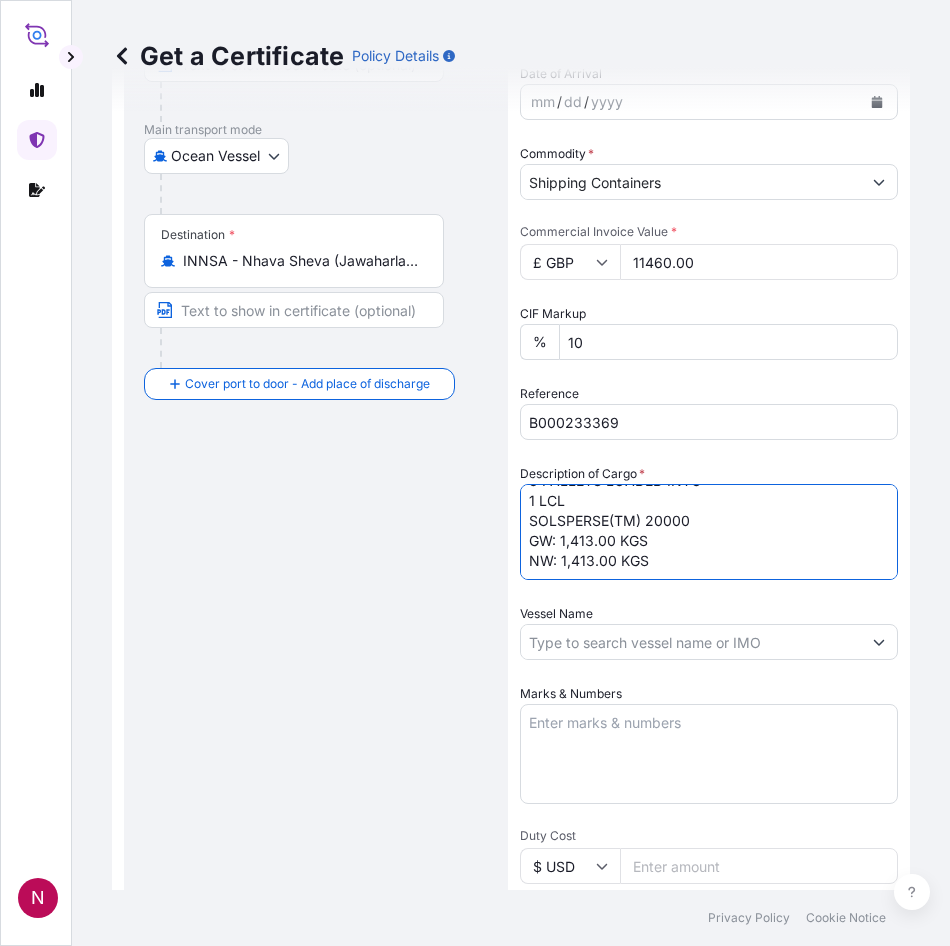 type on "48 PAILS LOADED ONTO
3 PALLETS LOADED INTO
1 LCL
SOLSPERSE(TM) 20000
GW: 1,413.00 KGS
NW: 1,413.00 KGS" 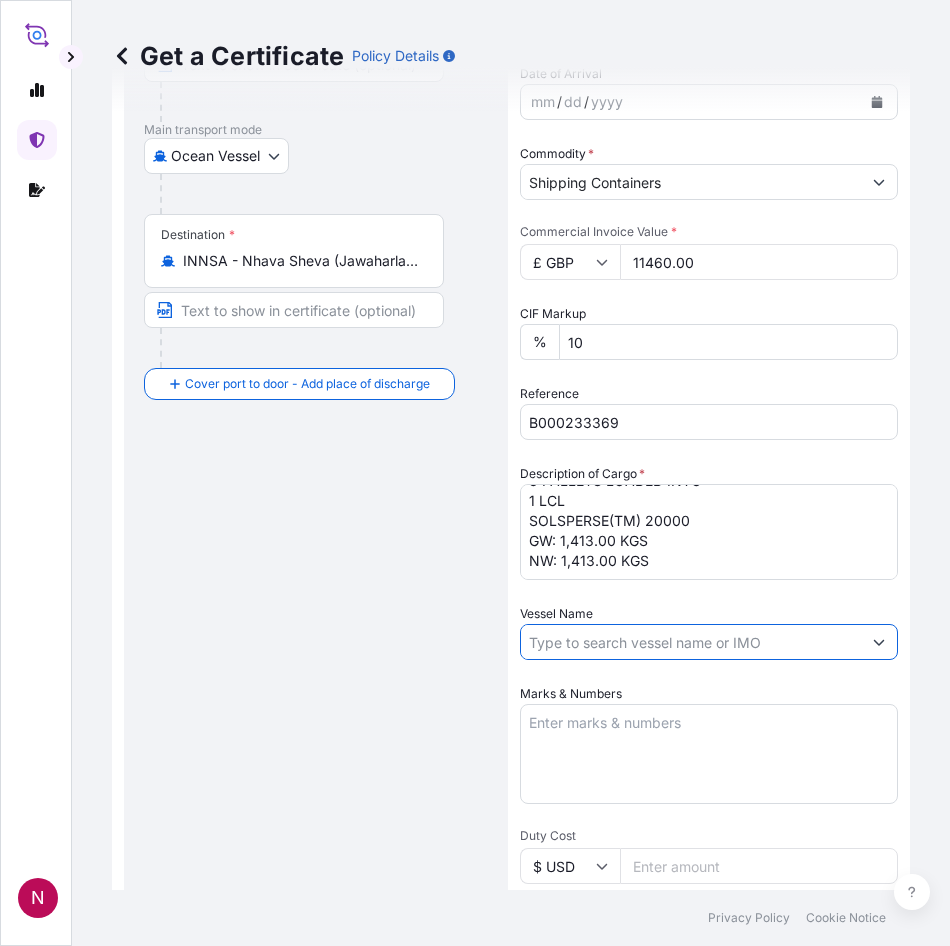 click on "Vessel Name" at bounding box center [691, 642] 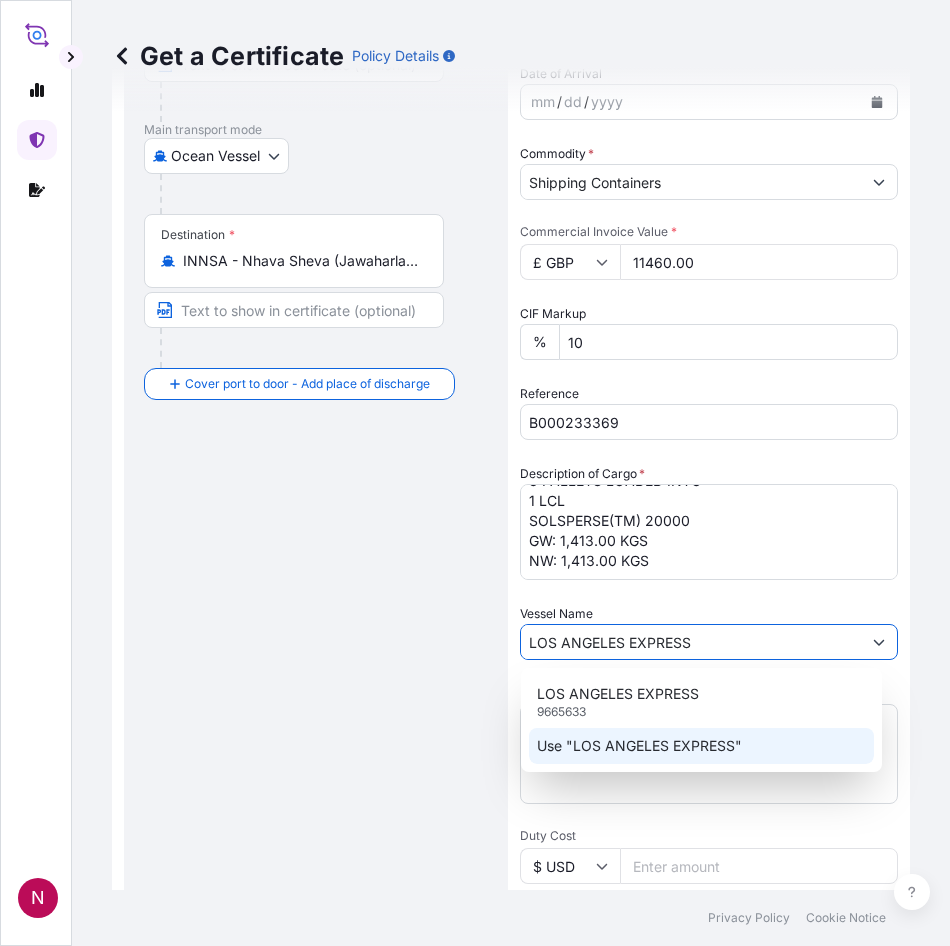 click on "Use "LOS ANGELES EXPRESS"" 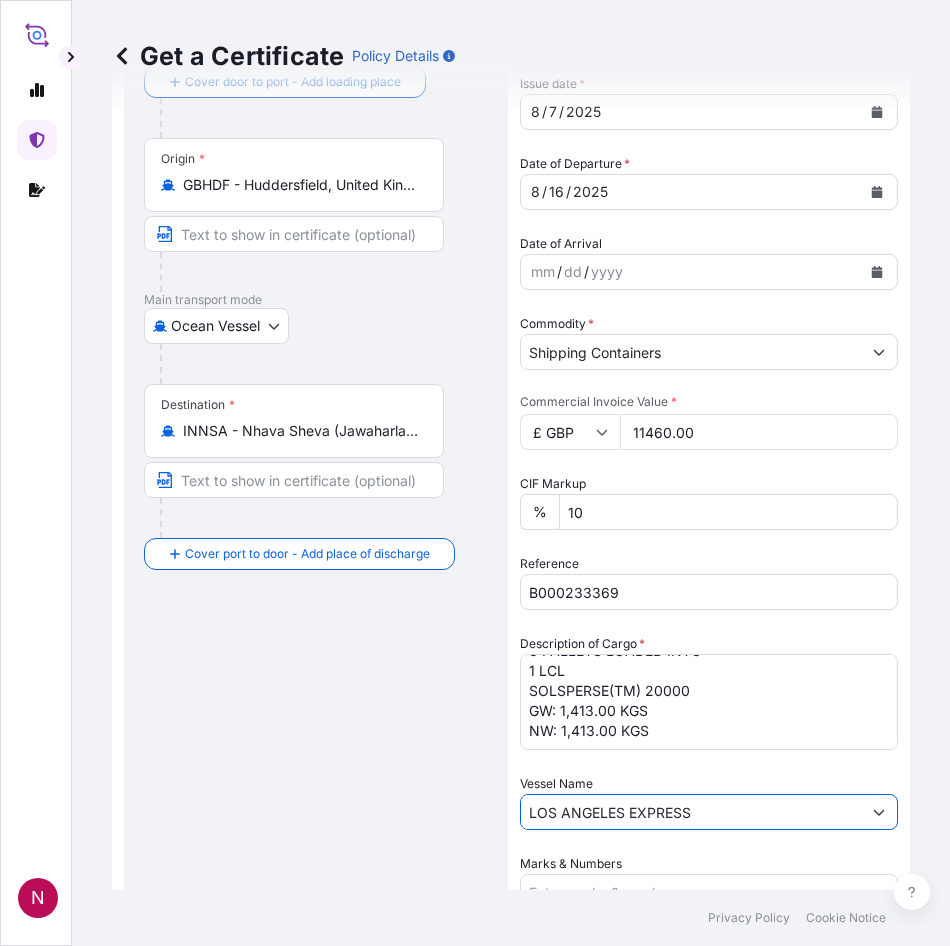 scroll, scrollTop: 100, scrollLeft: 0, axis: vertical 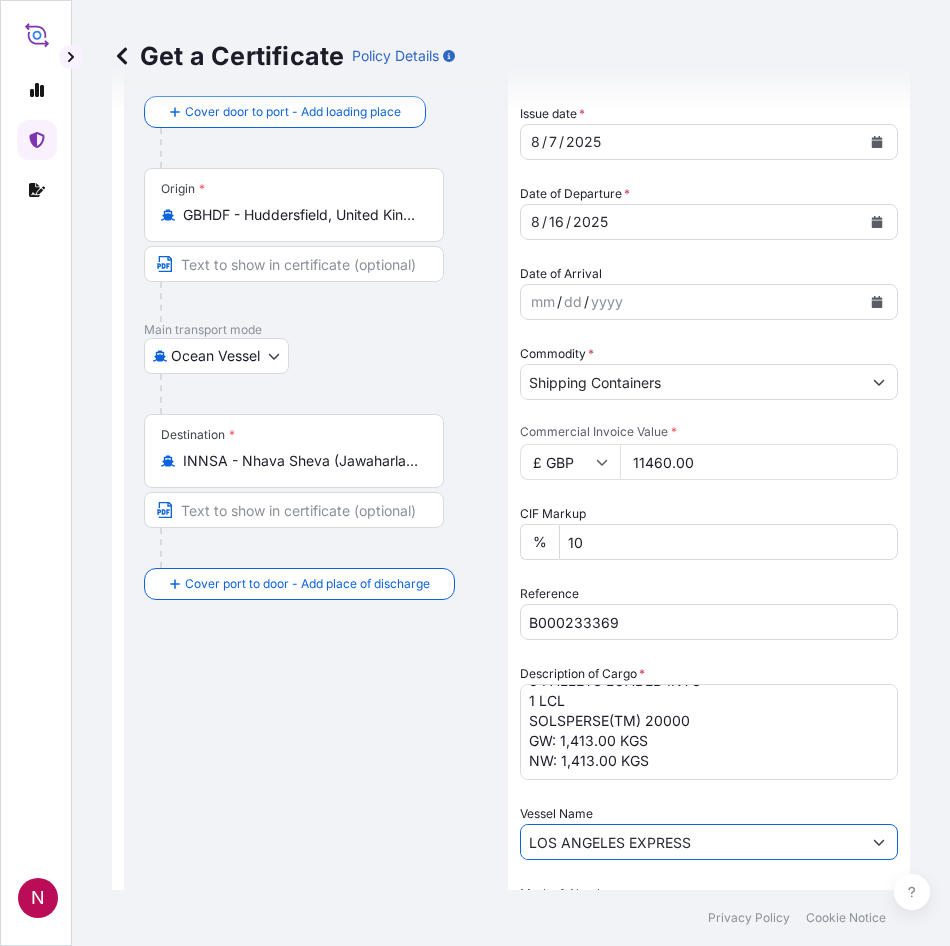 type on "LOS ANGELES EXPRESS" 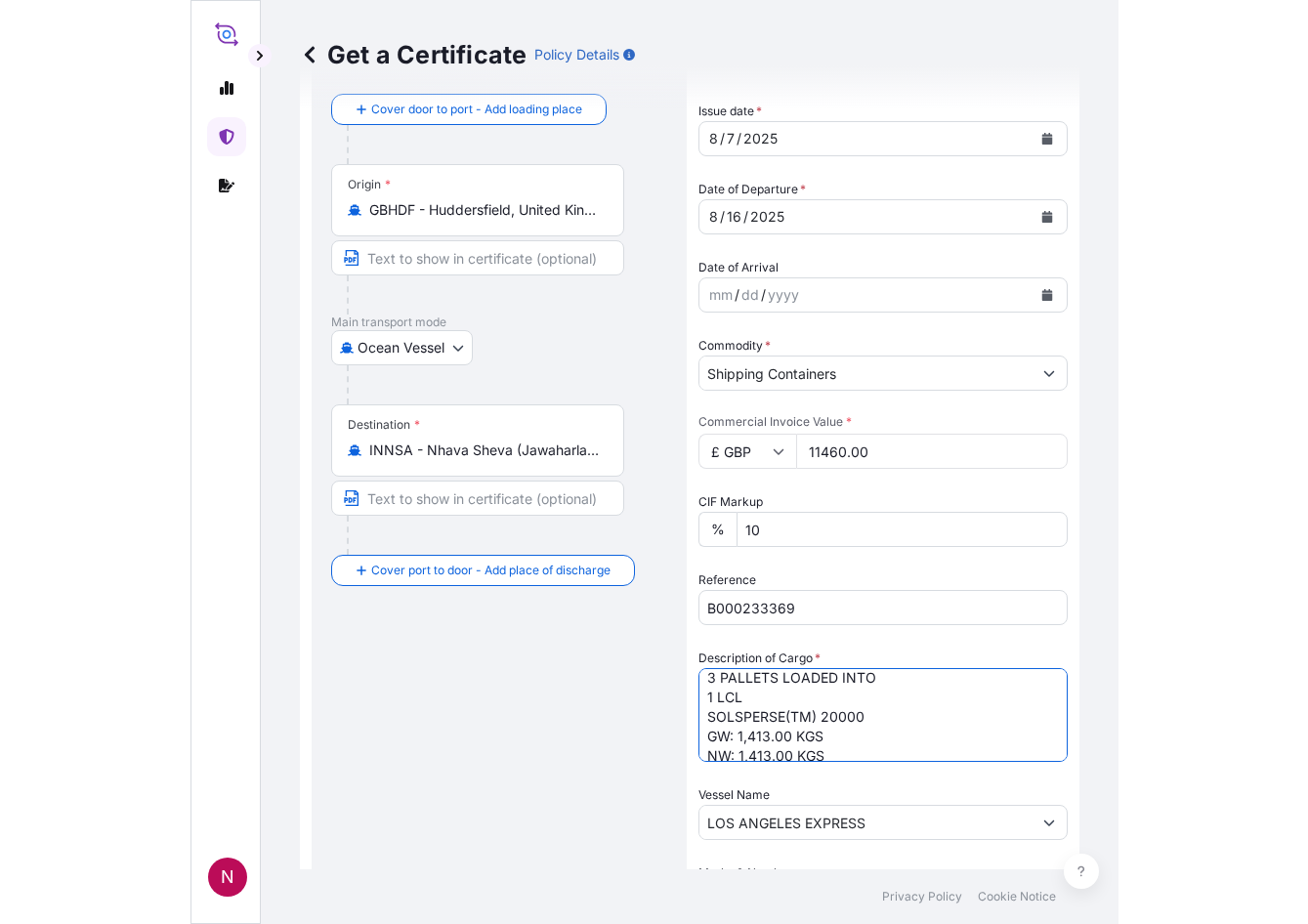 scroll, scrollTop: 9, scrollLeft: 0, axis: vertical 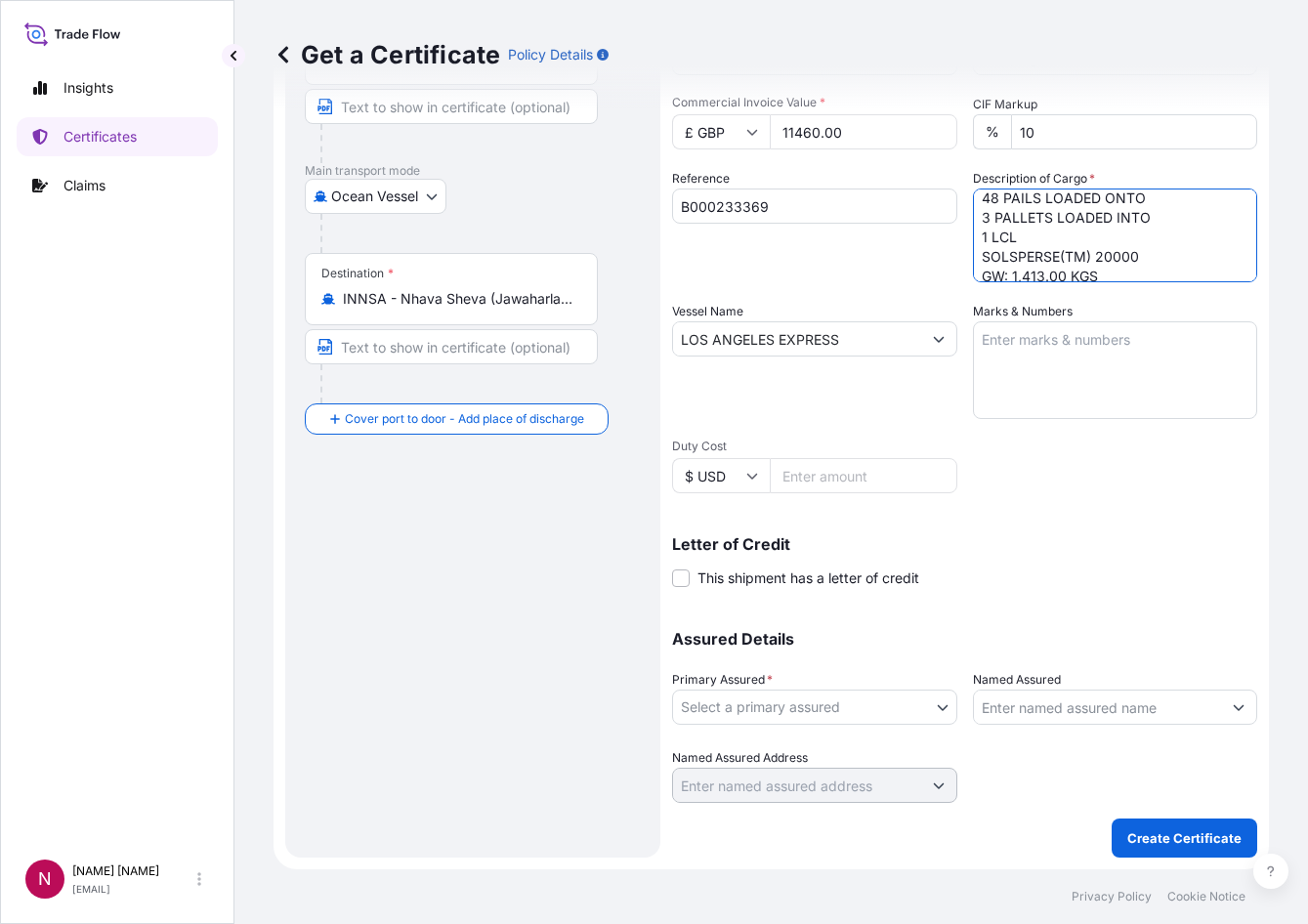 click on "Insights Certificates Claims N [NAME]   Hafizin [NAME] [EMAIL] Get a Certificate Policy Details Route Details Reset Route Details   Cover door to port - Add loading place Place of loading Road / Inland Road / Inland Origin * GBHDF - Huddersfield, United Kingdom Main transport mode Ocean Vessel Air Barge Road Ocean Vessel Rail Barge in Tow Destination * INNSA - Nhava Sheva (Jawaharlal Nehru), [COUNTRY] Cover port to door - Add place of discharge Road / Inland Road / Inland Place of Discharge Shipment Details Issue date * [DATE] Date of Departure * [DATE] Date of Arrival mm / dd / yyyy Commodity * Shipping Containers Packing Category Commercial Invoice Value    * £ GBP 11460.00 CIF Markup % 10 Reference B000233369 Description of Cargo * 48 PAILS LOADED ONTO
3 PALLETS LOADED INTO
1 LCL
SOLSPERSE(TM) 20000
GW: 1,413.00 KGS
NW: 1,413.00 KGS Vessel Name LOS ANGELES EXPRESS Marks & Numbers Duty Cost   $ USD Letter of Credit This shipment has a letter of credit Letter of credit * *" at bounding box center [654, 462] 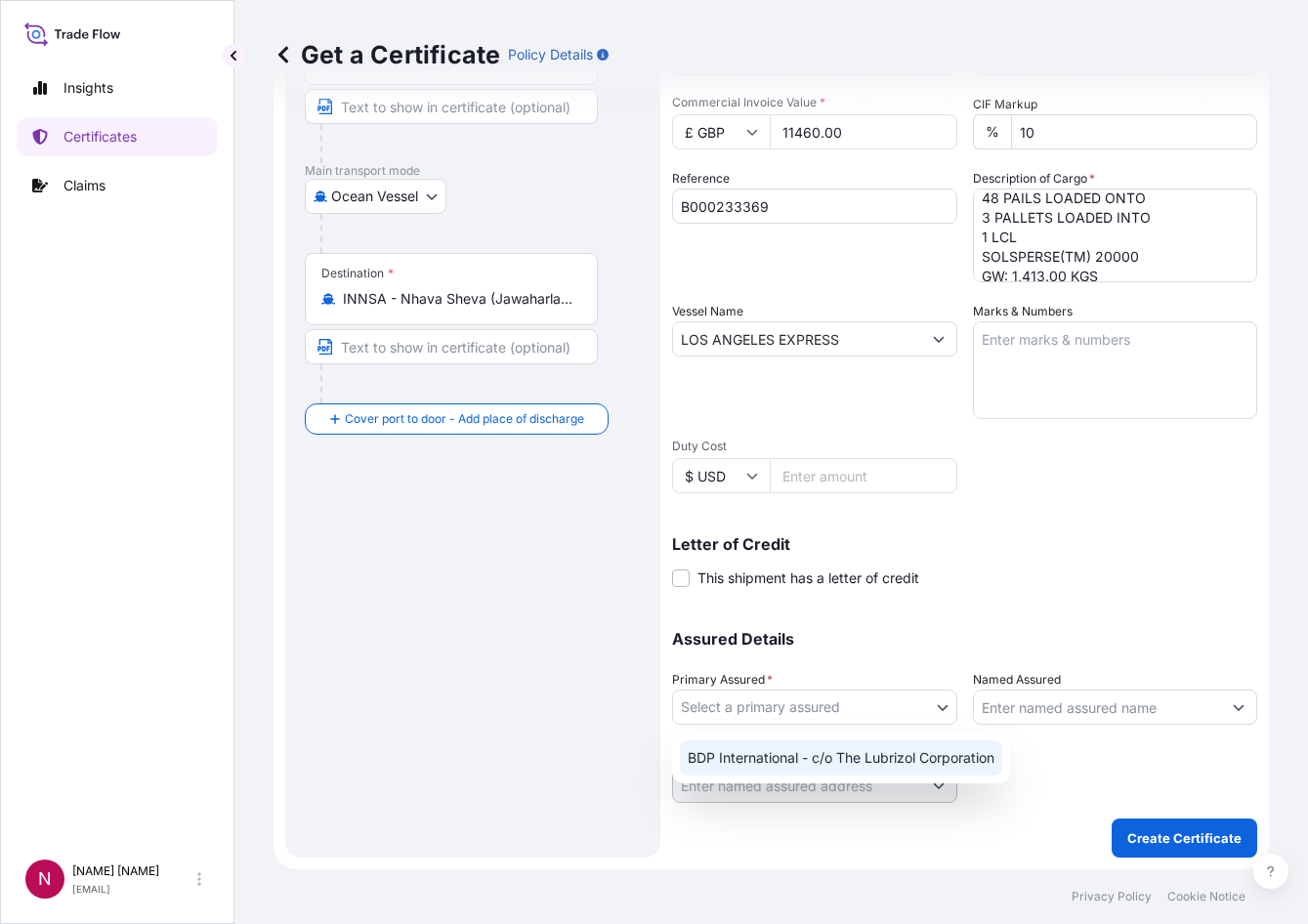 click on "BDP International - c/o The Lubrizol Corporation" at bounding box center (841, 758) 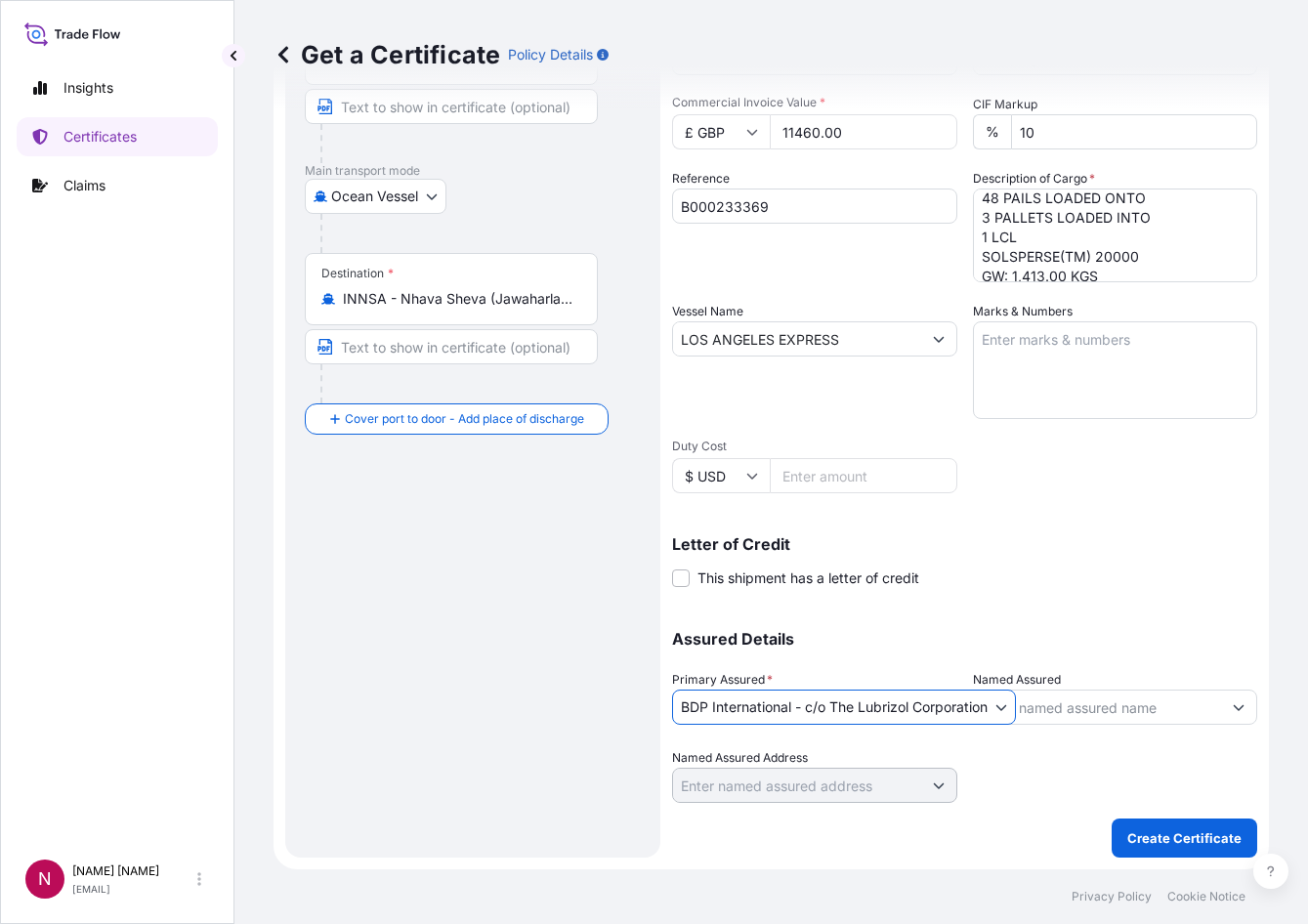 click on "Named Assured" at bounding box center (1098, 707) 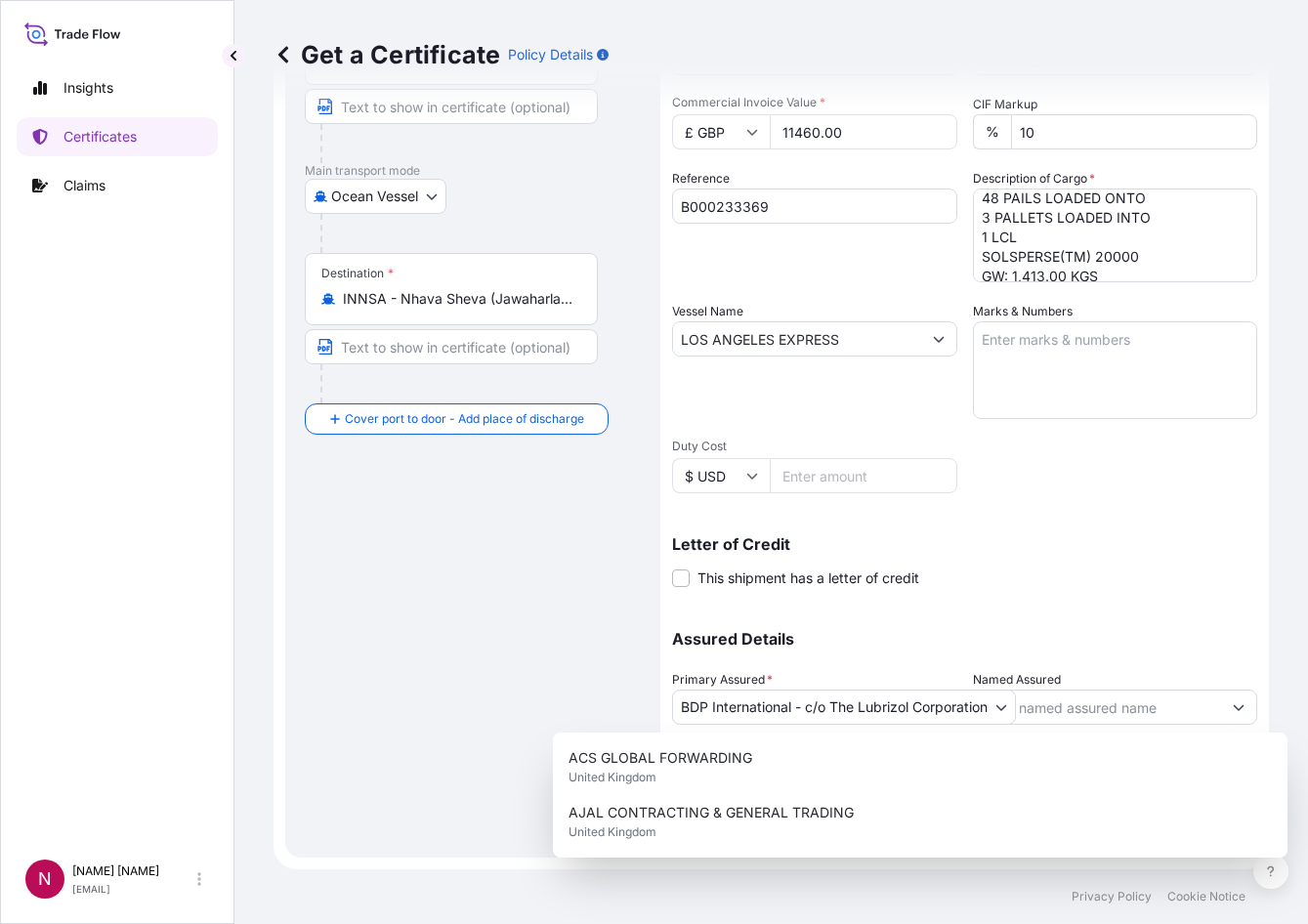 click on "Route Details Reset Route Details   Cover door to port - Add loading place Place of loading Road / Inland Road / Inland Origin * GBHDF - Huddersfield, United Kingdom Main transport mode Ocean Vessel Air Barge Road Ocean Vessel Rail Barge in Tow Destination * INNSA - Nhava Sheva (Jawaharlal Nehru), India Cover port to door - Add place of discharge Road / Inland Road / Inland Place of Discharge" at bounding box center (473, 364) 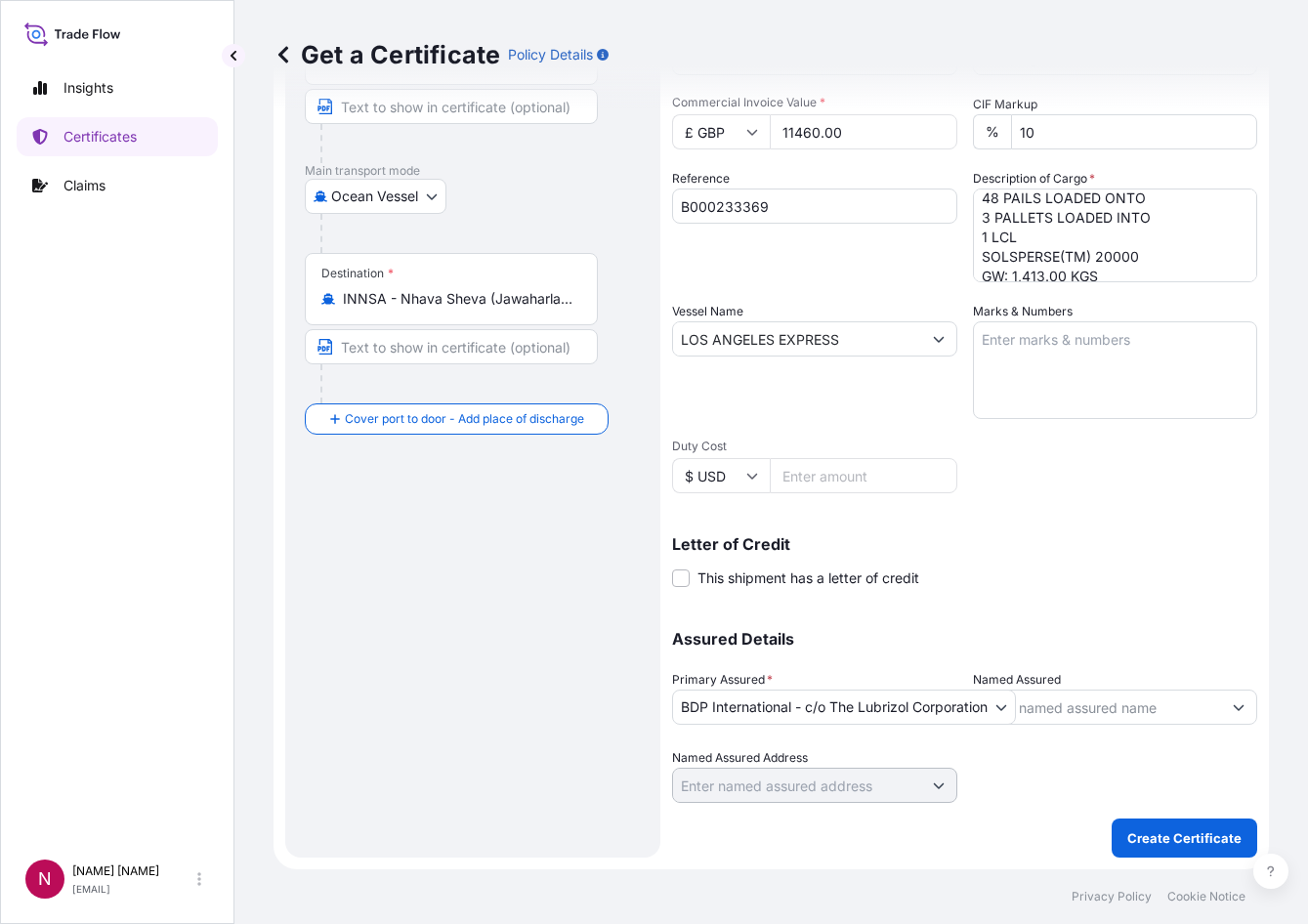 click on "Named Assured" at bounding box center [1098, 707] 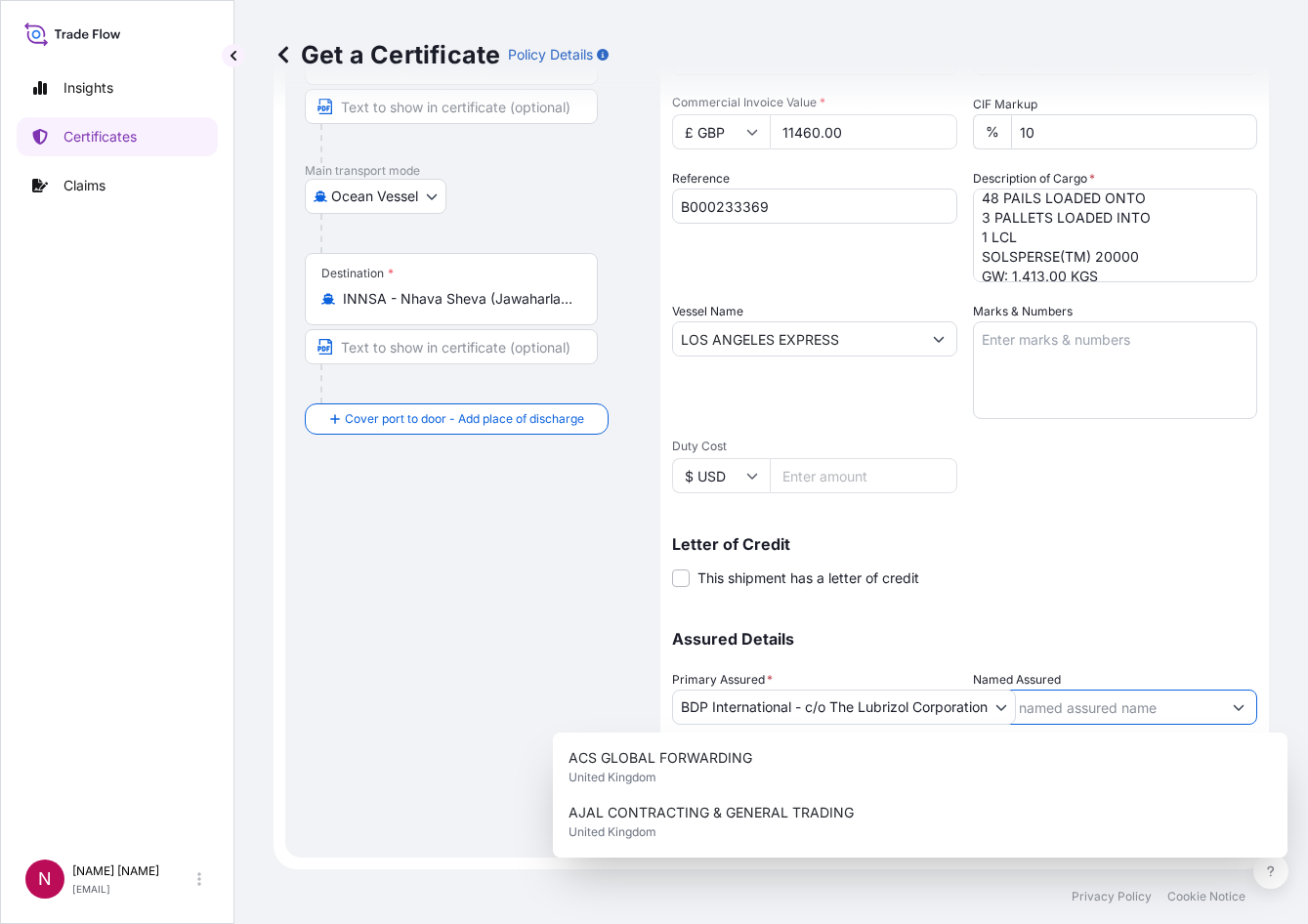 paste on "TOYO INK INDIA PRIVATE LIMITED" 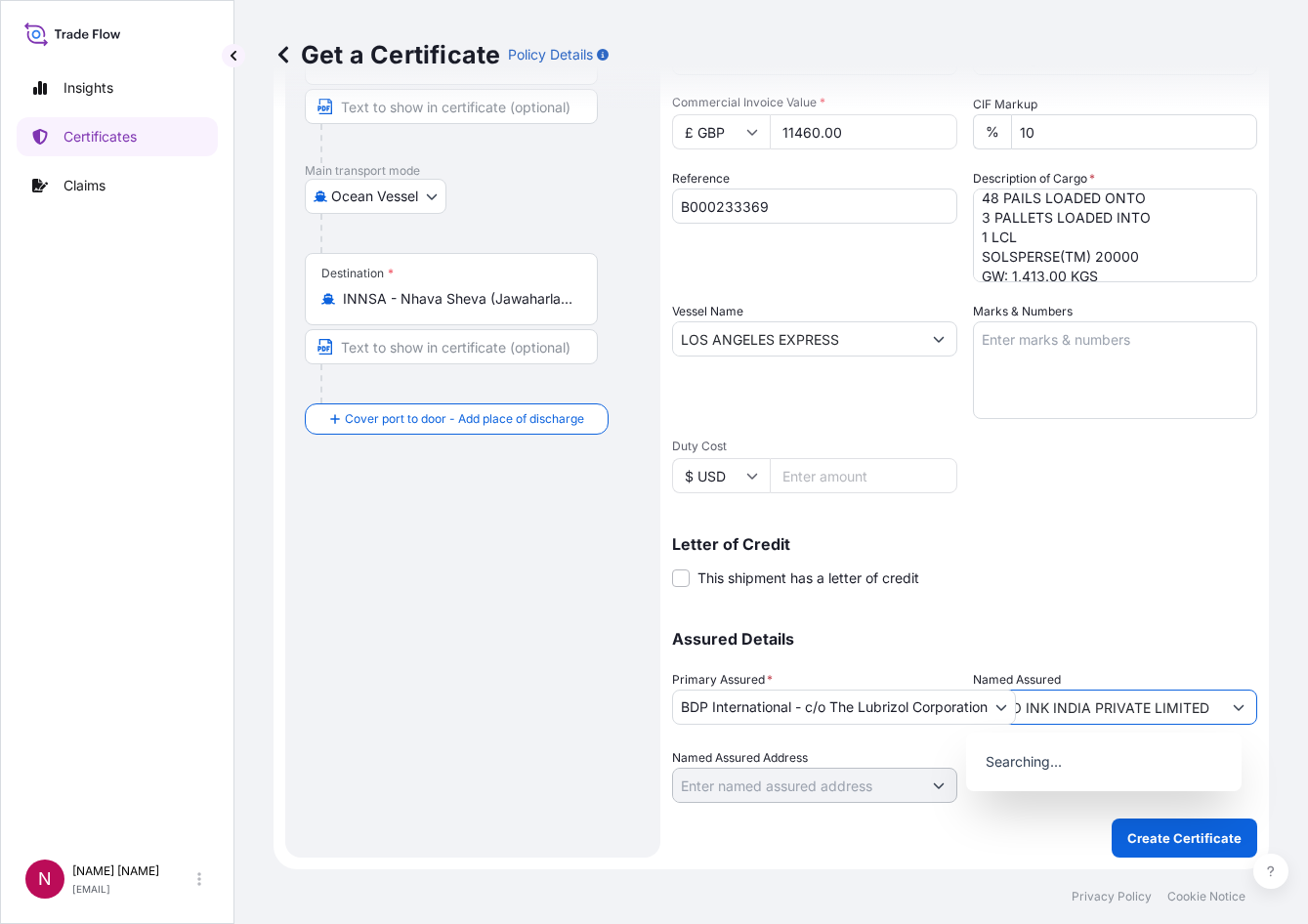 type on "TOYO INK INDIA PRIVATE LIMITED" 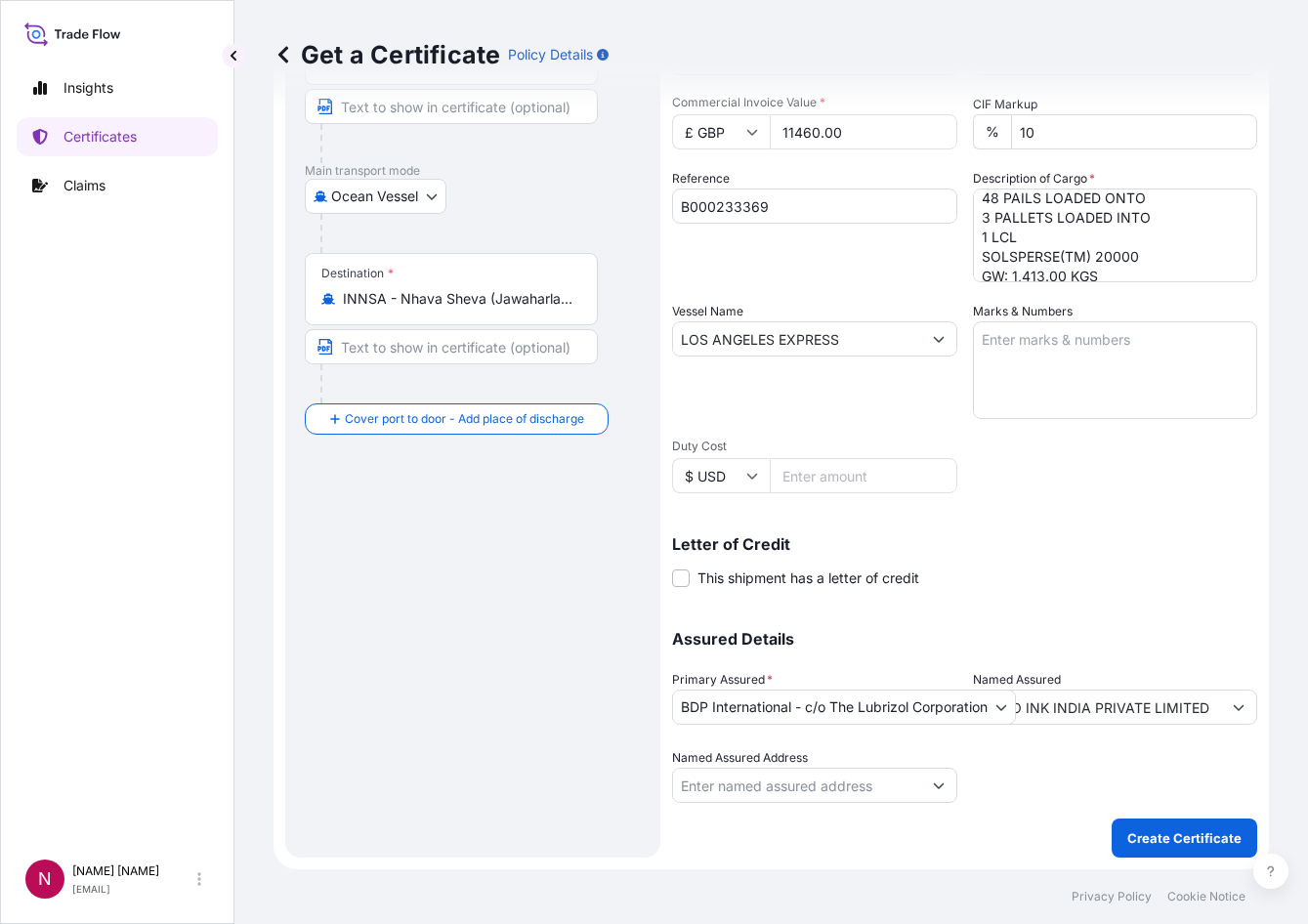 click on "Letter of Credit" at bounding box center (964, 544) 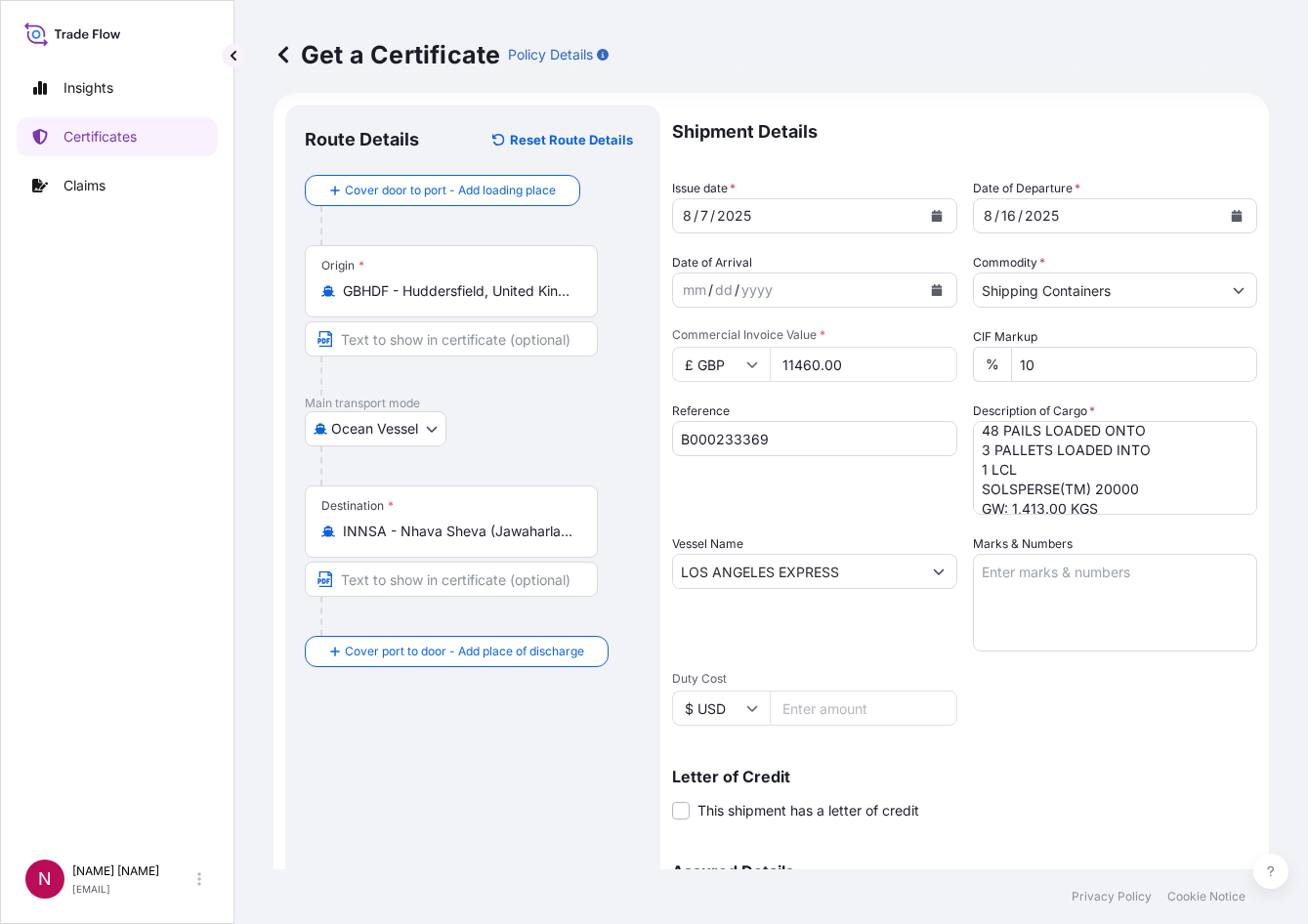 scroll, scrollTop: 0, scrollLeft: 0, axis: both 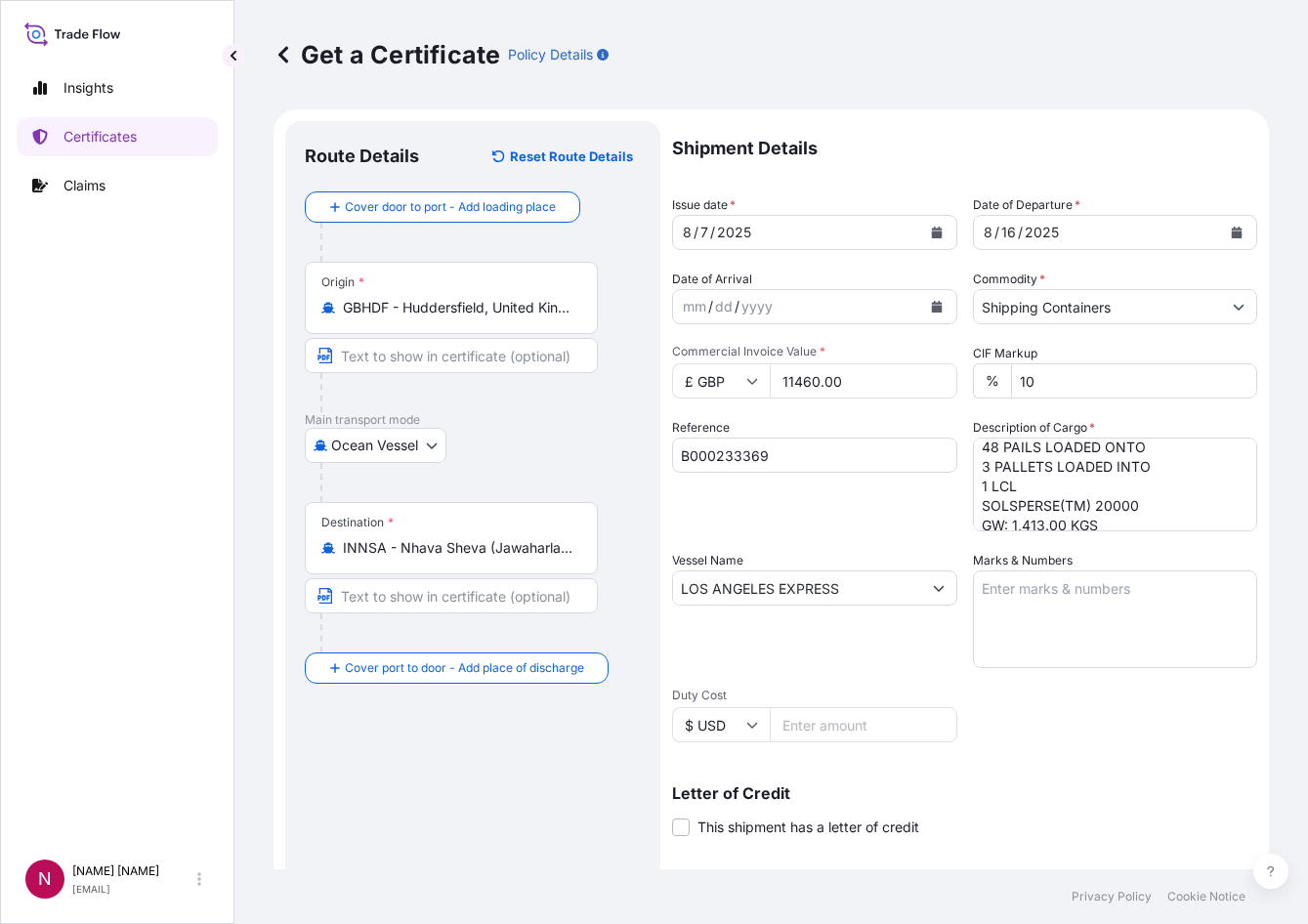 click on "Shipment Details Issue date * [DATE] Date of Departure * [DATE] Date of Arrival mm / dd / yyyy Commodity * Shipping Containers Packing Category Commercial Invoice Value    * £ GBP 11460.00 CIF Markup % 10 Reference B000233369 Description of Cargo * 48 PAILS LOADED ONTO
3 PALLETS LOADED INTO
1 LCL
SOLSPERSE(TM) 20000
GW: 1,413.00 KGS
NW: 1,413.00 KGS Vessel Name LOS ANGELES EXPRESS Marks & Numbers Duty Cost   $ USD Letter of Credit This shipment has a letter of credit Letter of credit * Letter of credit may not exceed 12000 characters Assured Details Primary Assured * BDP International - c/o The Lubrizol Corporation BDP International - c/o The Lubrizol Corporation Named Assured TOYO INK INDIA PRIVATE LIMITED Named Assured Address" at bounding box center [964, 586] 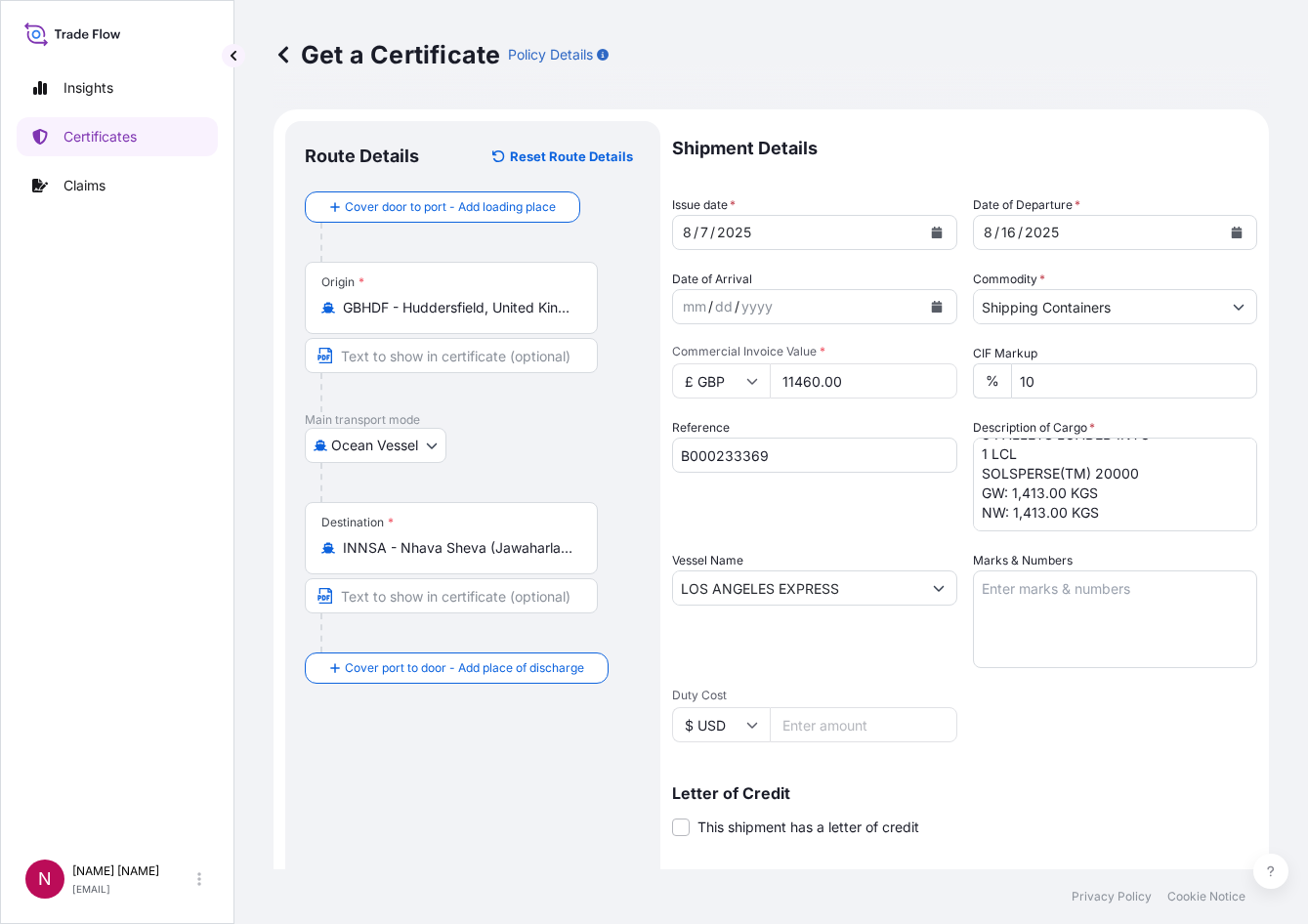 scroll, scrollTop: 80, scrollLeft: 0, axis: vertical 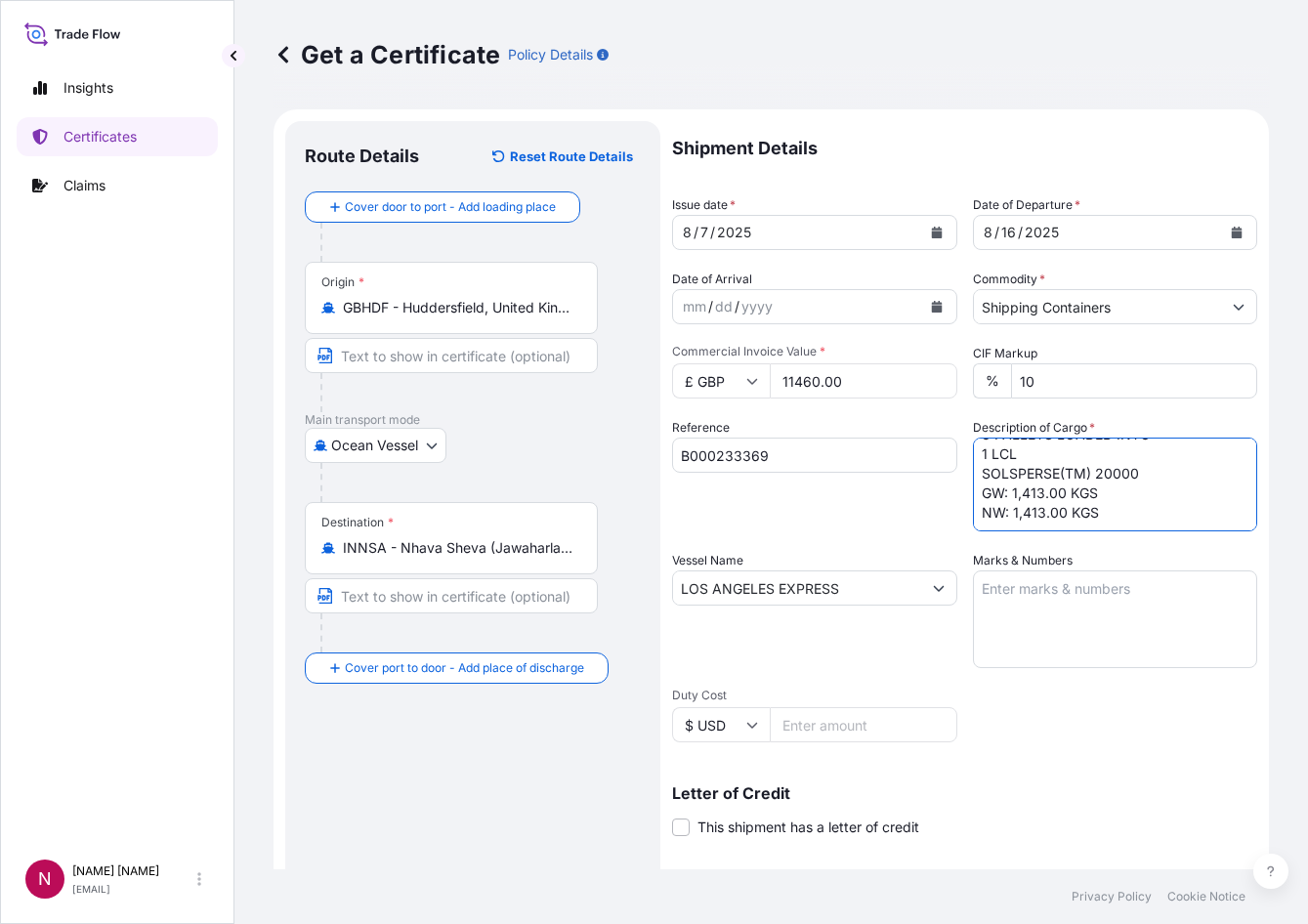 click on "48 PAILS LOADED ONTO
3 PALLETS LOADED INTO
1 LCL
SOLSPERSE(TM) 20000
GW: 1,413.00 KGS
NW: 1,413.00 KGS" at bounding box center (1116, 484) 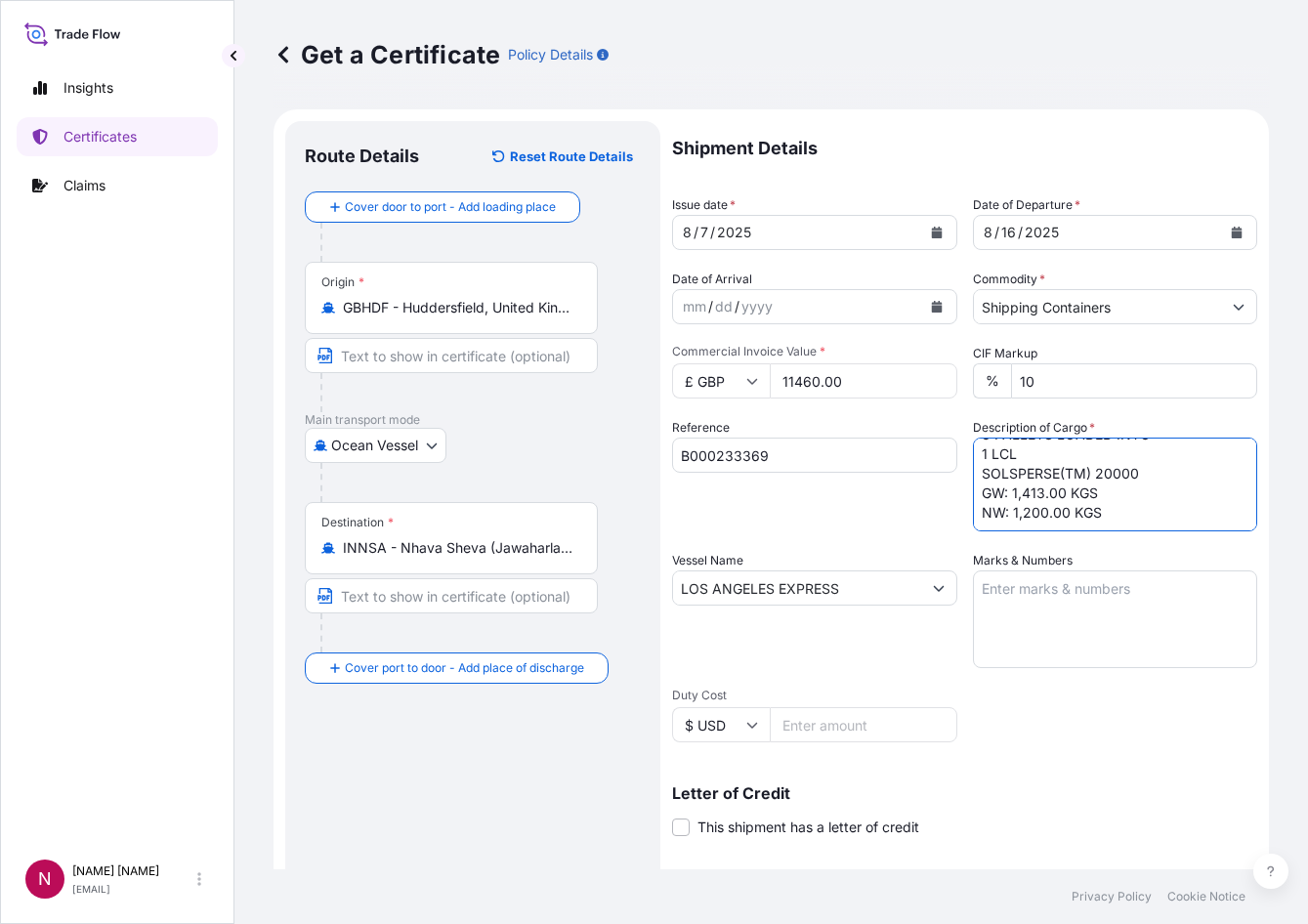 type on "48 PAILS LOADED ONTO
3 PALLETS LOADED INTO
1 LCL
SOLSPERSE(TM) 20000
GW: 1,413.00 KGS
NW: 1,200.00 KGS" 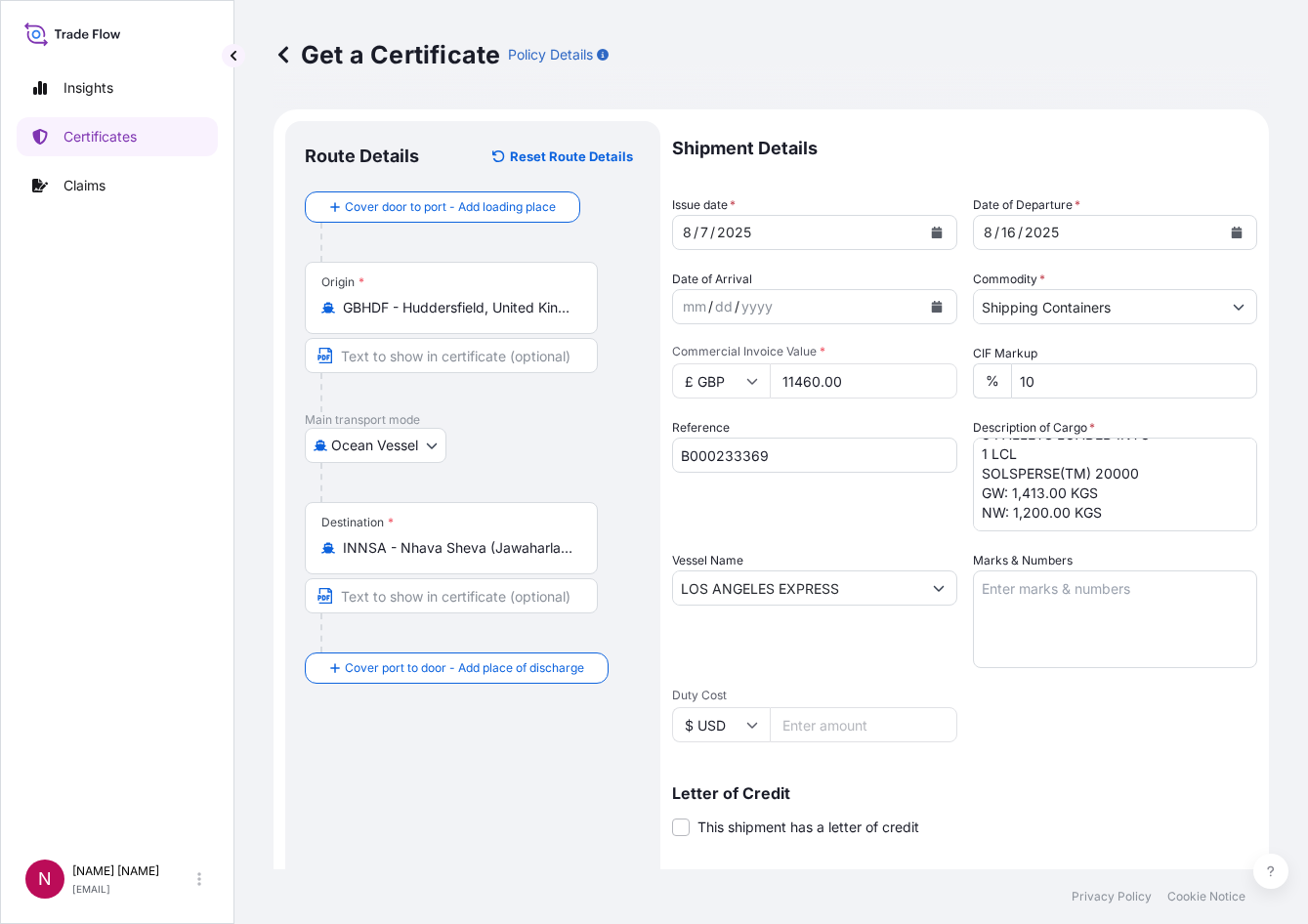 click on "Shipment Details Issue date * [MONTH] / [DAY] / [YEAR] Date of Departure * [MONTH] / [DAY] / [YEAR] Date of Arrival mm / dd / yyyy Commodity * Shipping Containers Packing Category Commercial Invoice Value    * £ GBP [PRICE] CIF Markup % 10 Reference [REFERENCE_NUMBER] Description of Cargo * [PAIL_COUNT] PAILS LOADED ONTO
[PALLET_COUNT] PALLETS LOADED INTO
1 LCL
SOLSPERSE(TM) 20000
GW: [WEIGHT] KGS
NW: [WEIGHT] KGS Vessel Name LOS ANGELES EXPRESS Marks & Numbers Duty Cost   $ USD Letter of Credit This shipment has a letter of credit Letter of credit * Letter of credit may not exceed 12000 characters Assured Details Primary Assured * [COMPANY_NAME] - c/o The [COMPANY_NAME] [COMPANY_NAME] - c/o The [COMPANY_NAME] Named Assured TOYO INK INDIA PRIVATE LIMITED Named Assured Address" at bounding box center (964, 586) 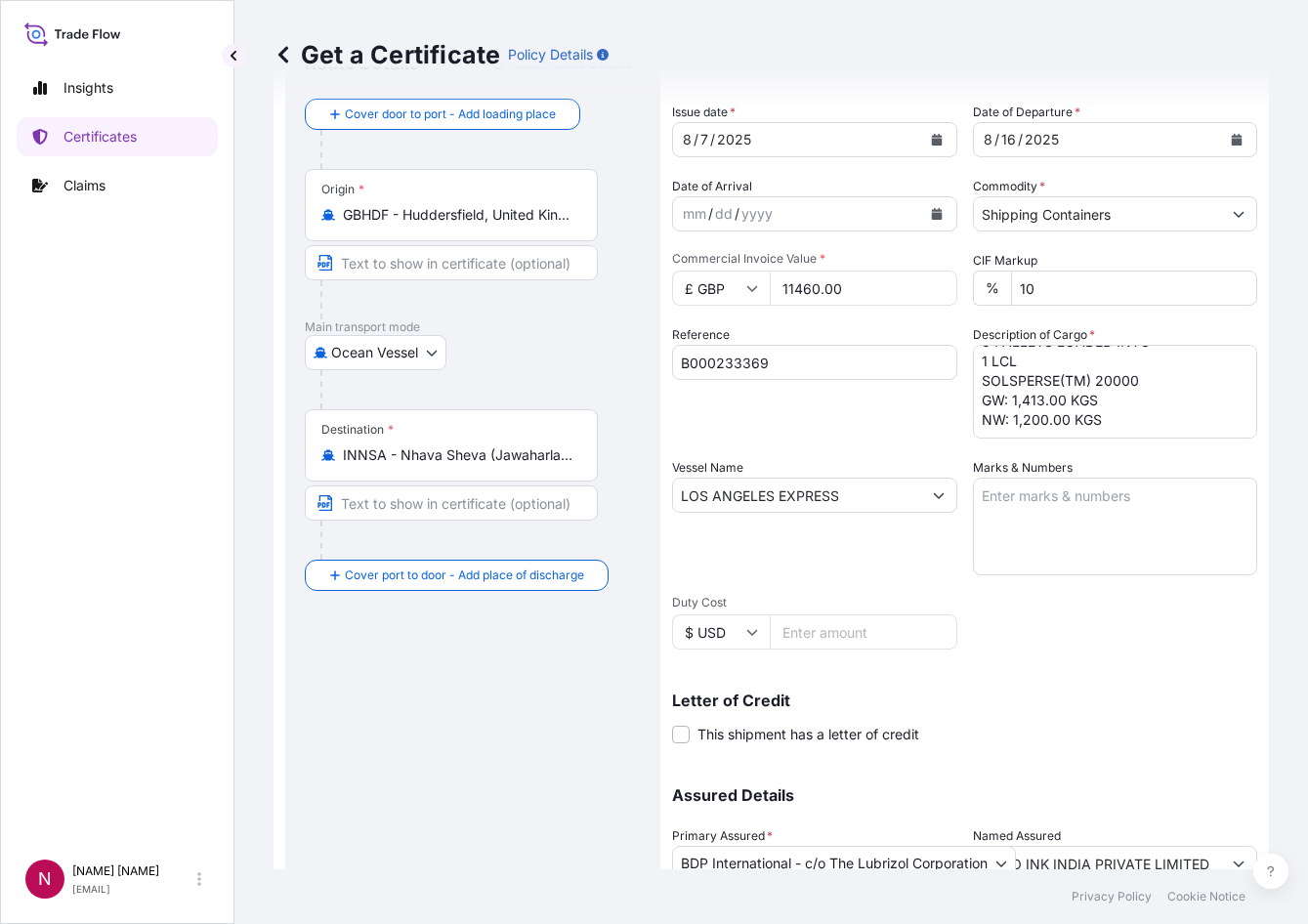 scroll, scrollTop: 249, scrollLeft: 0, axis: vertical 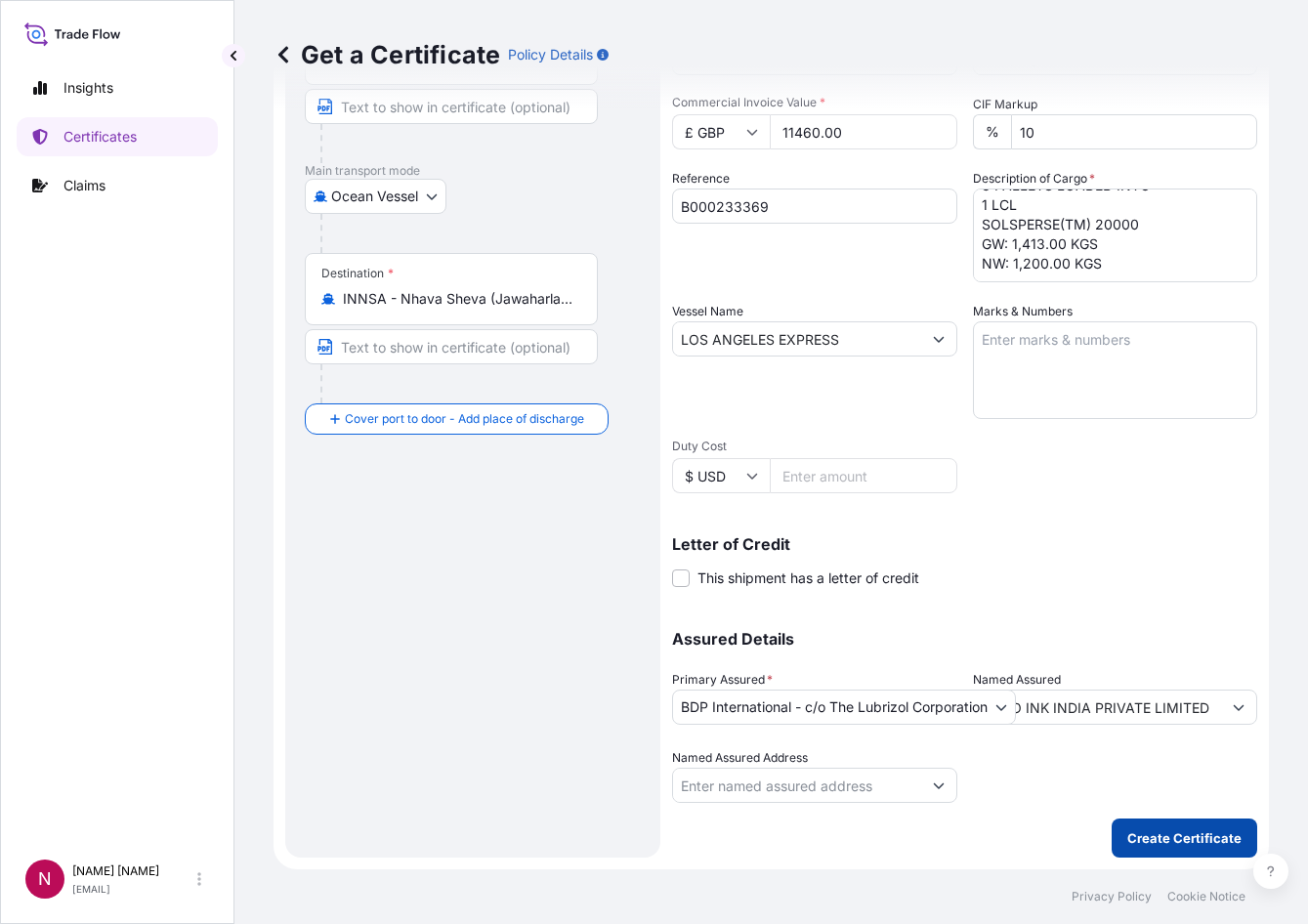 click on "Create Certificate" at bounding box center (1184, 838) 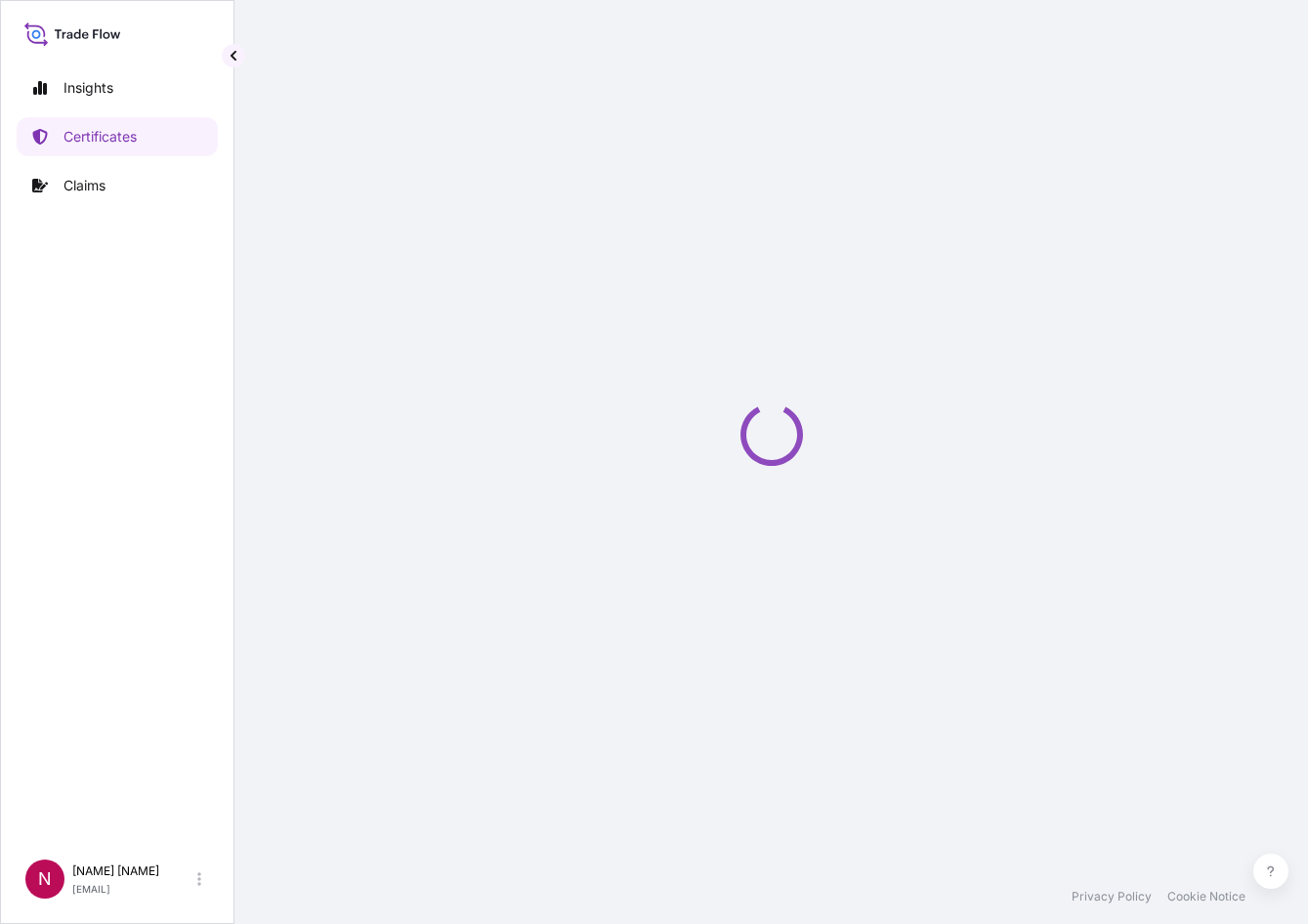scroll, scrollTop: 0, scrollLeft: 0, axis: both 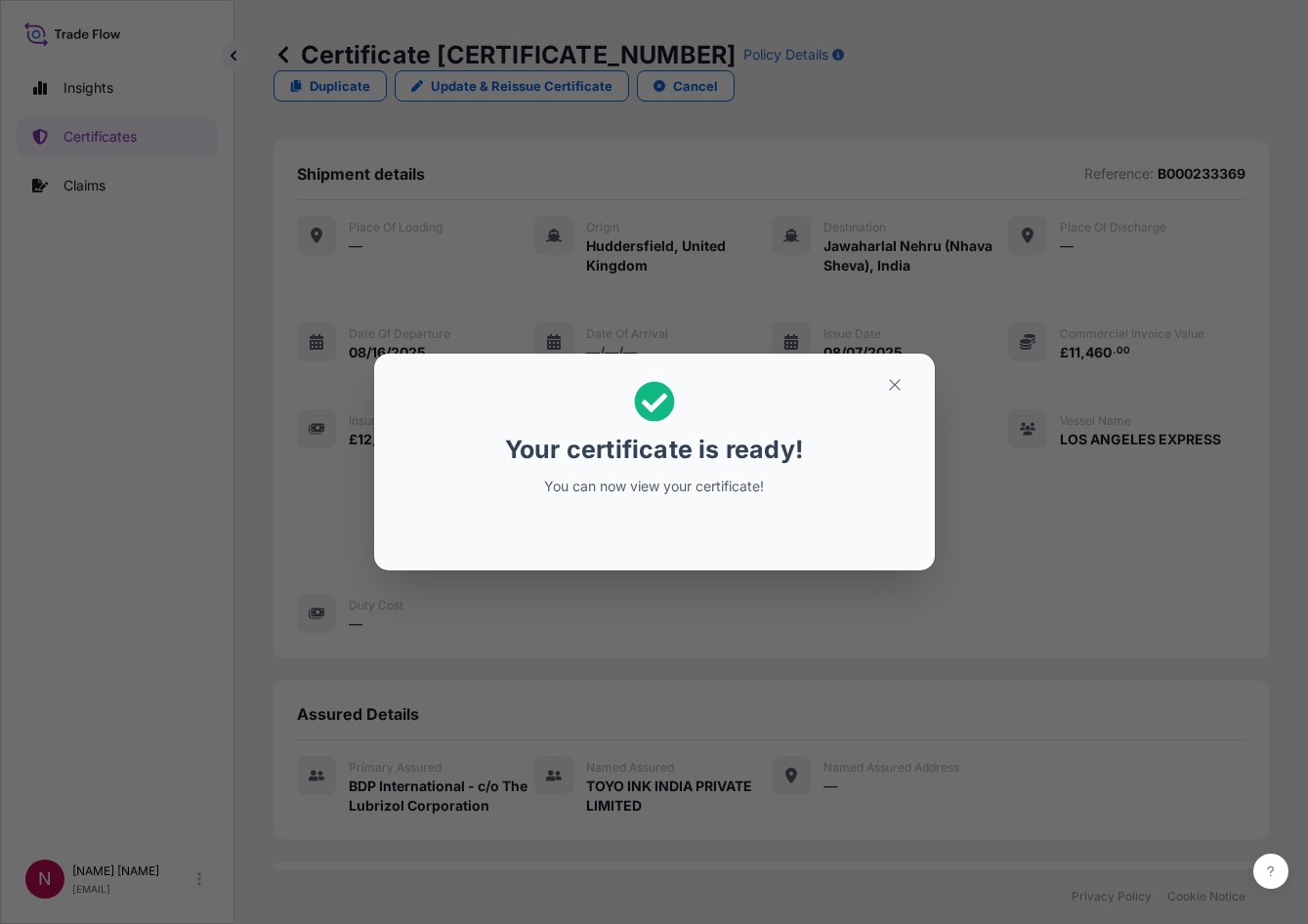 click on "Your certificate is ready! You can now view your certificate!" at bounding box center [654, 462] 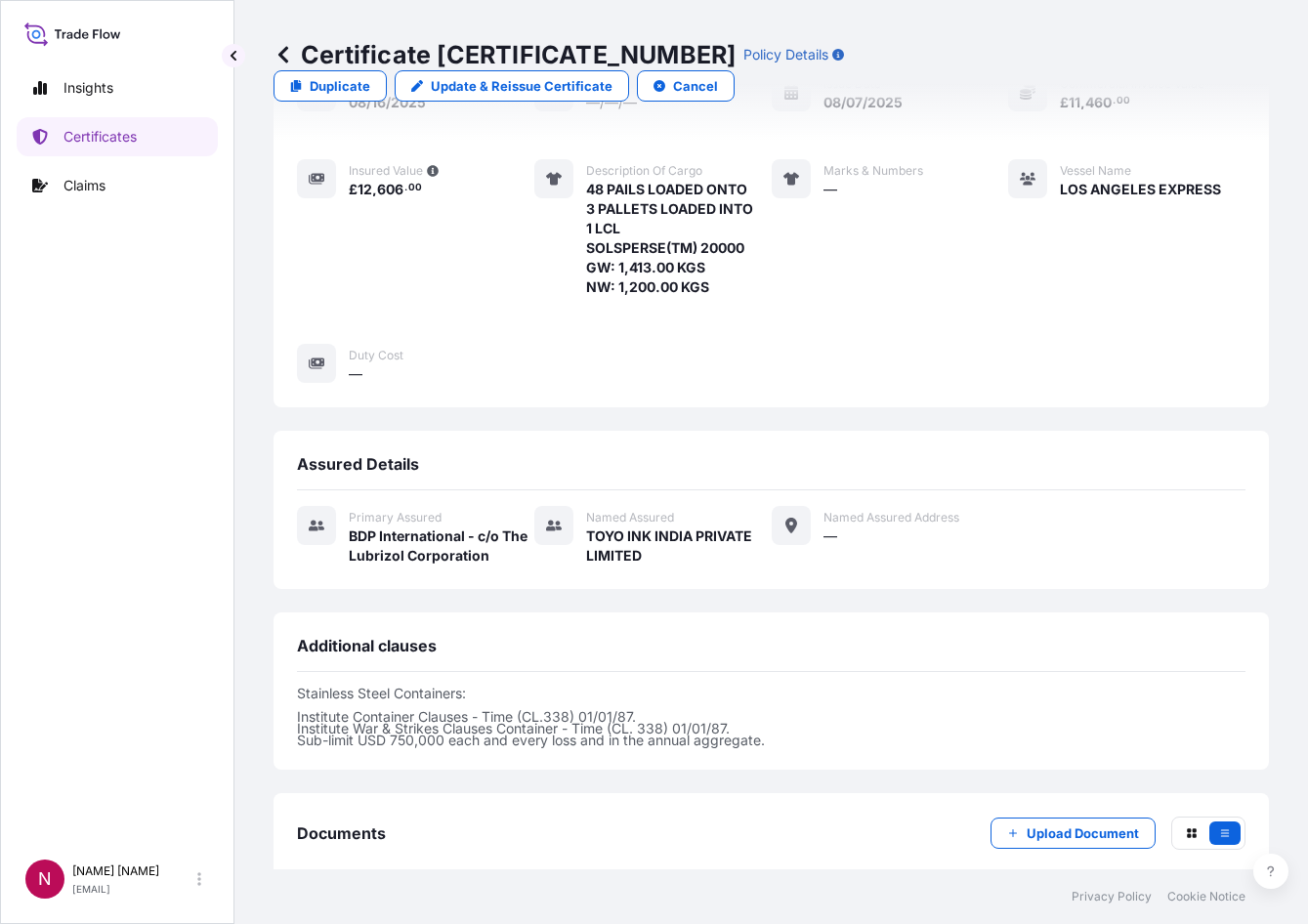scroll, scrollTop: 447, scrollLeft: 0, axis: vertical 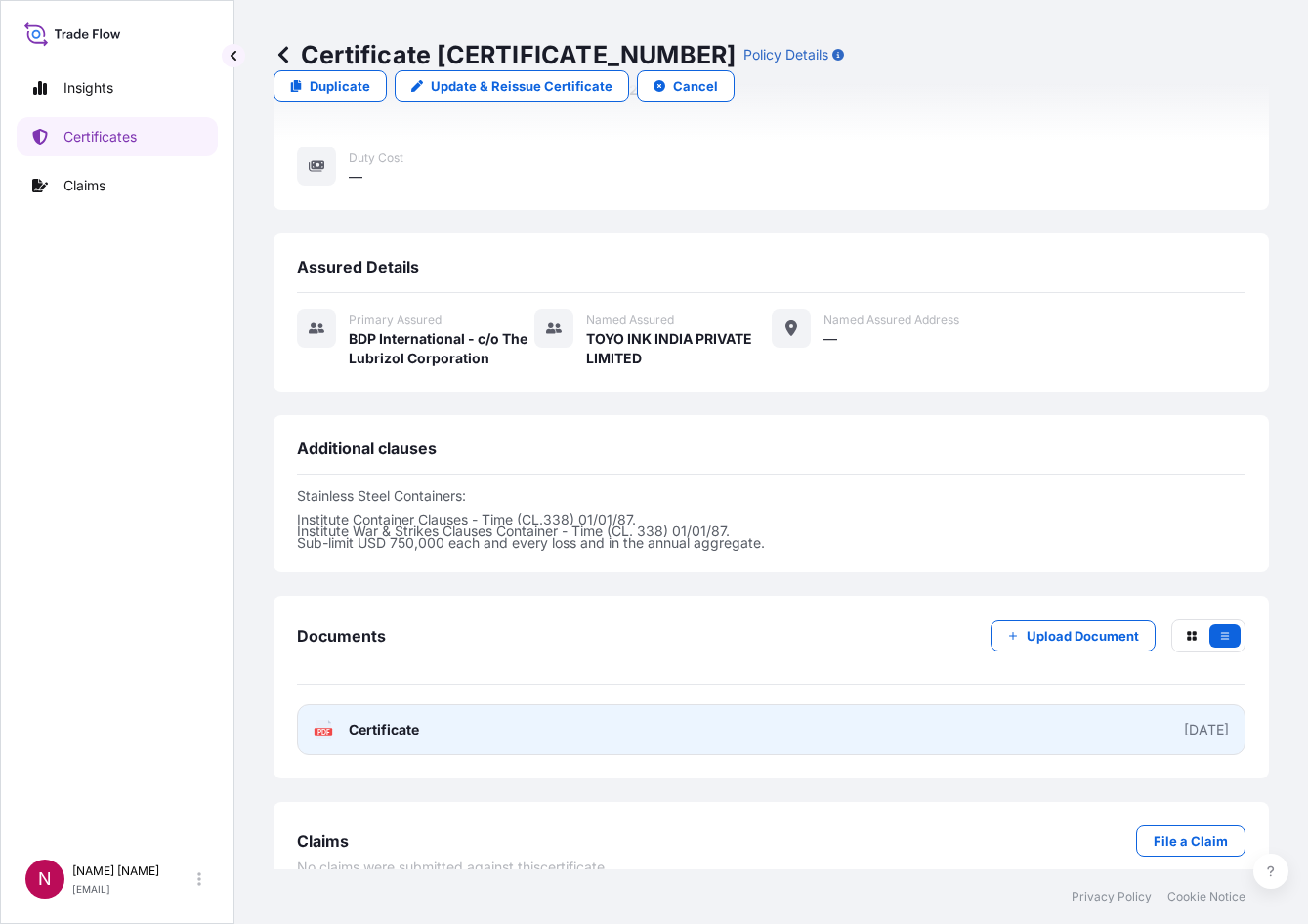 click on "PDF Certificate [DATE]" at bounding box center [771, 730] 